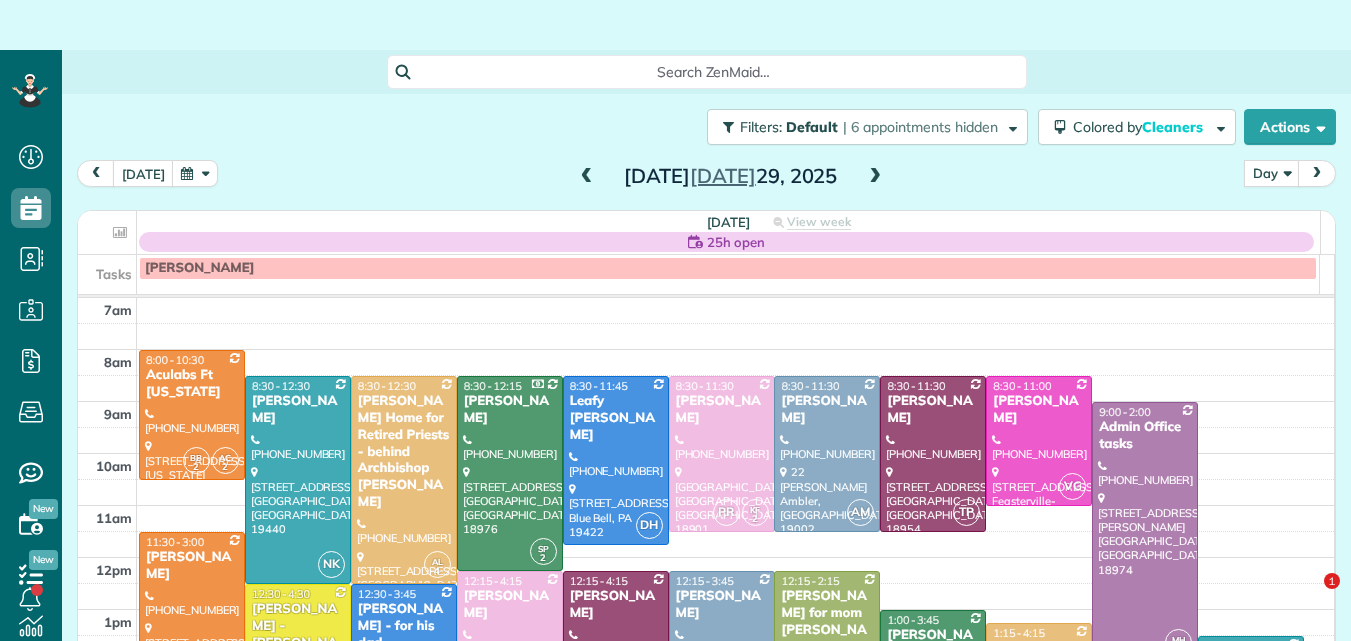 scroll, scrollTop: 0, scrollLeft: 0, axis: both 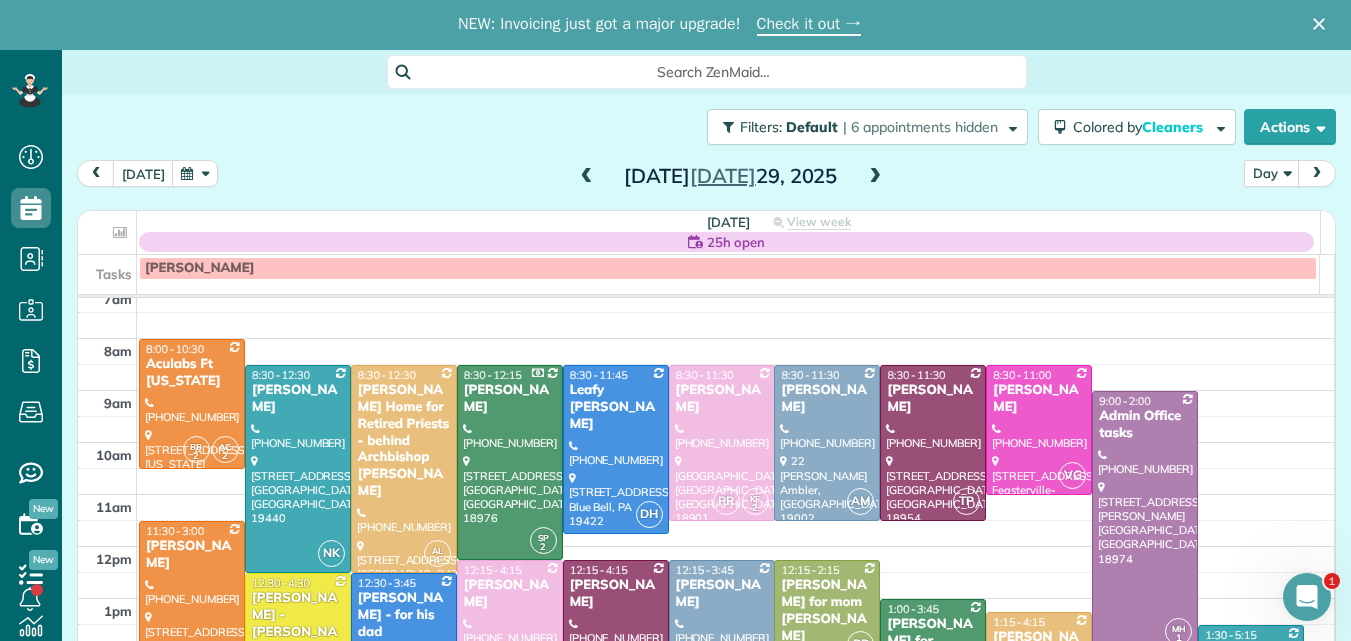 click at bounding box center [587, 177] 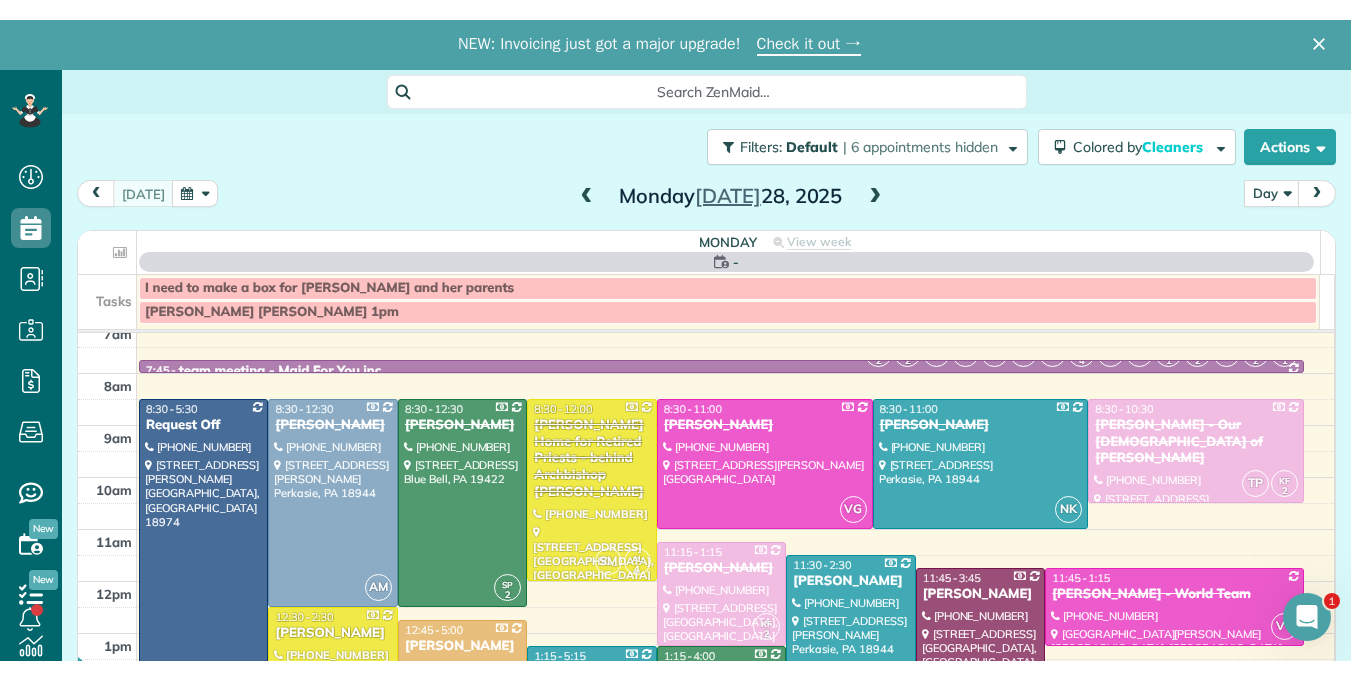 scroll, scrollTop: 0, scrollLeft: 0, axis: both 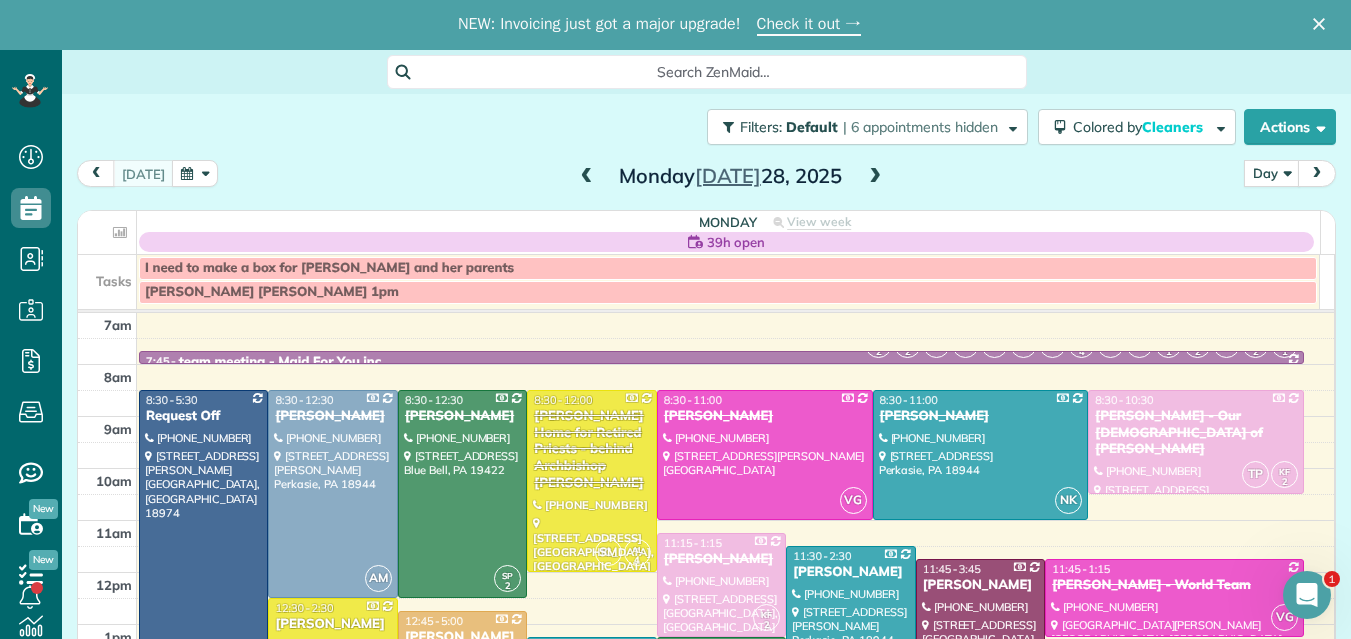 click on "Monday 39h open
View week $3,450.00 73.75  Man Hours 20  Appointments 97% Paid All Assigned Tasks   I need to make a box for Stacey Morgan and her parents   Lisa call Steve Purdue 1pm 7am 8am 9am 10am 11am 12pm 1pm 2pm 3pm 4pm 5pm 6pm 7pm 8pm KF 2 SP 2 NK DH VS VG TP AL 4 AM AF LC 1 LS 2 SM AC 2 MH 1 7:45 - 8:00 team meeting - Maid For You,inc. (215) 370-7993 1560 Russett Drive Warminster, PA 18974 AC 2 8:30 - 5:30 Request Off (215) 370-7993 1560 Russett Drive Warminster, PA 18974 AM 8:30 - 12:30 Brooke Vilbas (215) 801-4462 684 Bennett Lane Perkasie, PA 18944 SP 2 8:30 - 12:30 Paula Krosky (410) 404-2082 1062 Hemlock Drive Blue Bell, PA 19422 SM AL 4 8:30 - 12:00 Regina Coeli Home for Retired Priests - behind Archbishop Wood (610) 586-8535 685 York Road Warminster, PA 18974 VG 8:30 - 11:00 Mackenzie Cannataro (215) 435-8928 306 Krewson Terrace Willow Grove, PA 19090 NK 8:30 - 11:00 Fran Shaver (860) 559-4129 3268 Bushwood Drive Perkasie, PA 18944 TP KF 2 8:30 - 10:30 (267) 247-5374 Doylestown, PA ? KF" at bounding box center (706, 464) 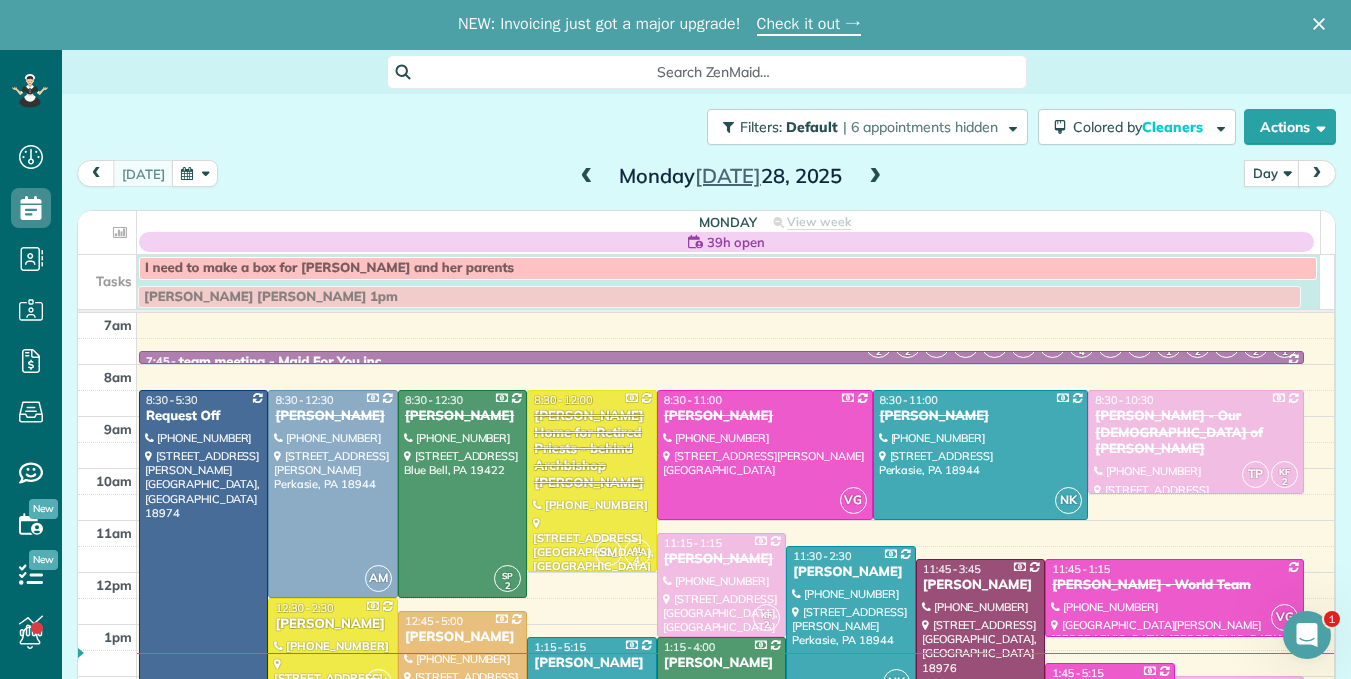 click on "Lisa call Steve Purdue 1pm" at bounding box center [719, 297] 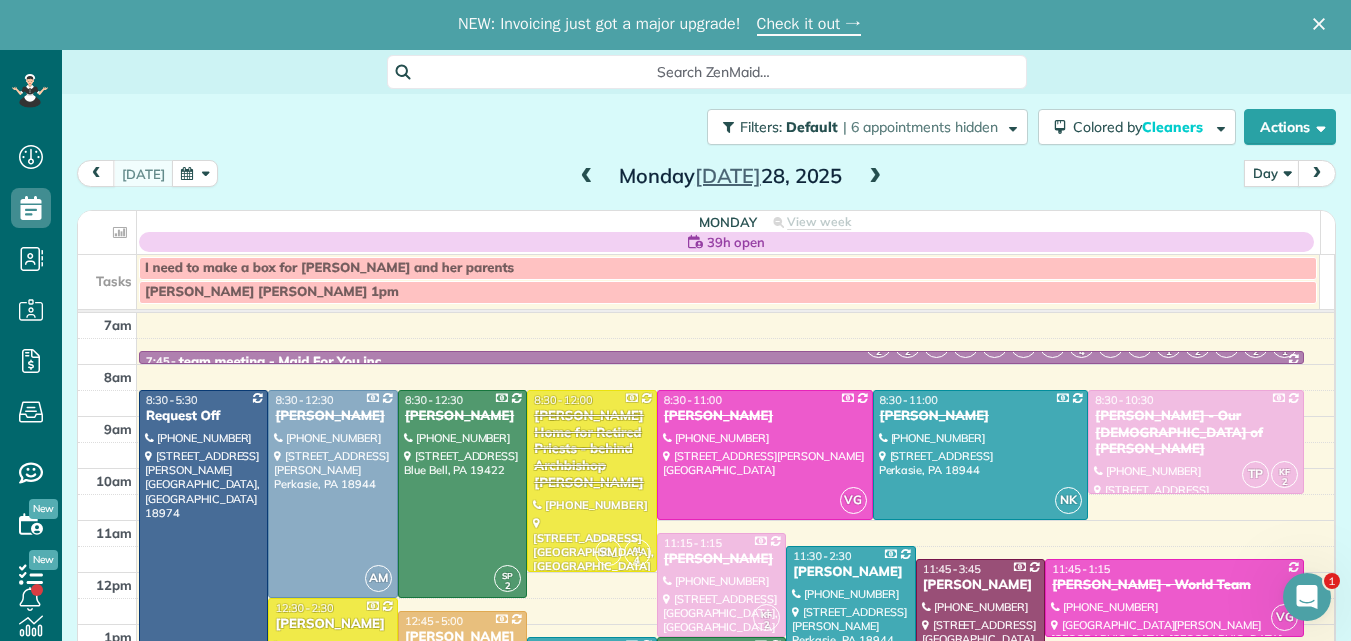 scroll, scrollTop: 641, scrollLeft: 62, axis: both 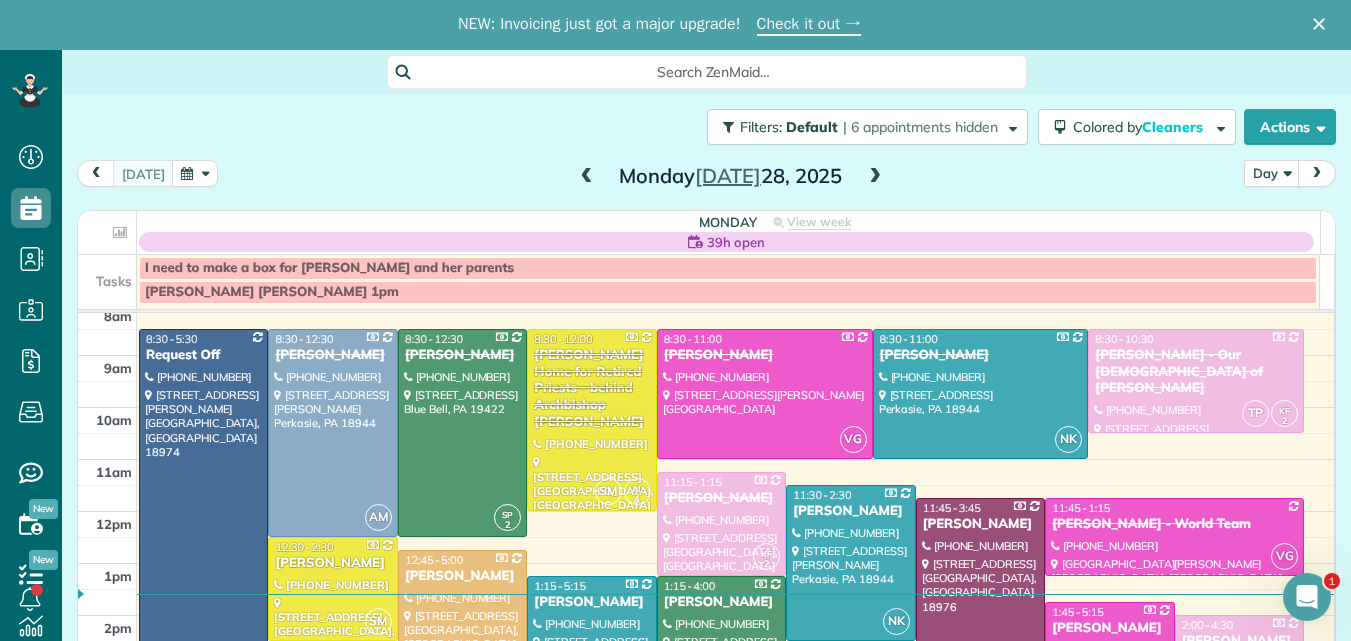 click at bounding box center (875, 177) 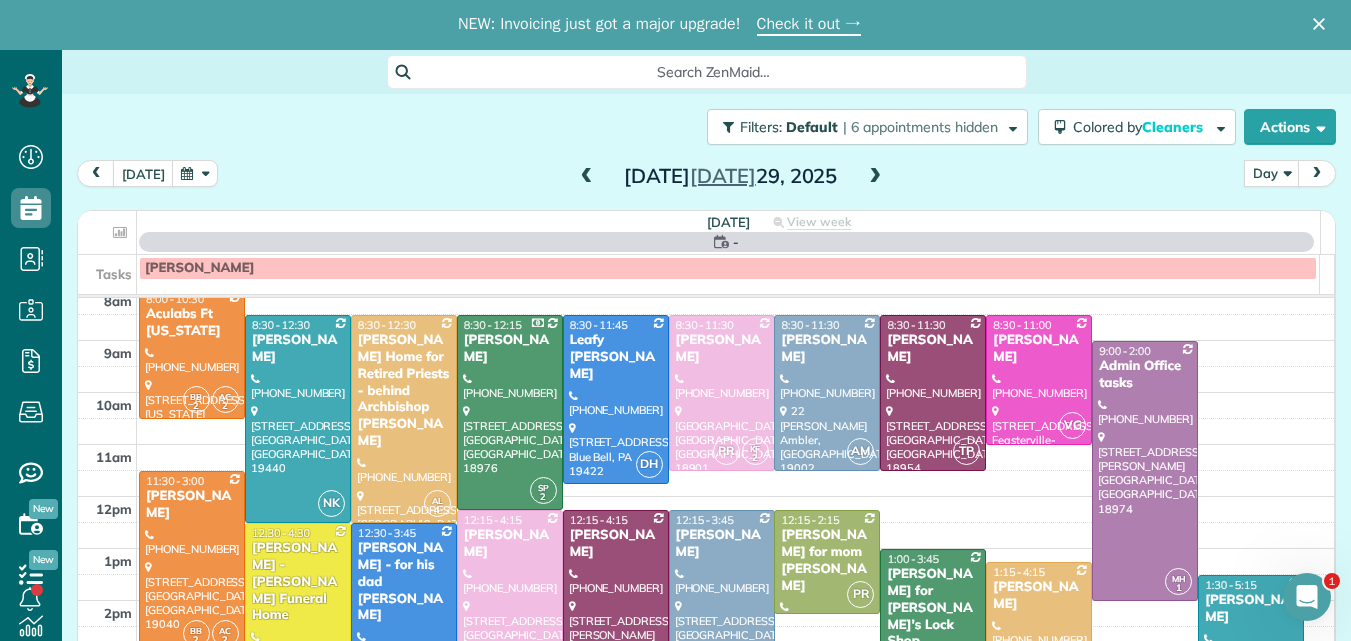 scroll, scrollTop: 0, scrollLeft: 0, axis: both 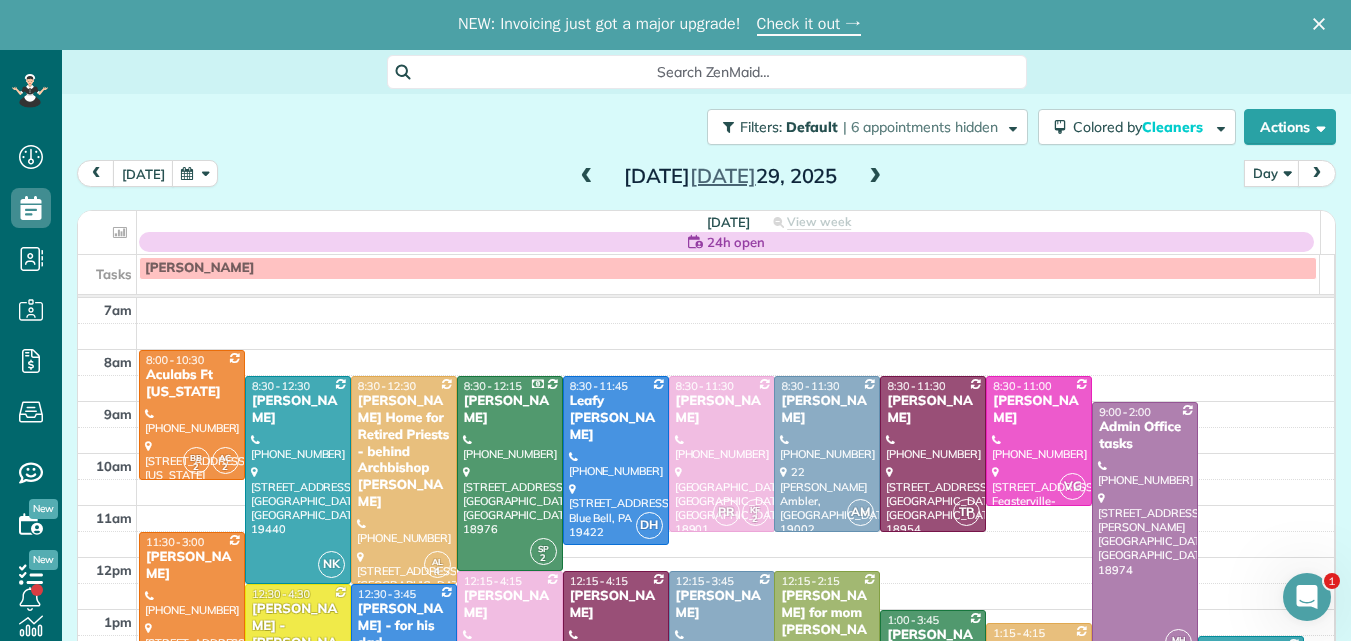 click at bounding box center [875, 177] 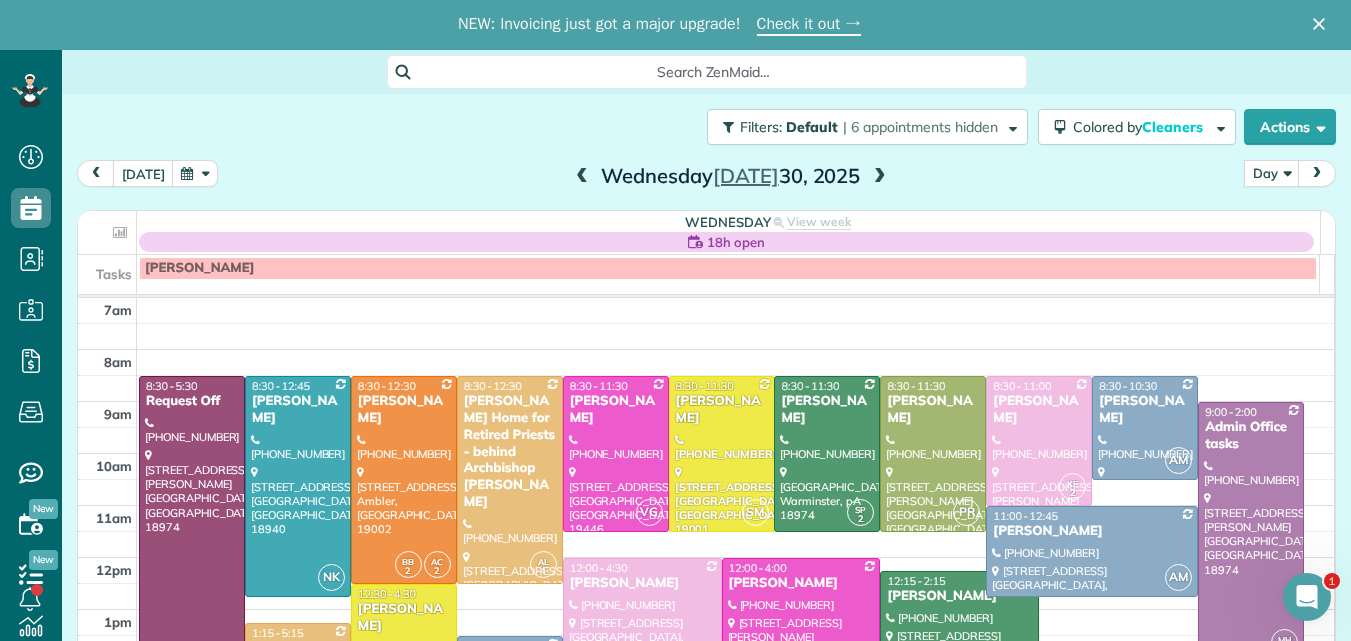 click at bounding box center (880, 177) 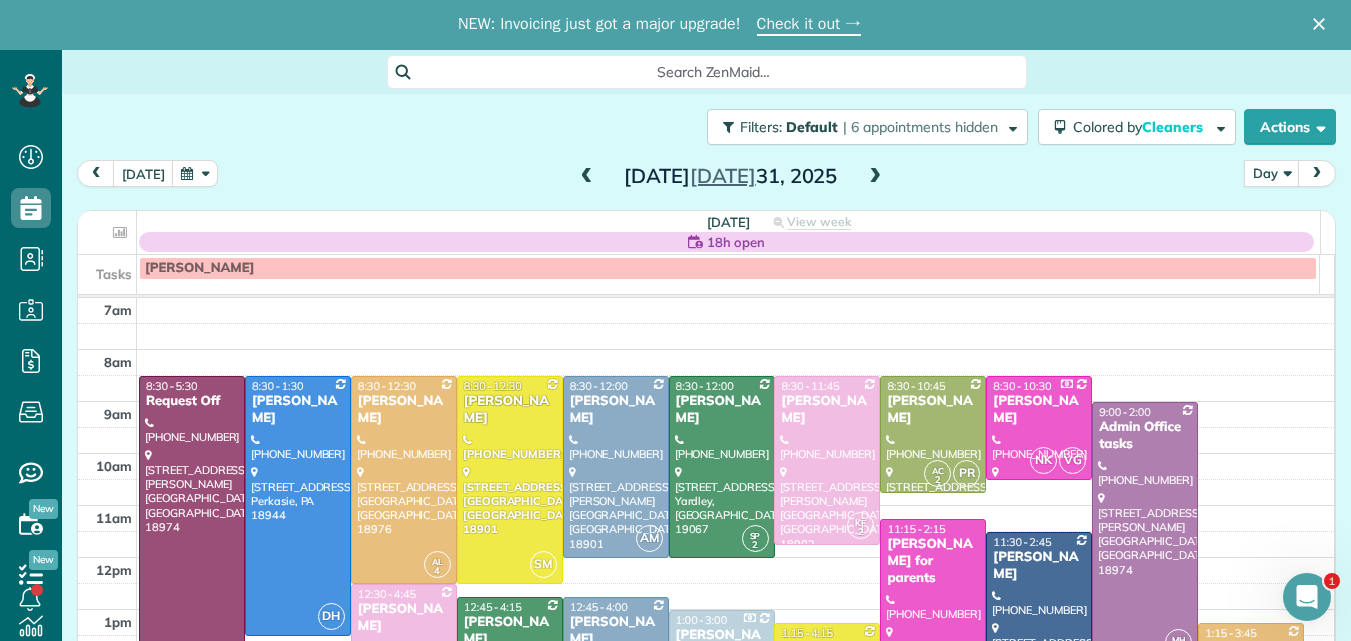click at bounding box center (875, 177) 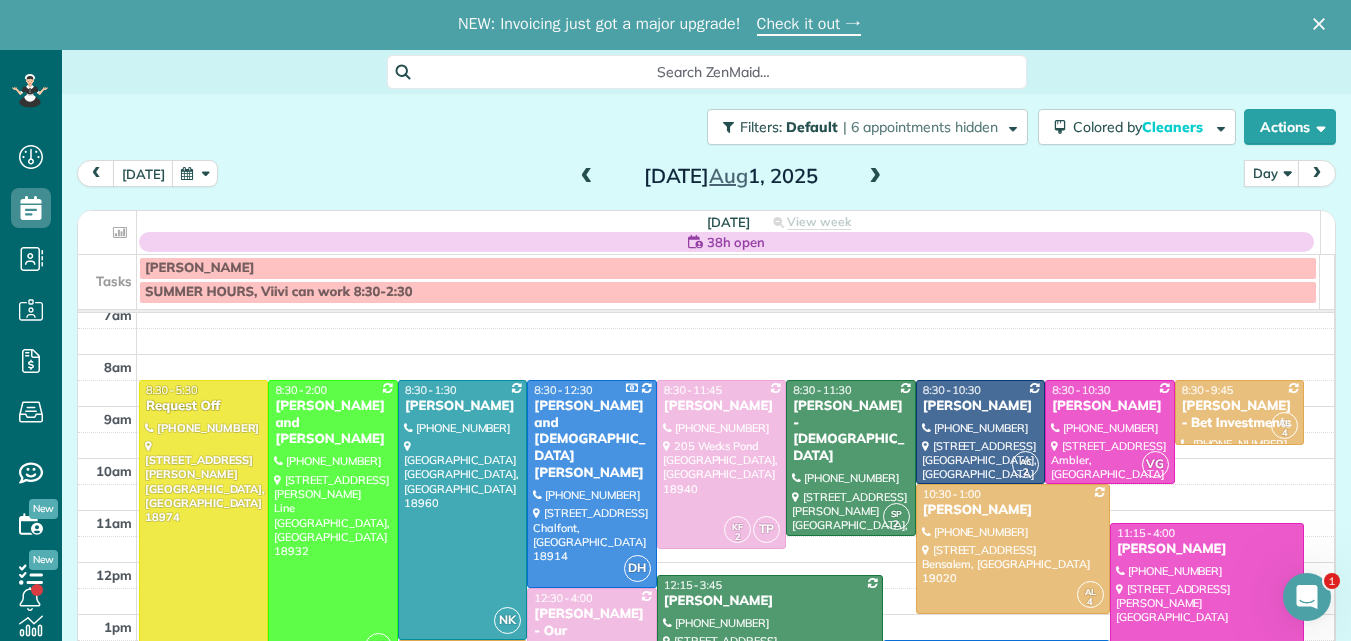 scroll, scrollTop: 0, scrollLeft: 0, axis: both 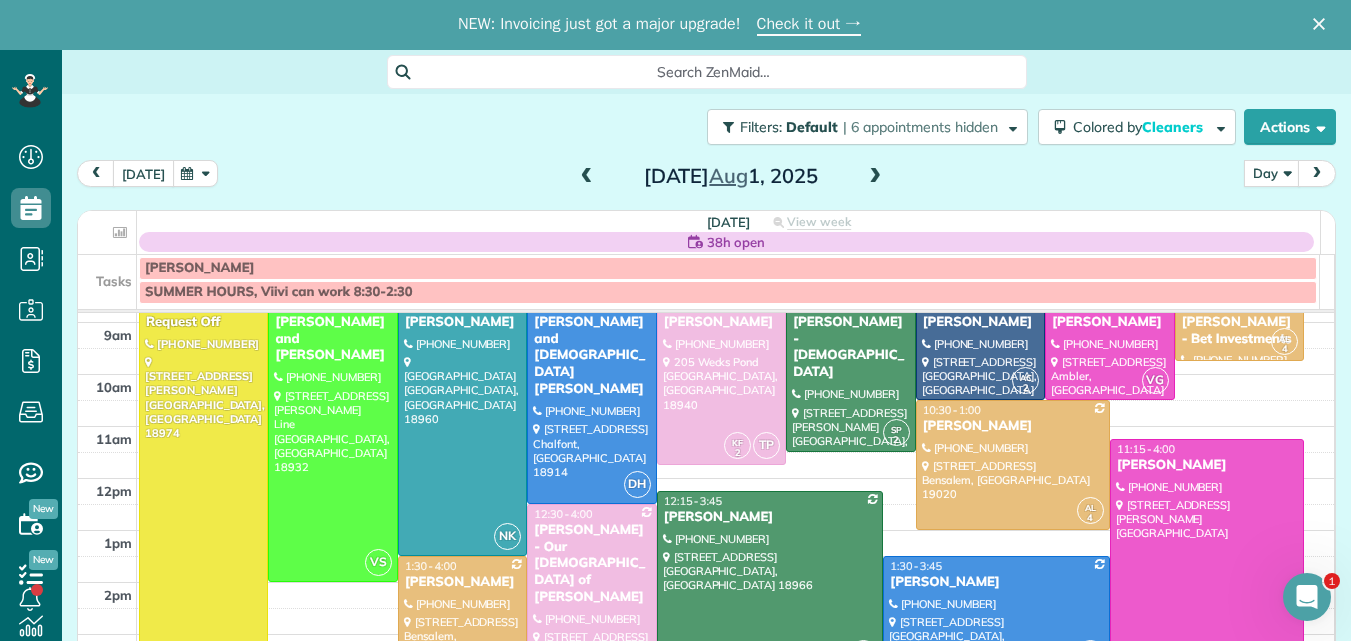 click on "today" at bounding box center (143, 173) 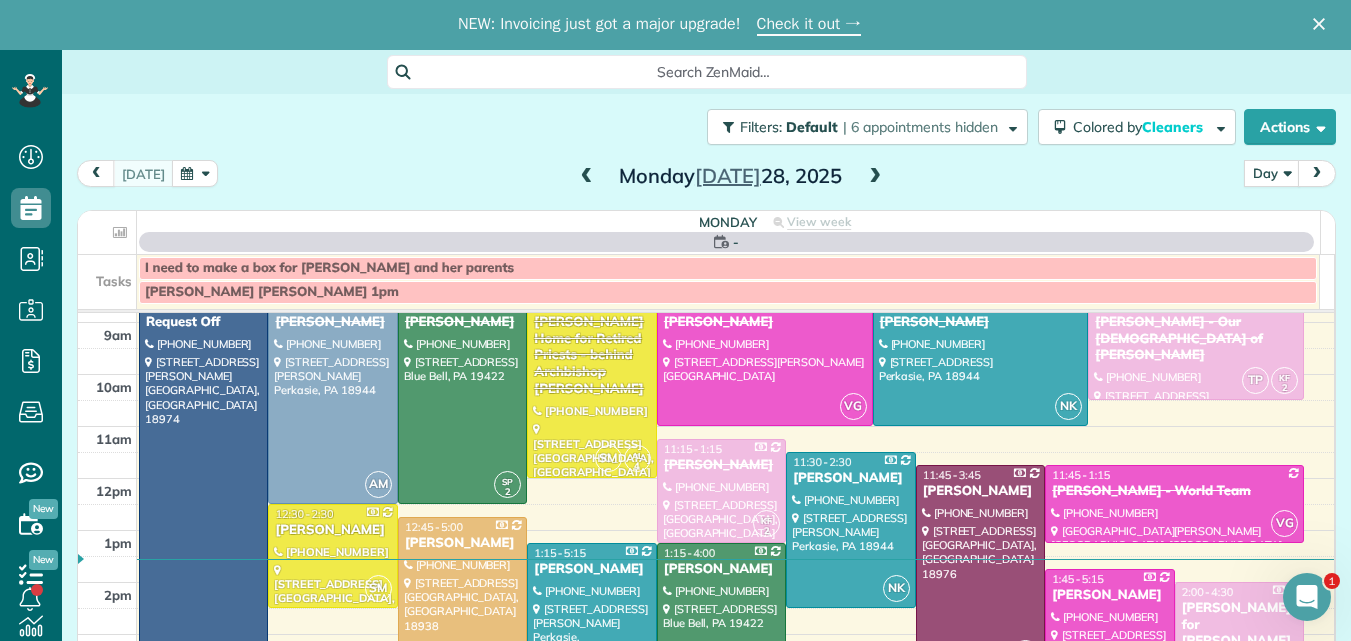 scroll, scrollTop: 0, scrollLeft: 0, axis: both 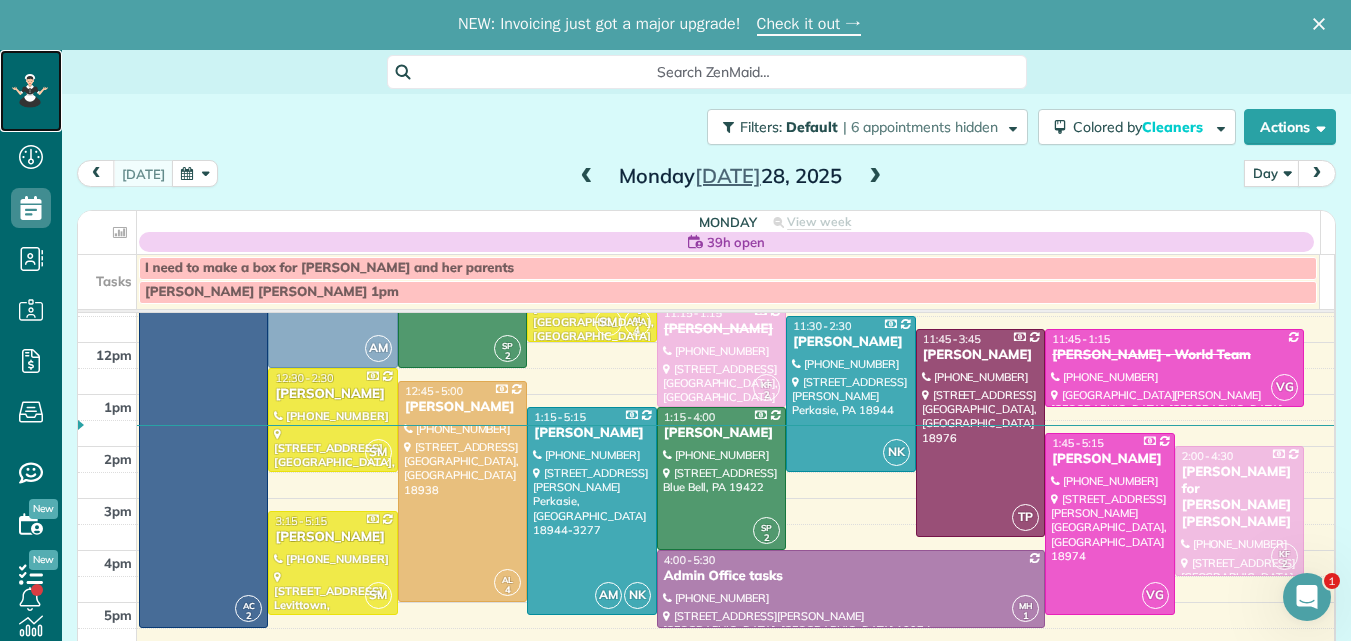 click 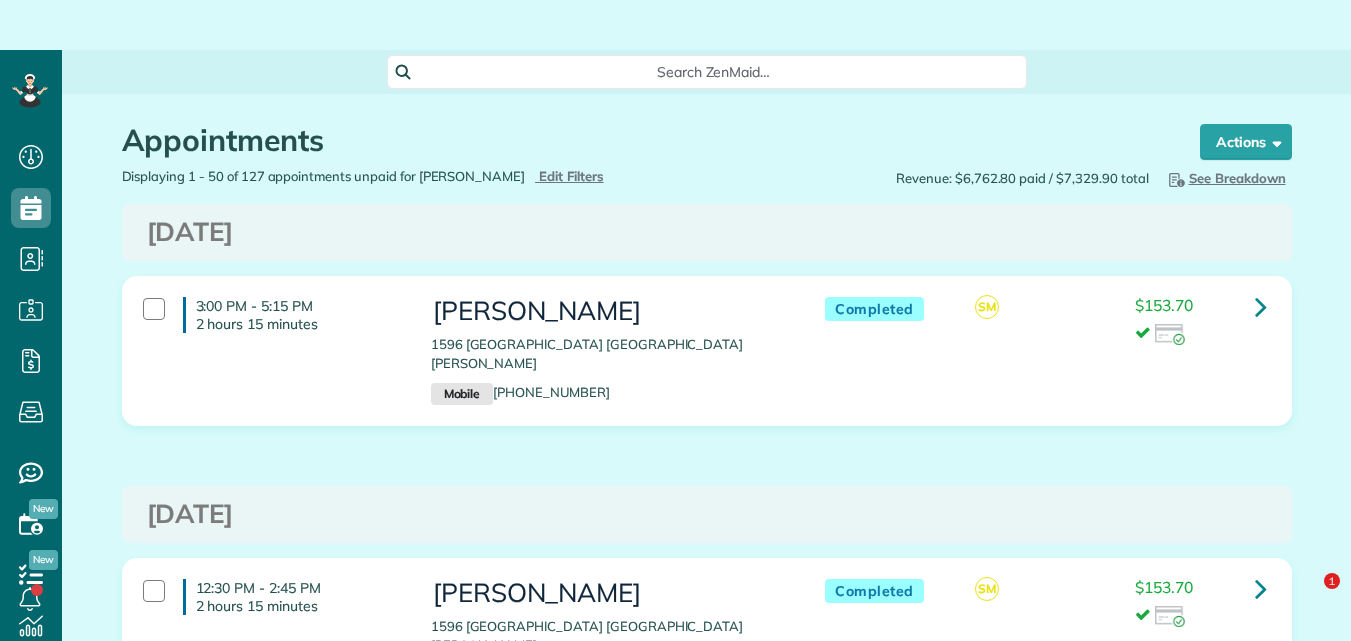 scroll, scrollTop: 0, scrollLeft: 0, axis: both 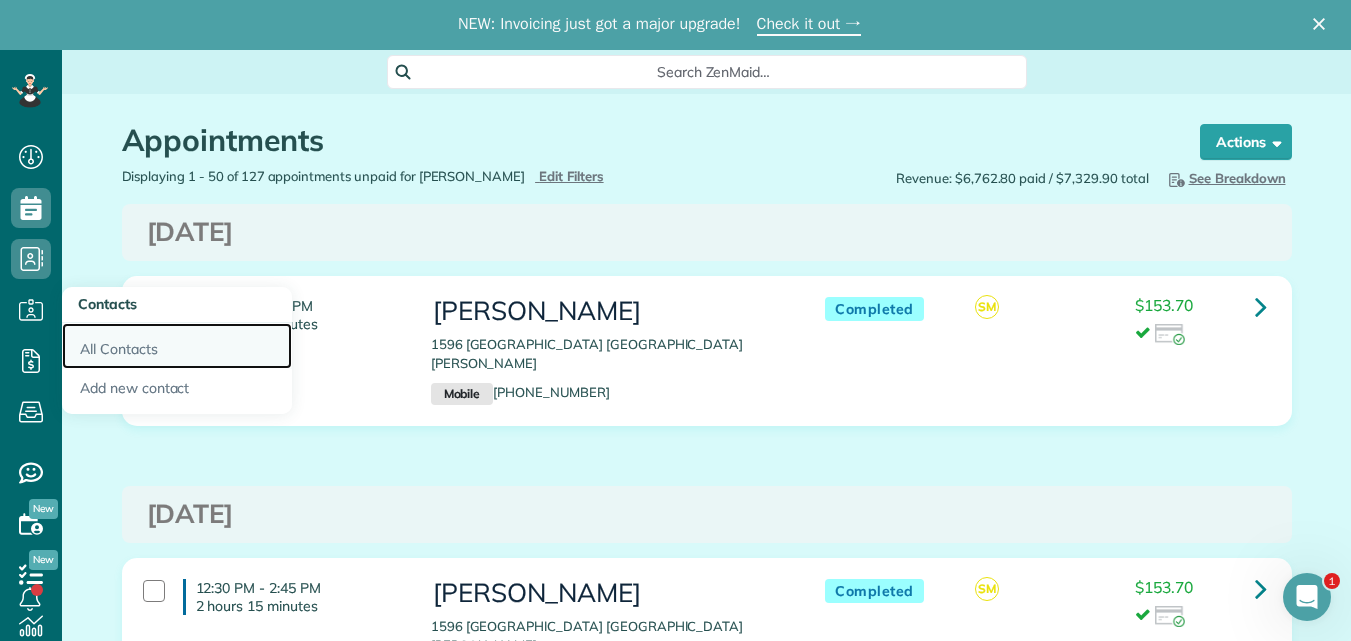 click on "All Contacts" at bounding box center [177, 346] 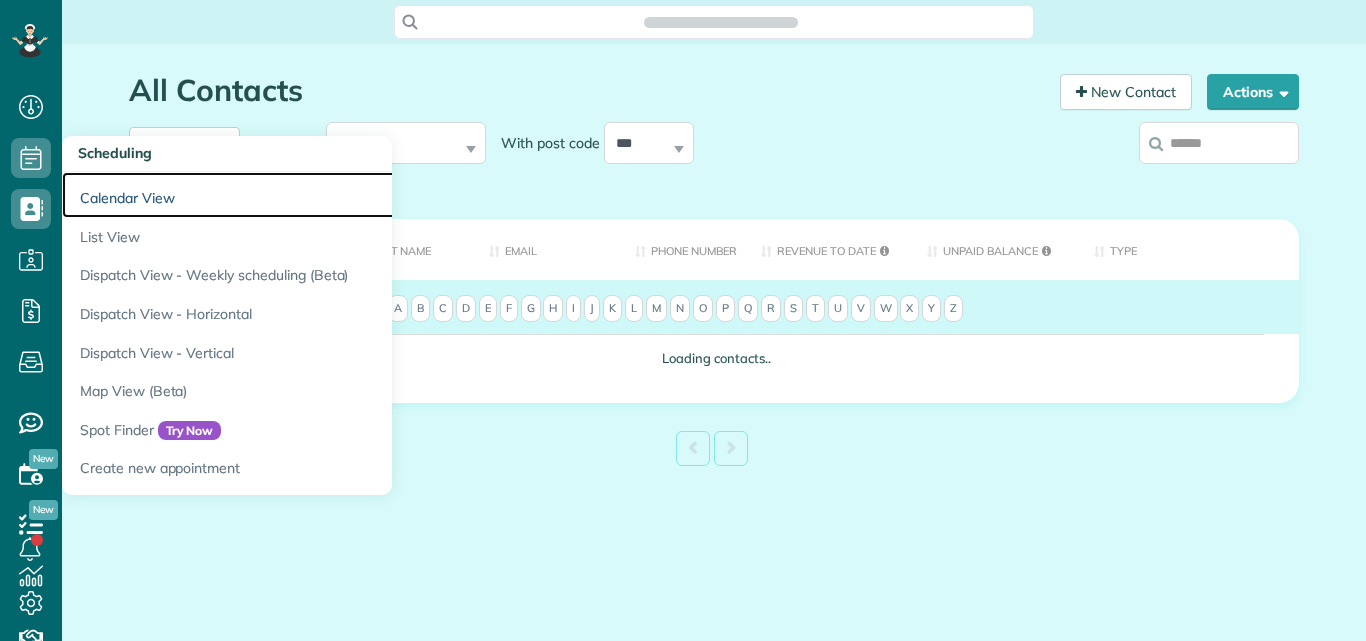 scroll, scrollTop: 0, scrollLeft: 0, axis: both 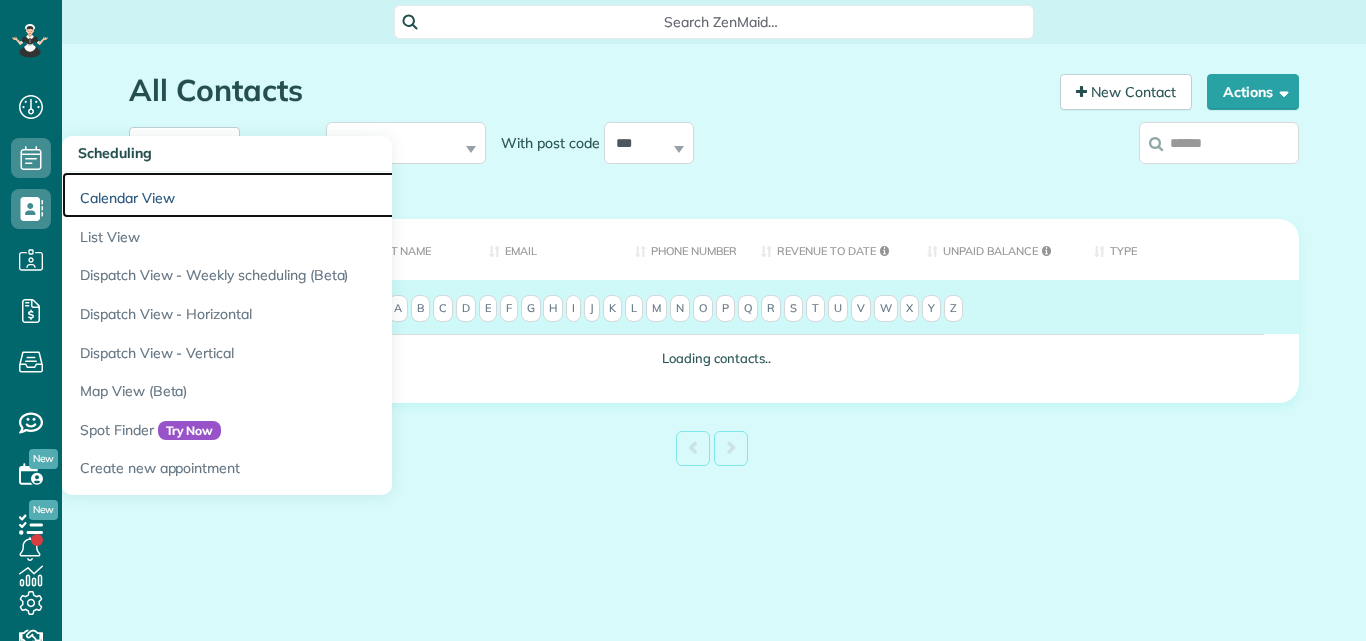 click on "Calendar View" at bounding box center [312, 195] 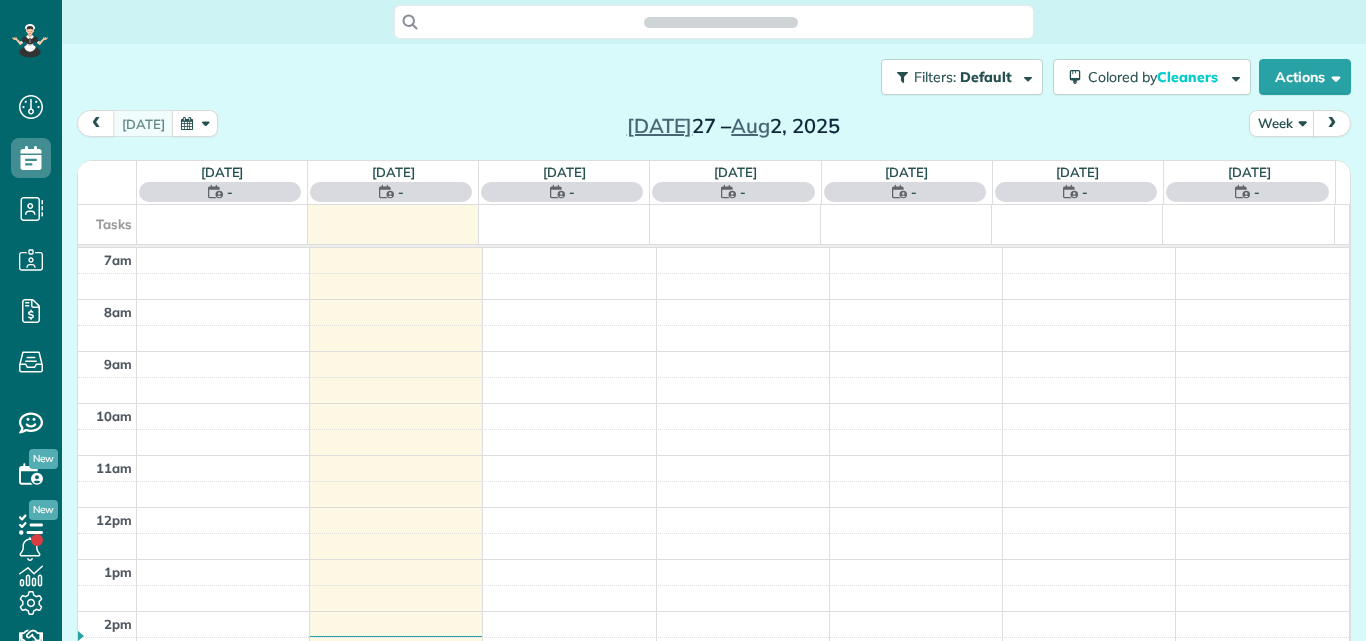 scroll, scrollTop: 0, scrollLeft: 0, axis: both 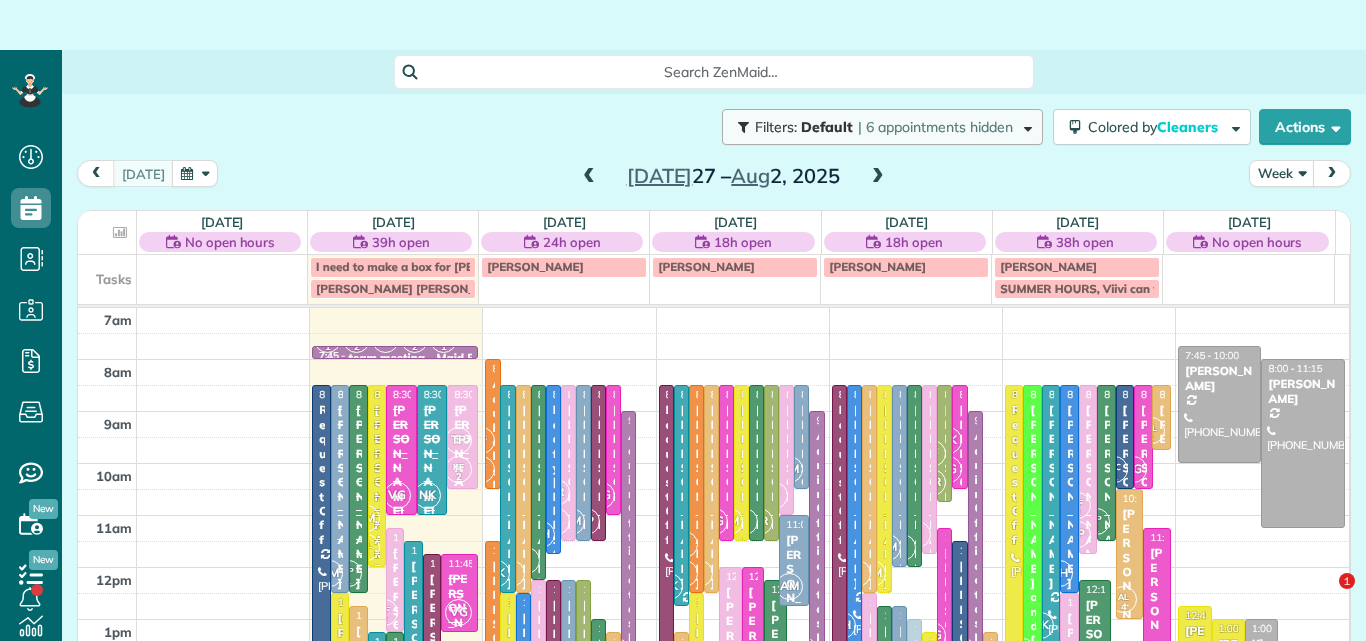 click on "Filters:   Default
|  6 appointments hidden
Colored by  Cleaners
Color by Cleaner
Color by Team
Color by Status
Color by Recurrence
Color by Paid/Unpaid
Filters  Default
Schedule Changes
Actions
Create Appointment
Create Task
Clock In/Out
Send Work Orders
Print Route Sheets
Today's Emails/Texts
View Metrics" at bounding box center [714, 372] 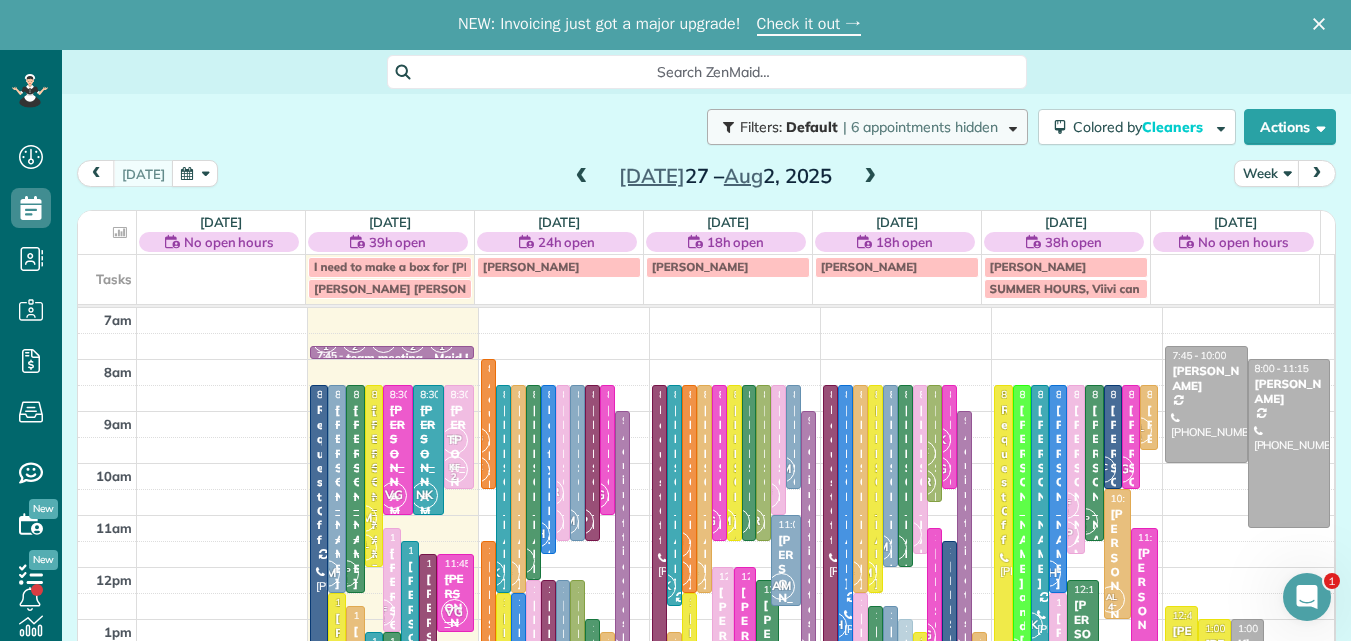 scroll, scrollTop: 0, scrollLeft: 0, axis: both 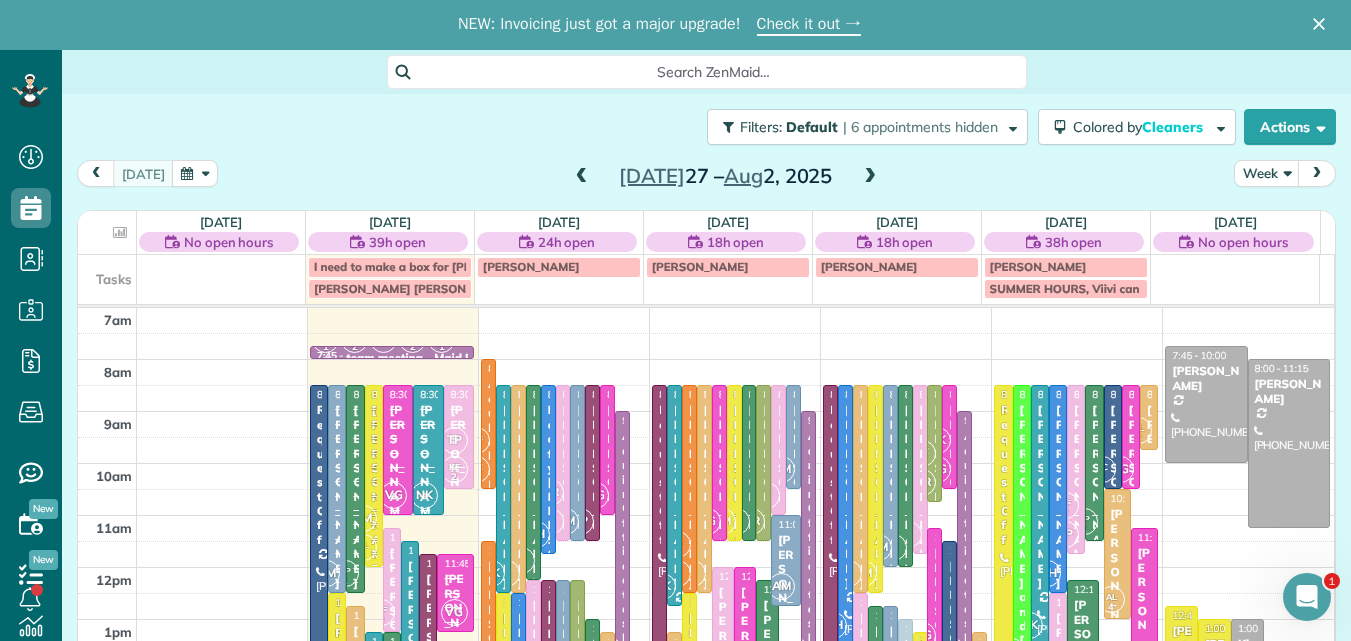click at bounding box center [870, 177] 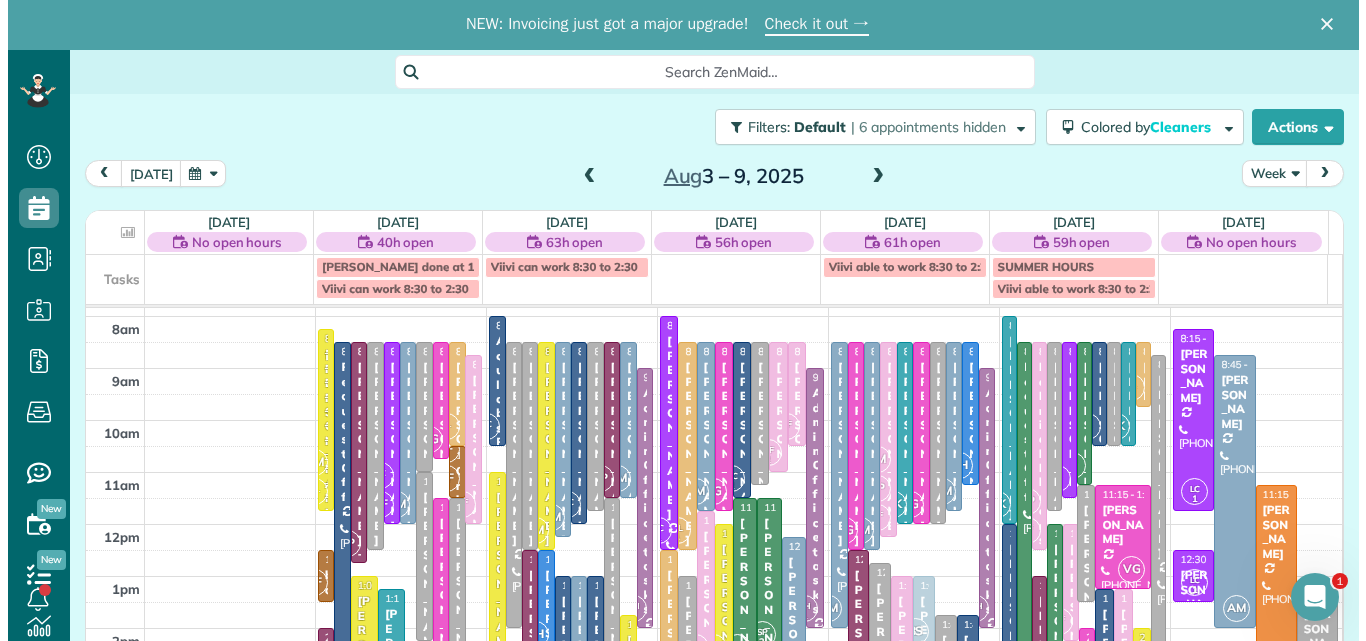 scroll, scrollTop: 62, scrollLeft: 0, axis: vertical 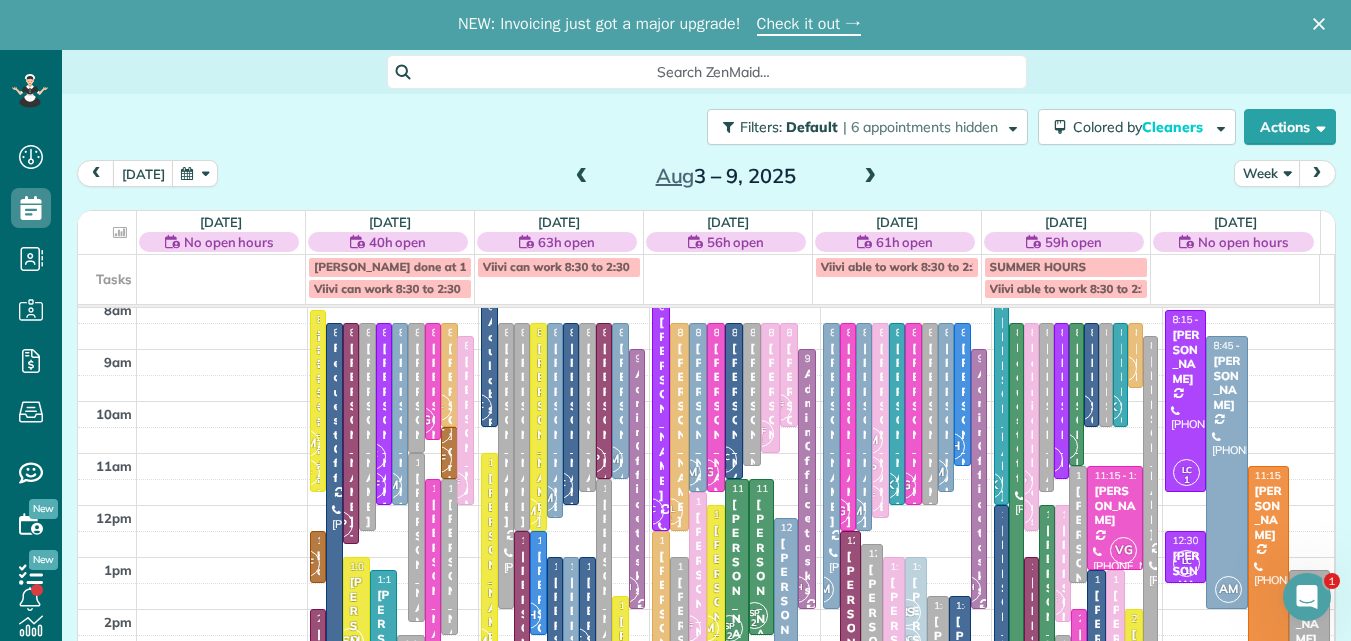 click on "Week" at bounding box center (1267, 173) 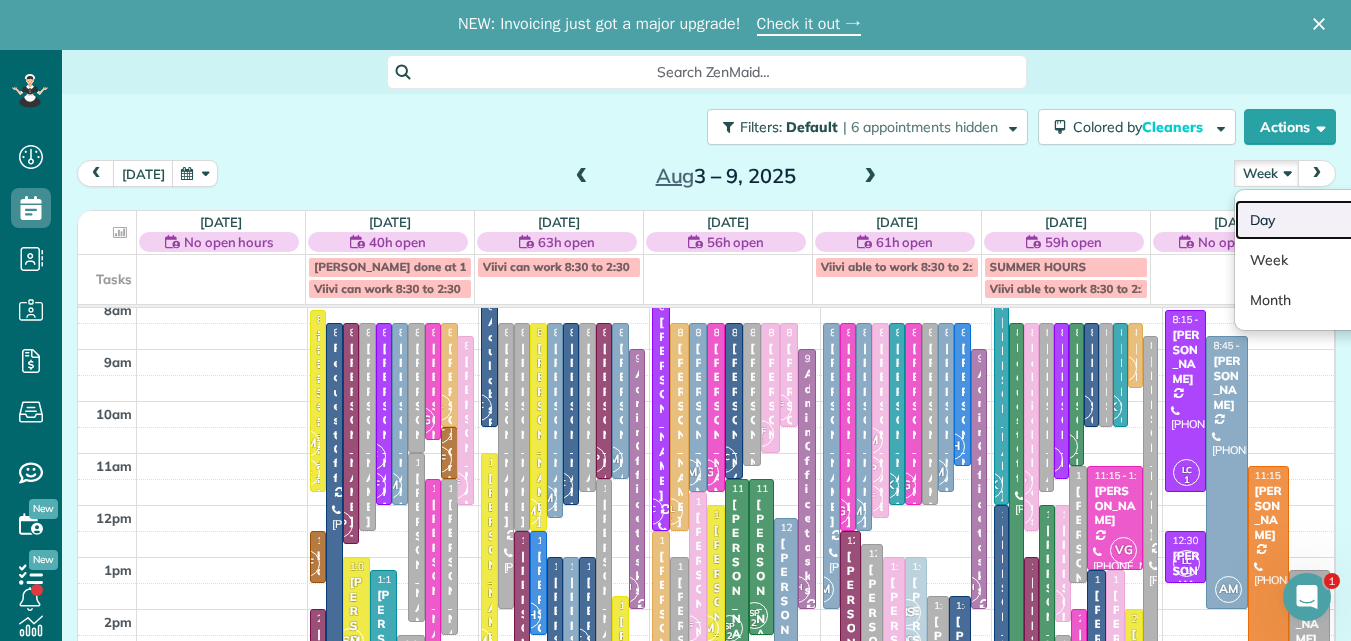 click on "Day" at bounding box center (1314, 220) 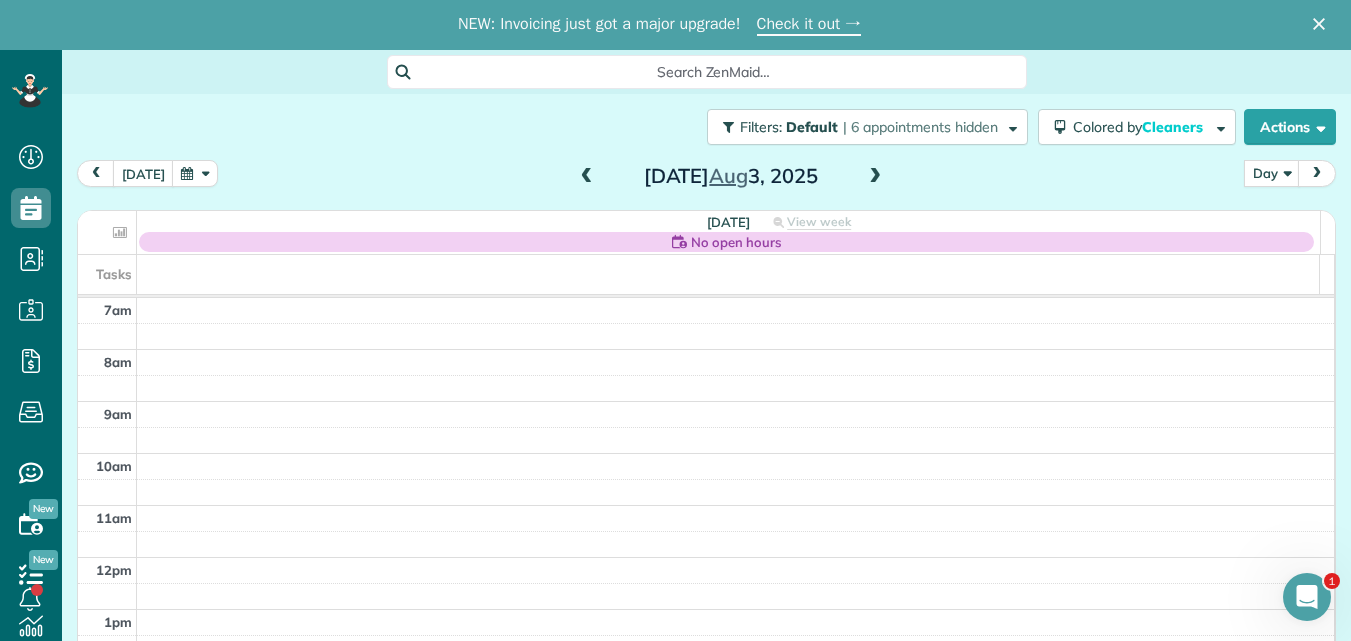 click at bounding box center (875, 177) 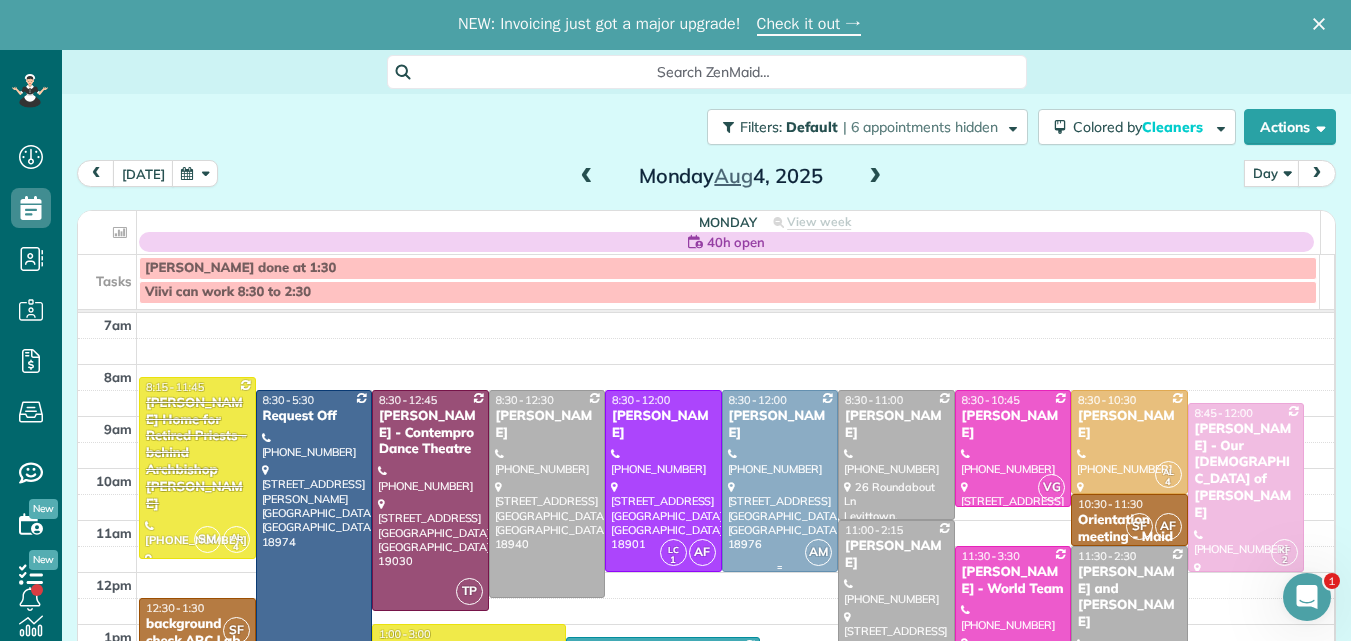 click at bounding box center [780, 481] 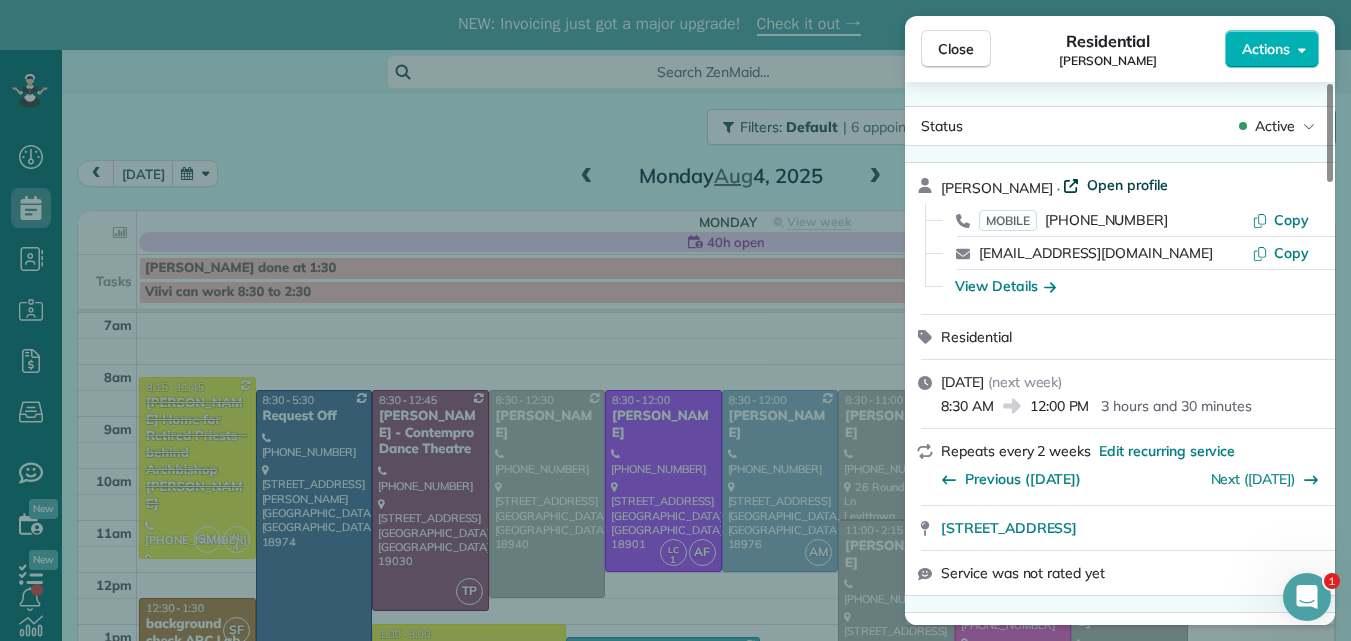 click on "Open profile" at bounding box center (1127, 185) 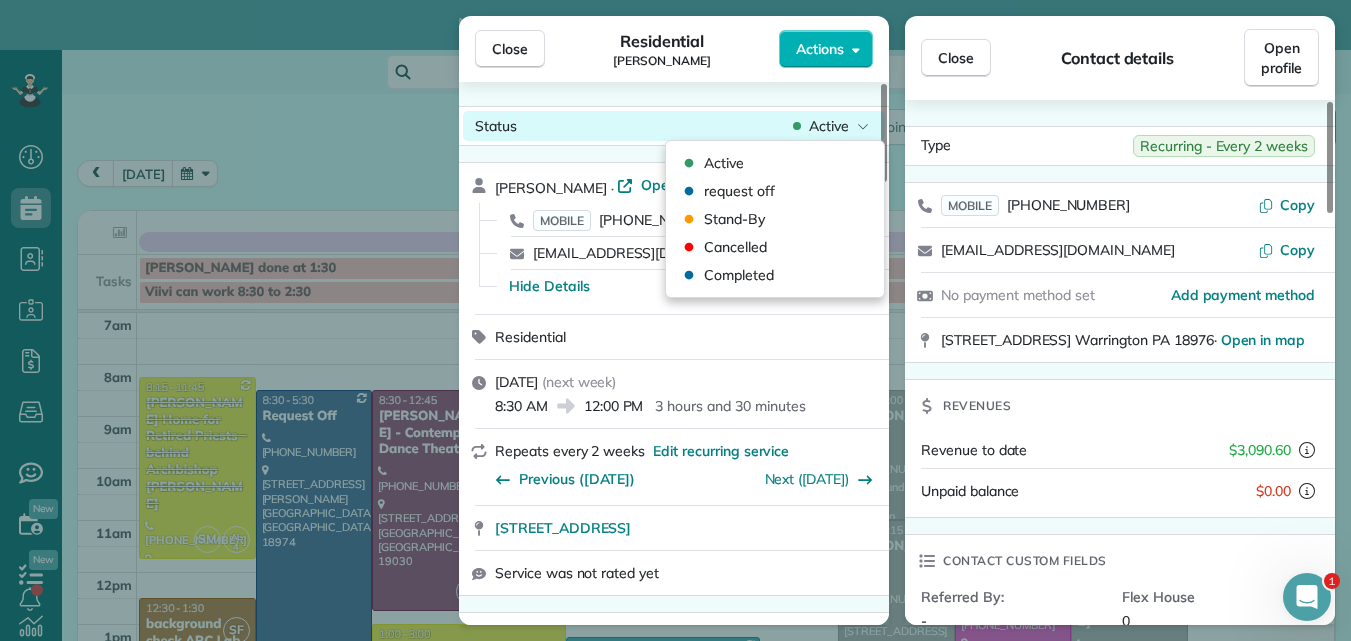 click on "Active" at bounding box center (829, 126) 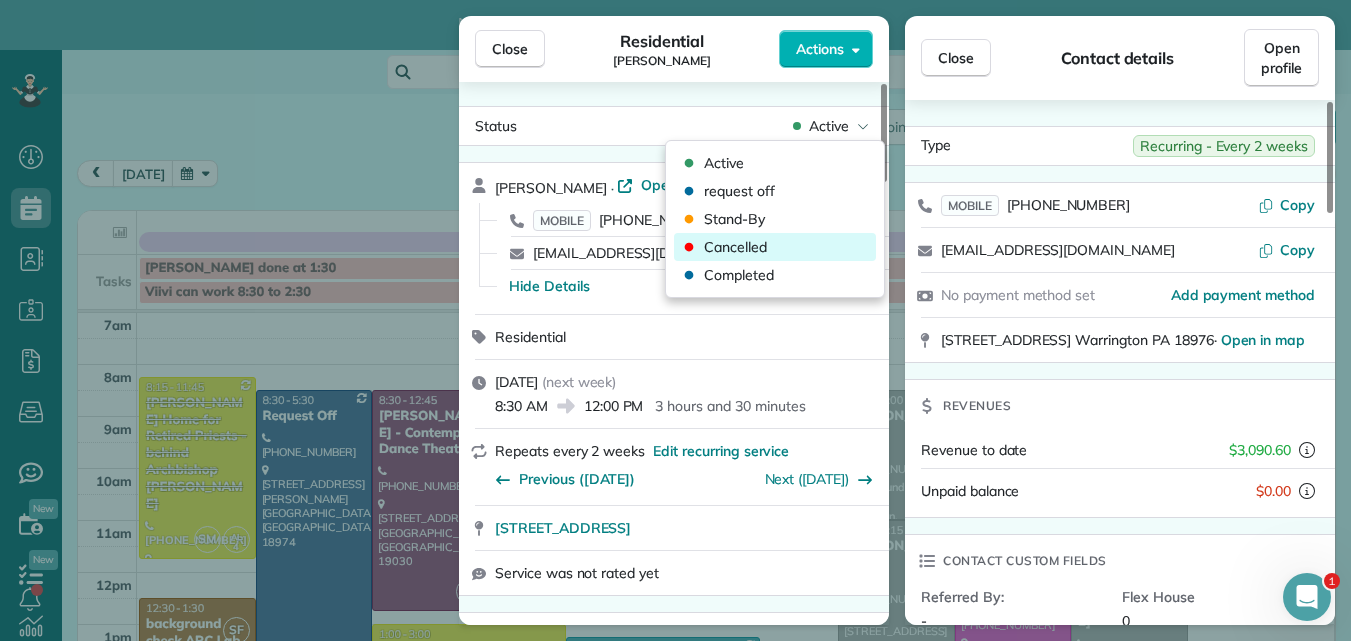 click on "Cancelled" at bounding box center [735, 247] 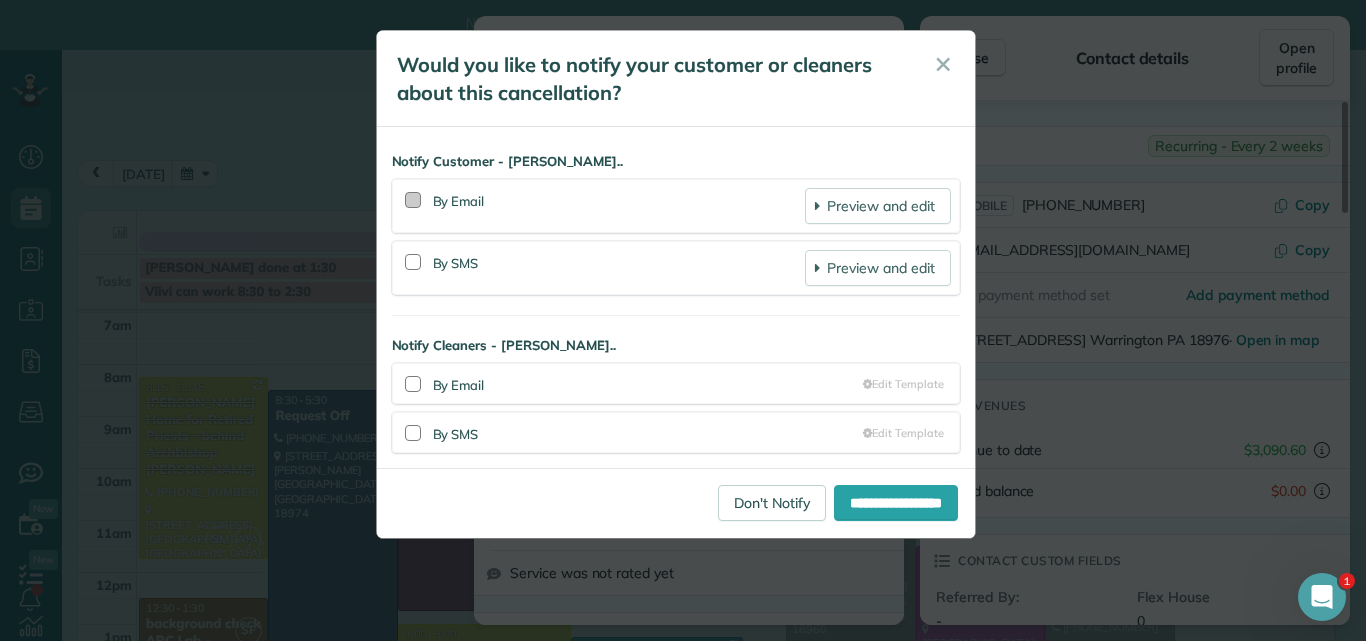 click at bounding box center (413, 200) 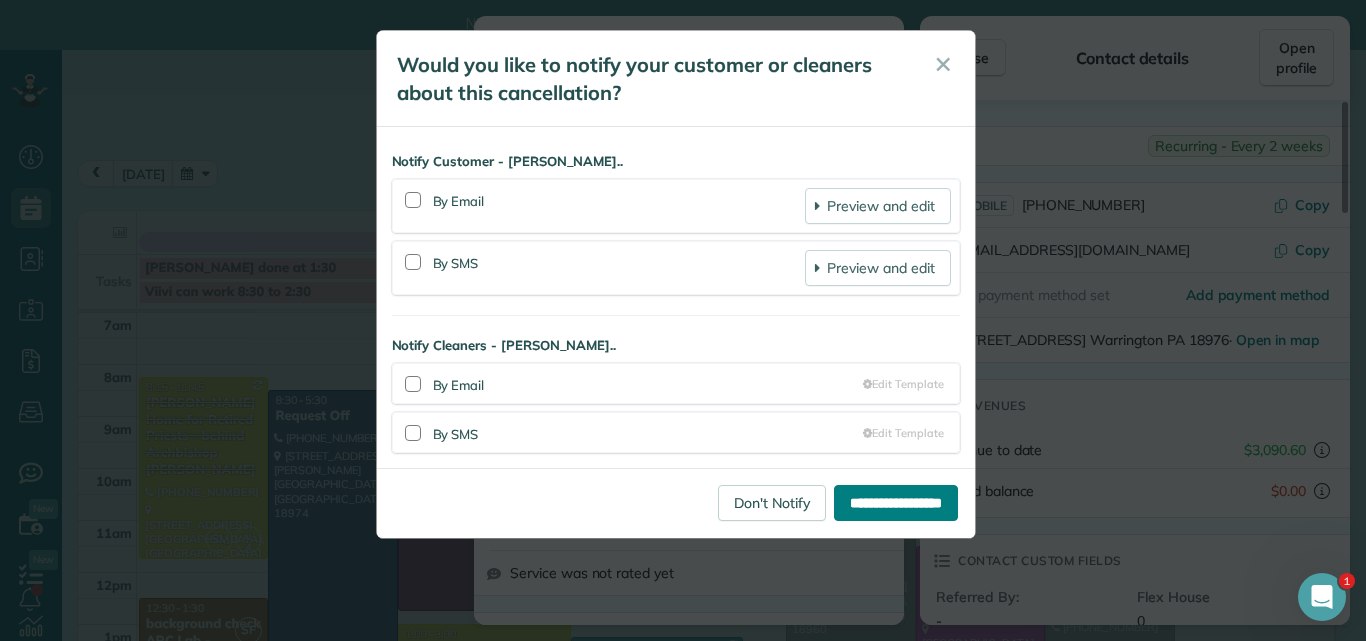 click on "**********" at bounding box center [896, 503] 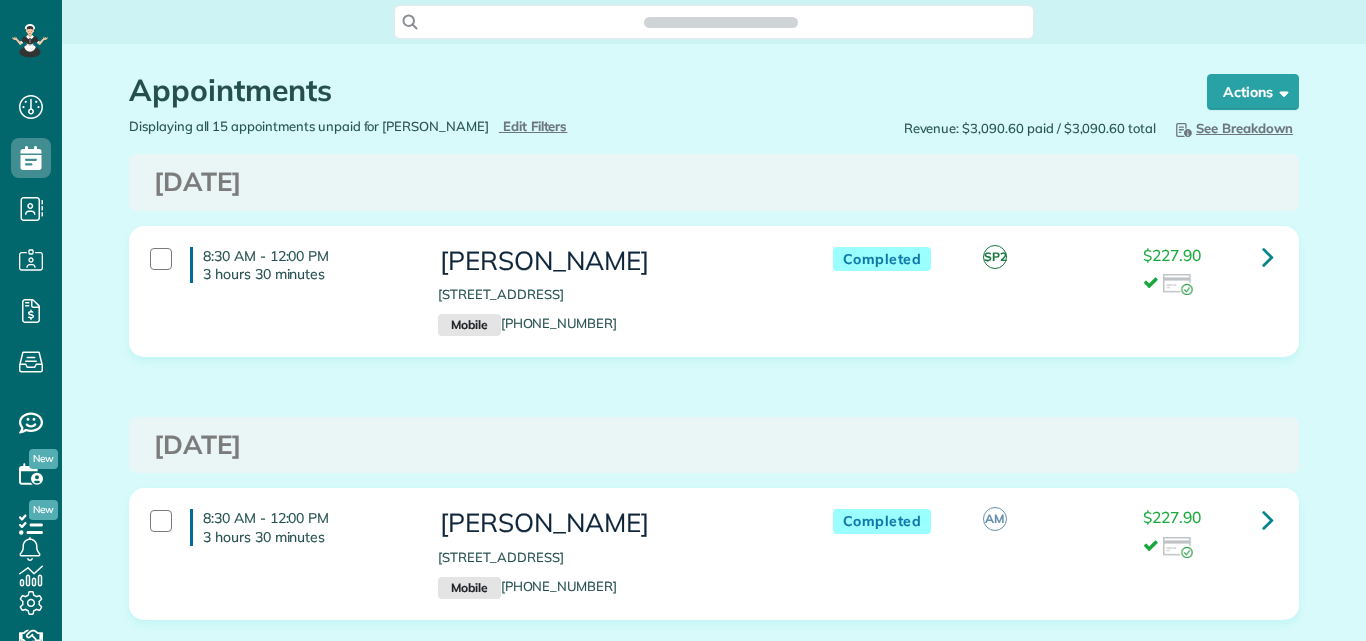 scroll, scrollTop: 0, scrollLeft: 0, axis: both 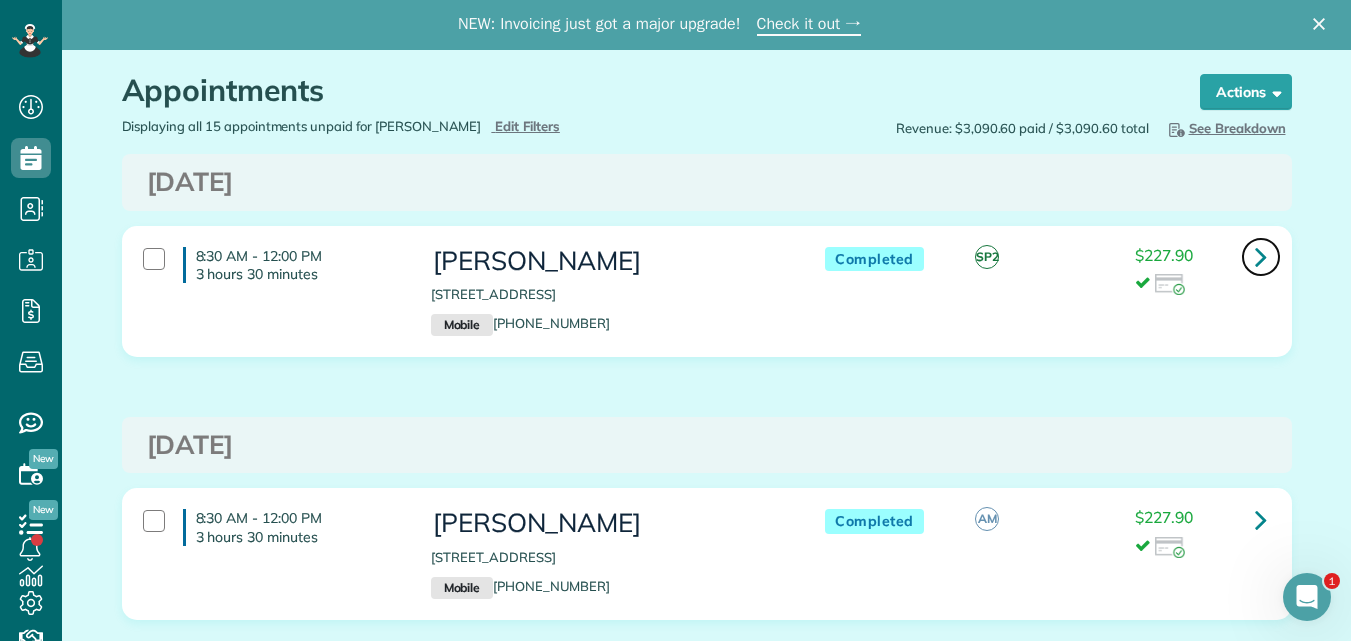 click at bounding box center (1261, 256) 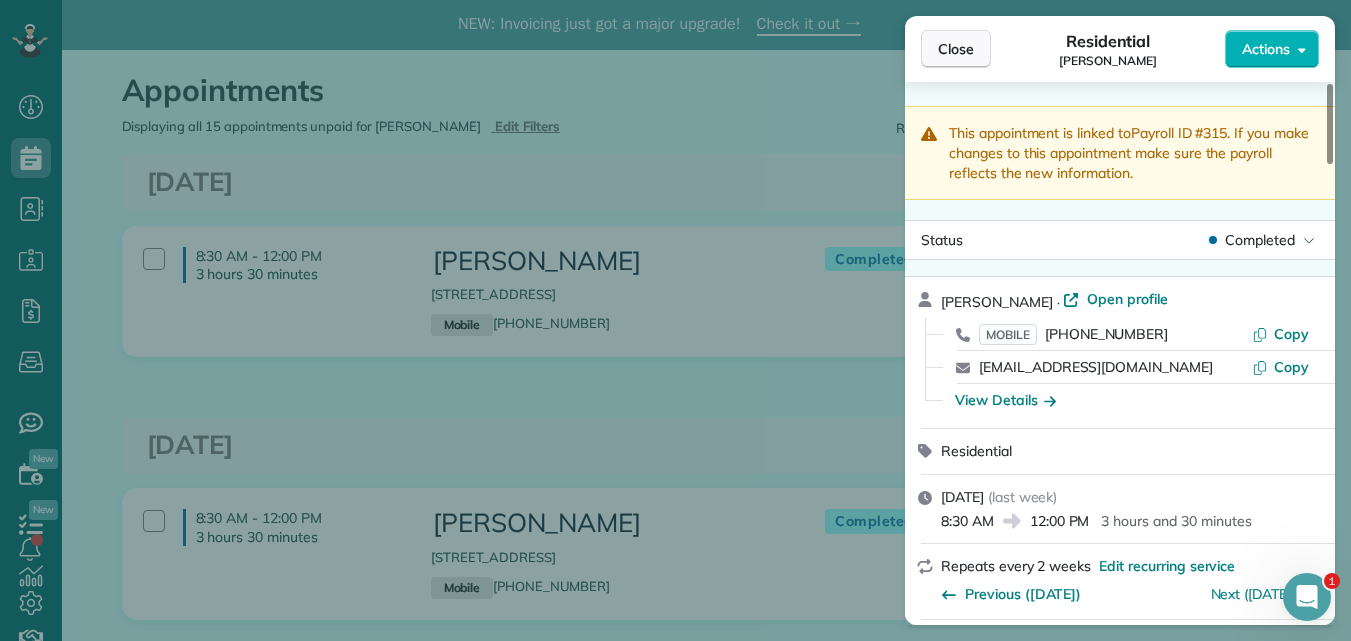 click on "Close" at bounding box center (956, 49) 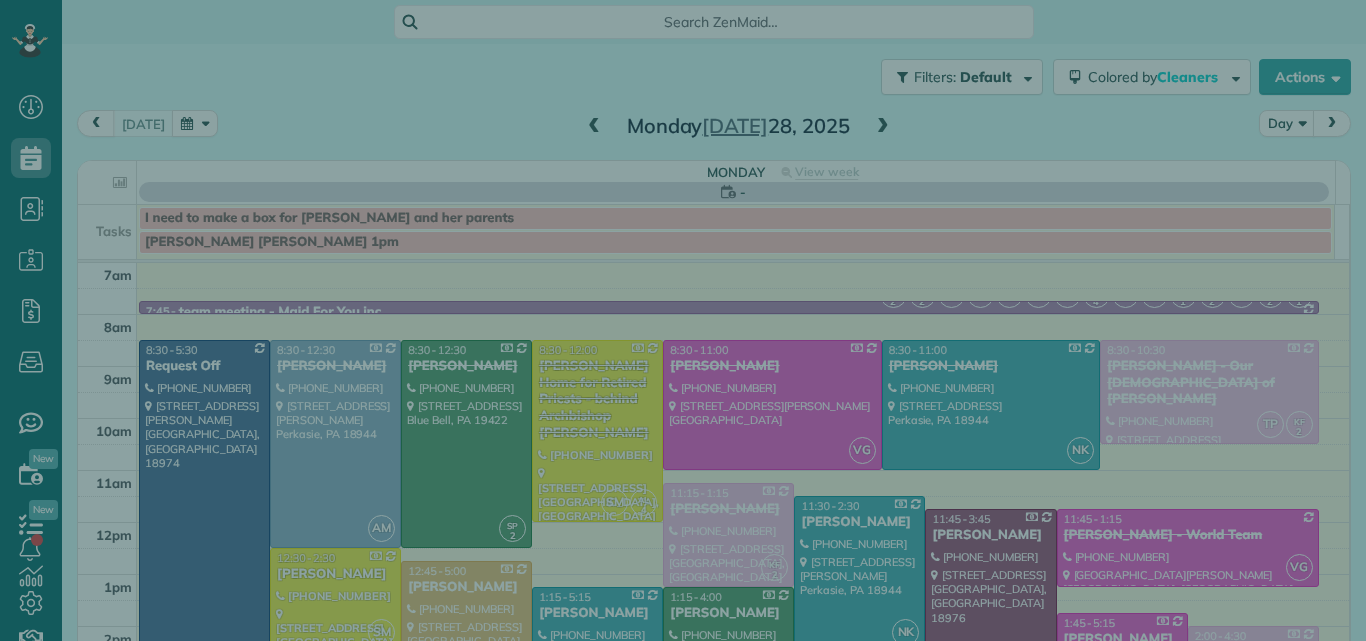scroll, scrollTop: 0, scrollLeft: 0, axis: both 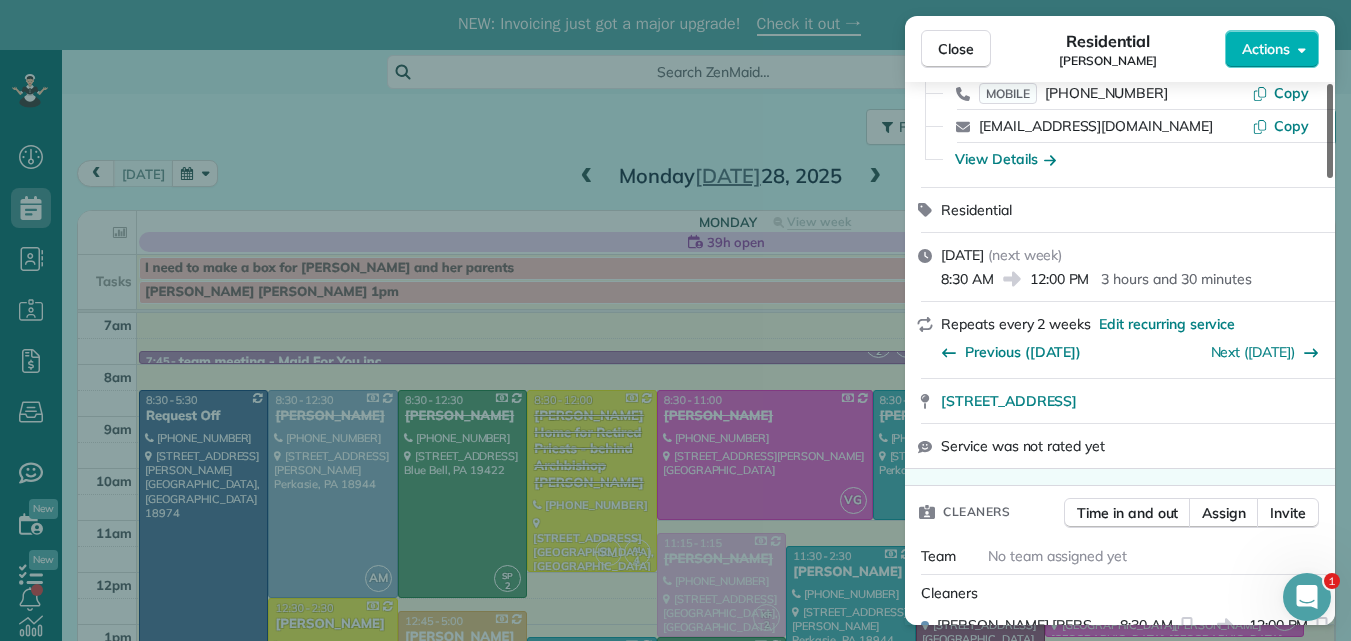 drag, startPoint x: 1328, startPoint y: 144, endPoint x: 1321, endPoint y: 166, distance: 23.086792 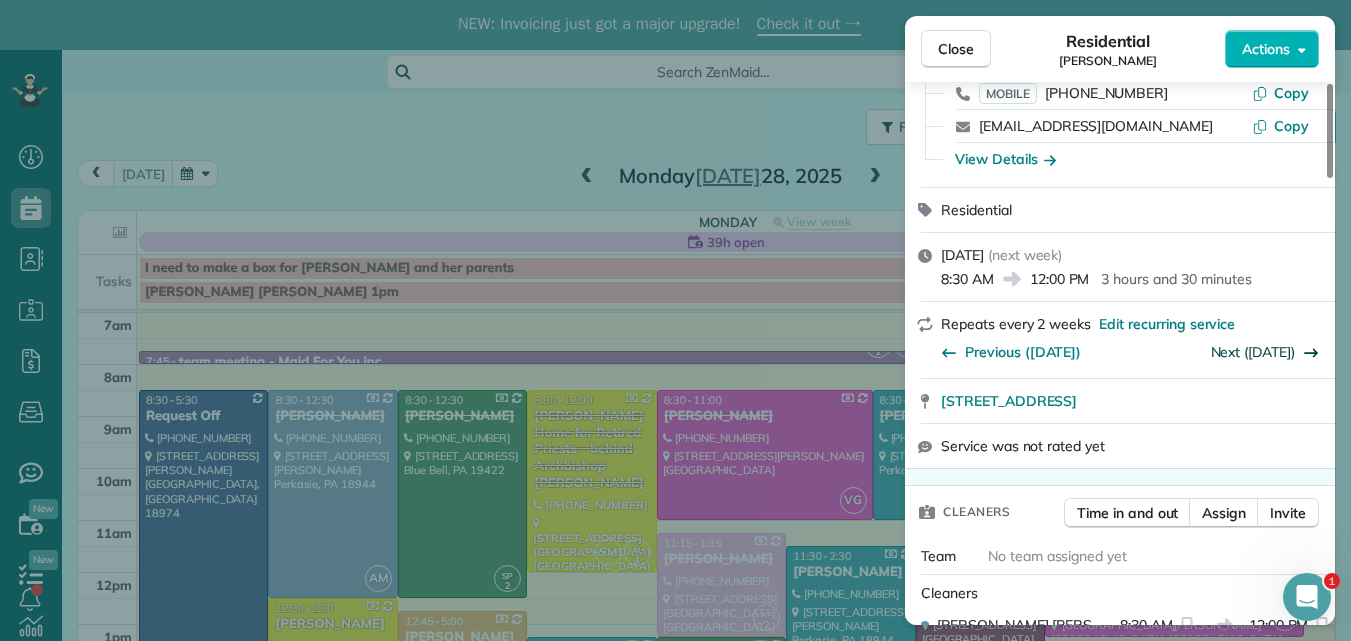 click on "Next (Aug 18)" at bounding box center [1253, 352] 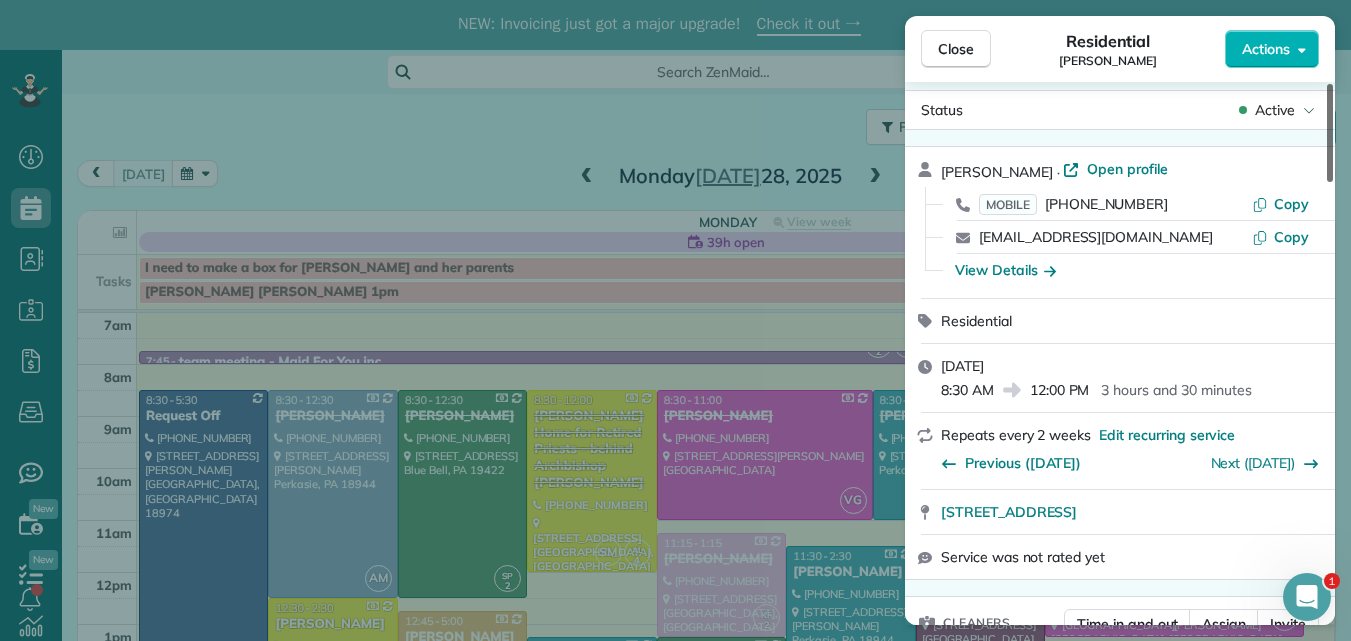 scroll, scrollTop: 0, scrollLeft: 0, axis: both 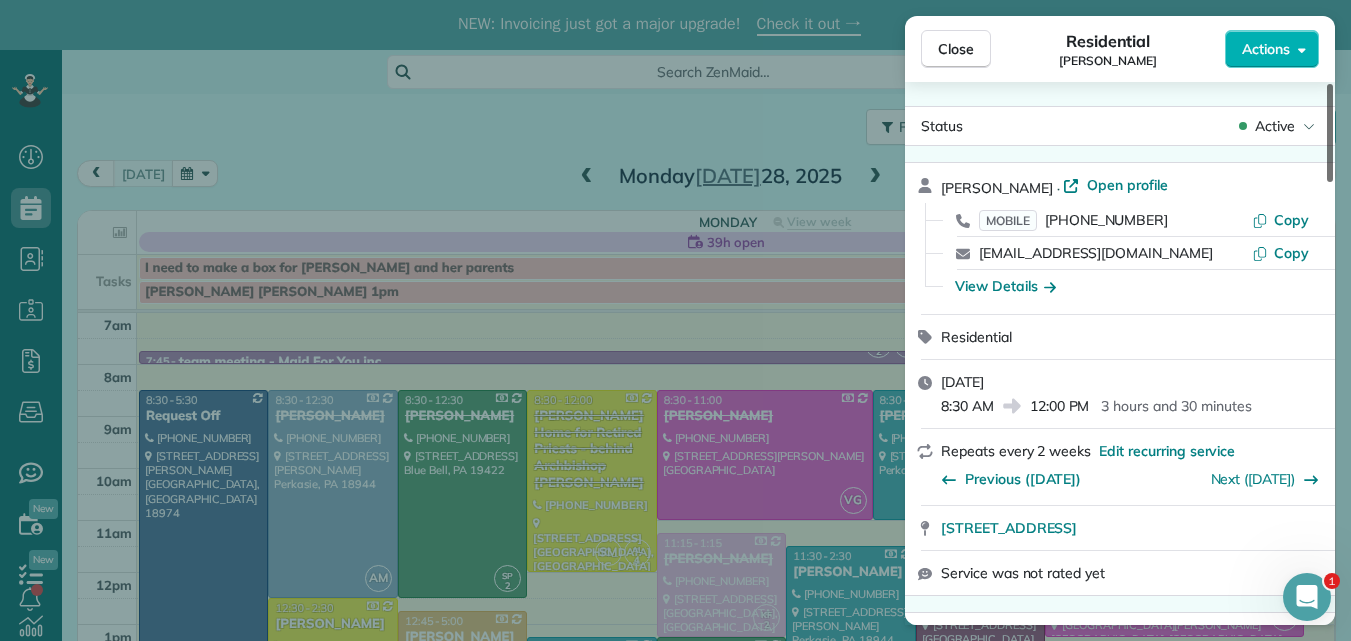 drag, startPoint x: 1327, startPoint y: 166, endPoint x: 1337, endPoint y: 95, distance: 71.70077 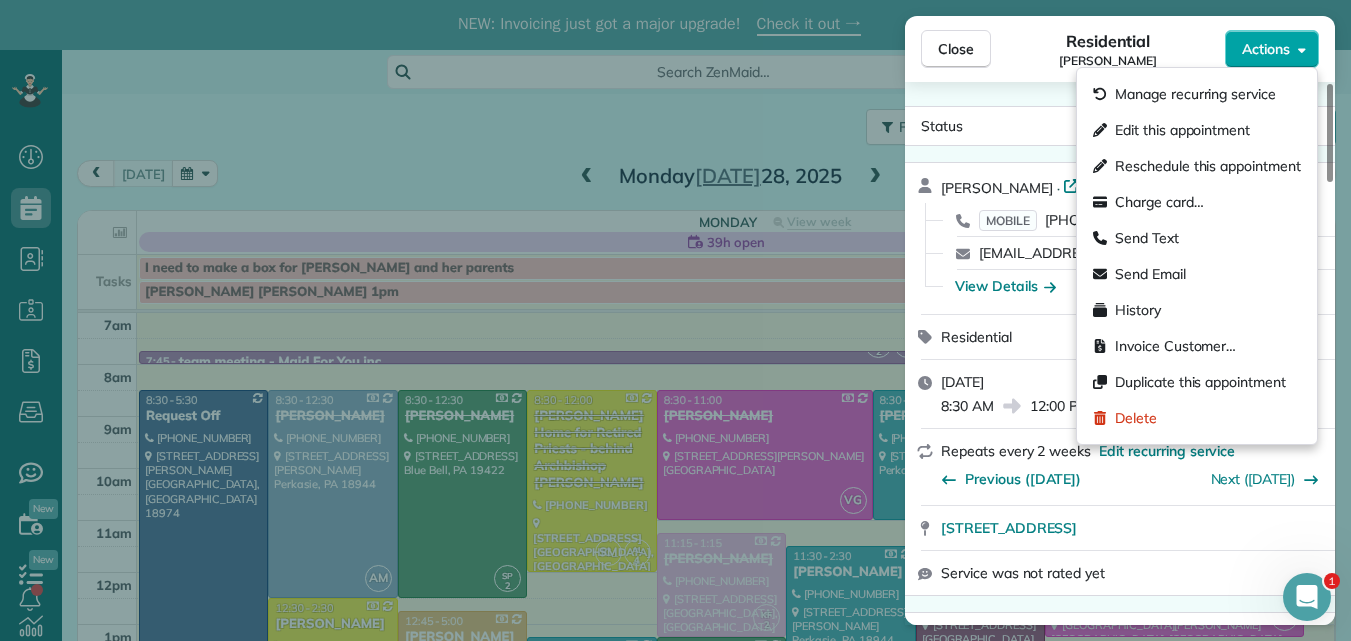 click on "Actions" at bounding box center (1266, 49) 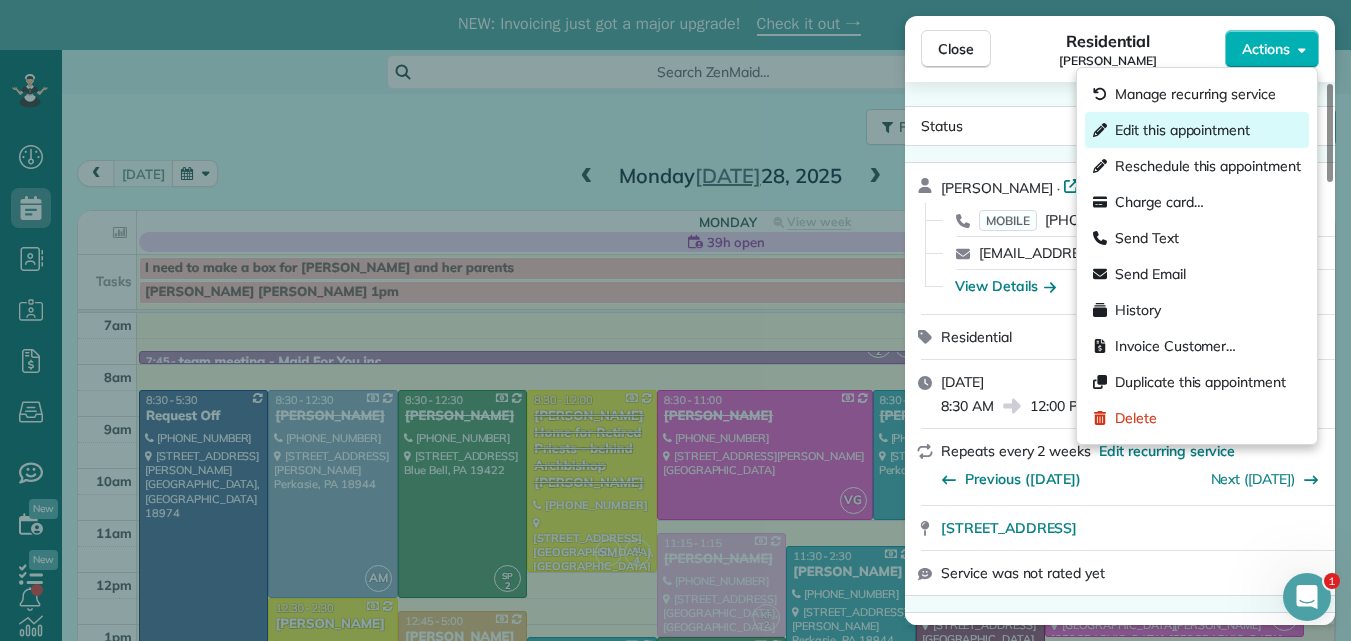 click on "Edit this appointment" at bounding box center (1182, 130) 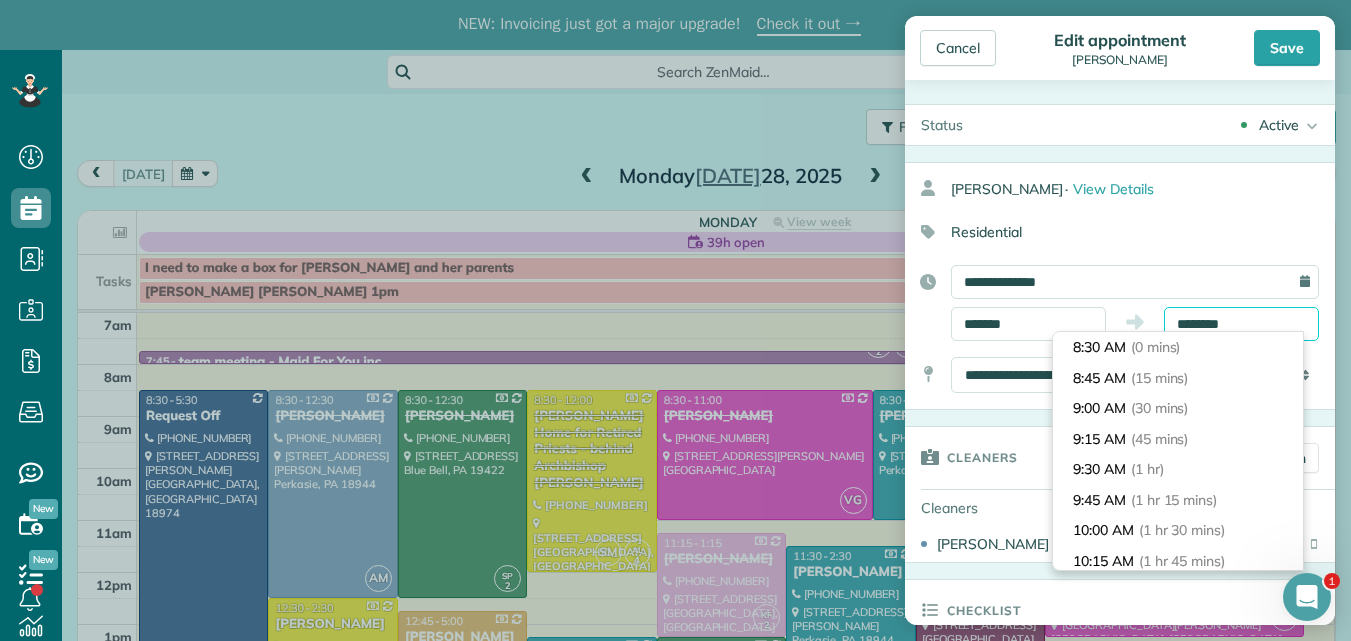 scroll, scrollTop: 397, scrollLeft: 0, axis: vertical 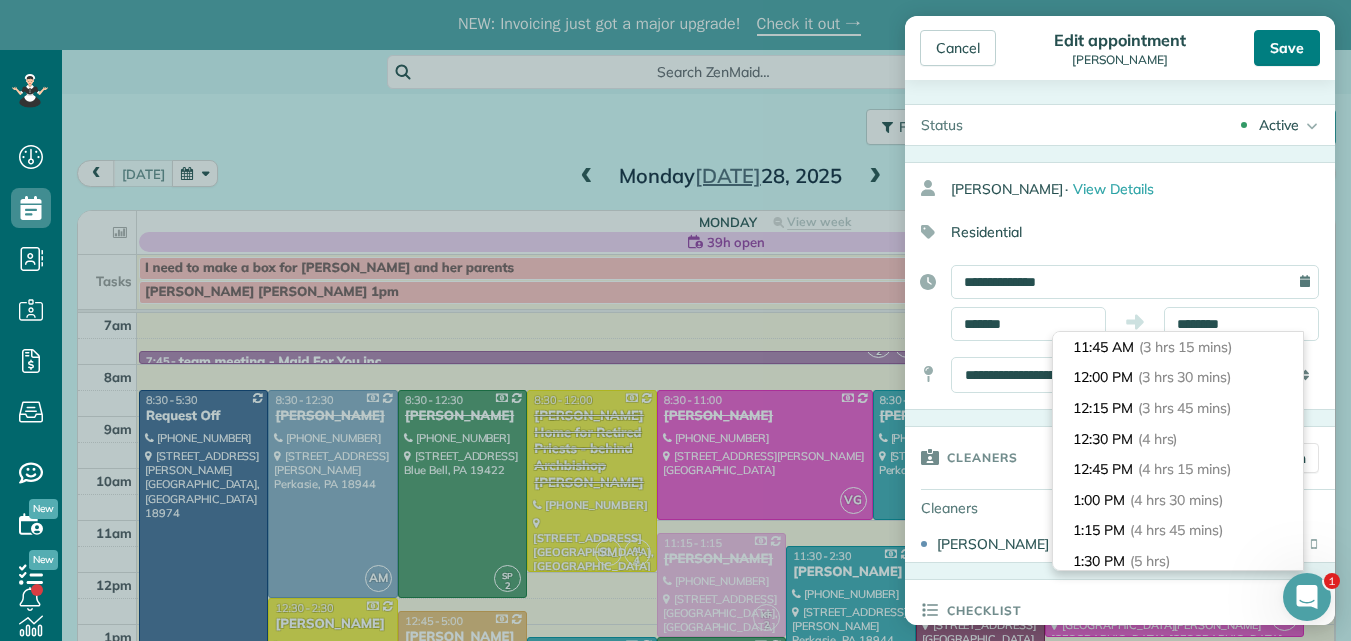click on "Save" at bounding box center (1287, 48) 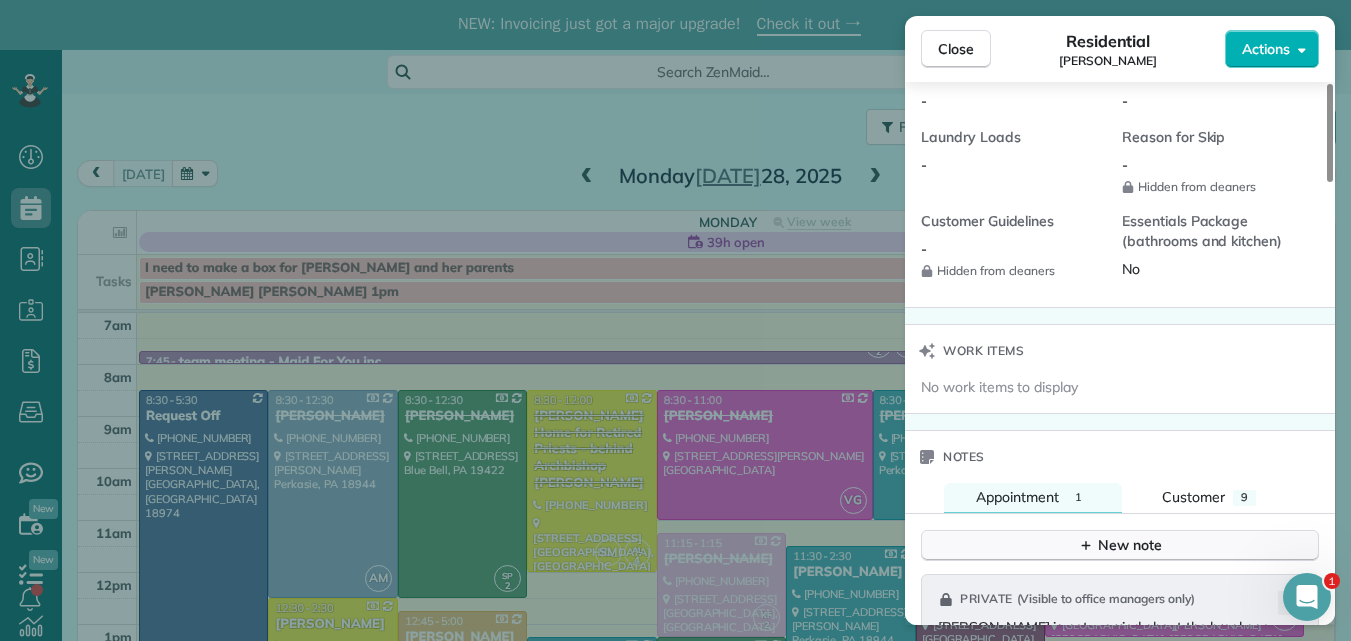 drag, startPoint x: 1330, startPoint y: 120, endPoint x: 1274, endPoint y: 451, distance: 335.70374 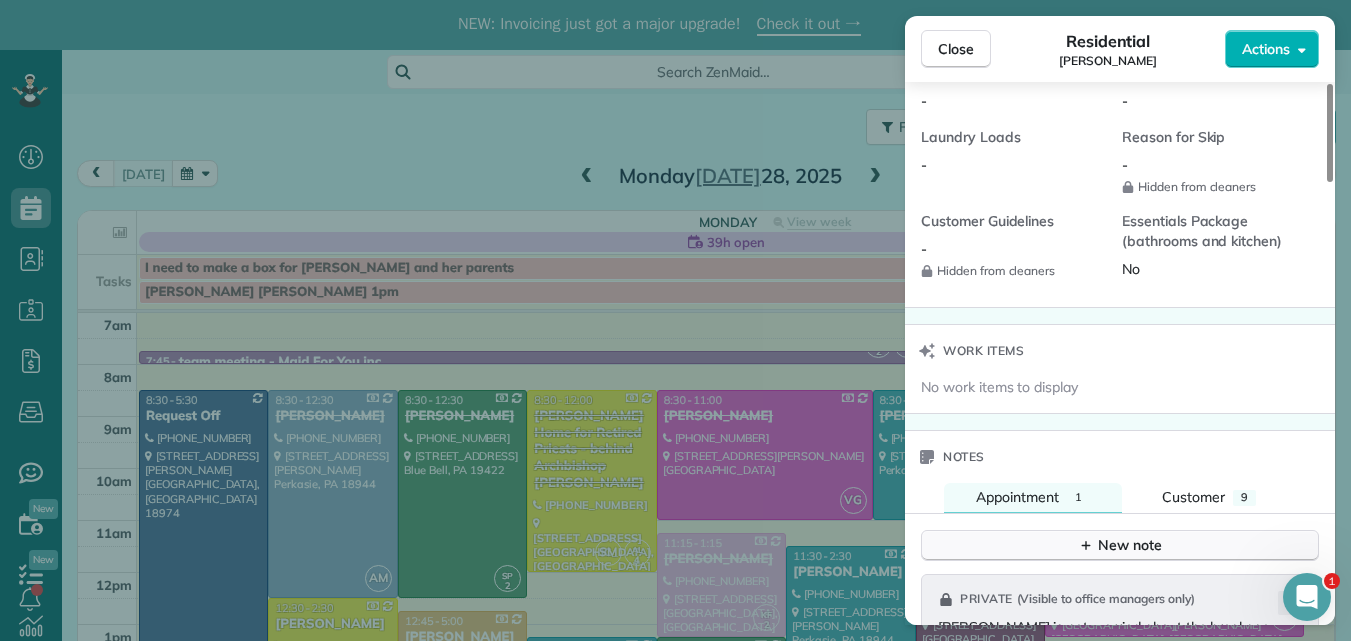 click at bounding box center (1330, 133) 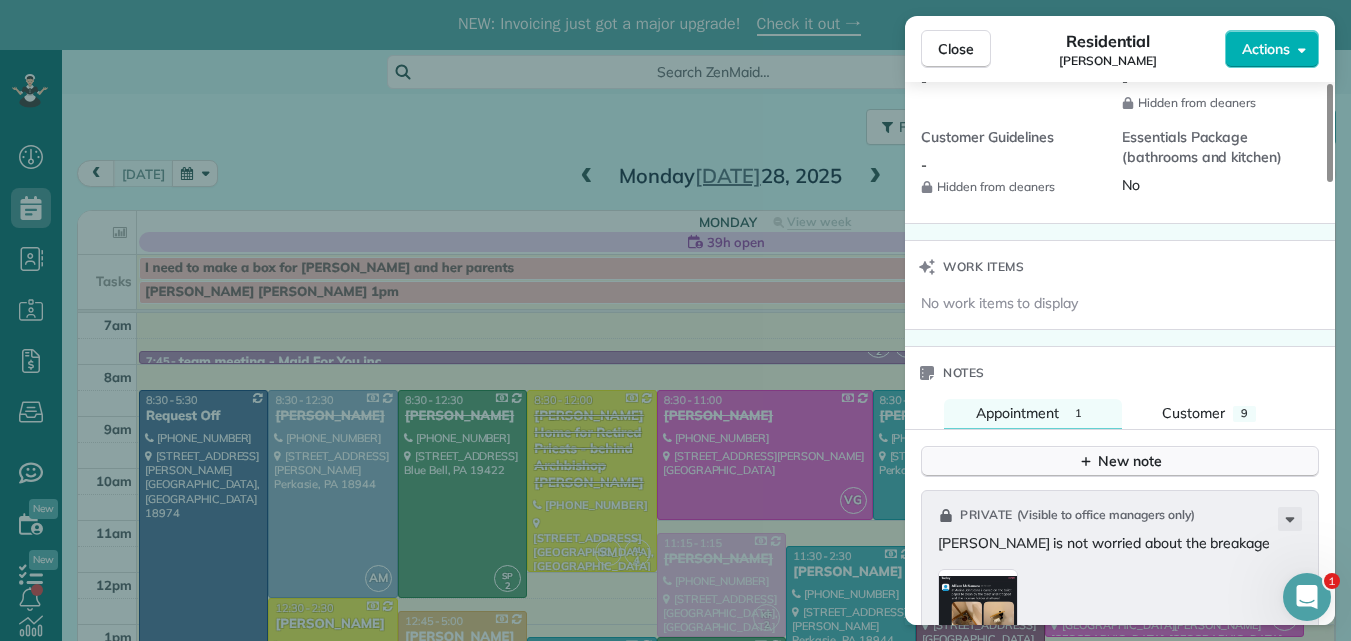 click on "New note" at bounding box center [1120, 461] 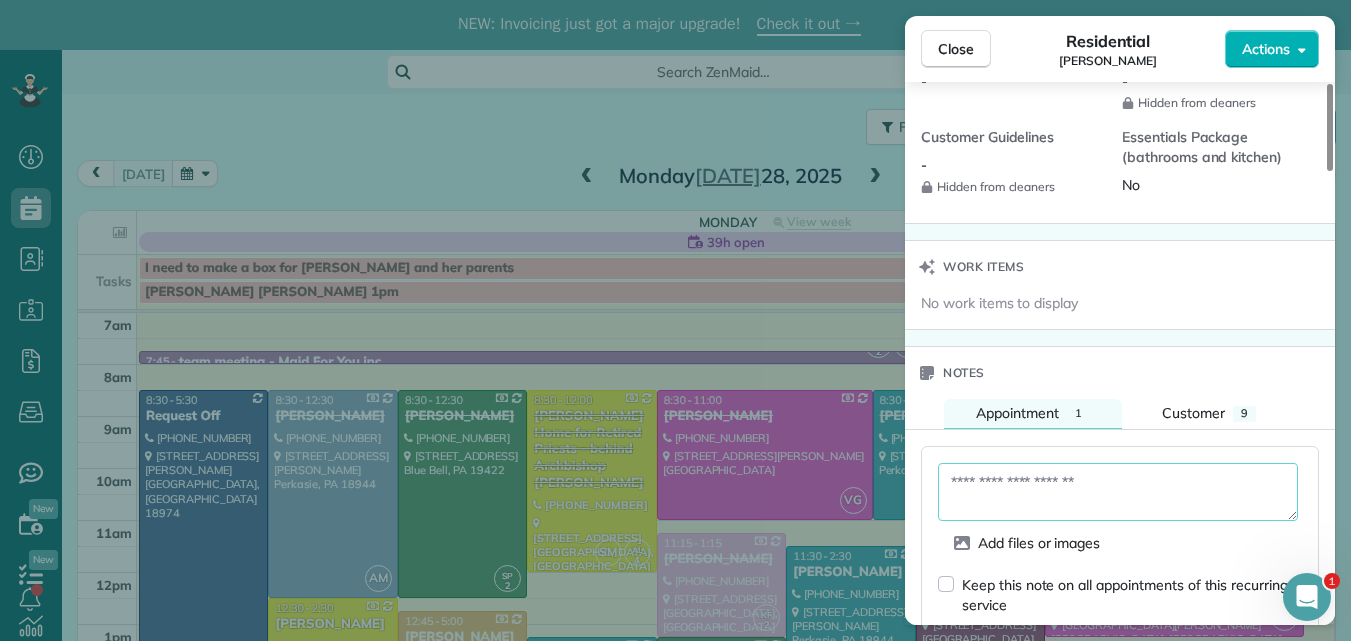 click at bounding box center (1118, 492) 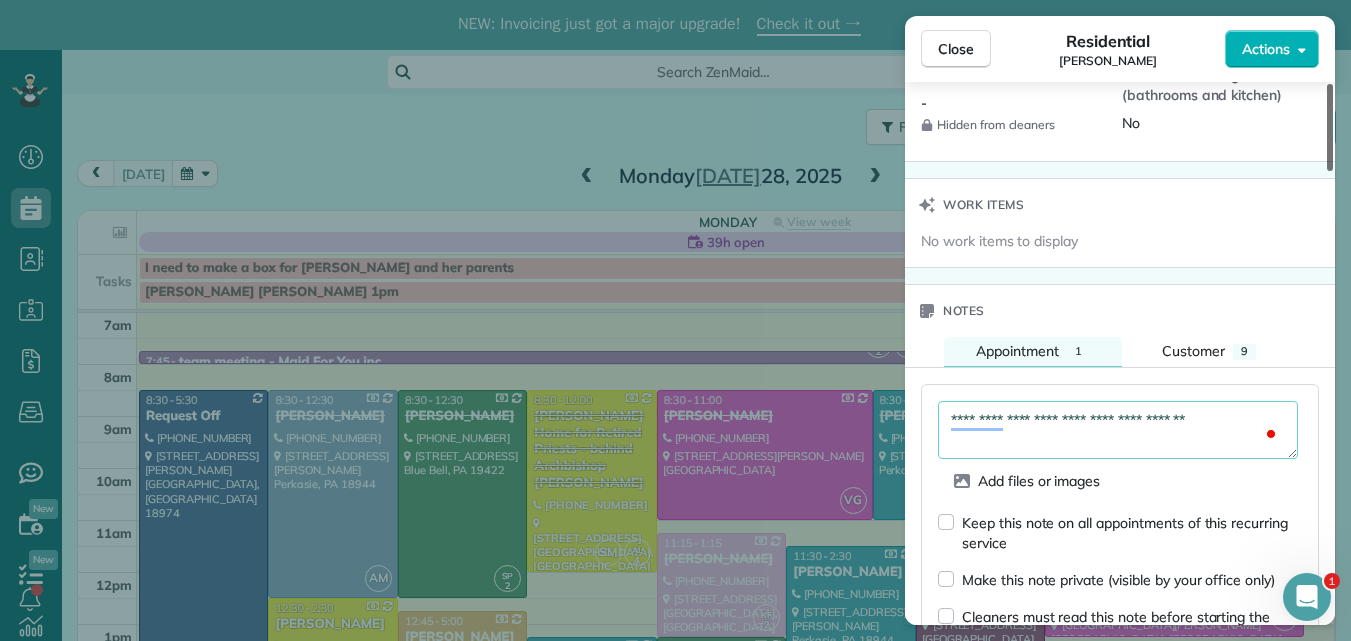 scroll, scrollTop: 1927, scrollLeft: 0, axis: vertical 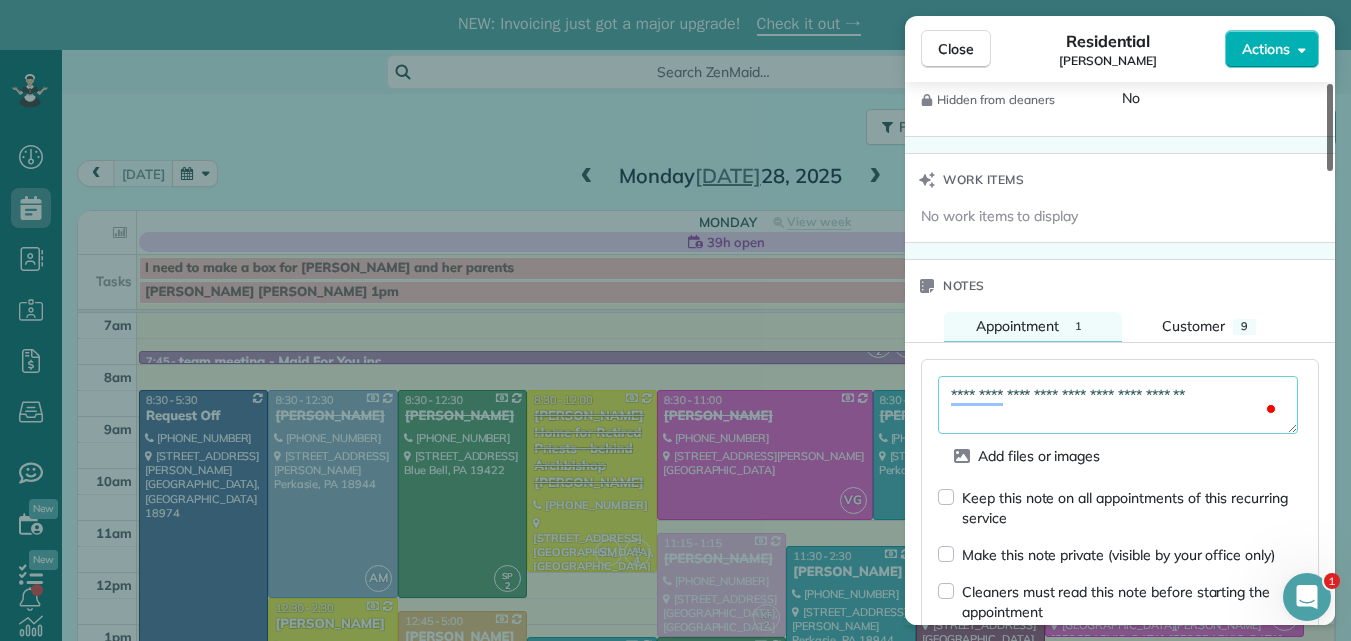 drag, startPoint x: 1329, startPoint y: 392, endPoint x: 1326, endPoint y: 406, distance: 14.3178215 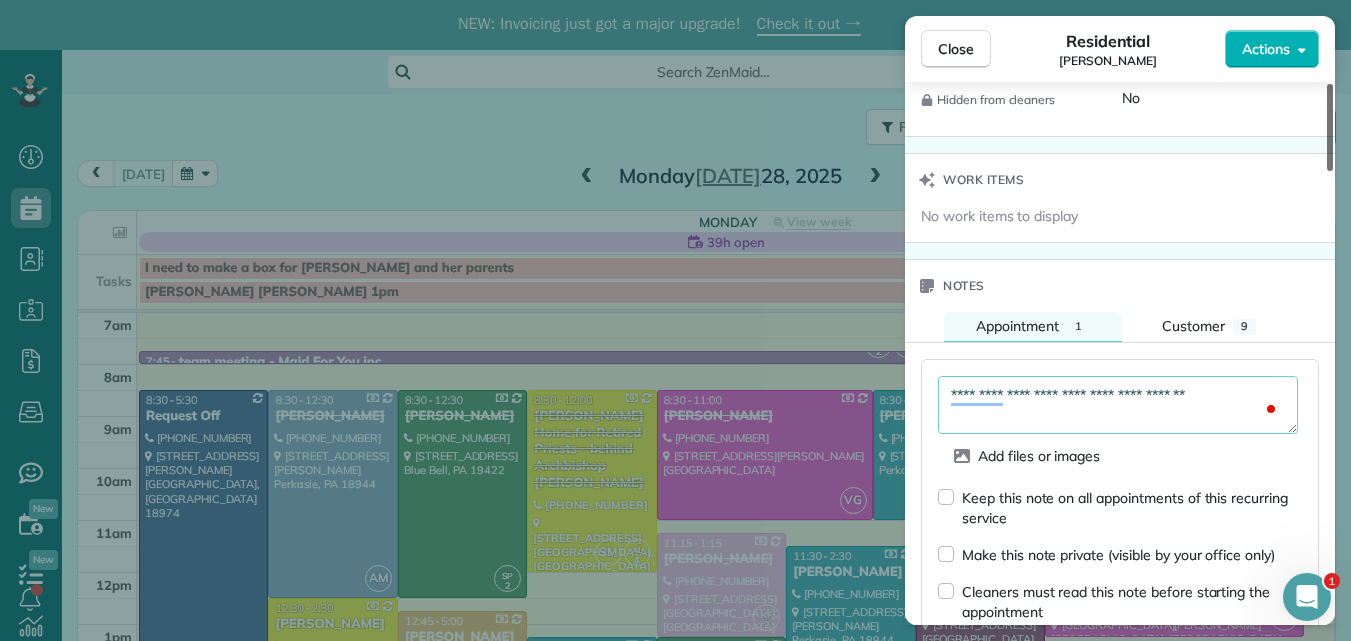 click at bounding box center (1330, 127) 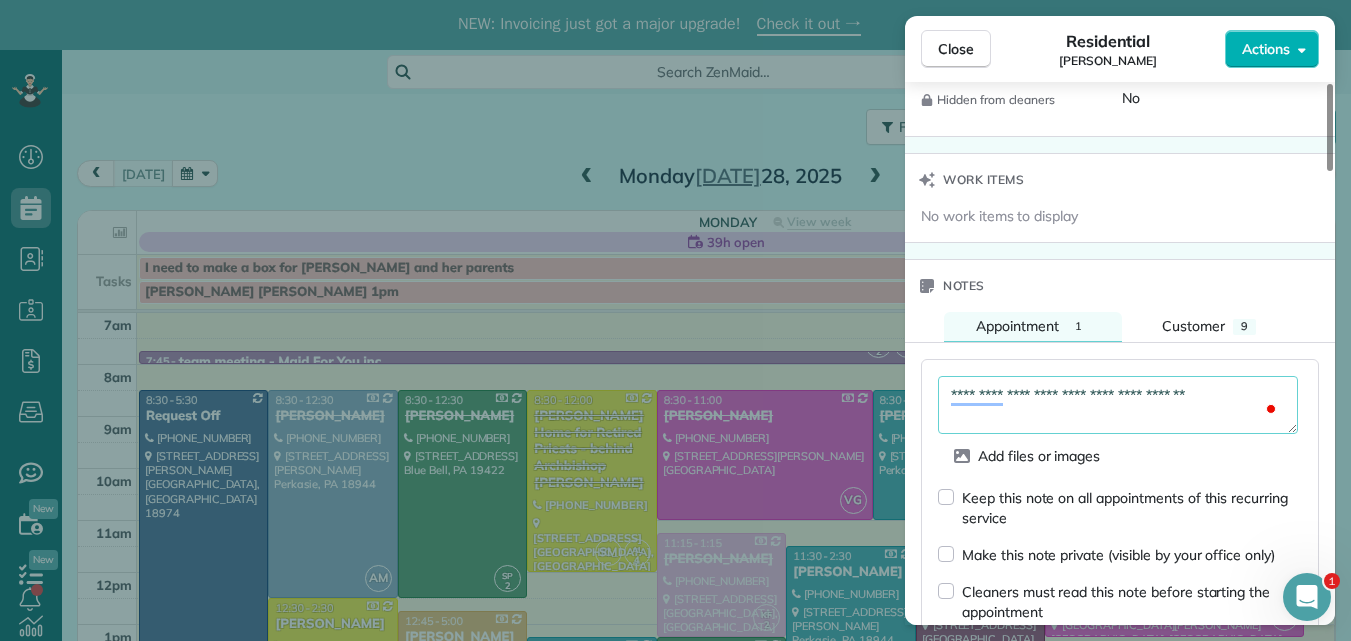 click on "**********" at bounding box center (1118, 405) 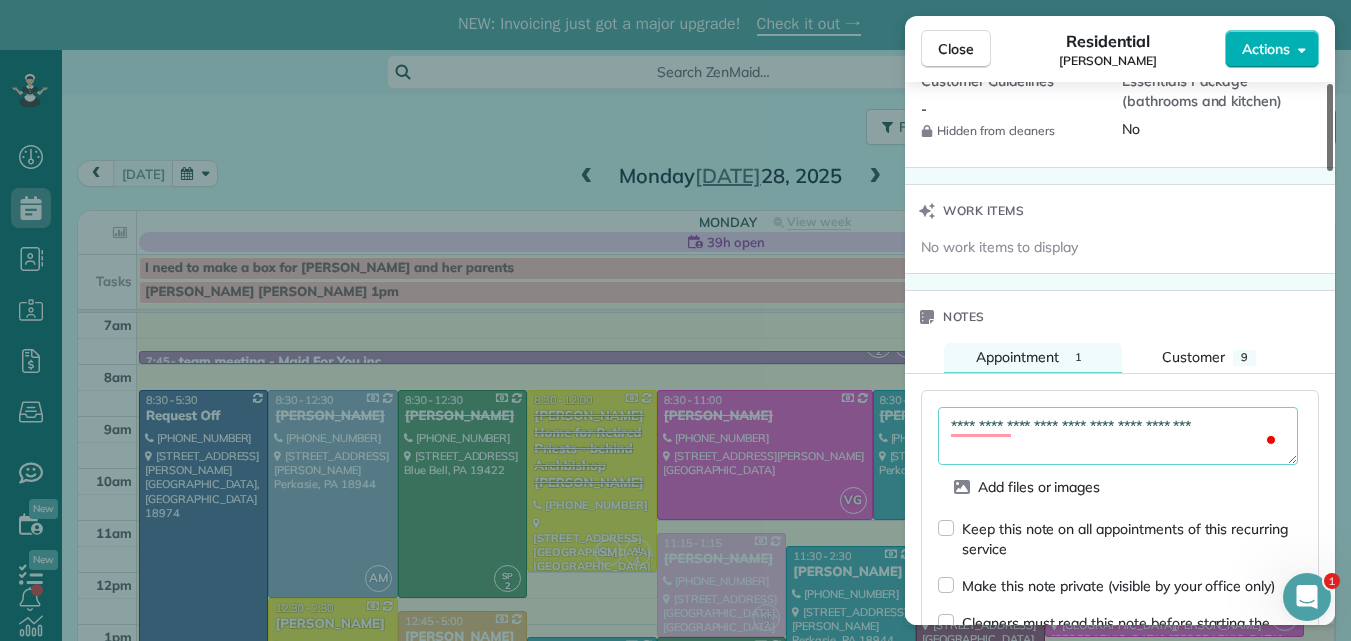 scroll, scrollTop: 1915, scrollLeft: 0, axis: vertical 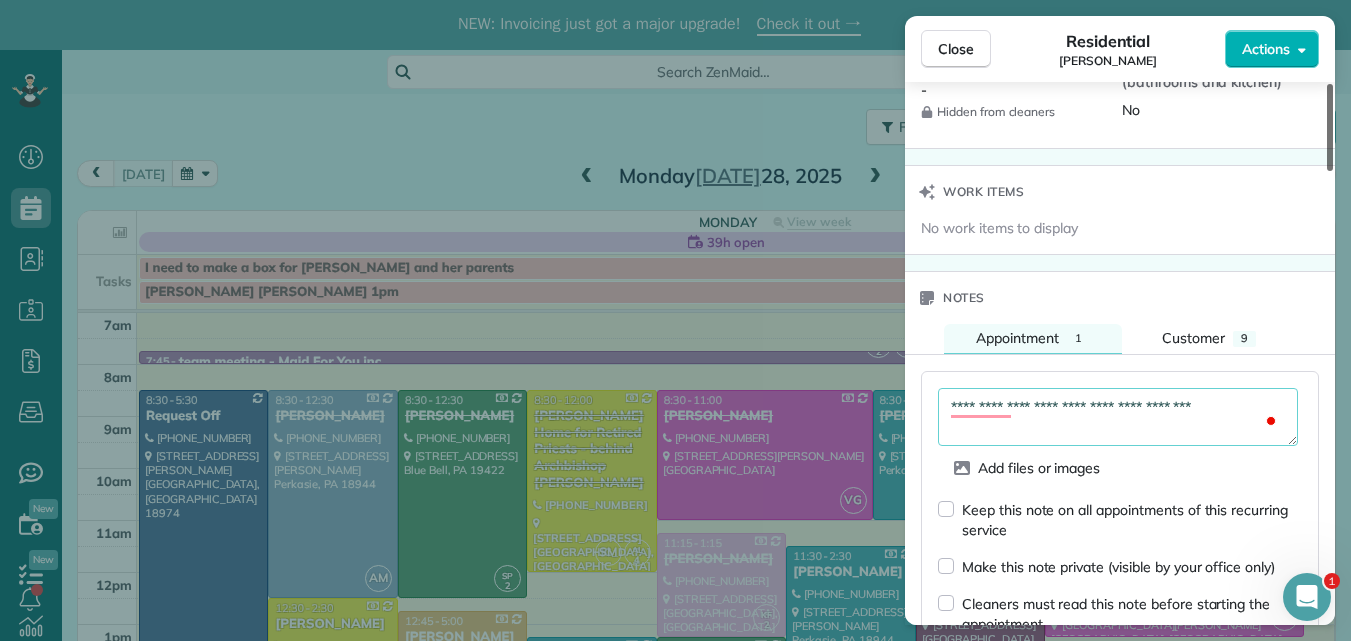 drag, startPoint x: 1330, startPoint y: 403, endPoint x: 1307, endPoint y: 401, distance: 23.086792 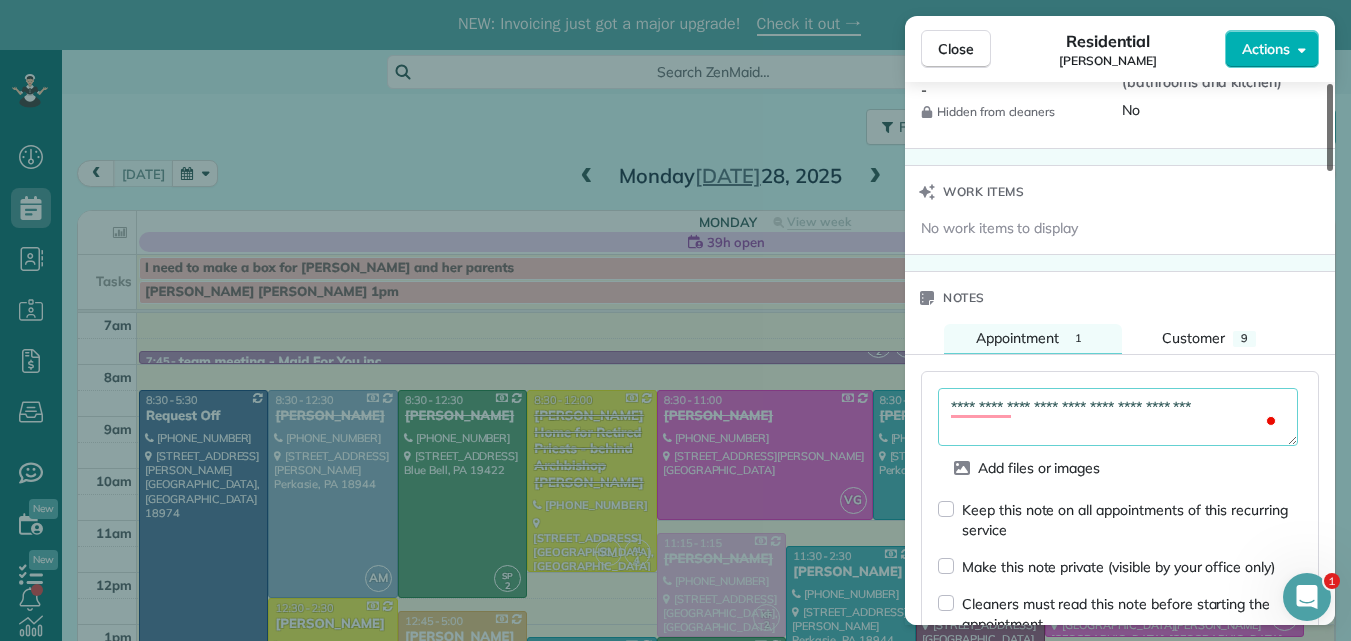 click at bounding box center (1330, 127) 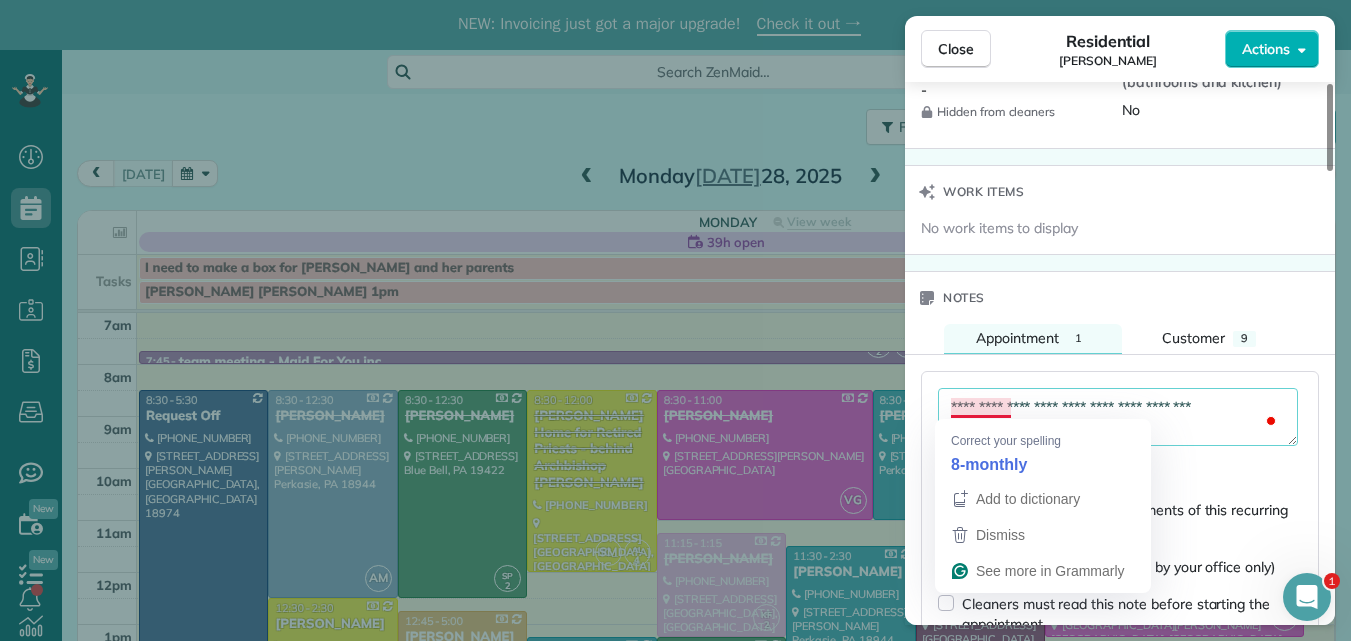 click on "**********" at bounding box center (1118, 417) 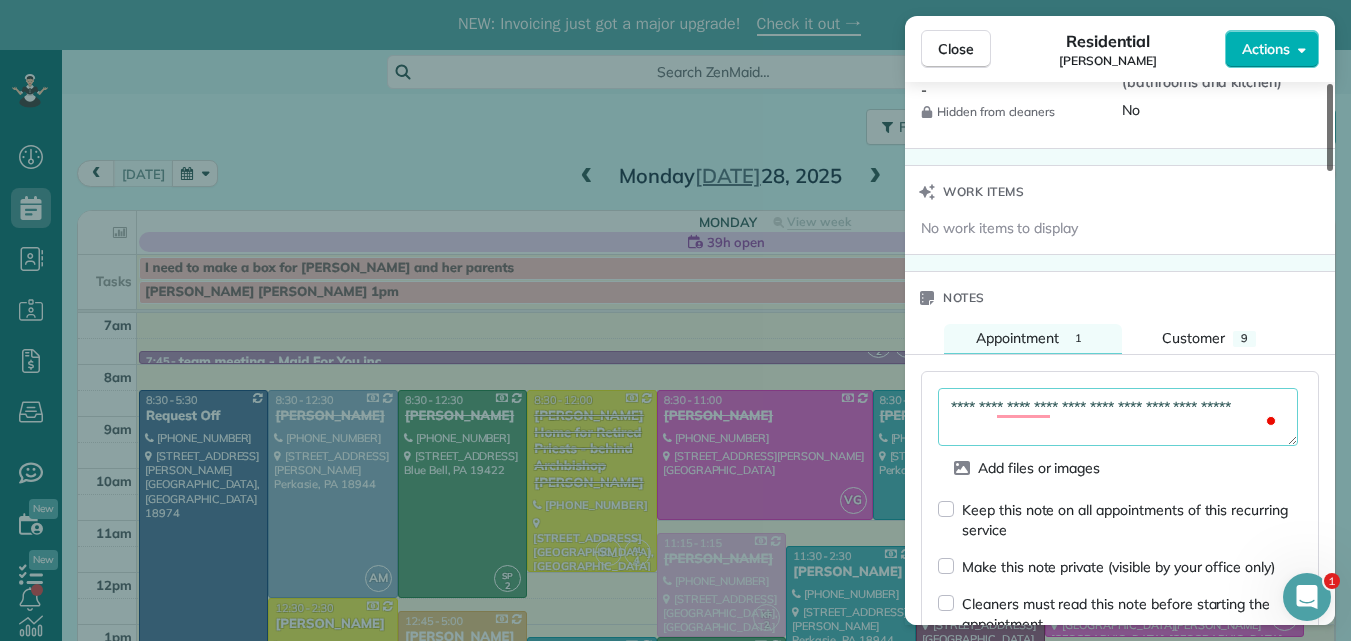 type on "**********" 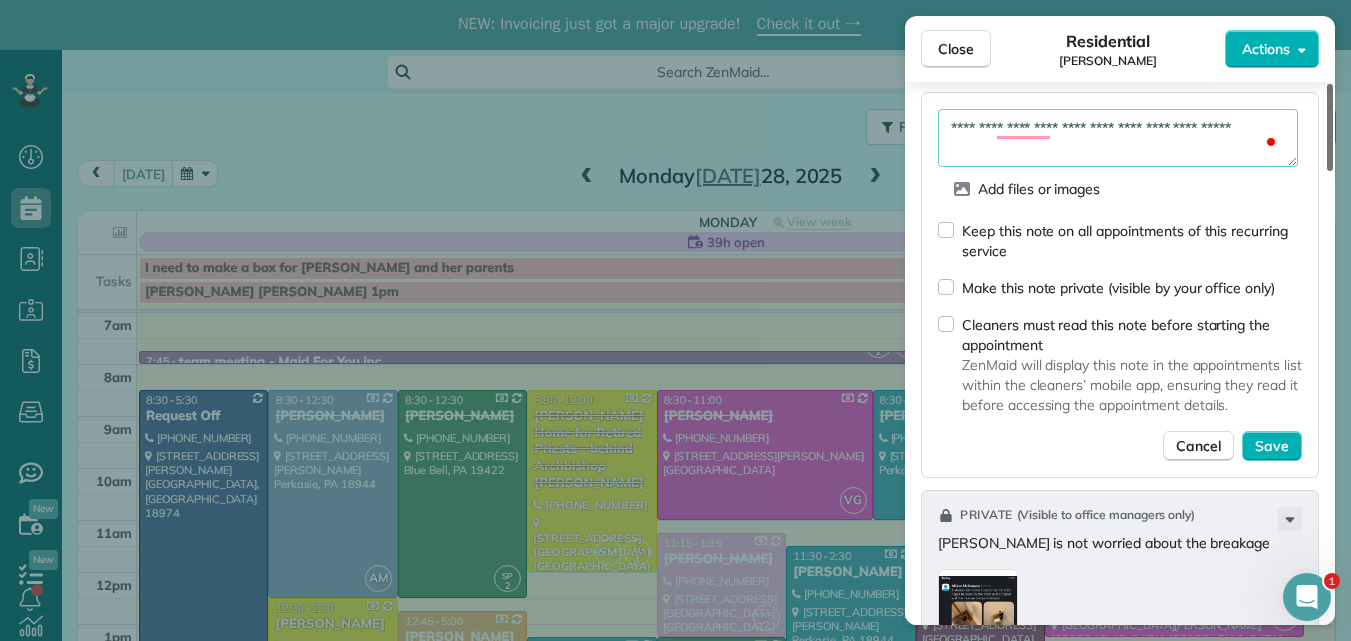 scroll, scrollTop: 2250, scrollLeft: 0, axis: vertical 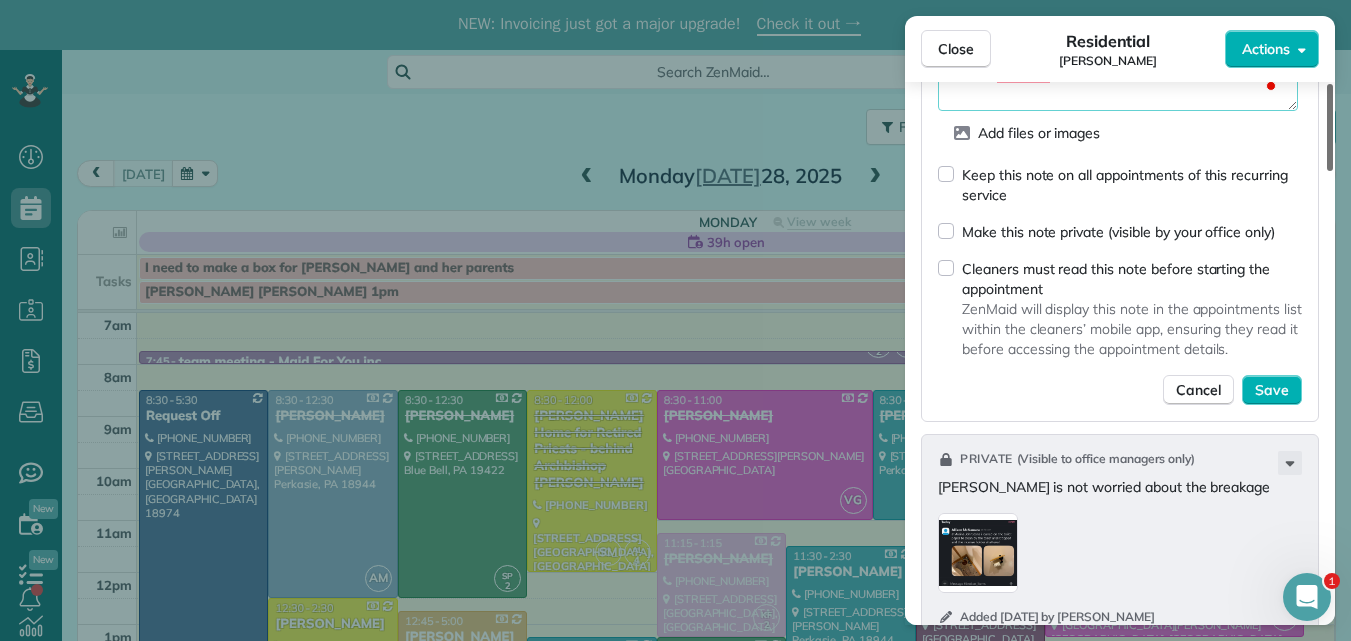 drag, startPoint x: 1331, startPoint y: 398, endPoint x: 1324, endPoint y: 452, distance: 54.451813 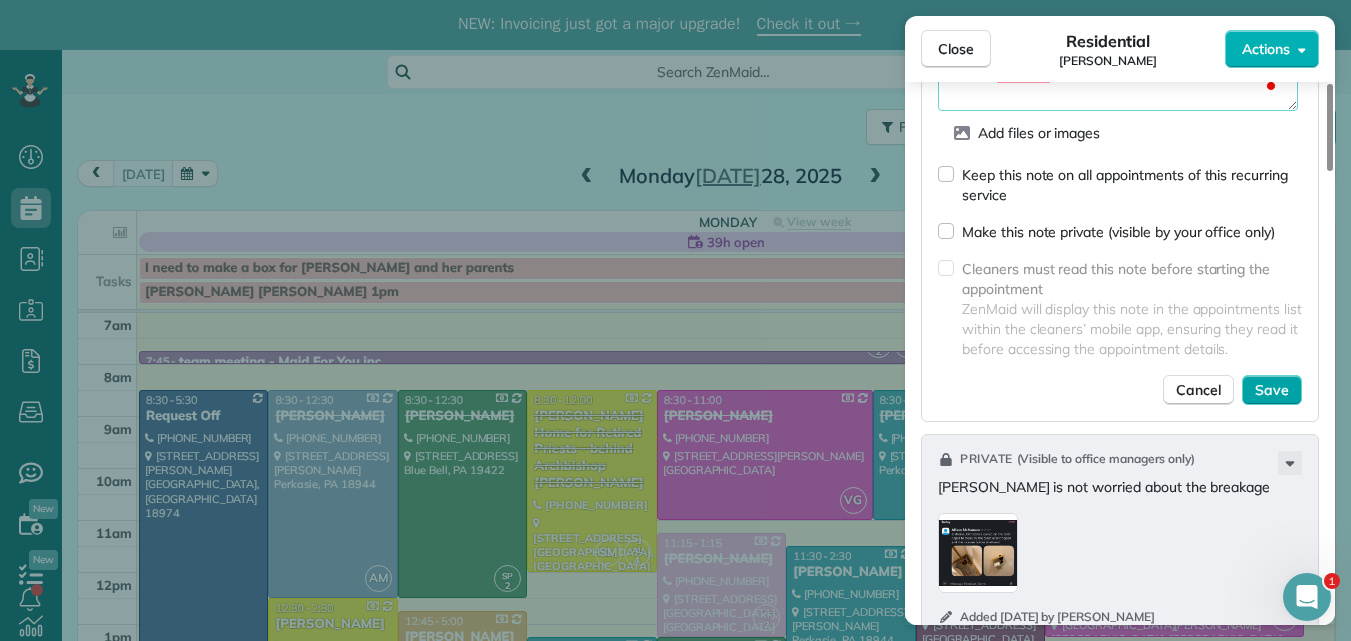 click on "Save" at bounding box center (1272, 390) 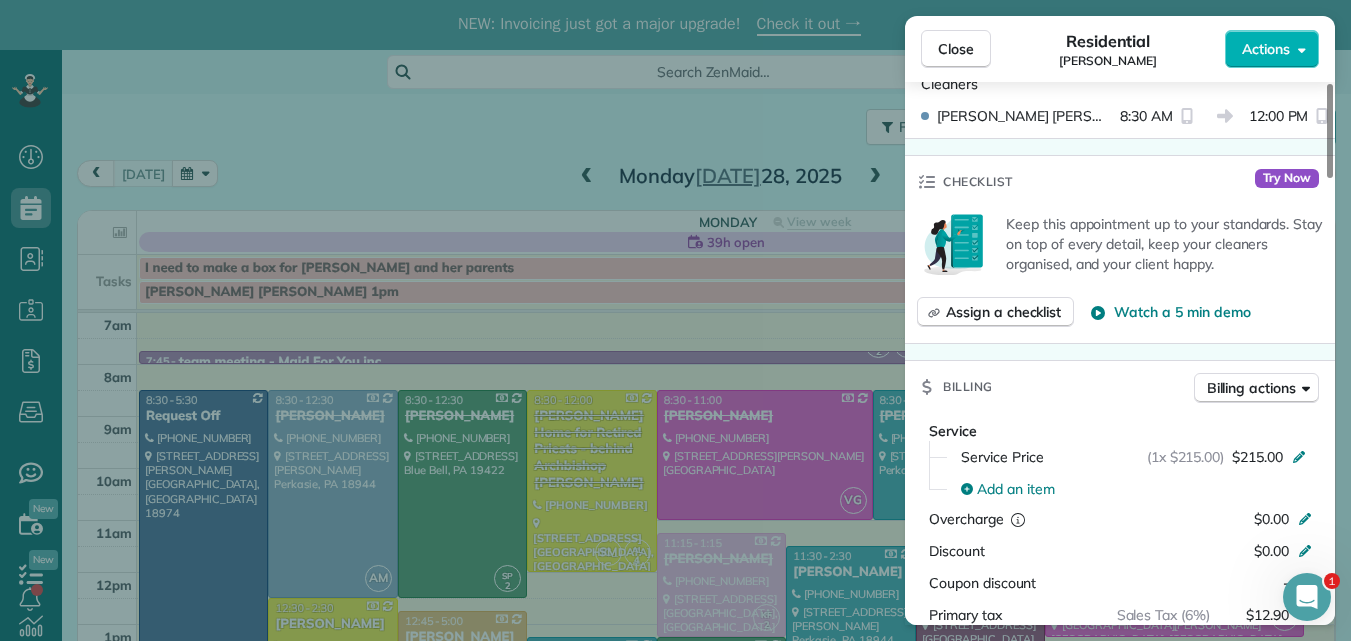 scroll, scrollTop: 520, scrollLeft: 0, axis: vertical 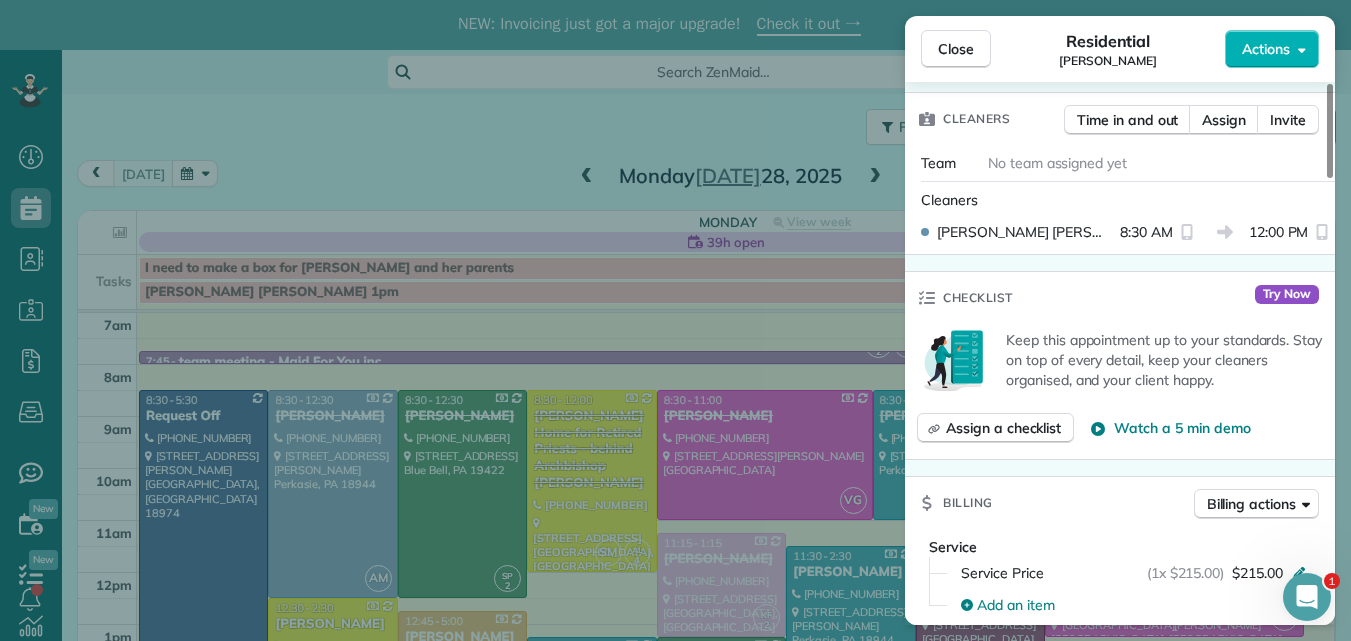 drag, startPoint x: 1328, startPoint y: 484, endPoint x: 1341, endPoint y: 186, distance: 298.28342 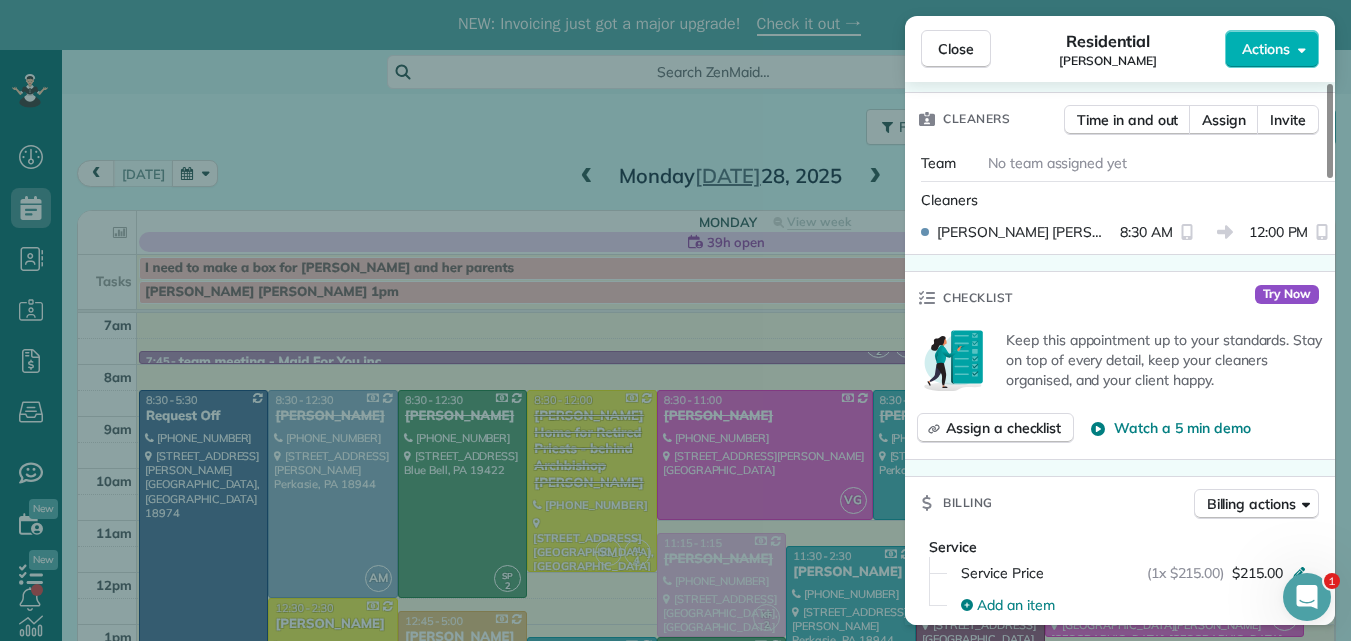 click at bounding box center (1330, 131) 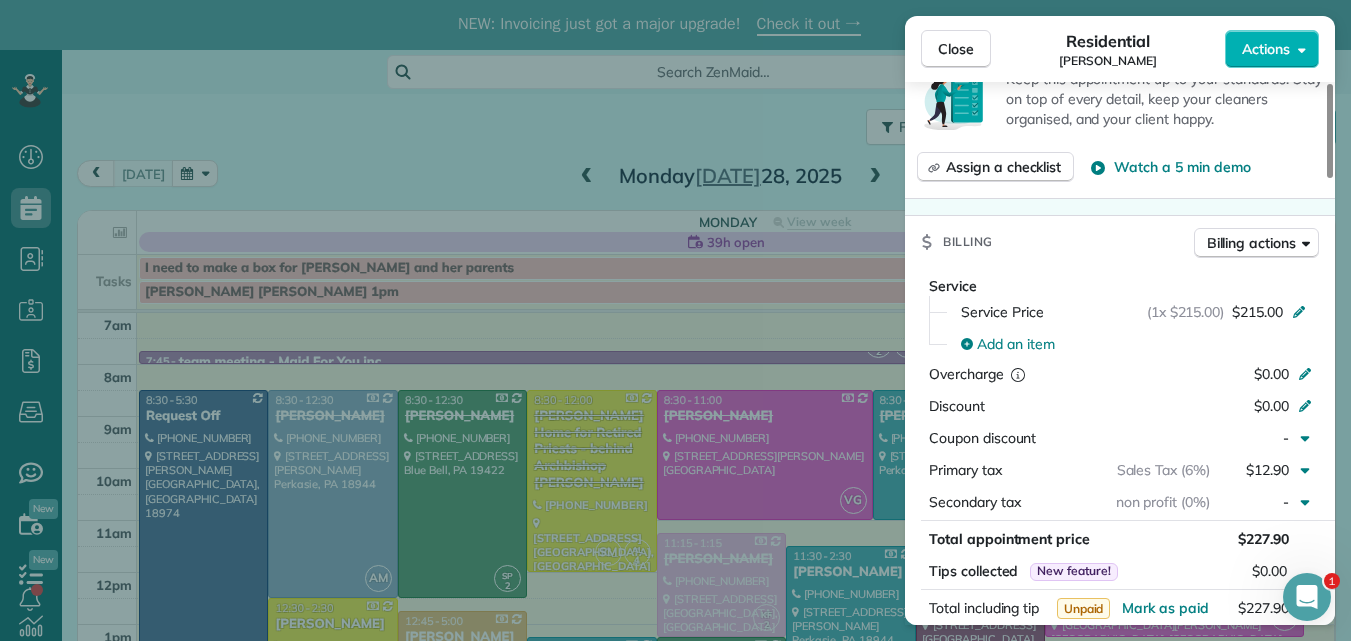 drag, startPoint x: 1329, startPoint y: 213, endPoint x: 1317, endPoint y: 259, distance: 47.539455 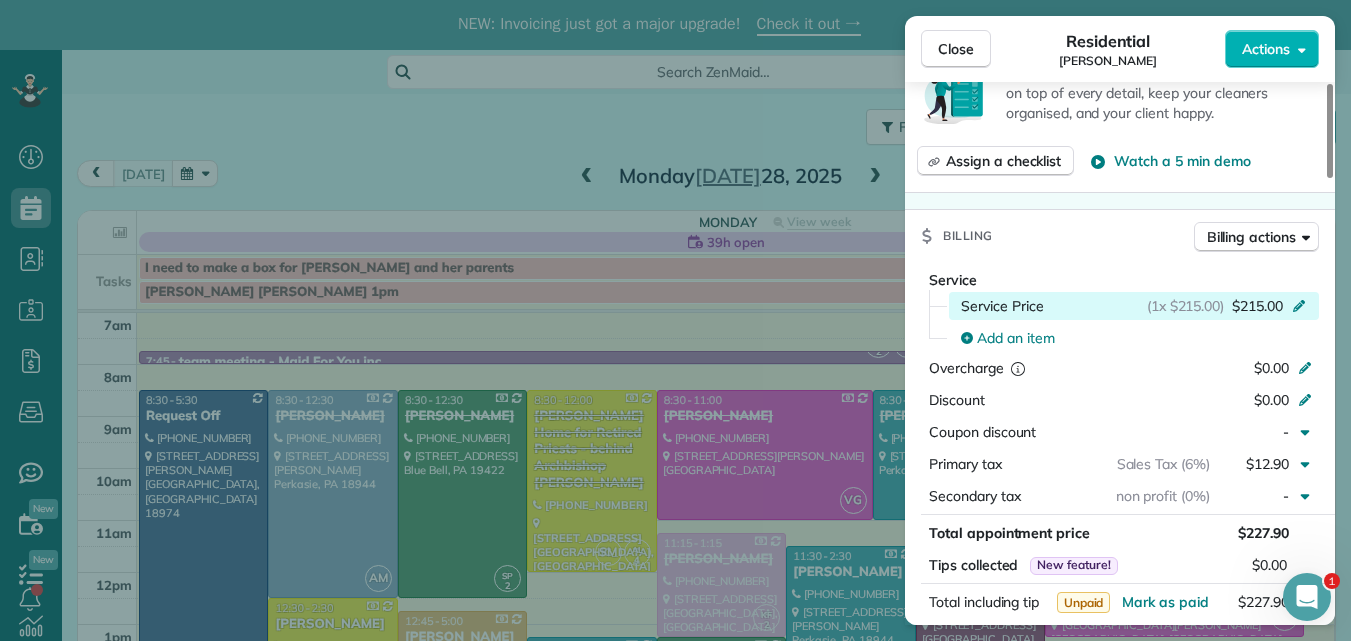 click on "$215.00" at bounding box center [1257, 306] 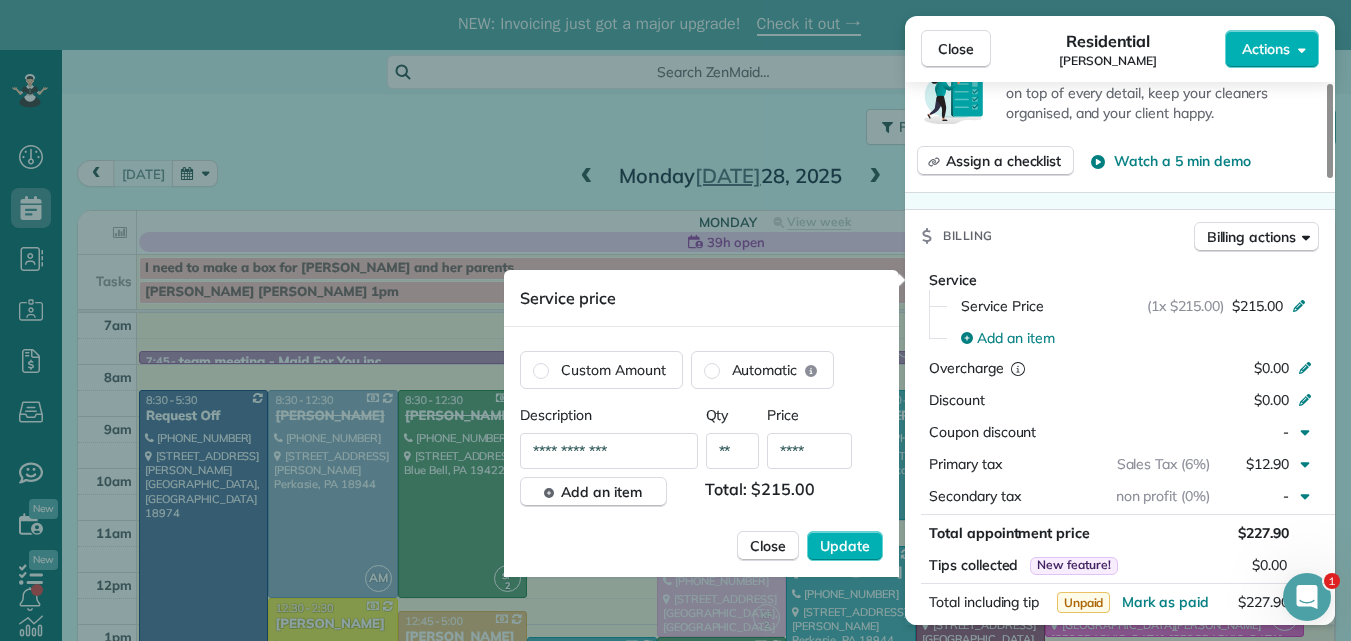 click on "****" at bounding box center (809, 451) 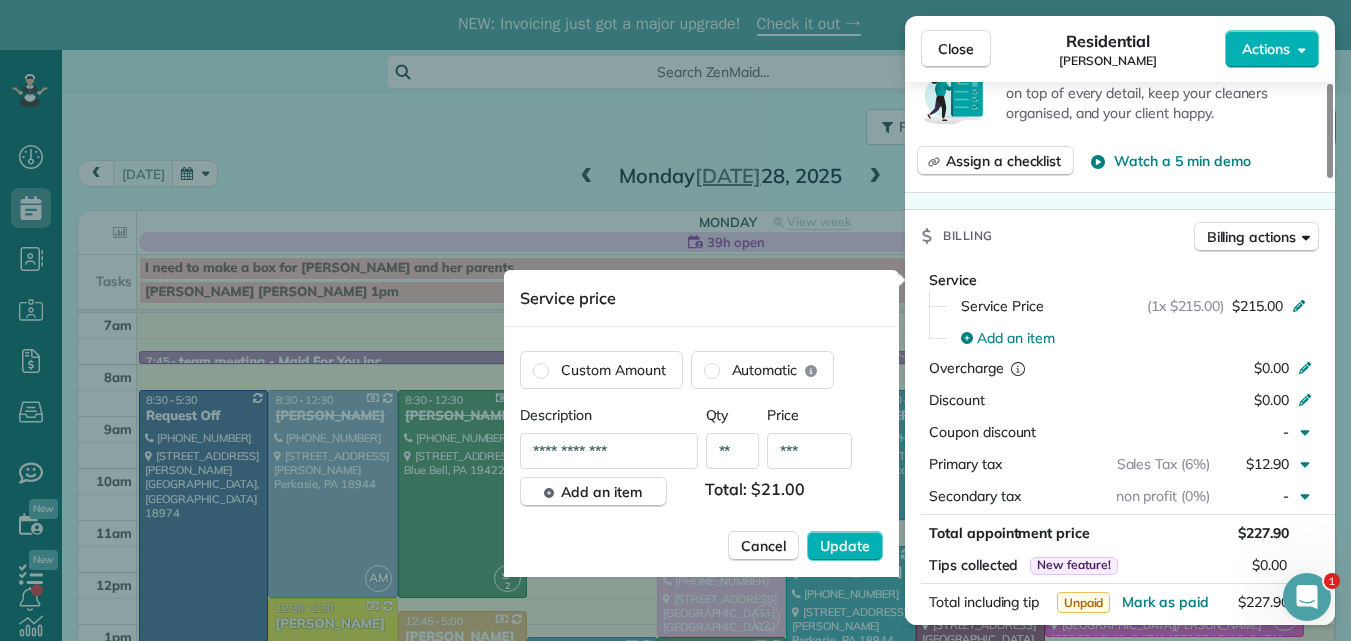 type on "**" 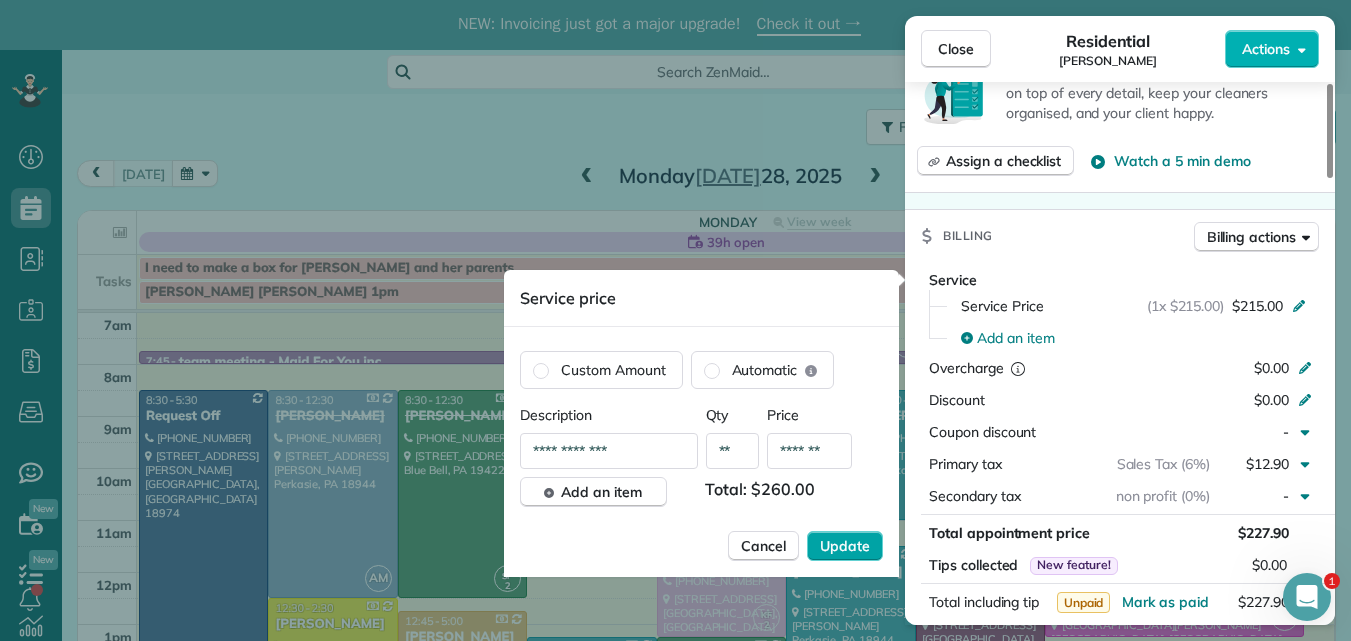 type on "*******" 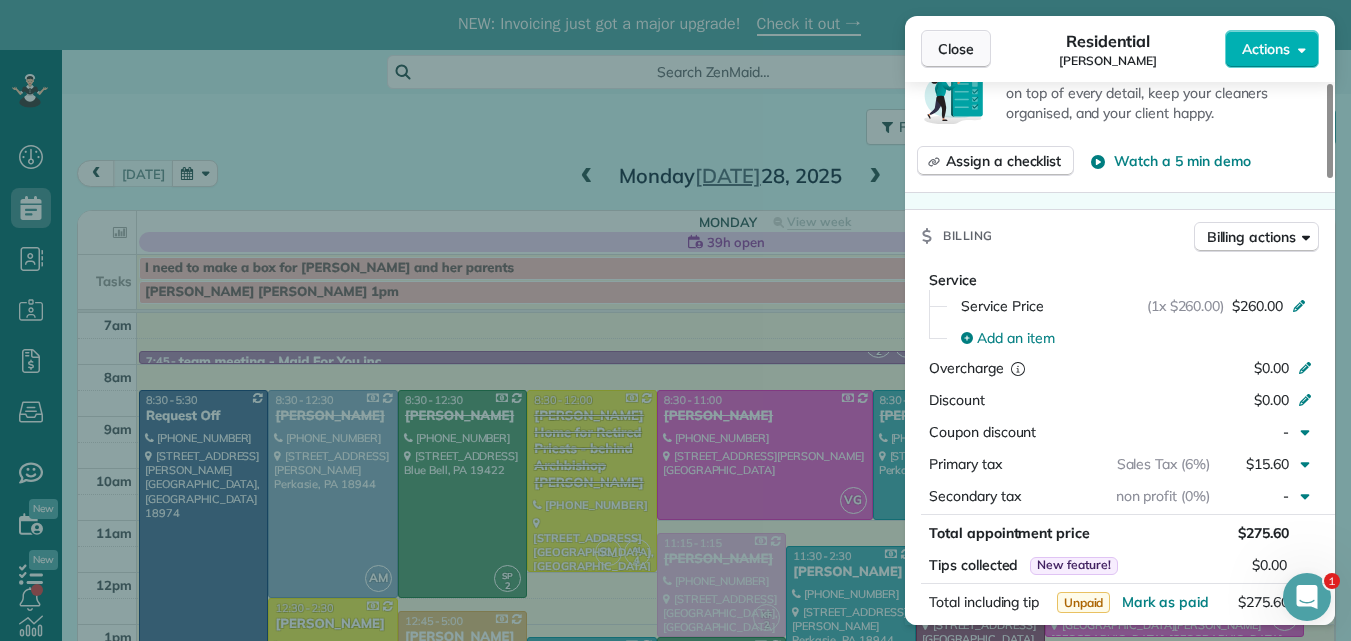 click on "Close" at bounding box center (956, 49) 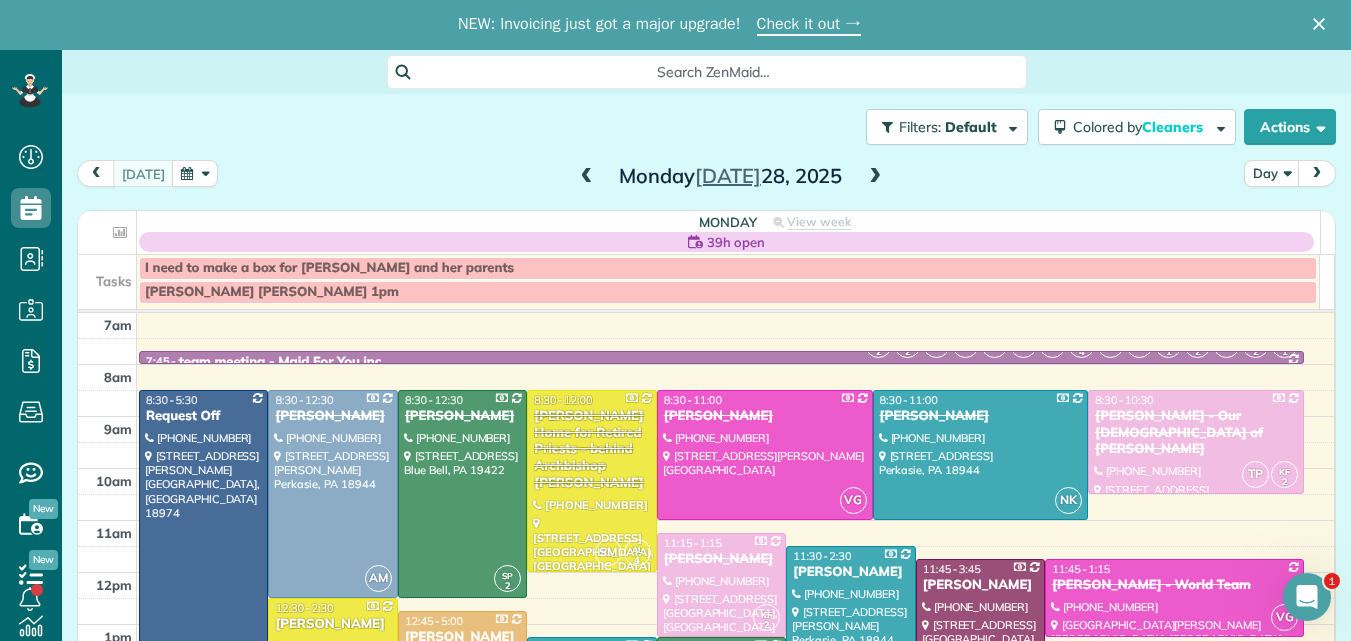 click at bounding box center (875, 177) 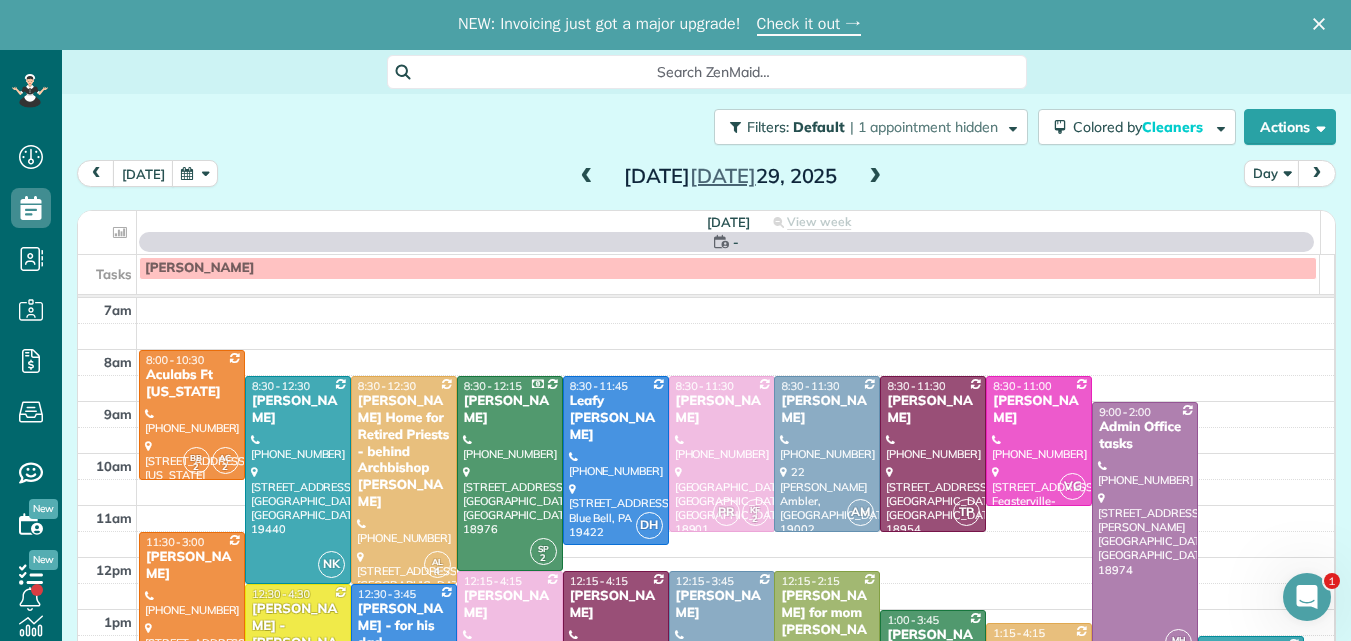 click at bounding box center (875, 177) 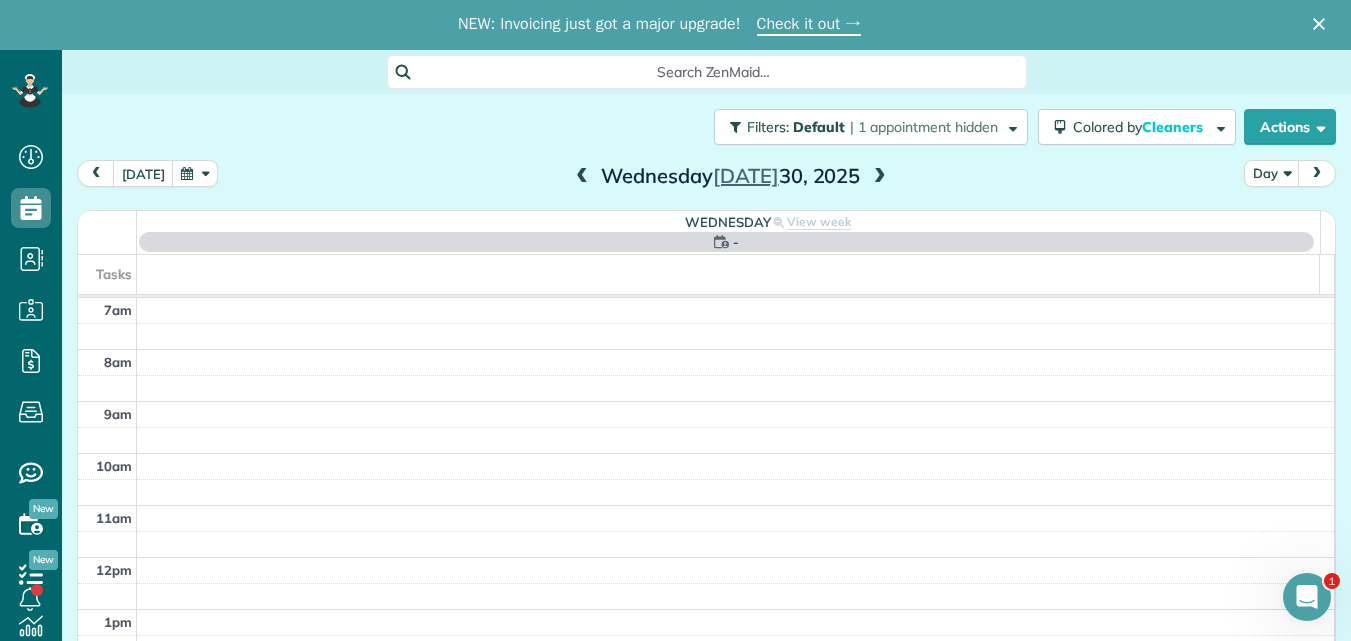 click at bounding box center [880, 177] 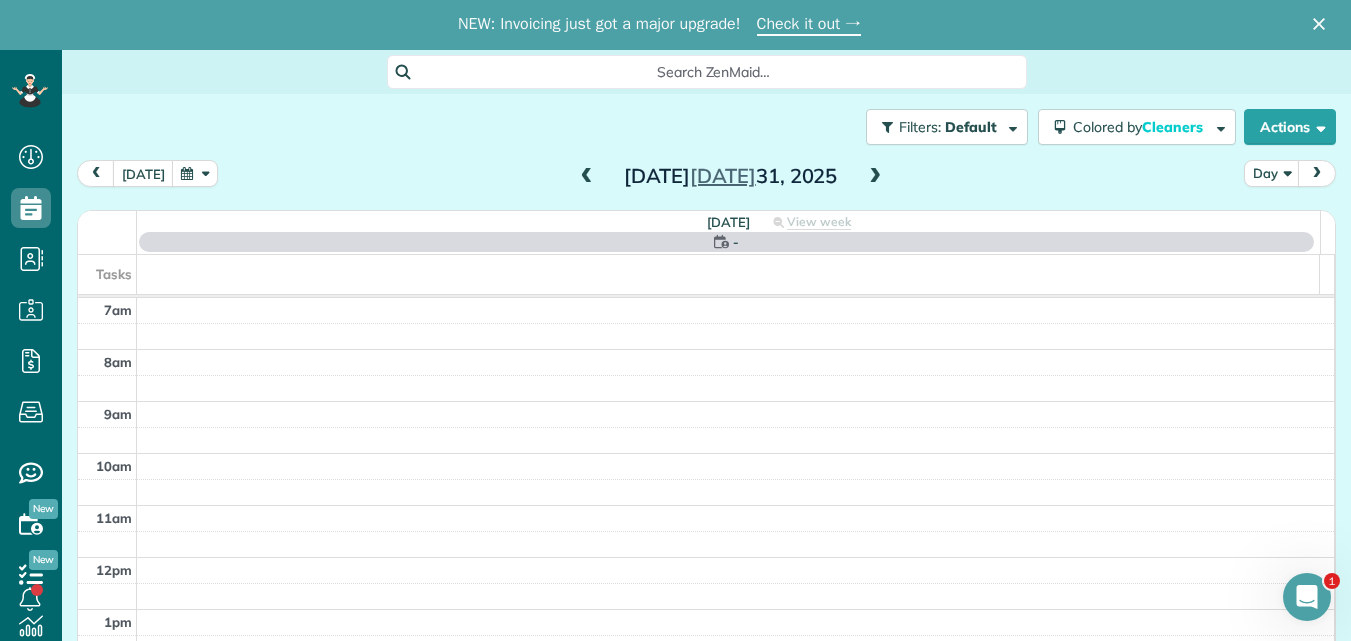 click at bounding box center (875, 177) 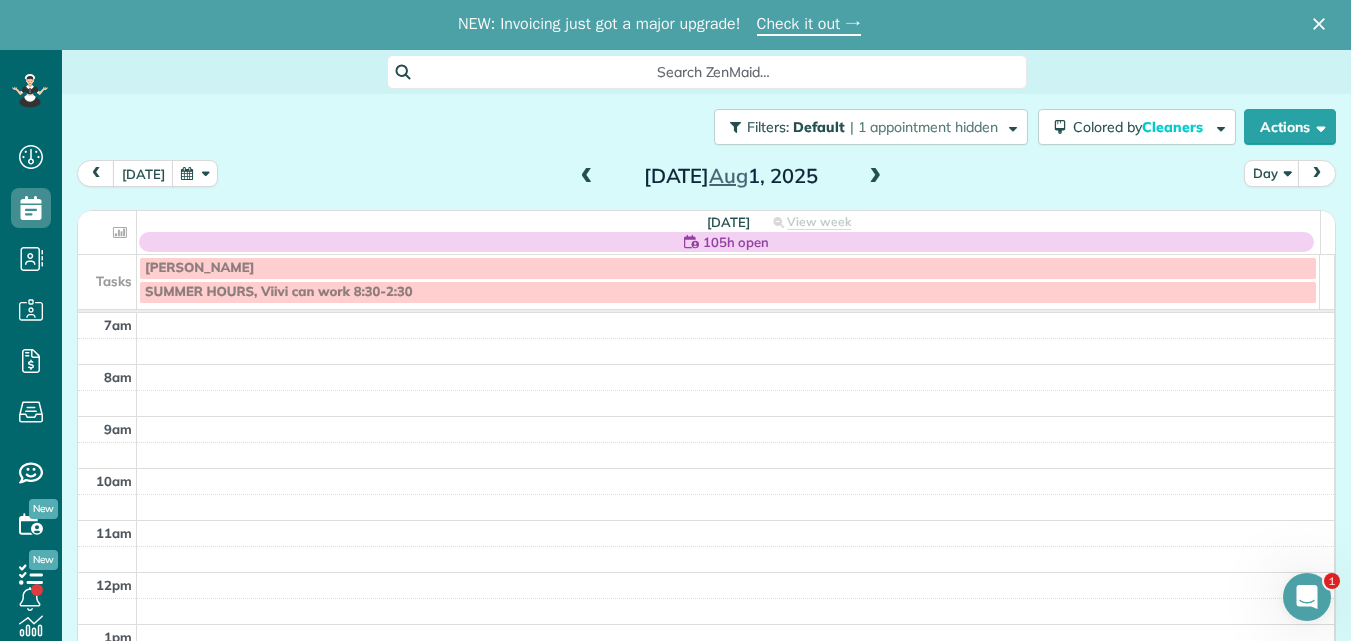 click at bounding box center [875, 177] 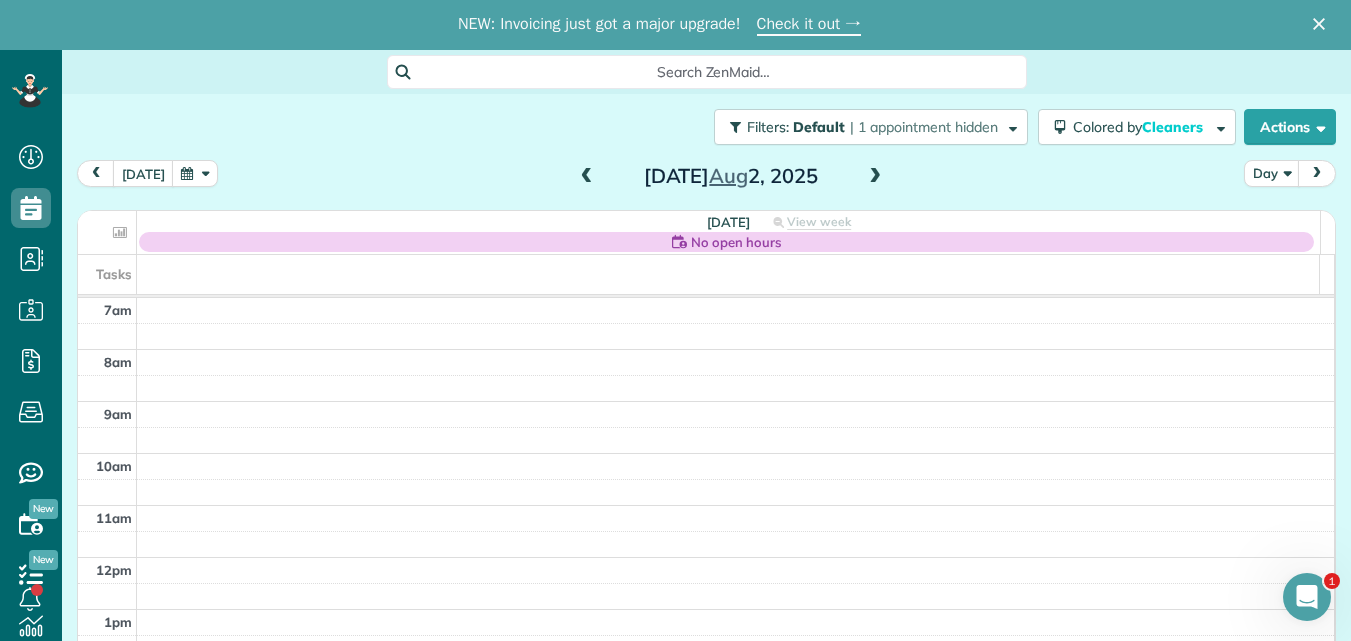 click at bounding box center [875, 177] 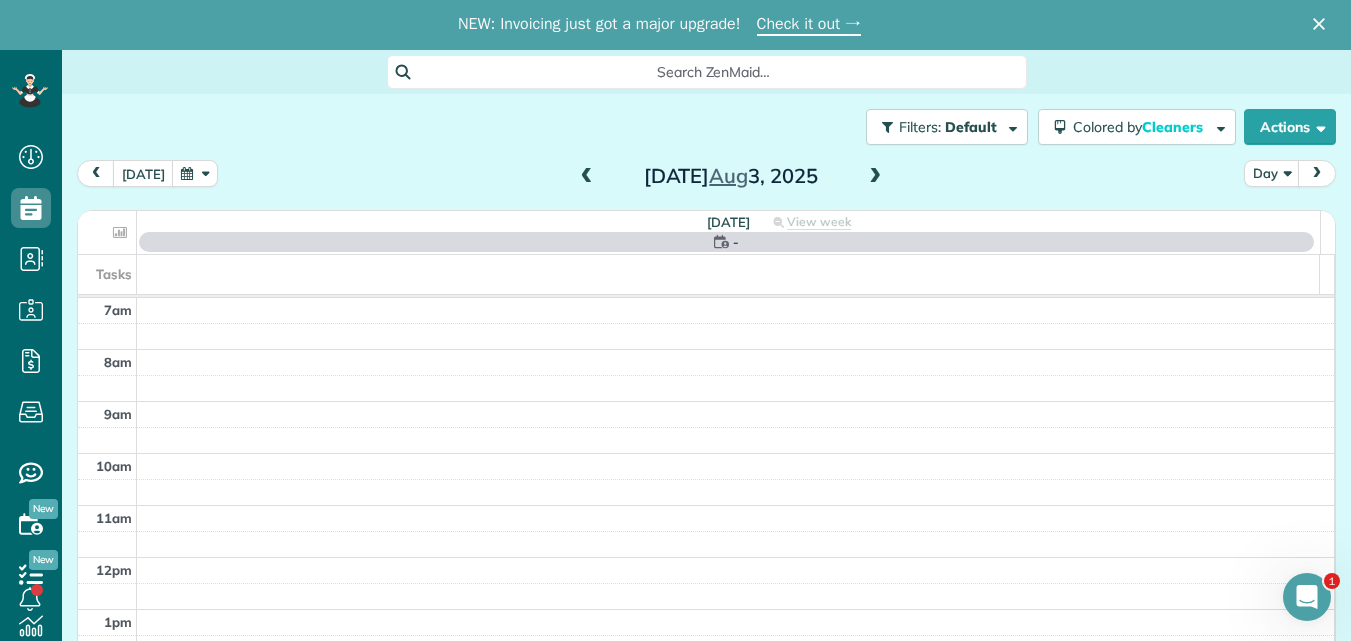 click at bounding box center [875, 177] 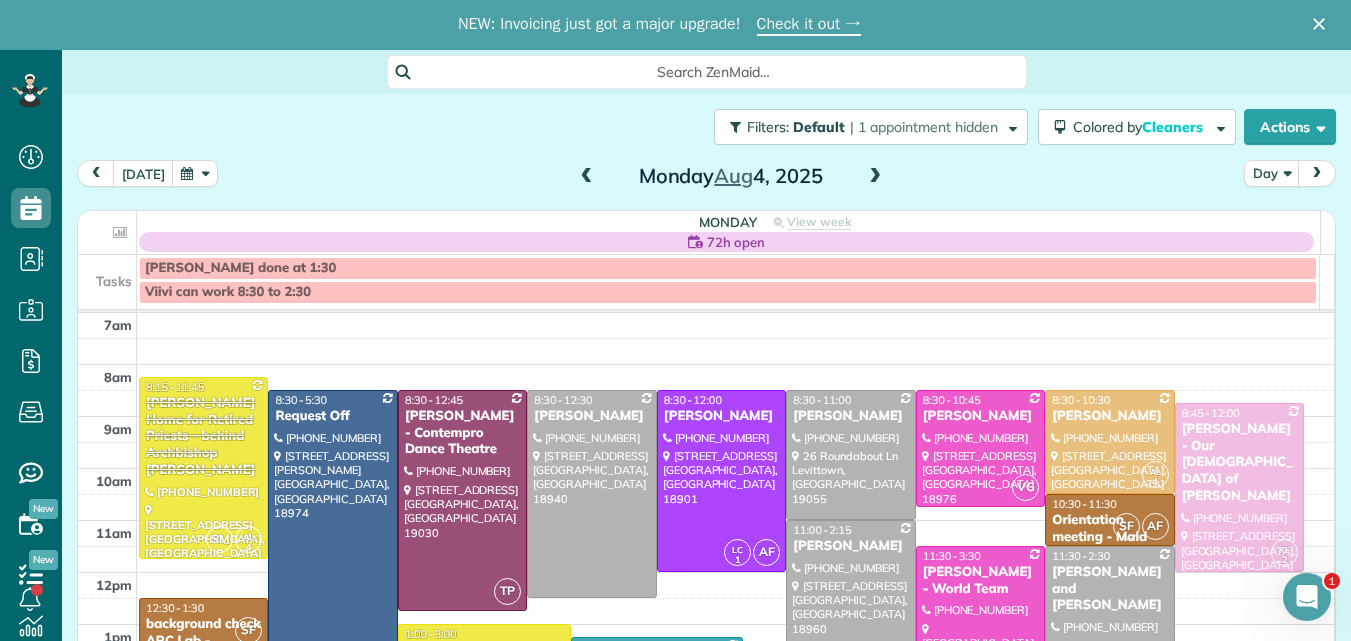 click at bounding box center [875, 177] 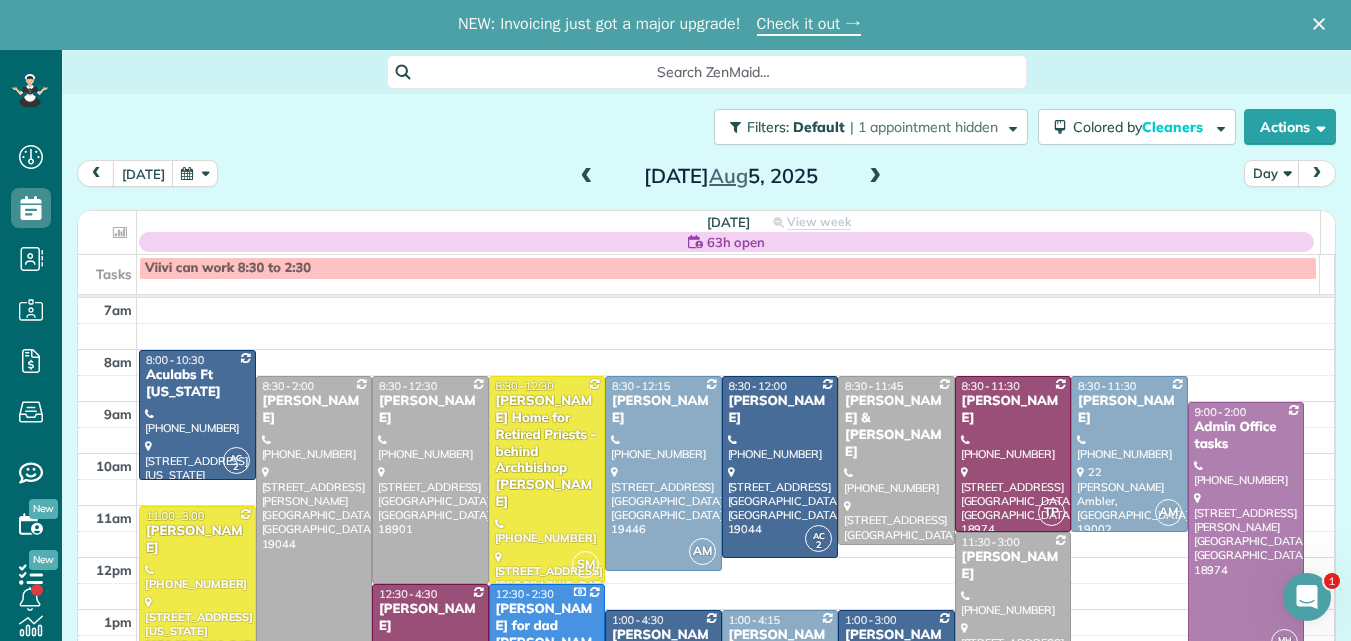 click at bounding box center (875, 177) 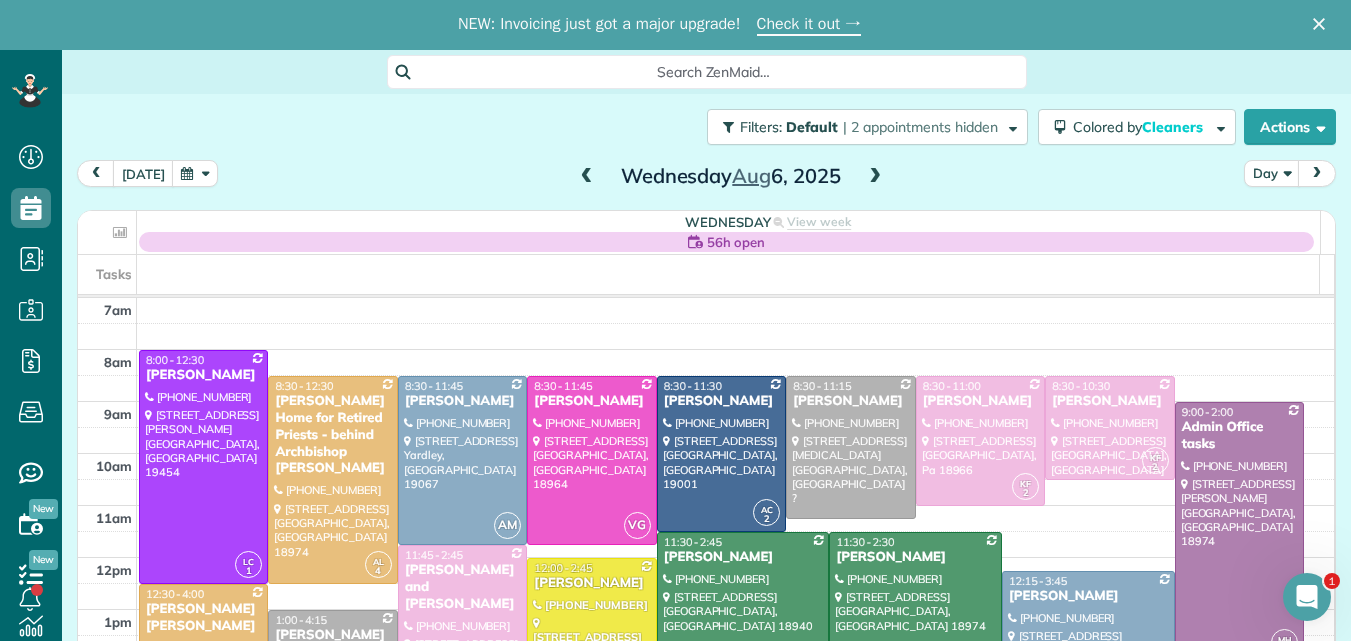 click at bounding box center (875, 177) 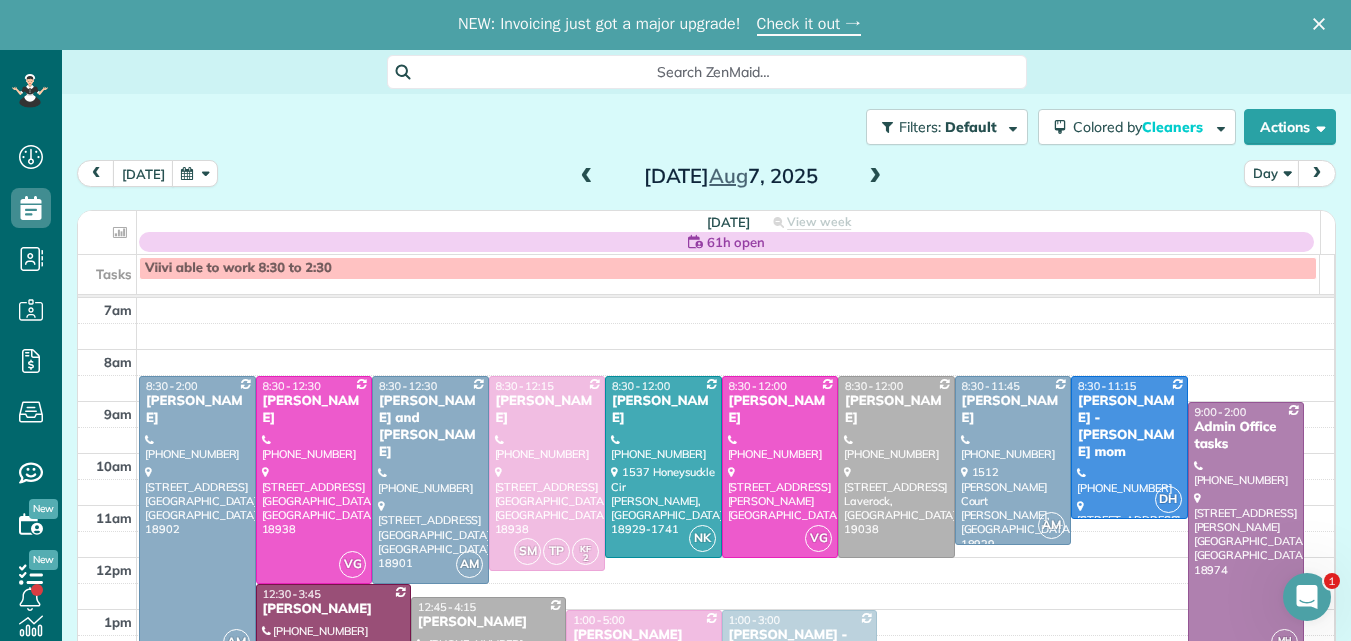 click at bounding box center (875, 177) 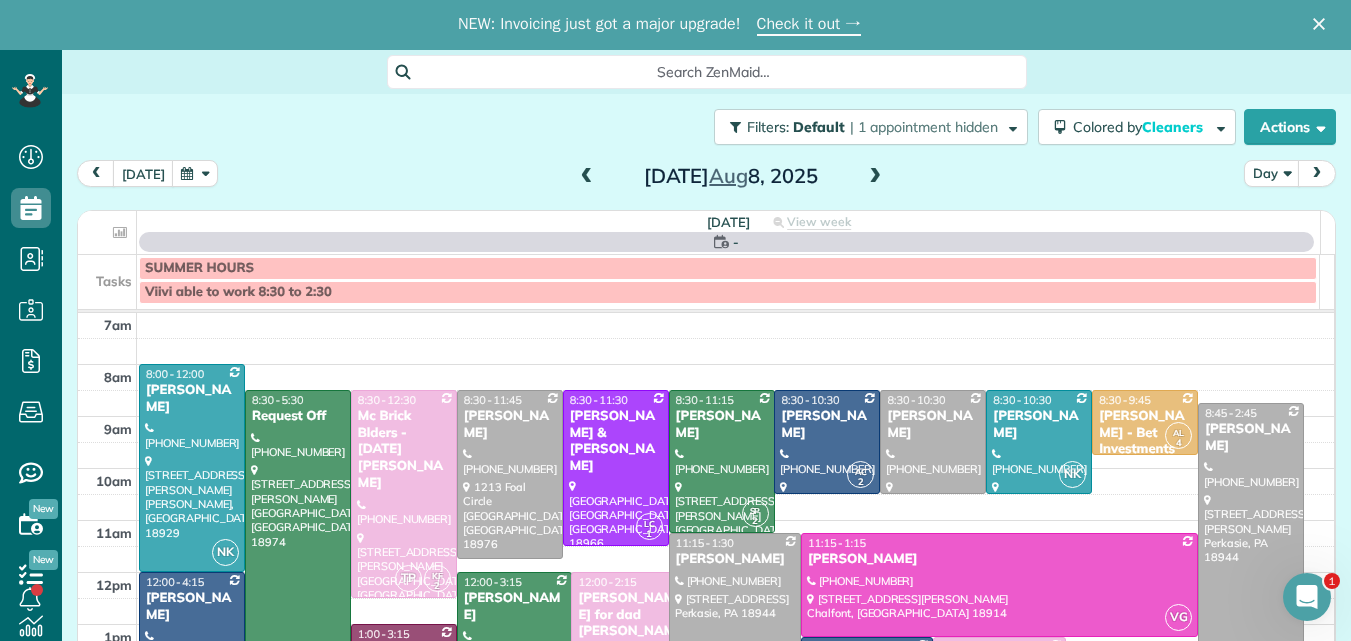 click at bounding box center (875, 177) 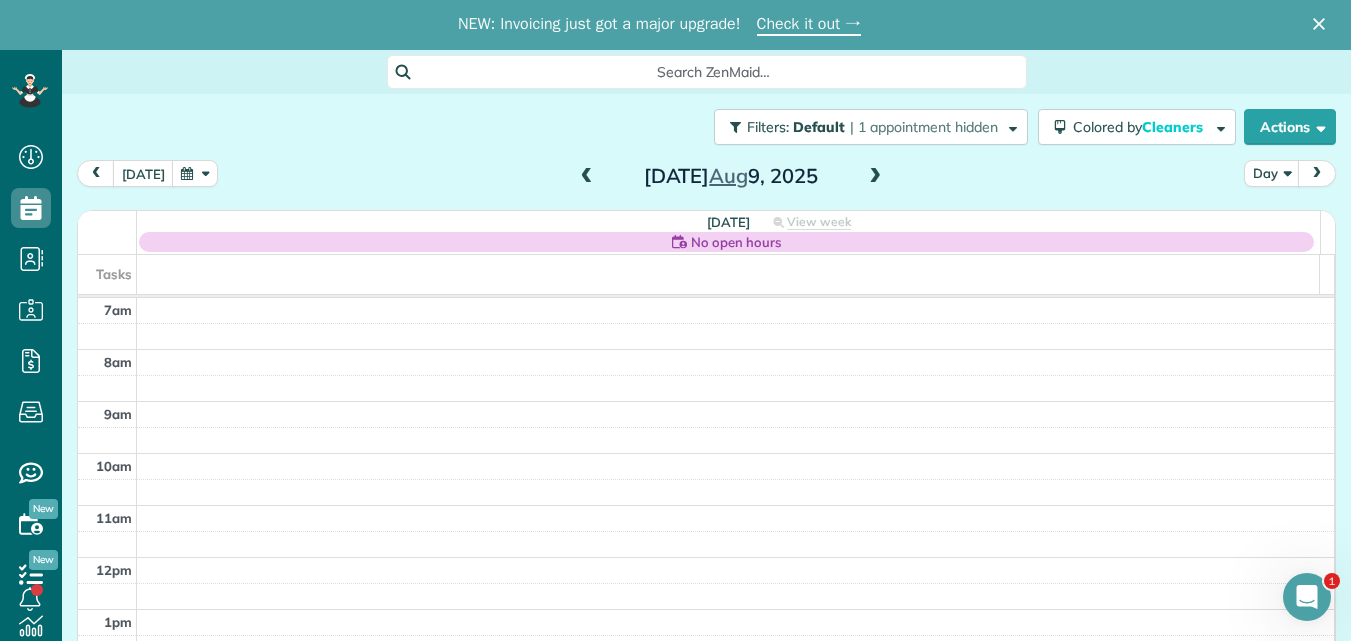 click at bounding box center (587, 177) 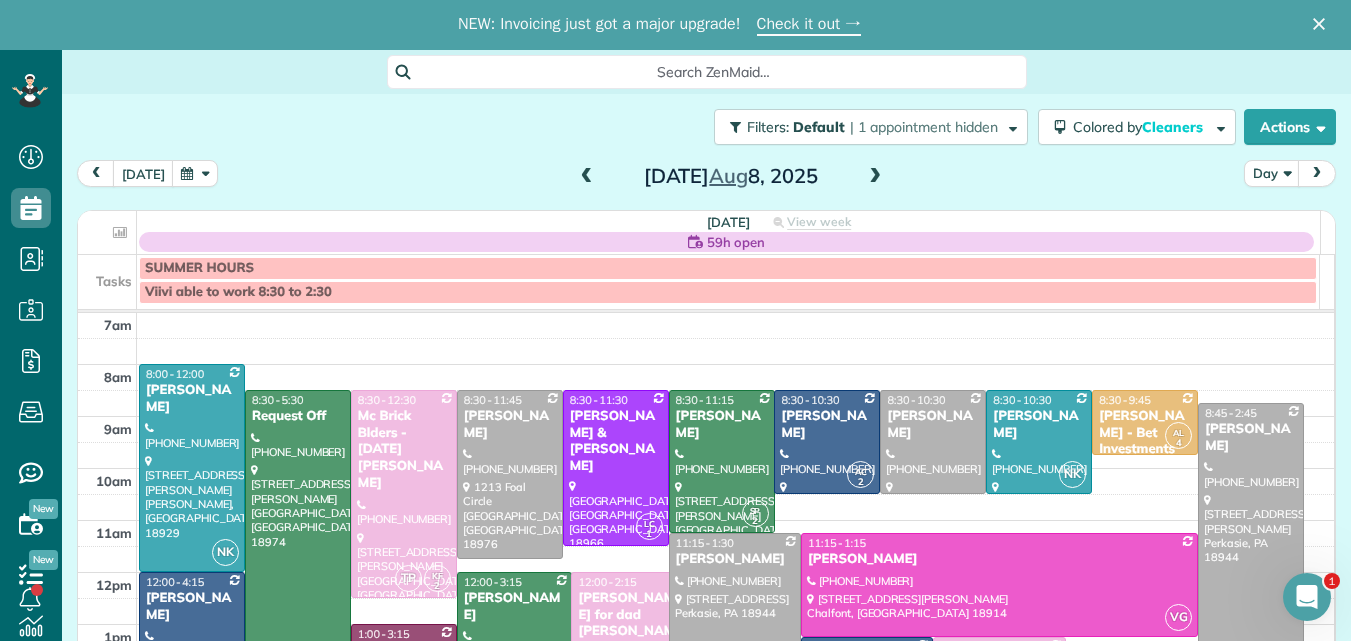 click at bounding box center (587, 177) 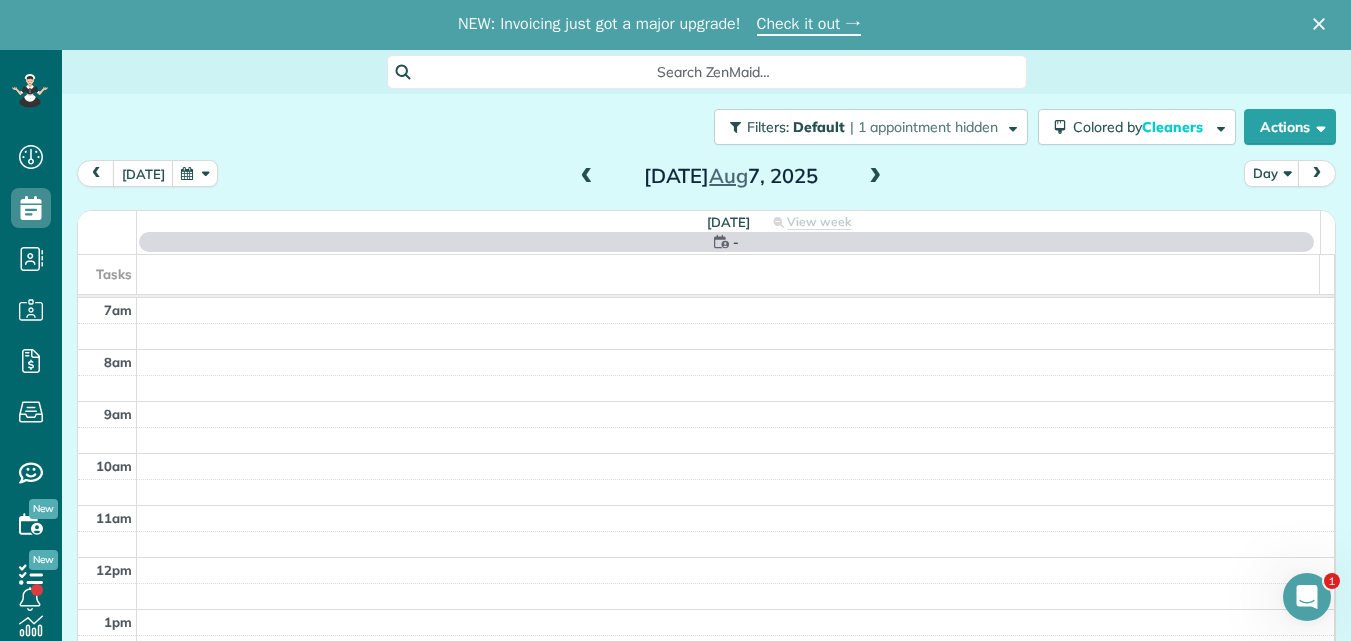 click at bounding box center (587, 177) 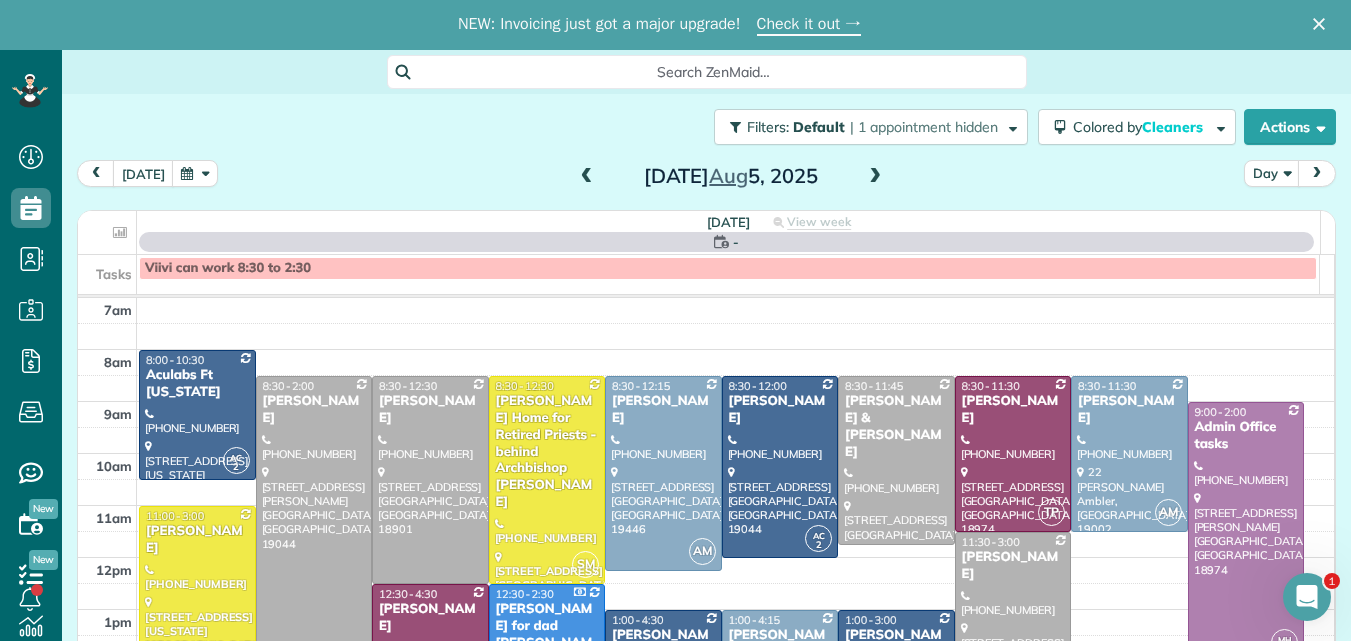 click at bounding box center [587, 177] 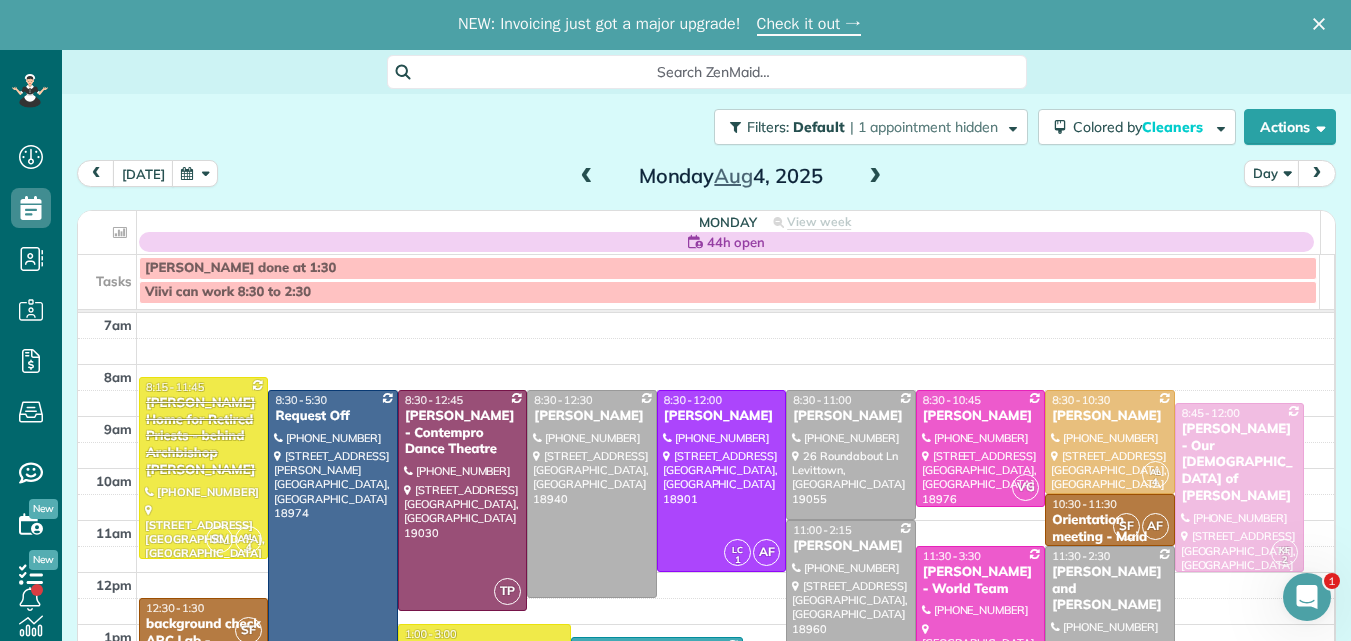 click at bounding box center (587, 177) 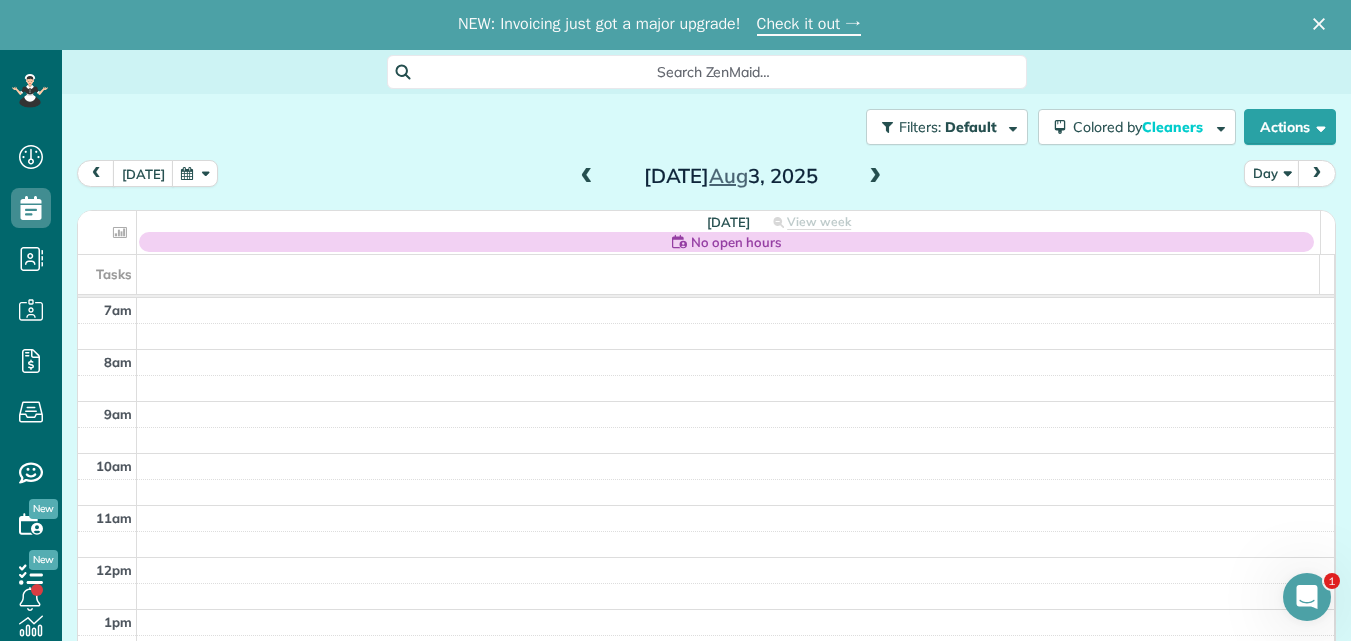 click at bounding box center [587, 177] 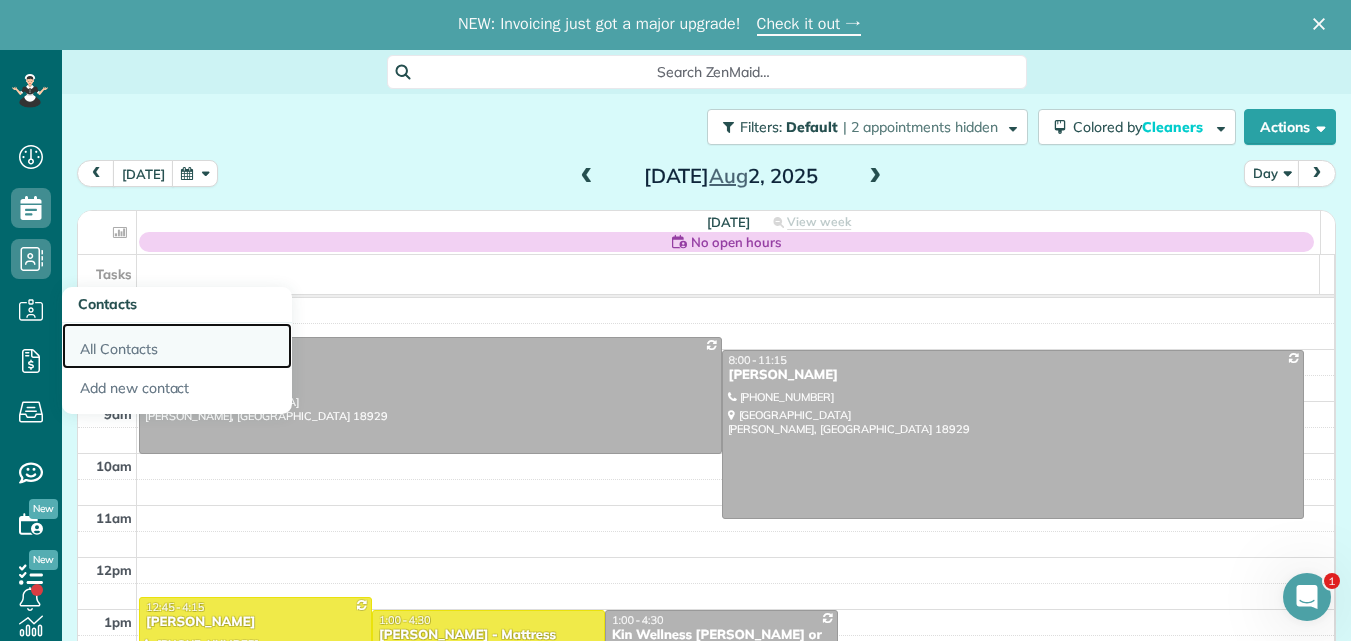 click on "All Contacts" at bounding box center (177, 346) 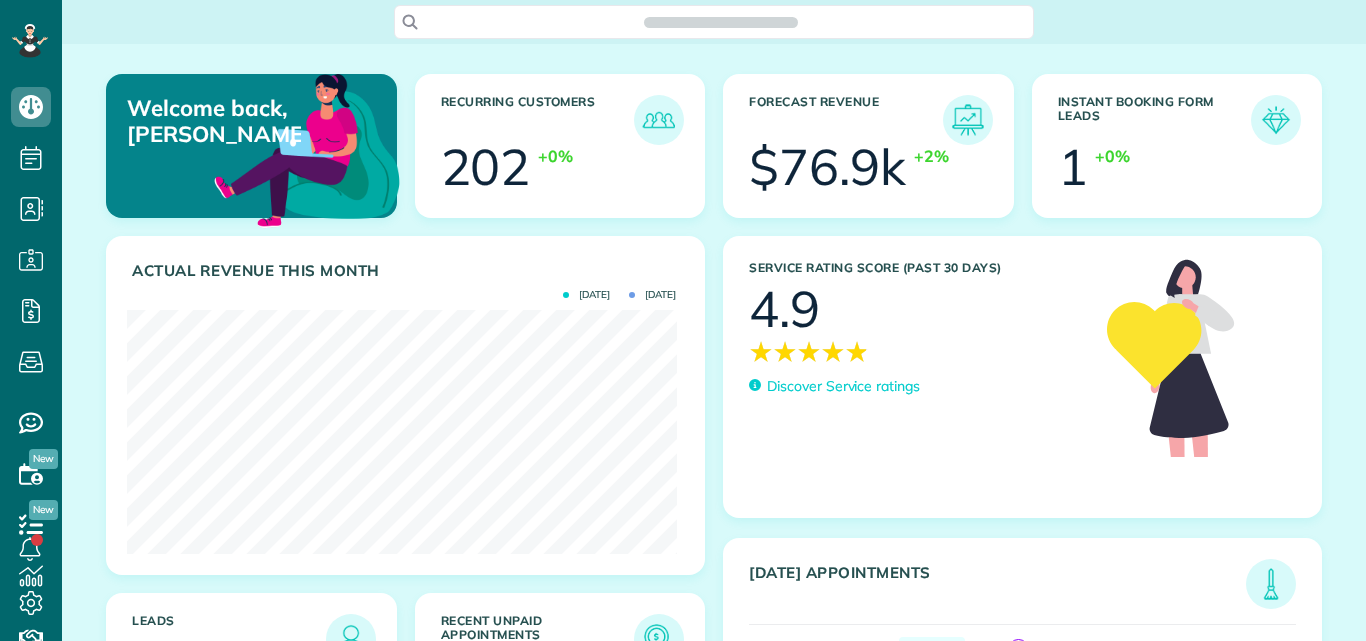 scroll, scrollTop: 0, scrollLeft: 0, axis: both 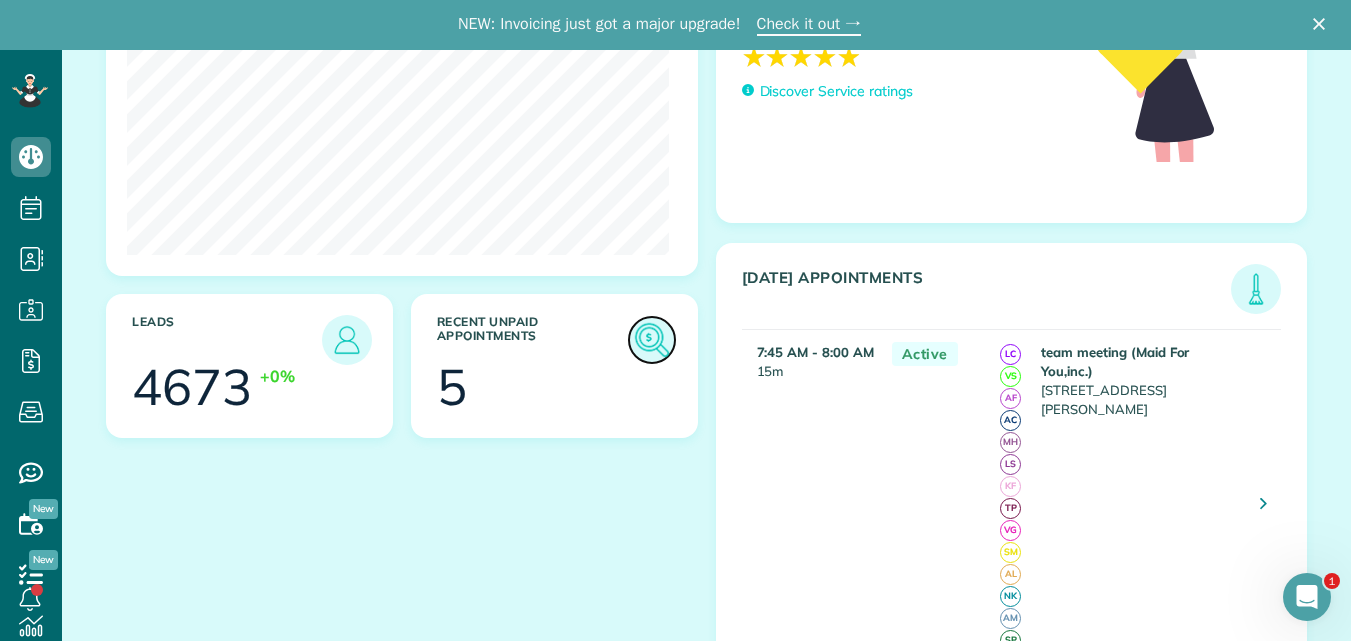 click at bounding box center (652, 340) 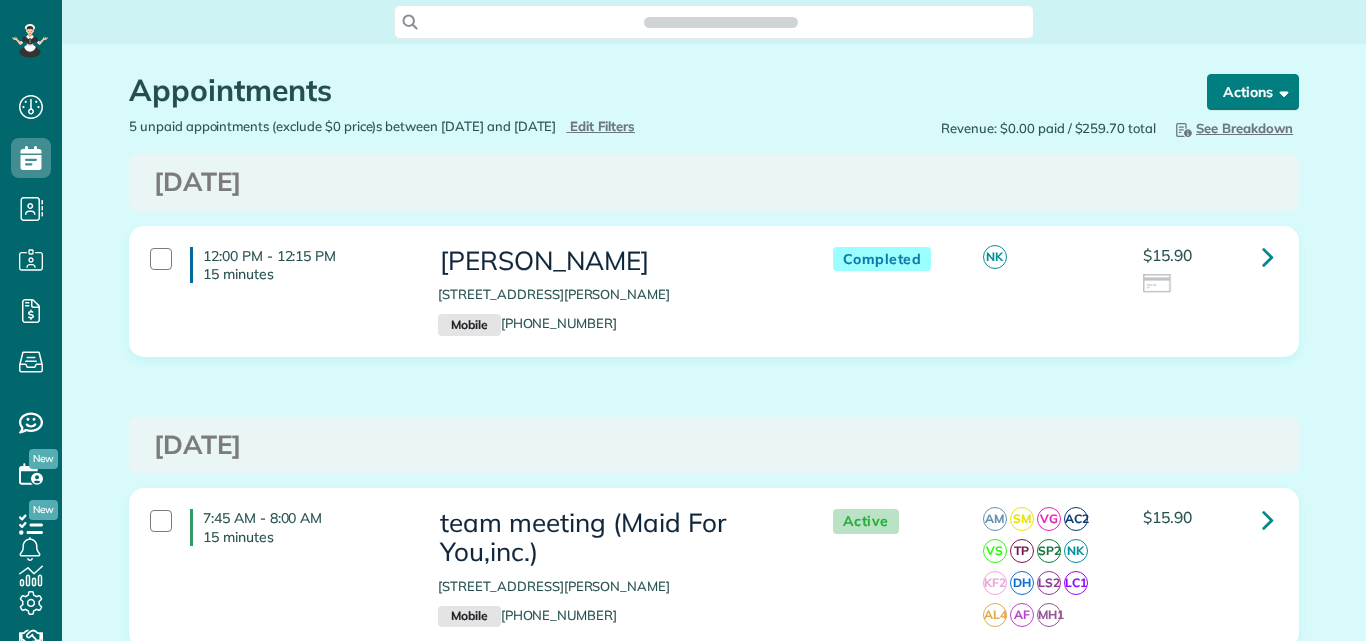 scroll, scrollTop: 0, scrollLeft: 0, axis: both 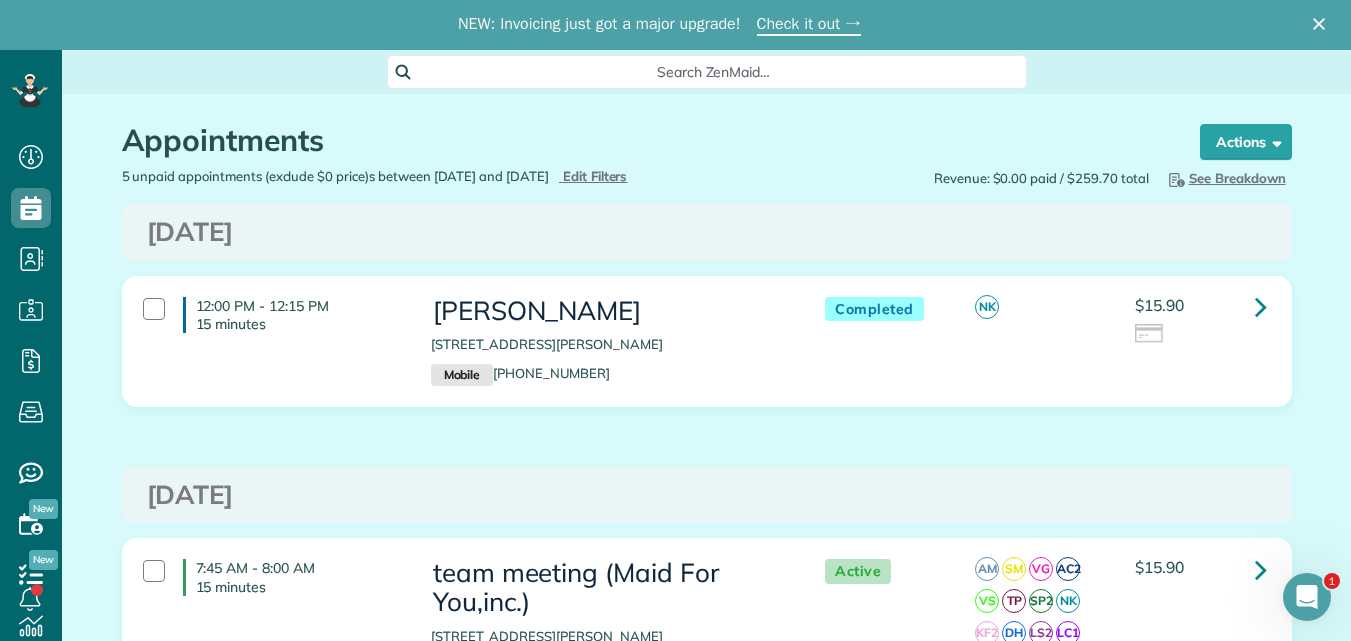 click on "Appointments
the List View [2 min]
Schedule Changes
Actions
Create Appointment
Create Task
Clock In/Out
Send Work Orders
Print Route Sheets
[DATE] Emails/Texts
Export data..
Bulk Actions
Set status to: Active
Set status to: request off" at bounding box center (707, 130) 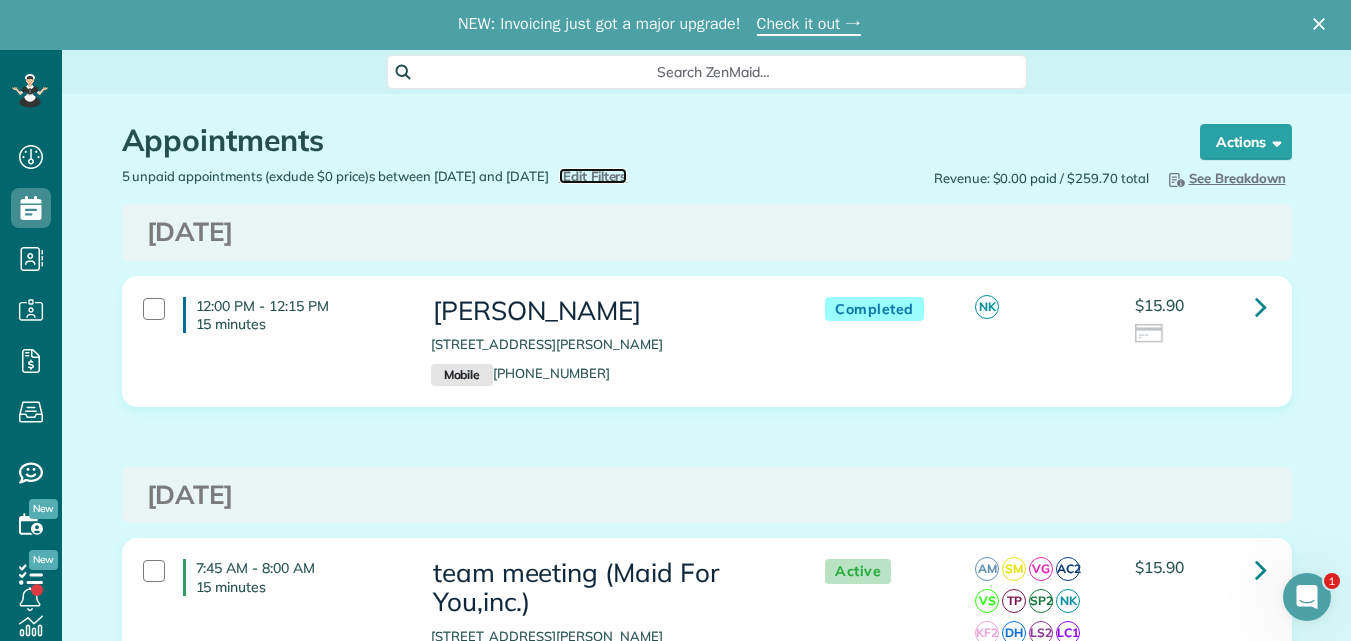 click on "Edit Filters" at bounding box center [595, 176] 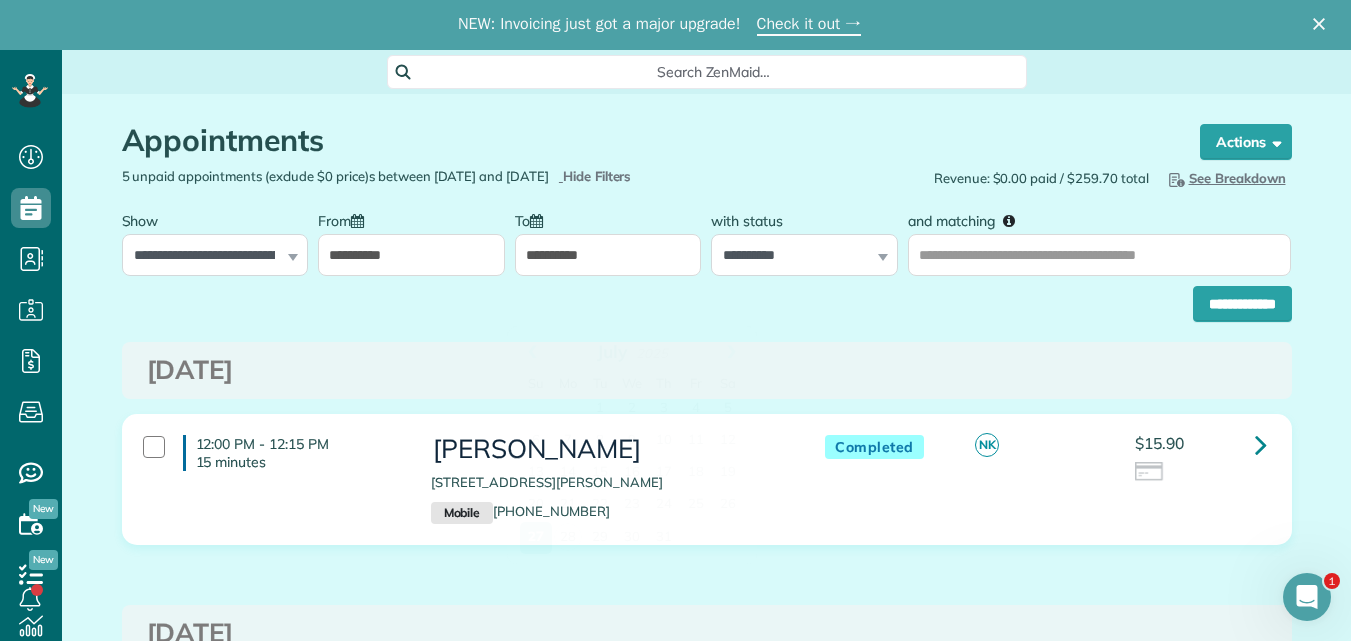 click on "**********" at bounding box center [608, 255] 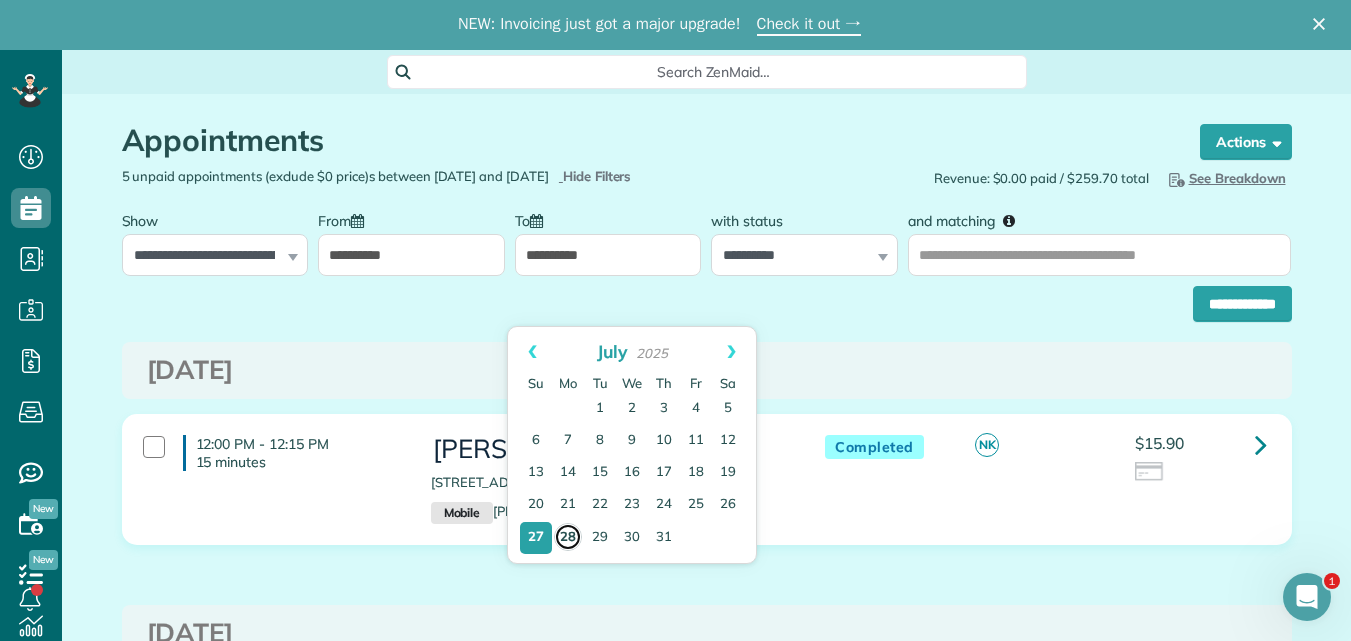click on "28" at bounding box center [568, 537] 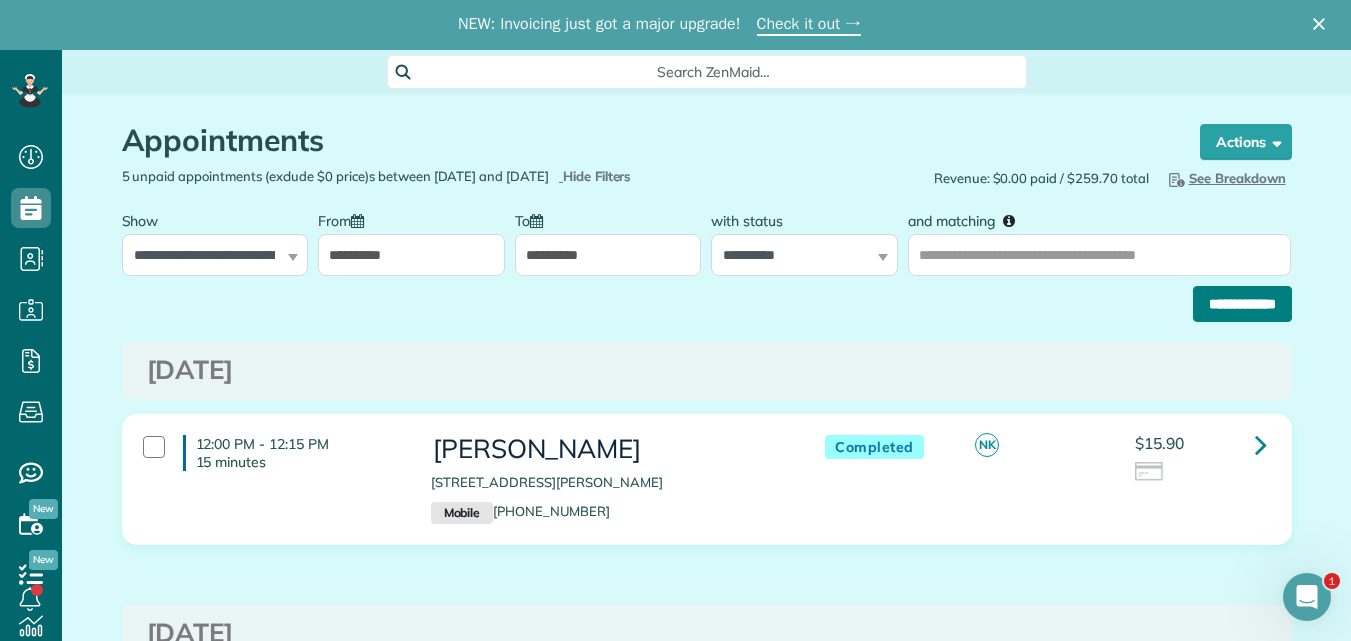 click on "**********" at bounding box center [1242, 304] 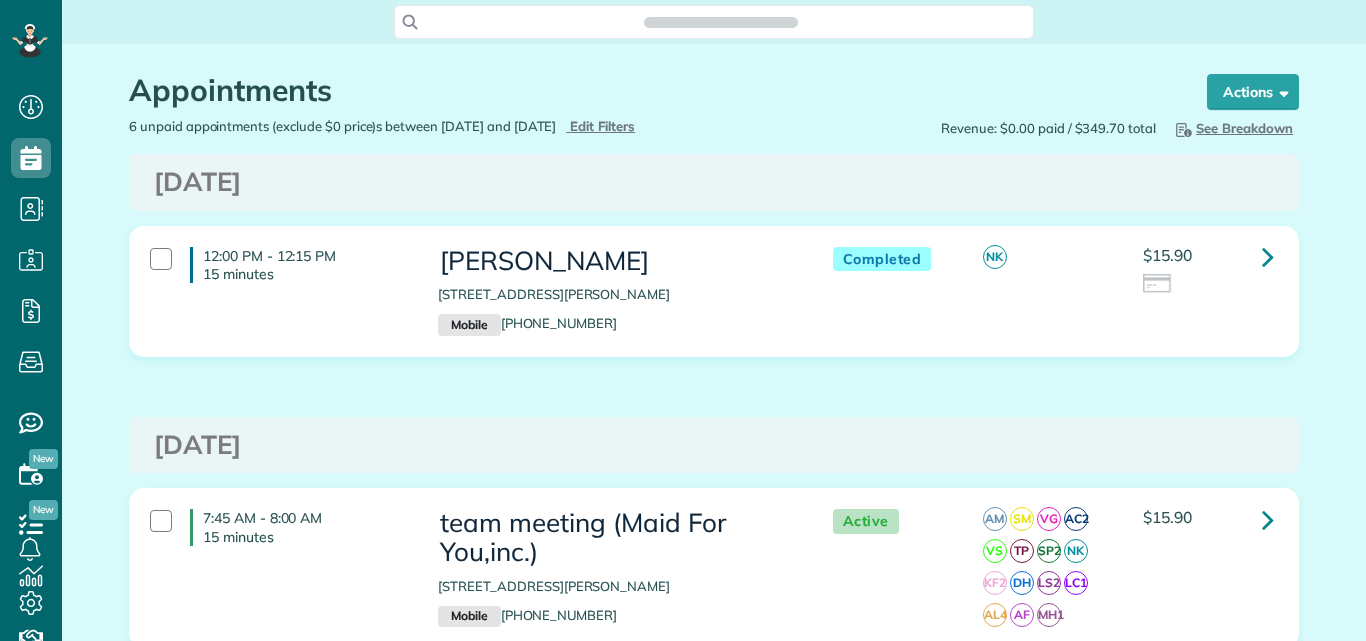 scroll, scrollTop: 0, scrollLeft: 0, axis: both 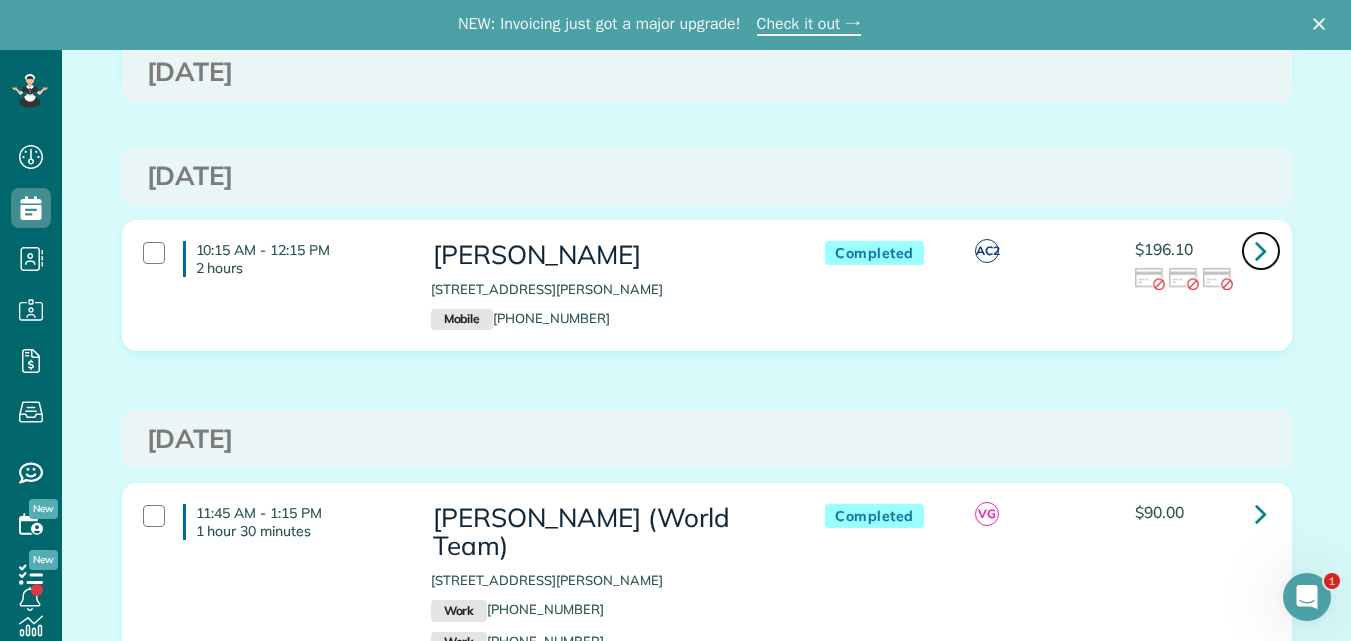 click at bounding box center (1261, 250) 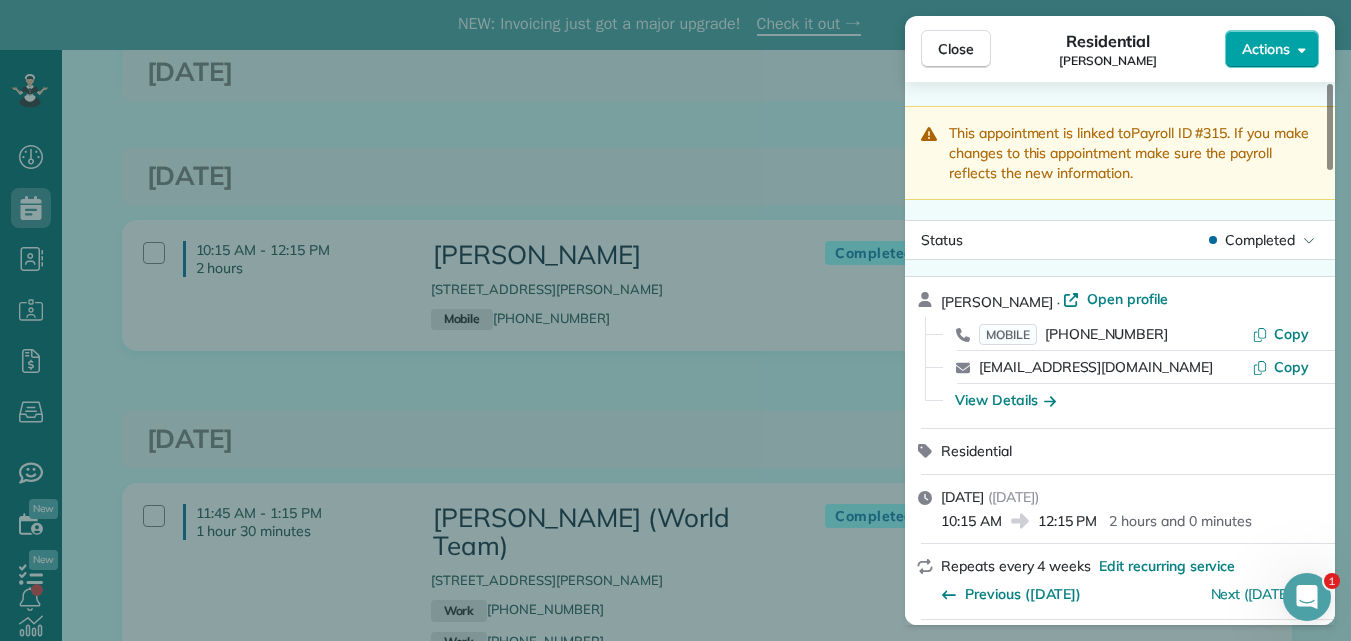 click on "Actions" at bounding box center (1266, 49) 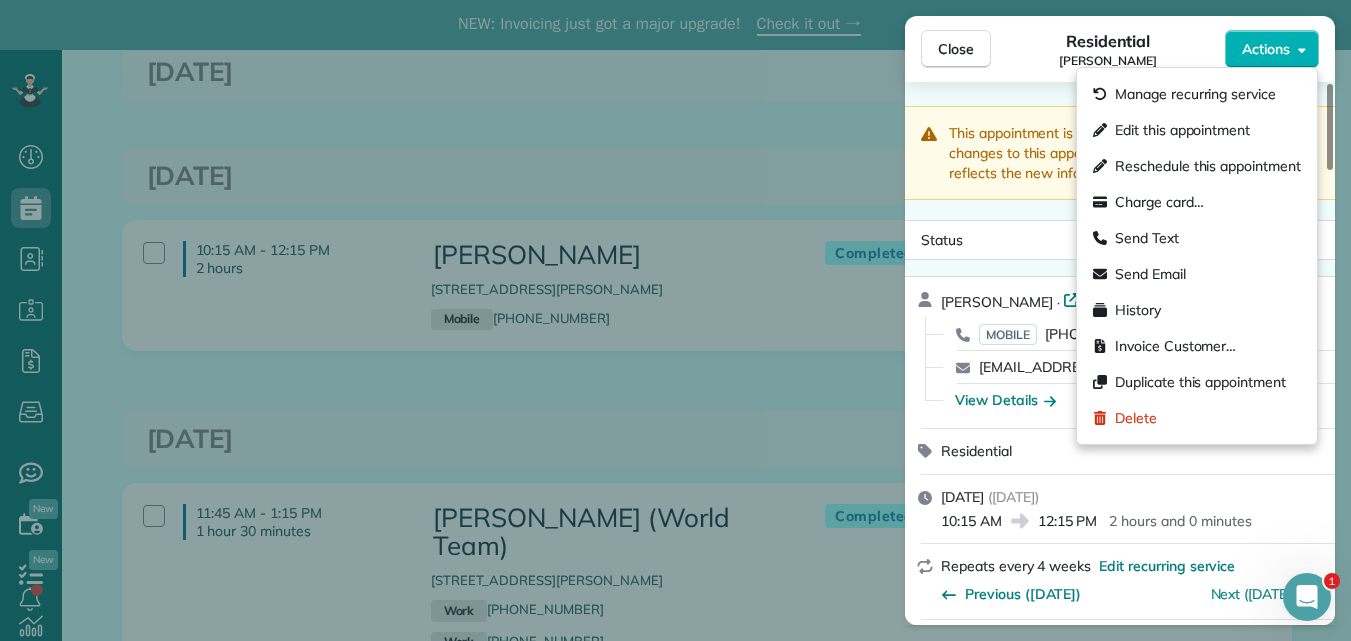 click on "Residential [PERSON_NAME]" at bounding box center [1108, 49] 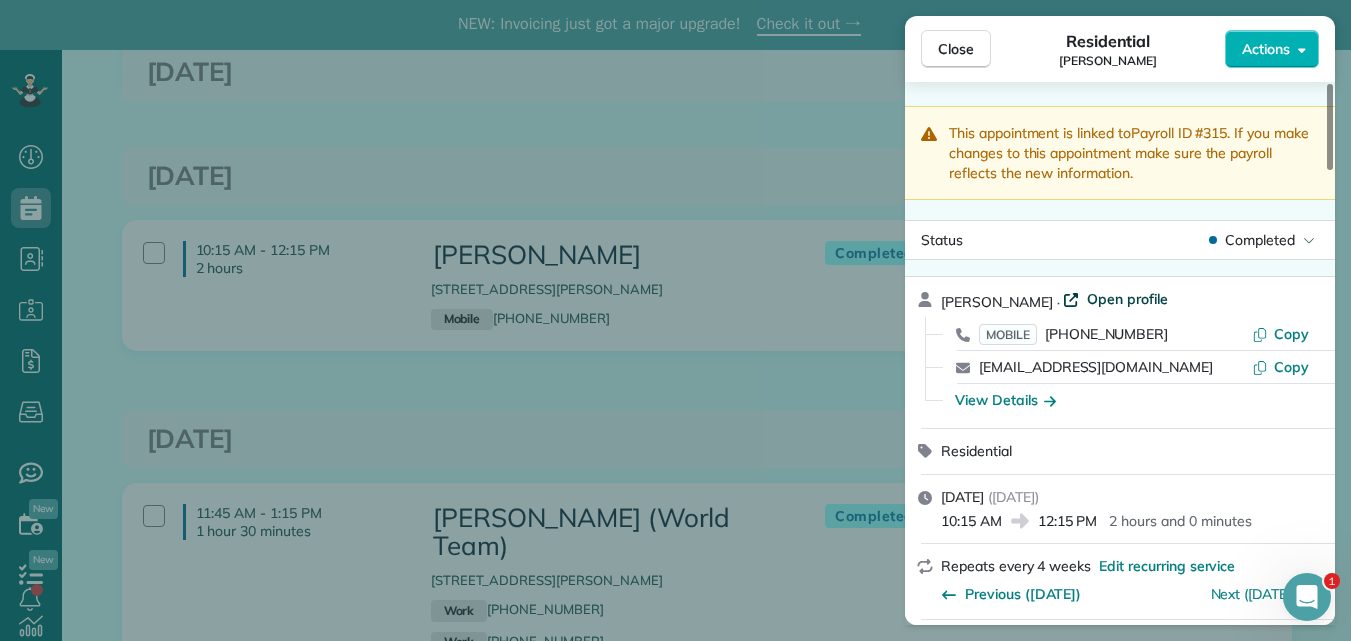 click on "Open profile" at bounding box center [1127, 299] 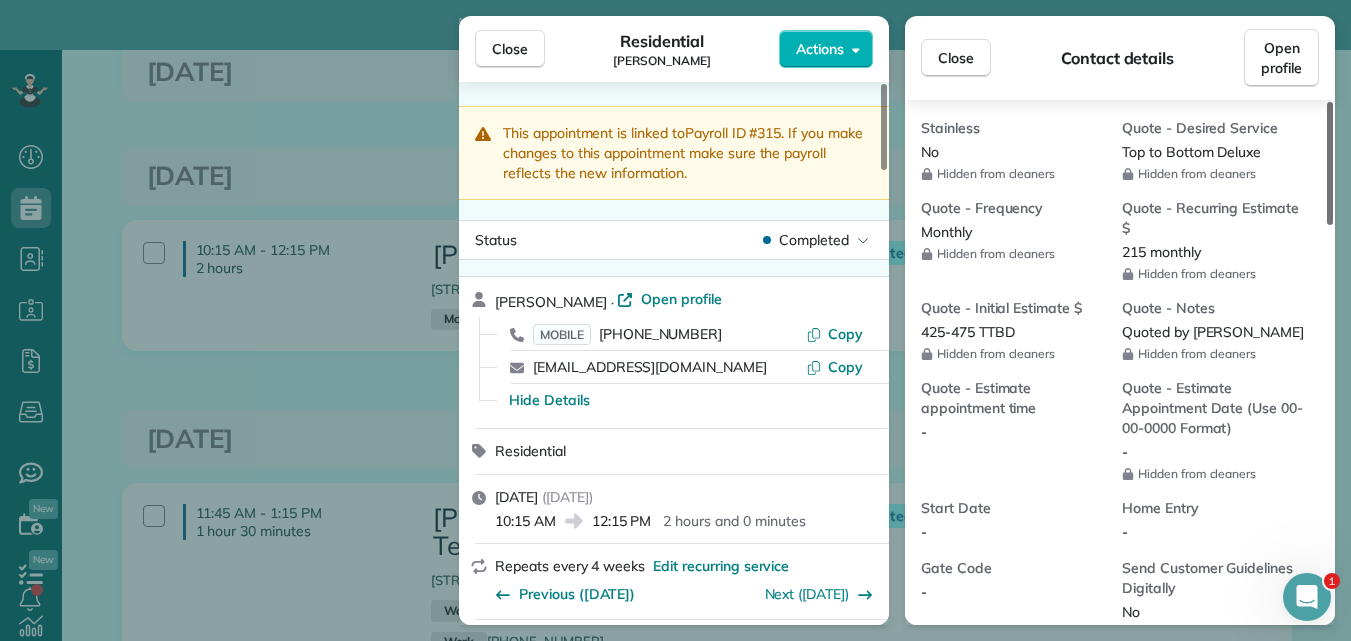 scroll, scrollTop: 1046, scrollLeft: 0, axis: vertical 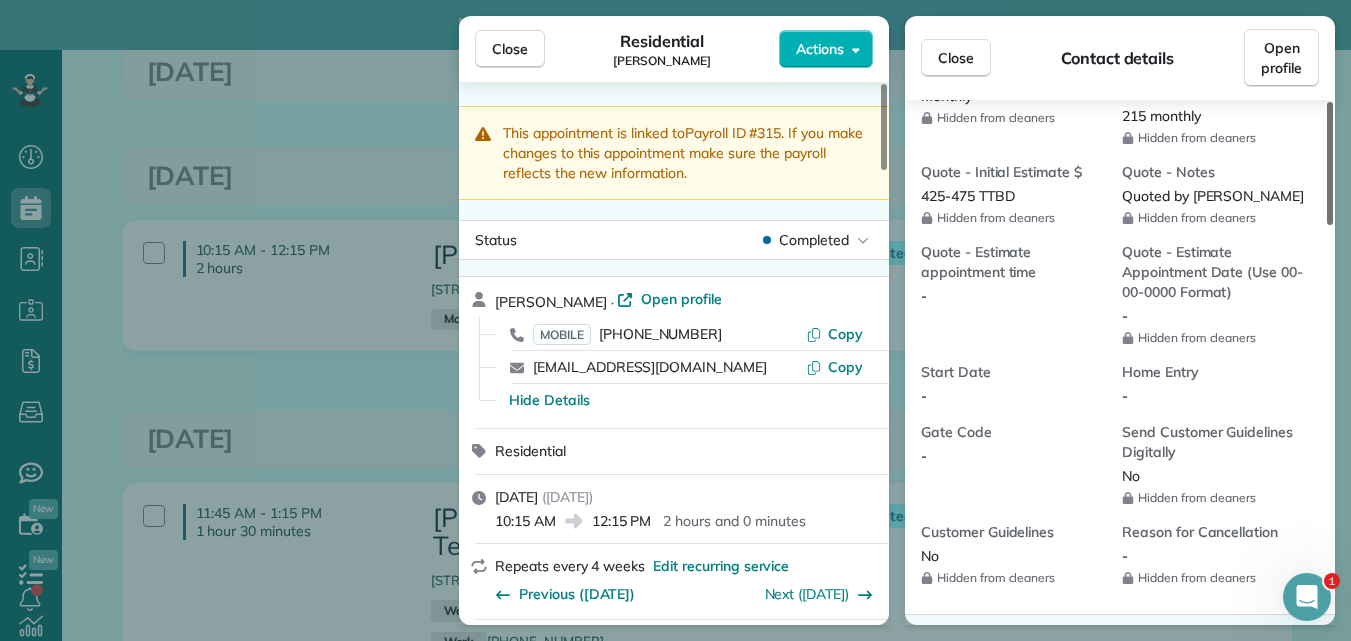 drag, startPoint x: 1330, startPoint y: 178, endPoint x: 1306, endPoint y: 424, distance: 247.16795 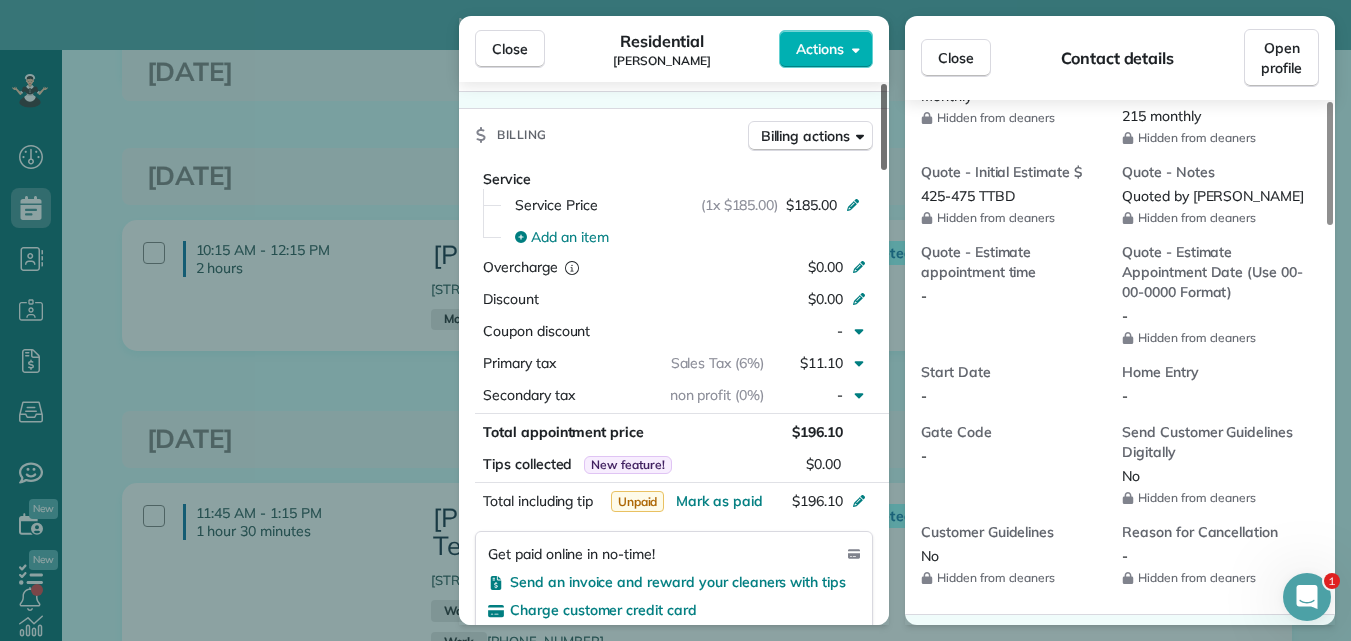 scroll, scrollTop: 1085, scrollLeft: 0, axis: vertical 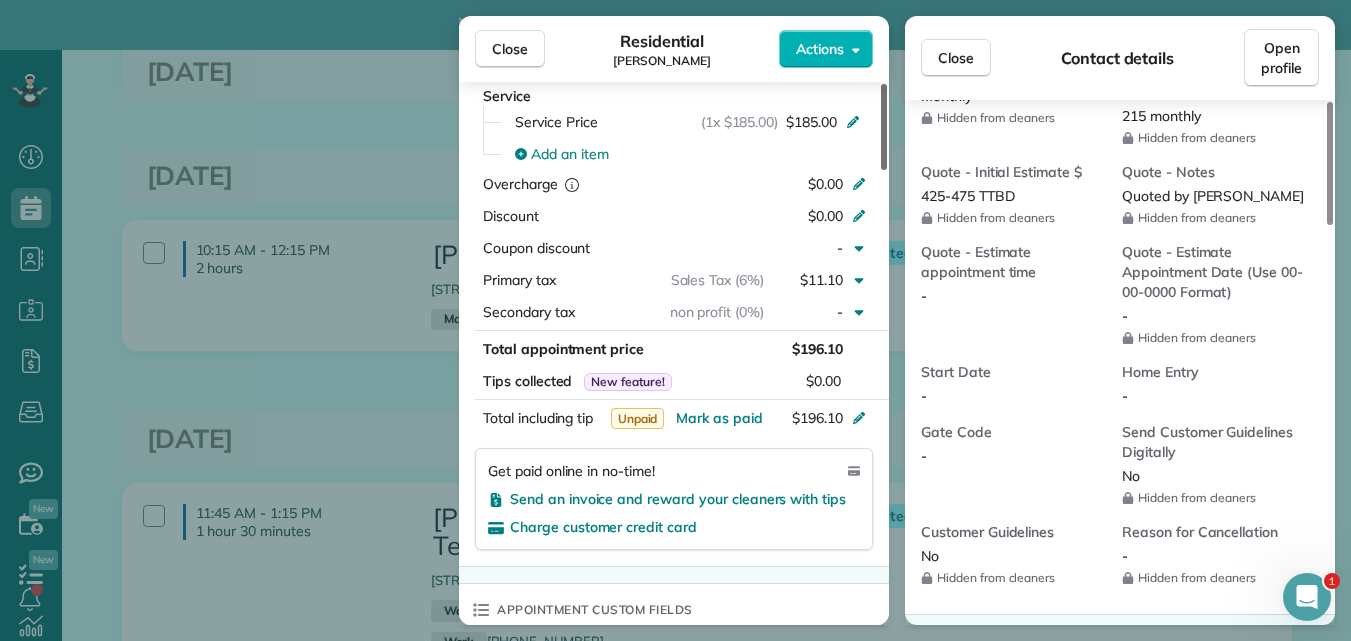 drag, startPoint x: 884, startPoint y: 131, endPoint x: 873, endPoint y: 302, distance: 171.35344 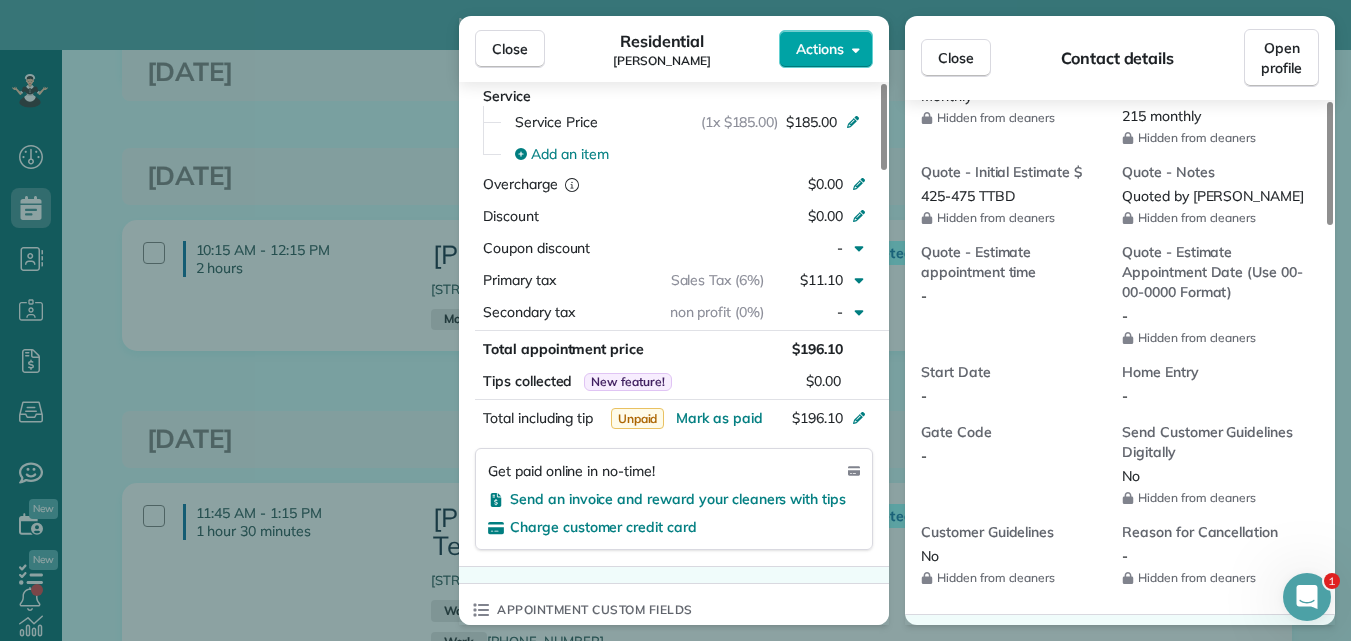 click on "Actions" at bounding box center [820, 49] 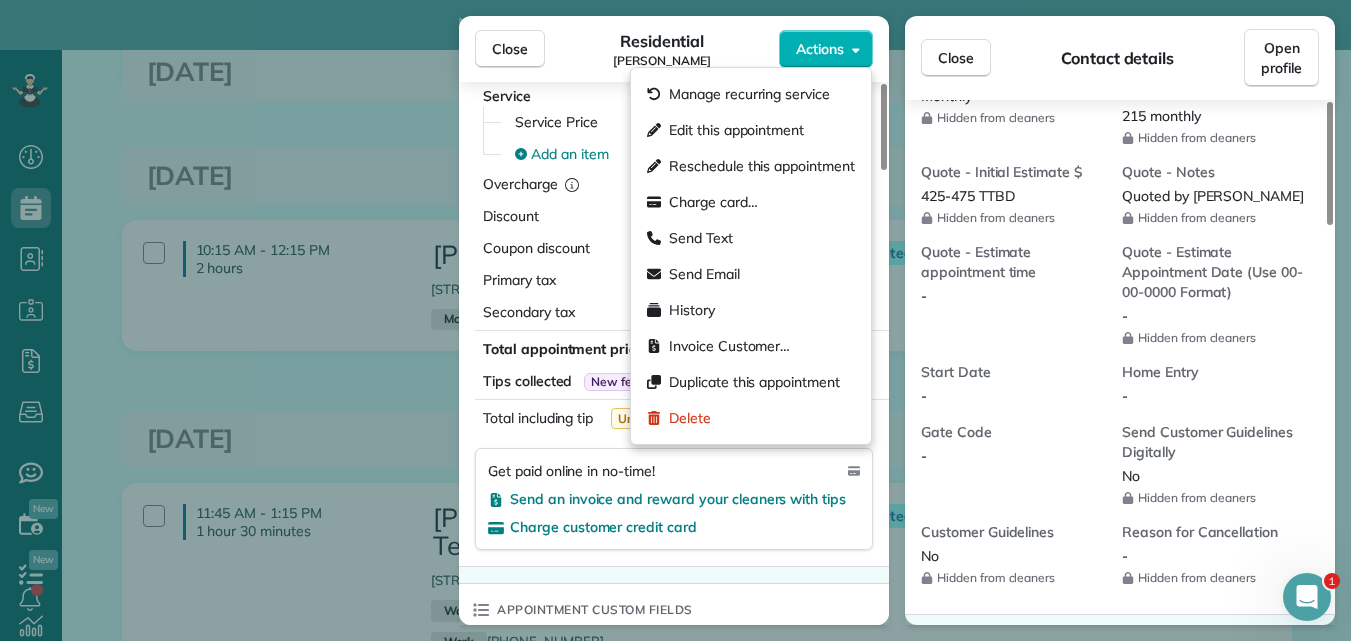 click on "Residential Joseph Orlando" at bounding box center (662, 49) 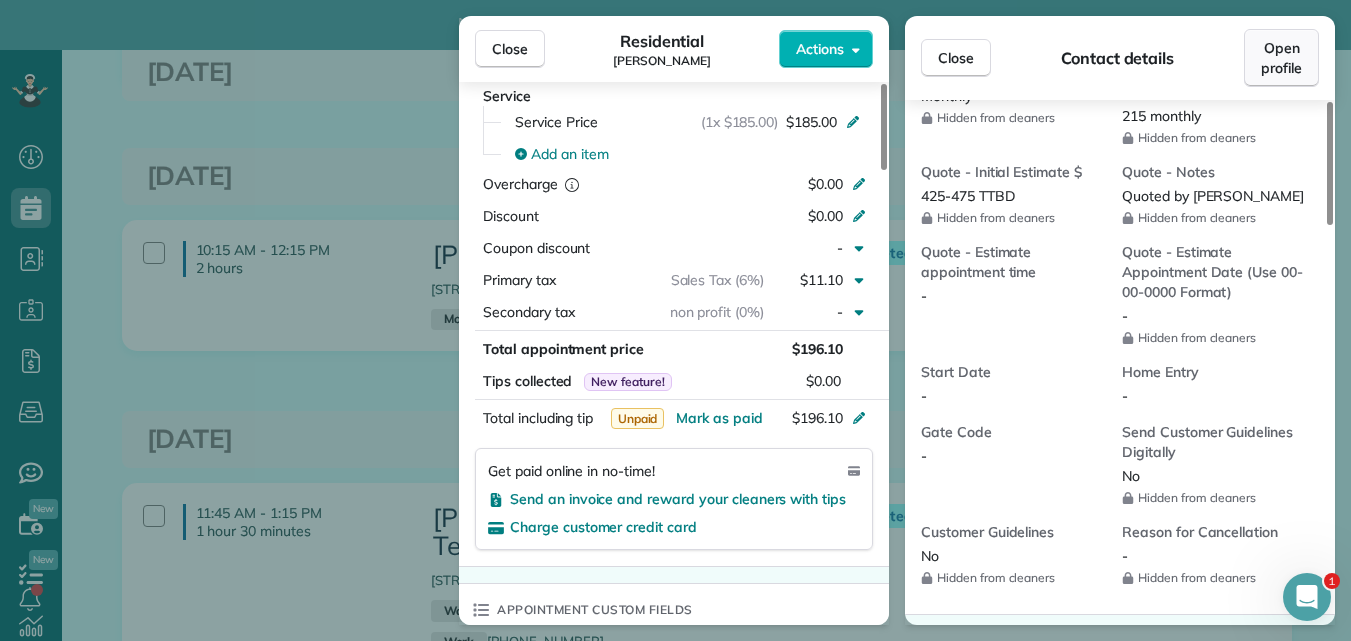 click on "Open profile" at bounding box center (1281, 58) 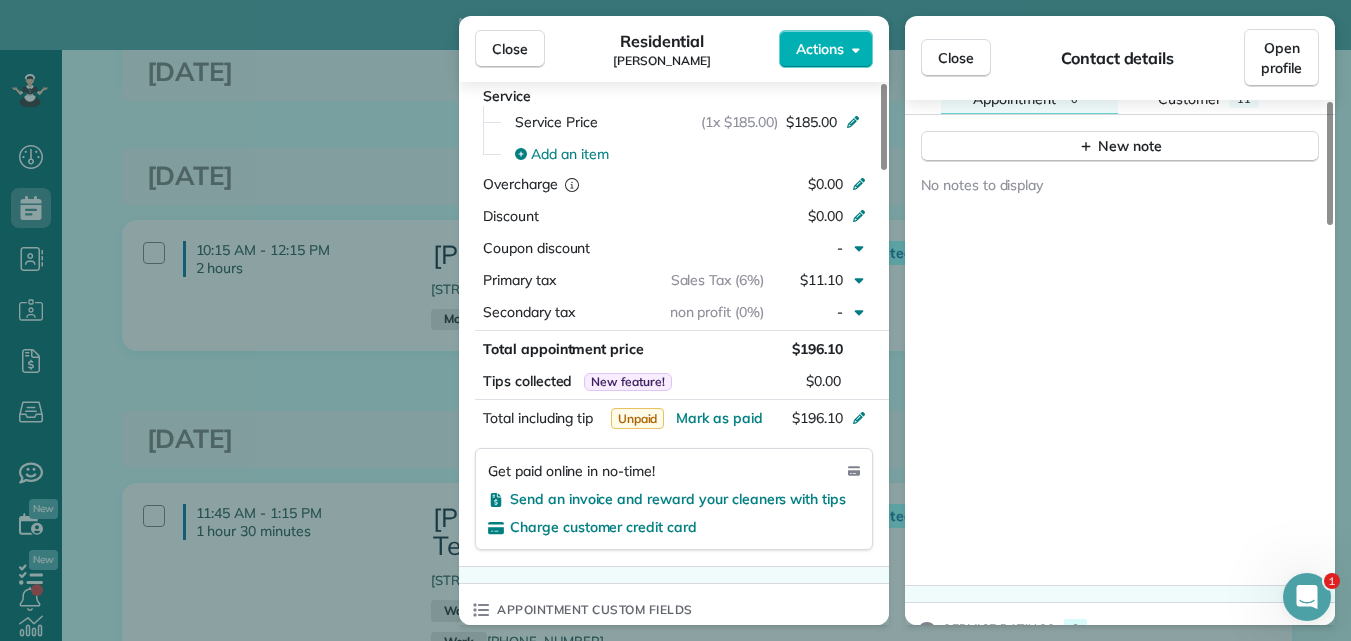 scroll, scrollTop: 1692, scrollLeft: 0, axis: vertical 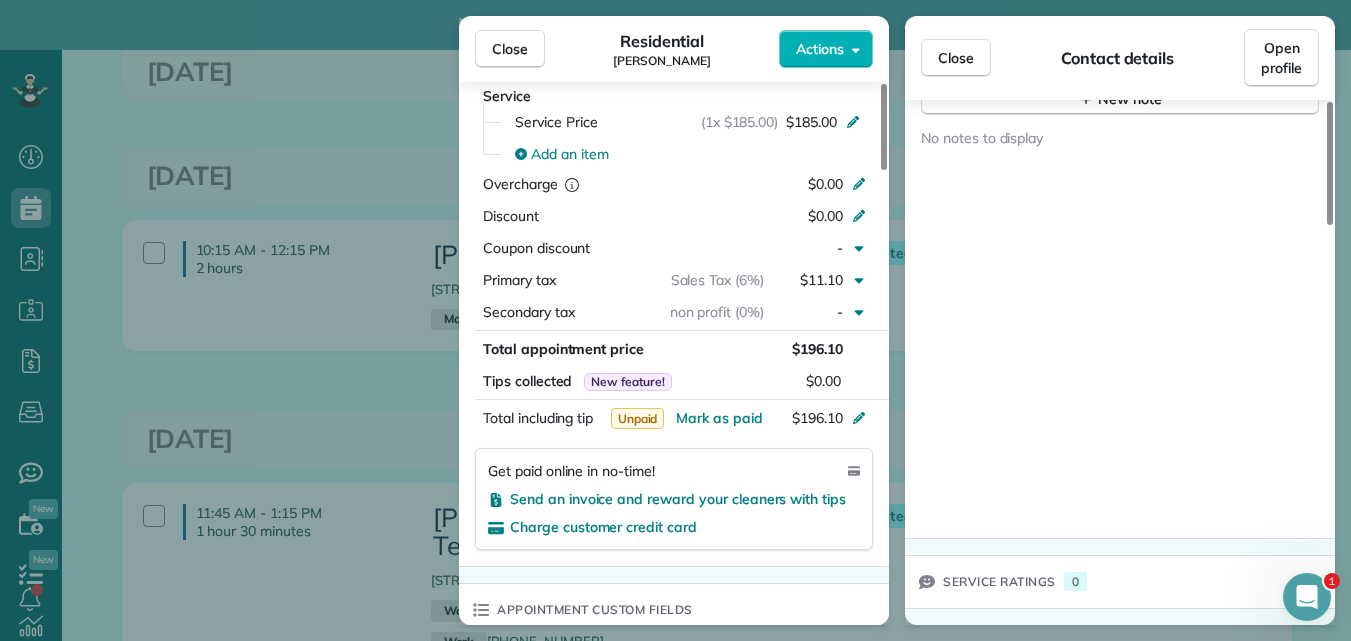 drag, startPoint x: 1331, startPoint y: 366, endPoint x: 1299, endPoint y: 527, distance: 164.14932 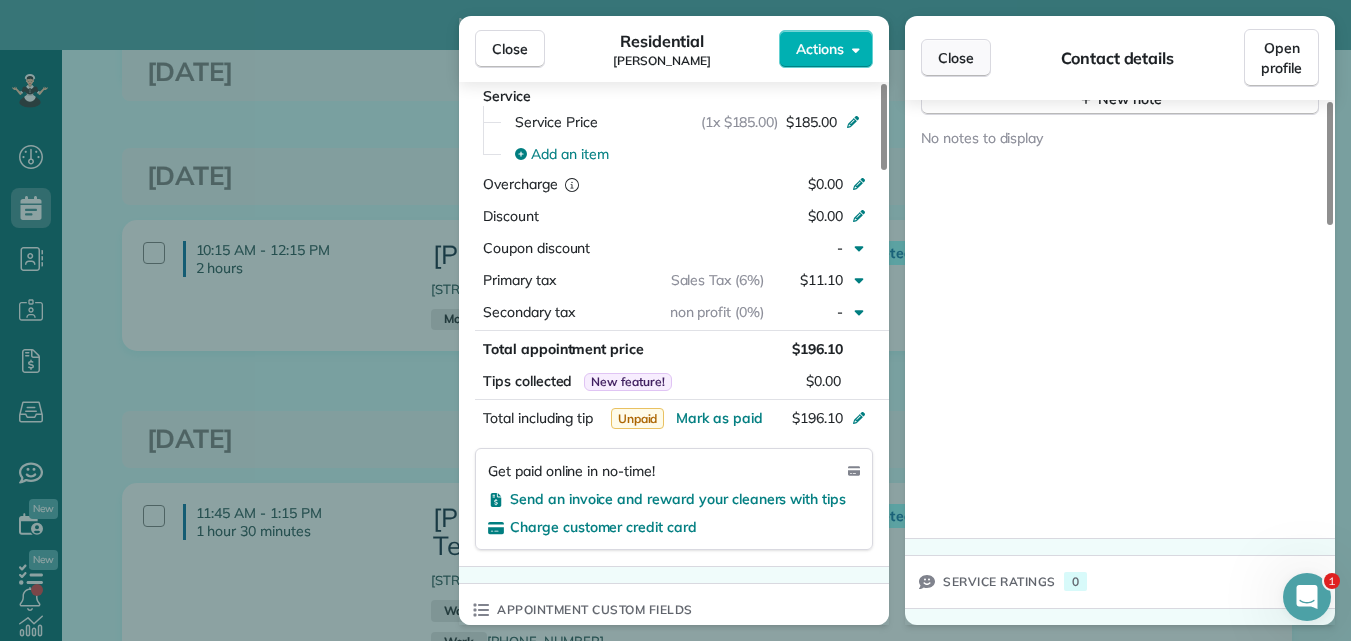 click on "Close" at bounding box center [956, 58] 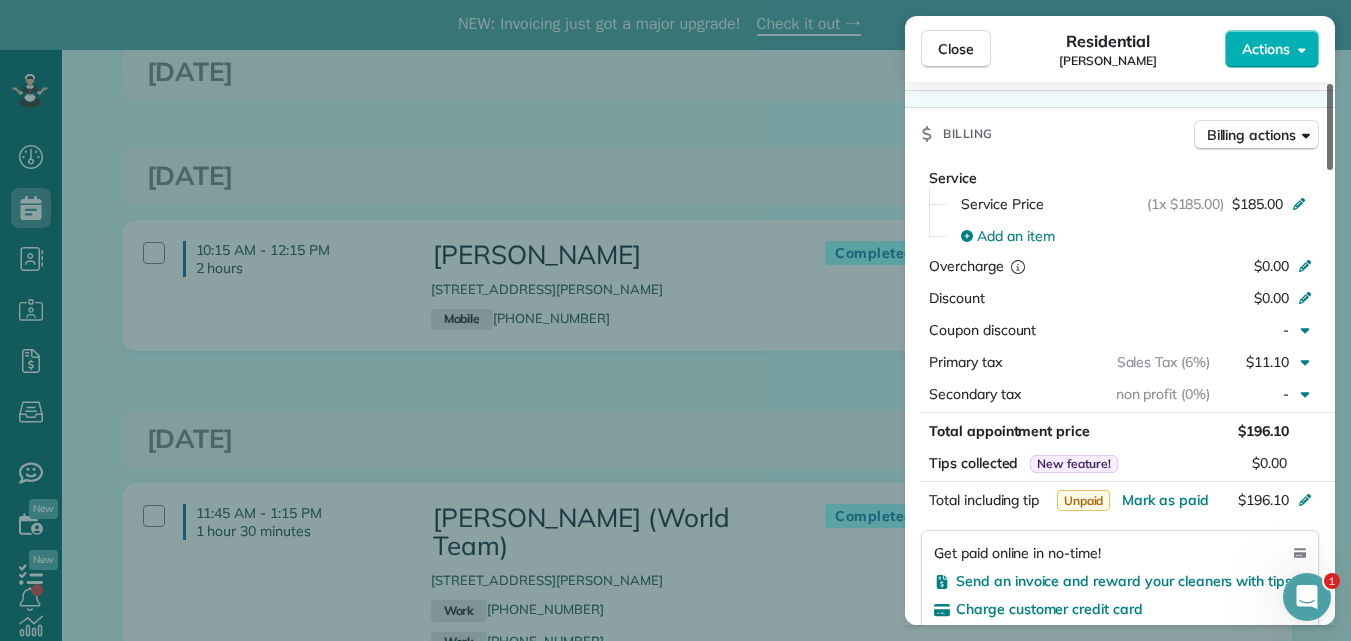 scroll, scrollTop: 1034, scrollLeft: 0, axis: vertical 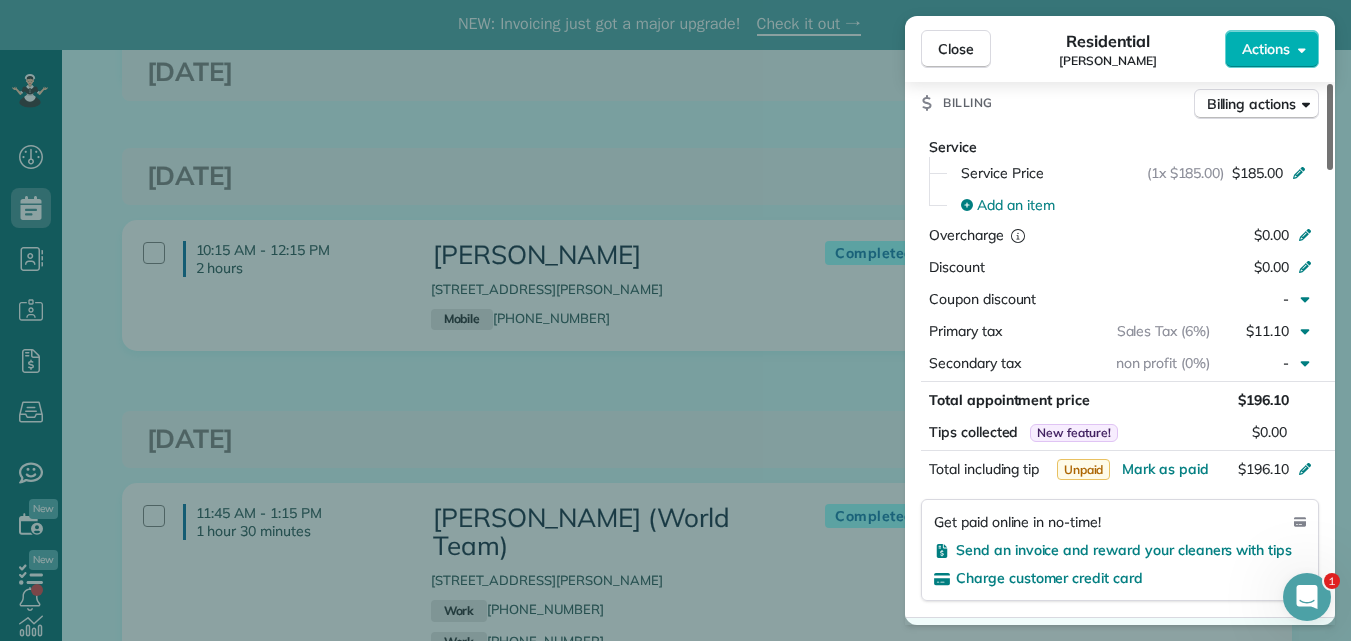 drag, startPoint x: 1328, startPoint y: 310, endPoint x: 1357, endPoint y: 302, distance: 30.083218 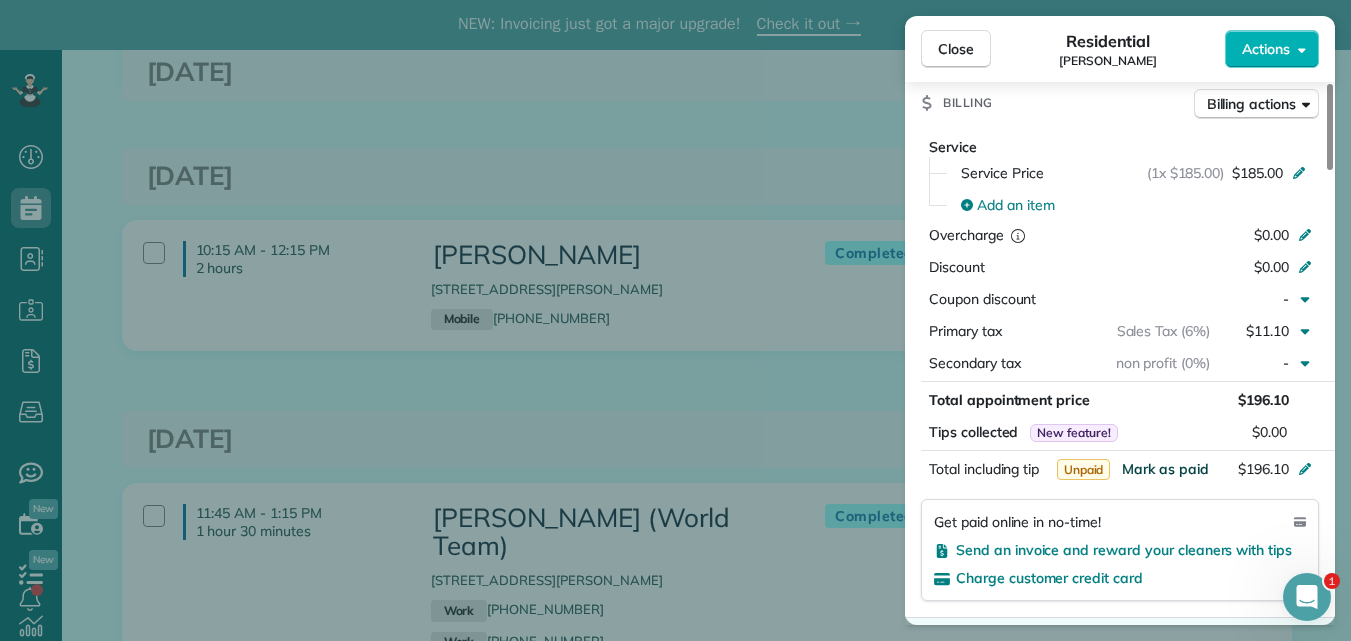 click on "Mark as paid" at bounding box center [1165, 469] 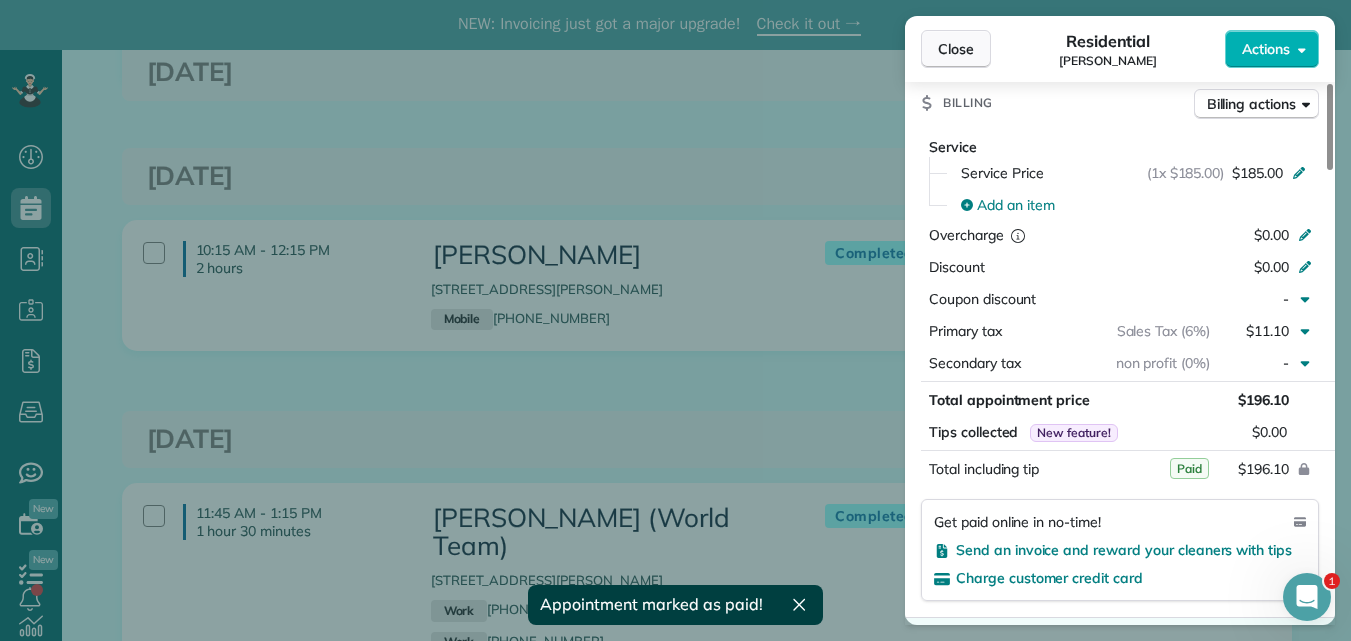 click on "Close" at bounding box center (956, 49) 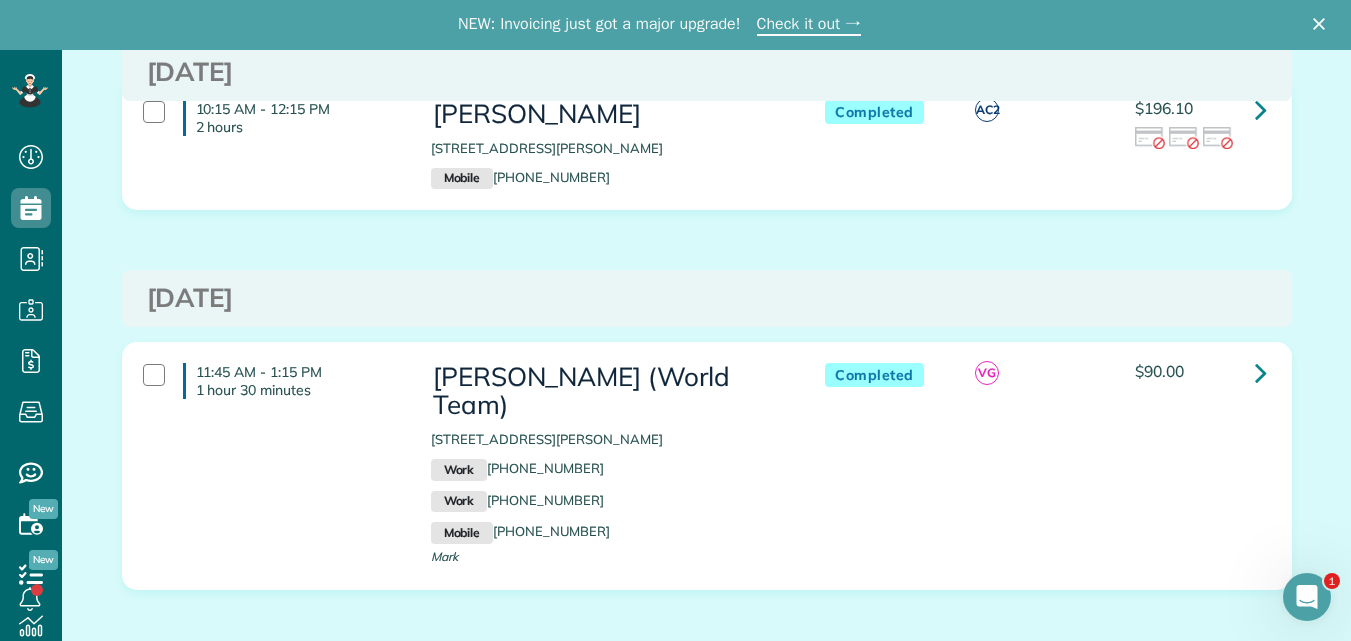 scroll, scrollTop: 1354, scrollLeft: 0, axis: vertical 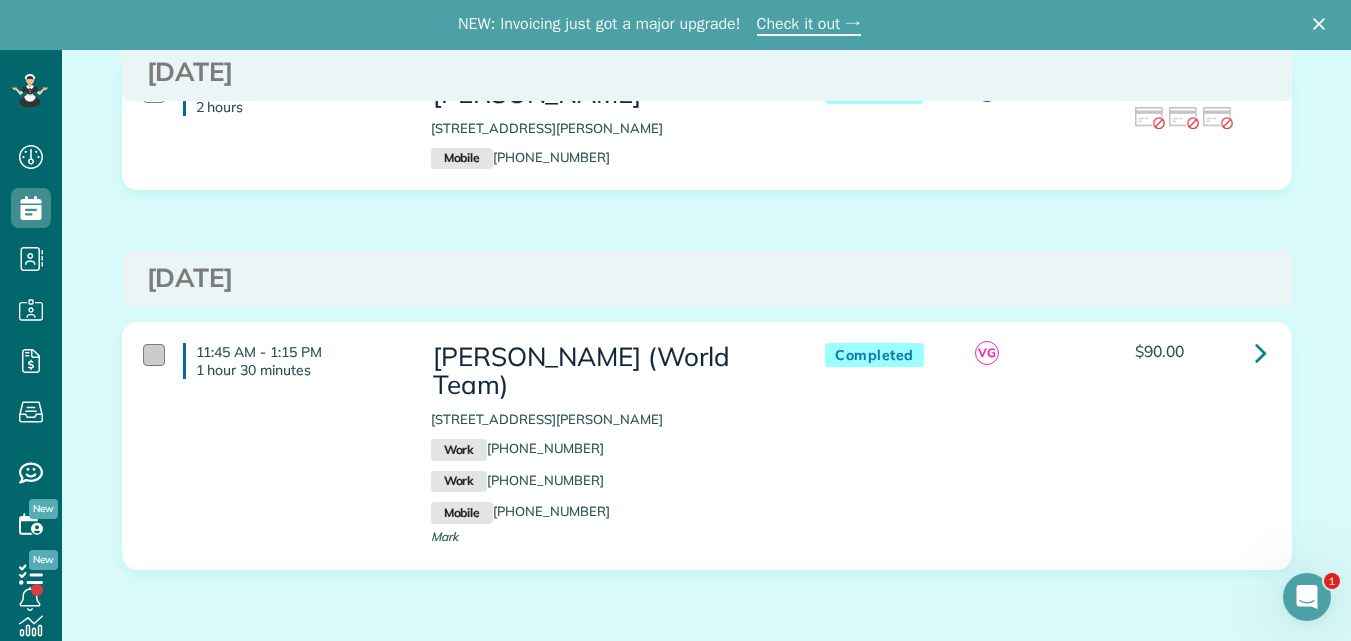 click at bounding box center [154, 355] 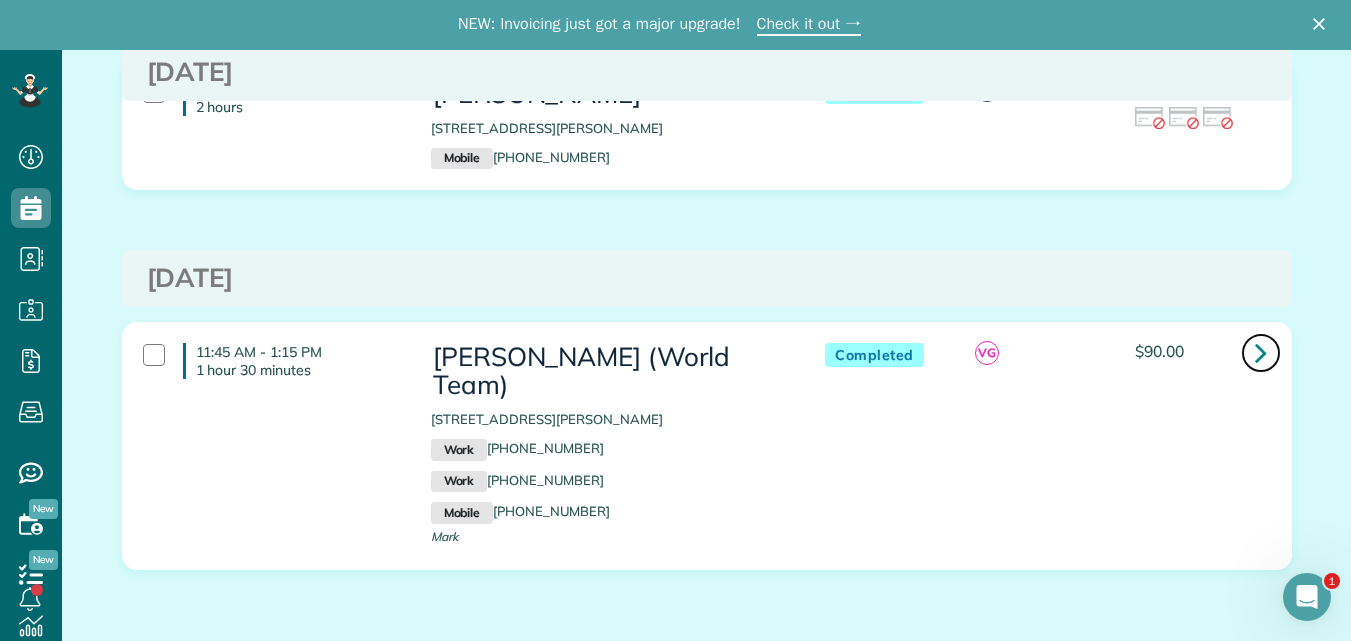 click at bounding box center [1261, 352] 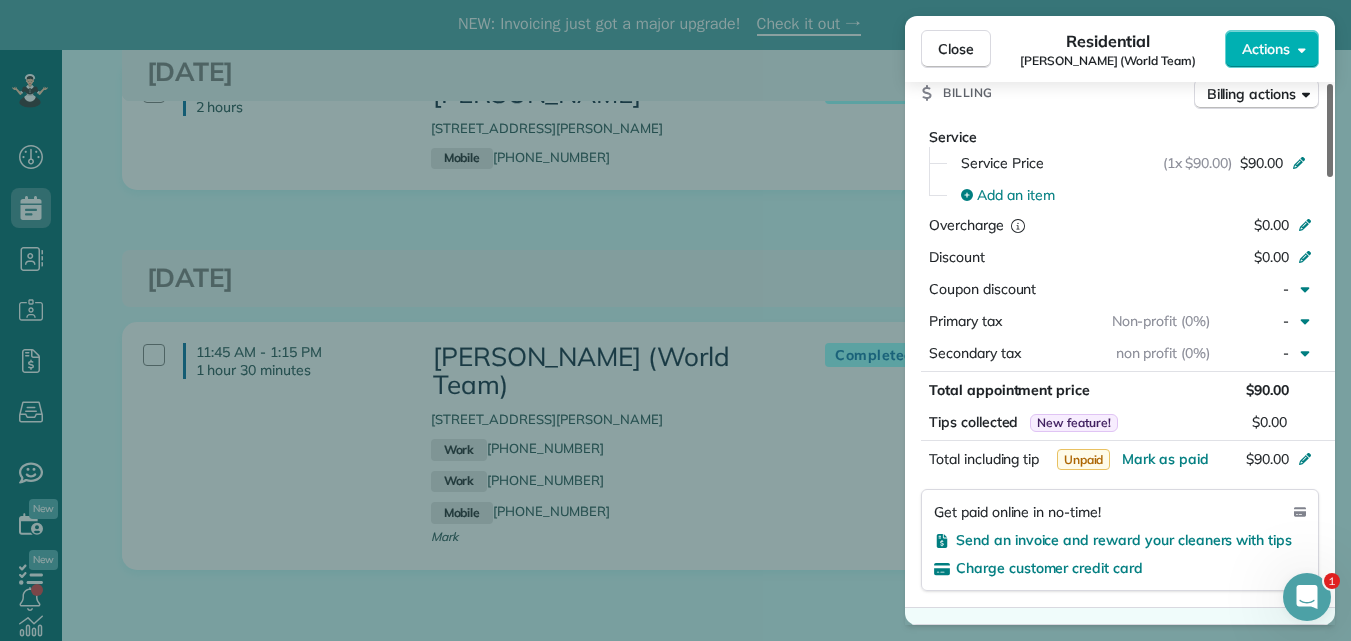 scroll, scrollTop: 1128, scrollLeft: 0, axis: vertical 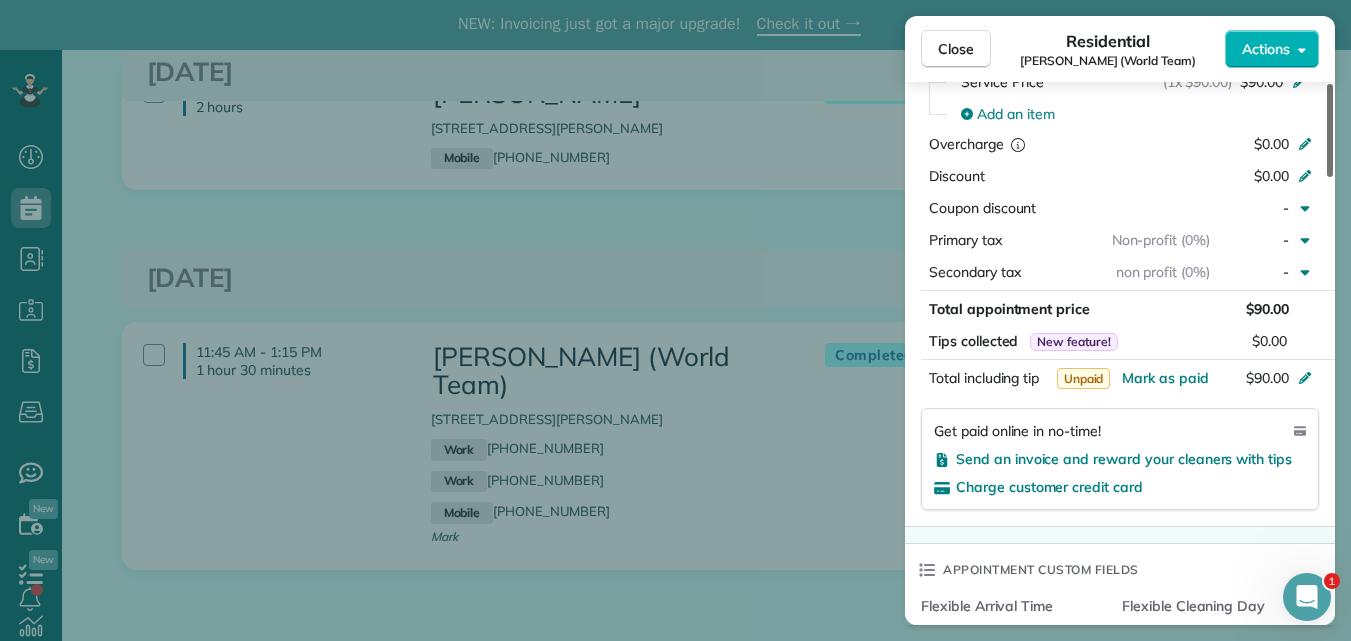drag, startPoint x: 1330, startPoint y: 144, endPoint x: 1337, endPoint y: 338, distance: 194.12625 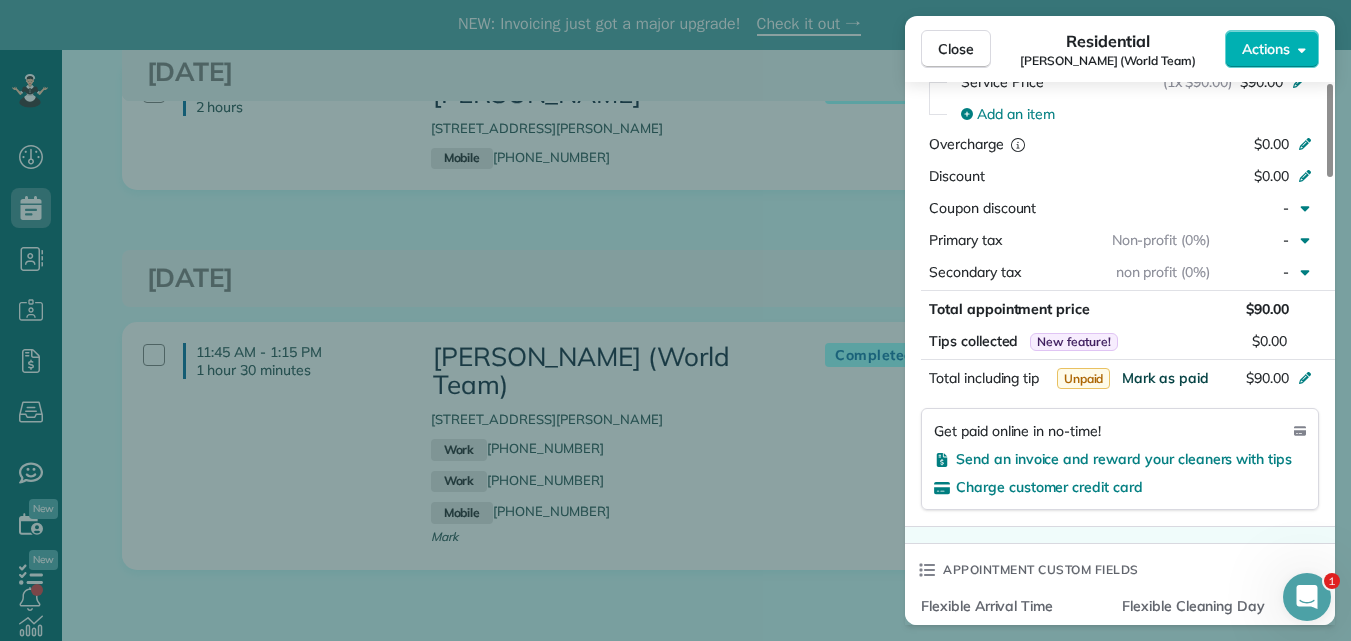 click on "Mark as paid" at bounding box center (1165, 378) 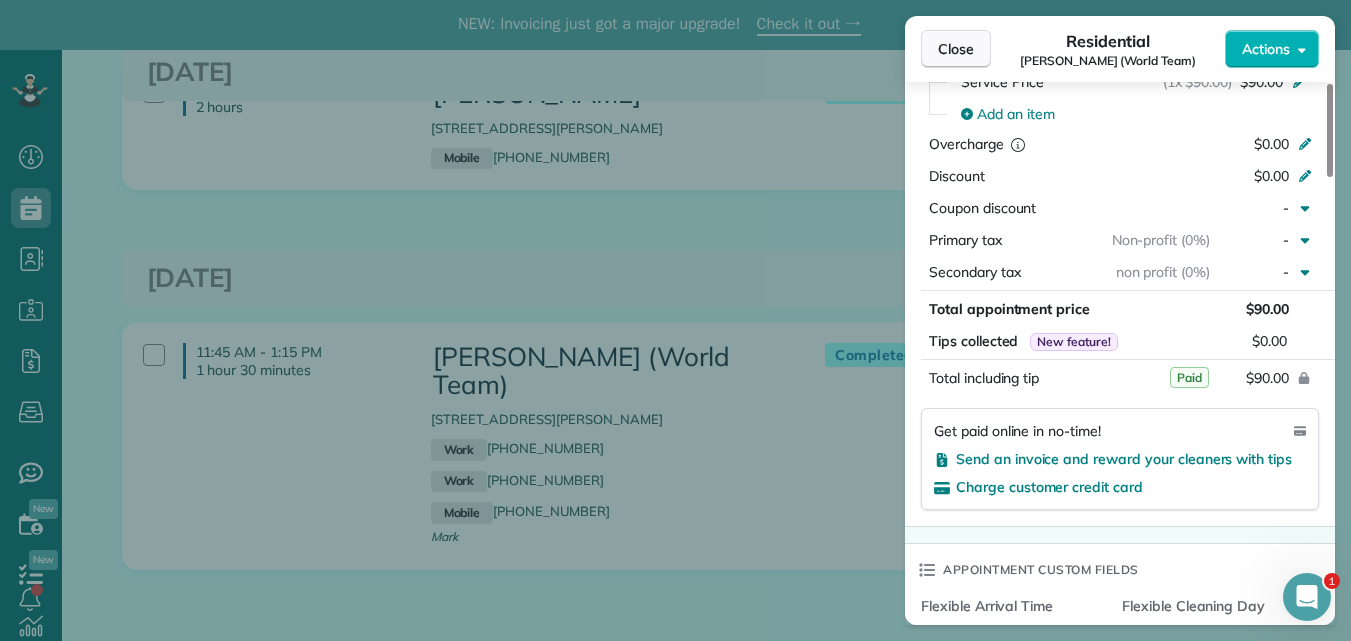 click on "Close" at bounding box center [956, 49] 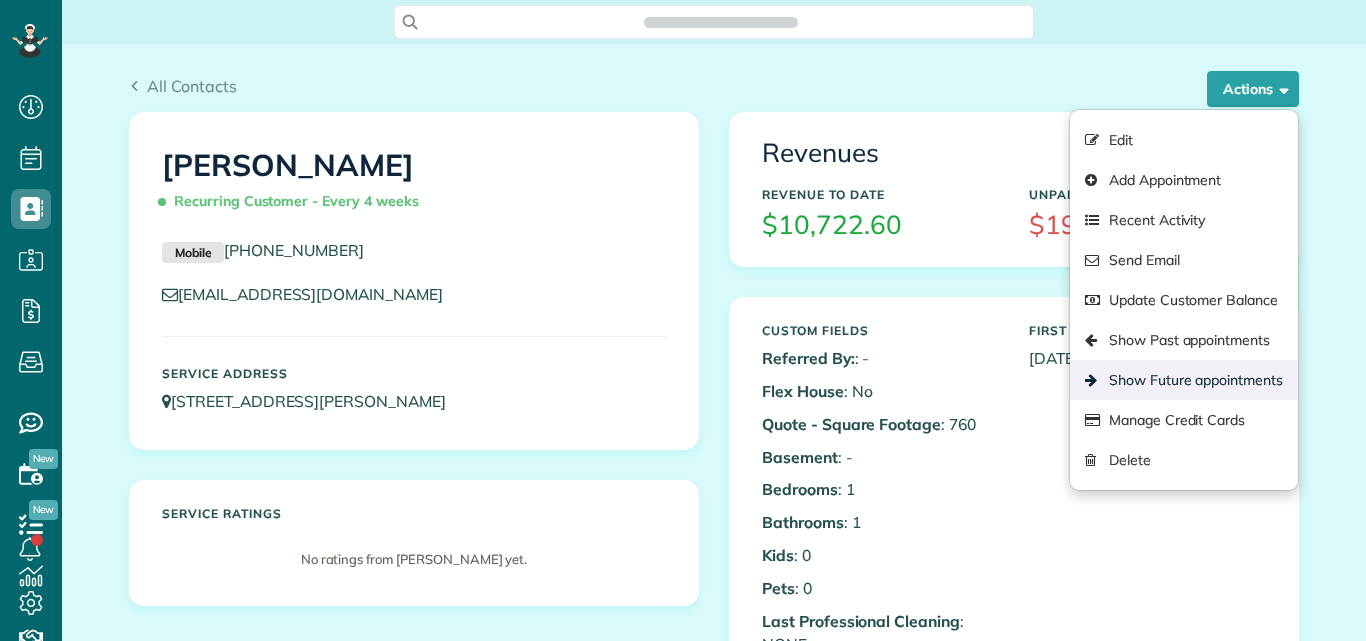 scroll, scrollTop: 0, scrollLeft: 0, axis: both 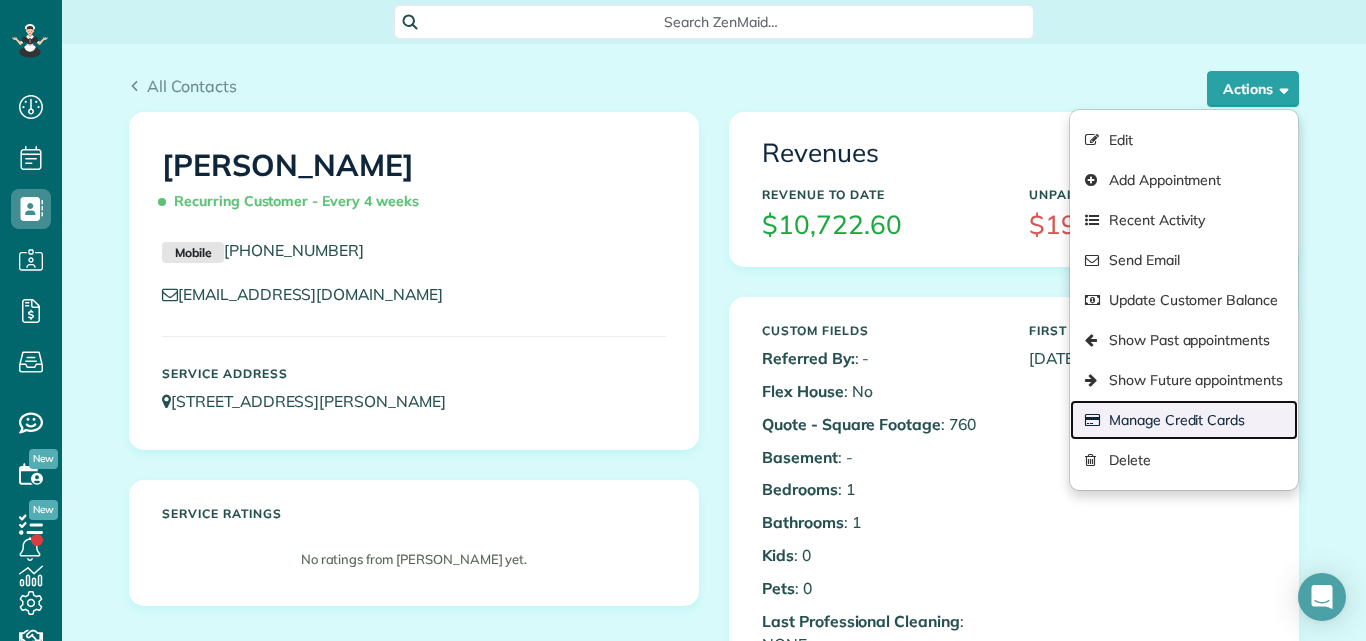 click on "Manage Credit Cards" at bounding box center [1184, 420] 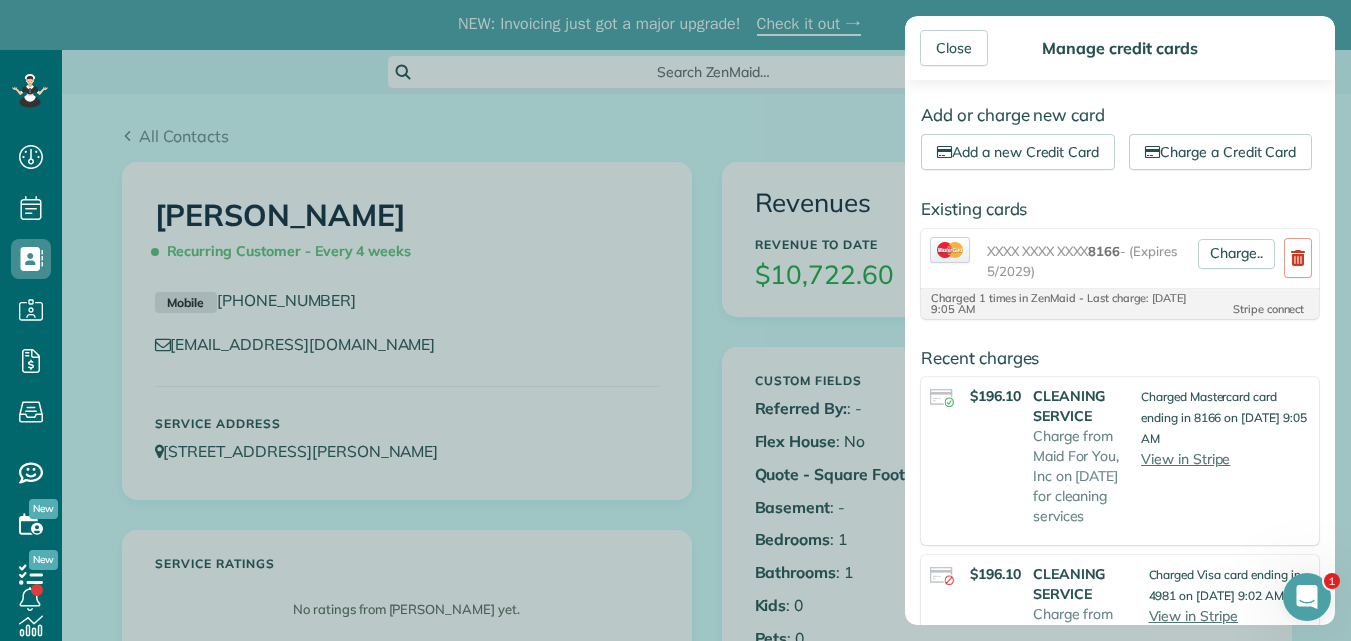 scroll, scrollTop: 0, scrollLeft: 0, axis: both 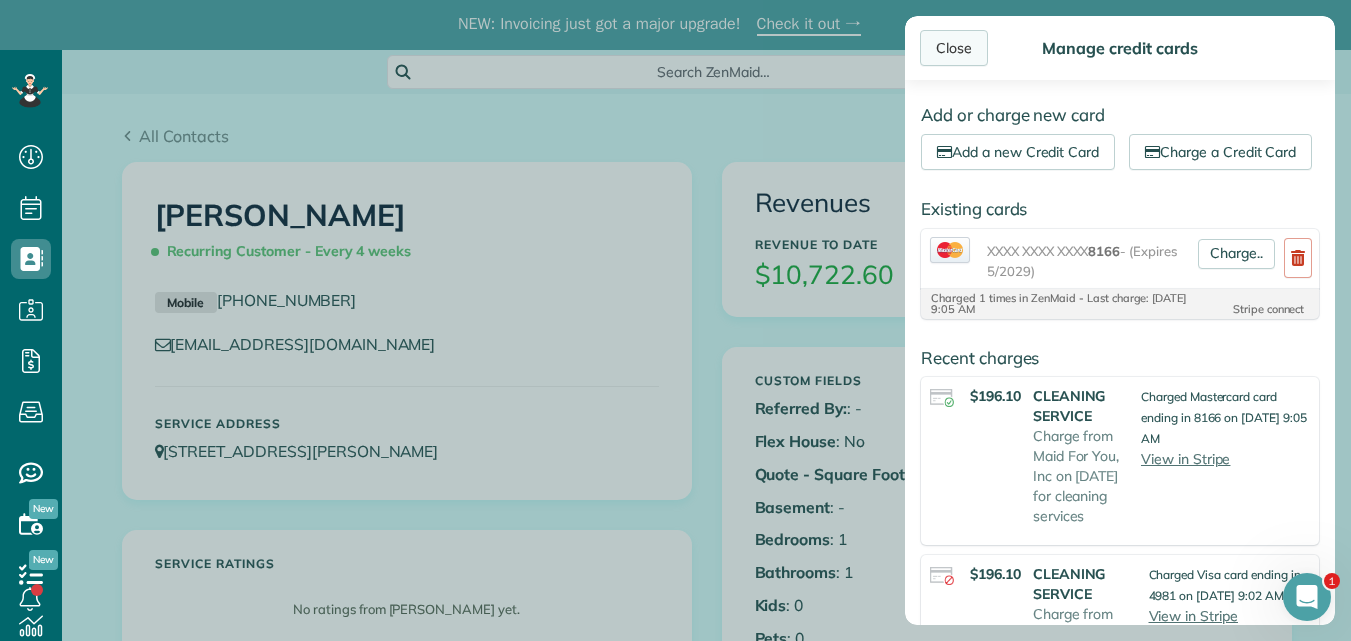 click on "Close" at bounding box center [954, 48] 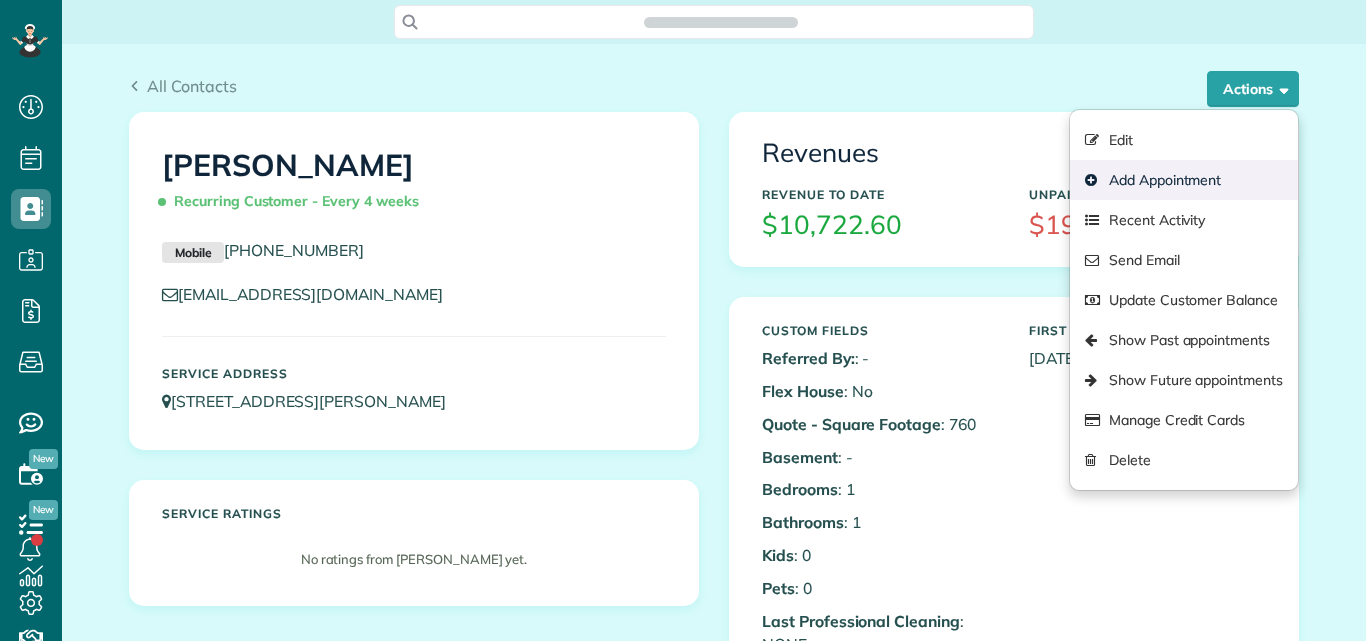 scroll, scrollTop: 0, scrollLeft: 0, axis: both 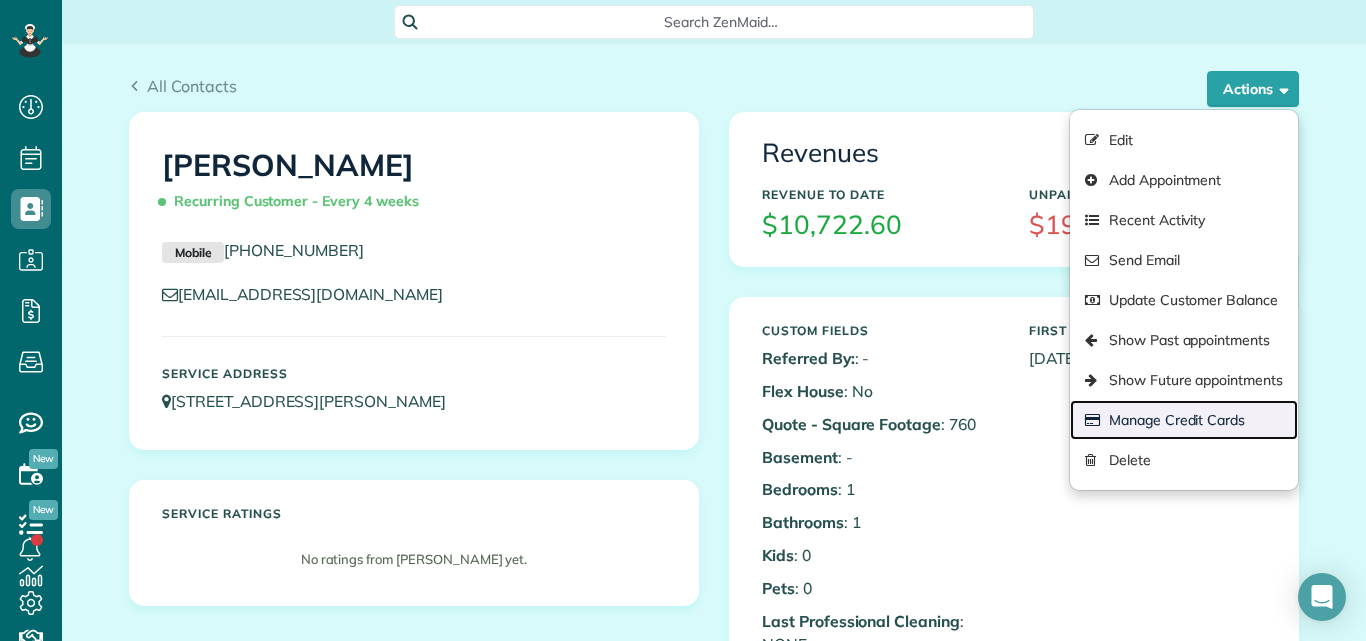 click on "Manage Credit Cards" at bounding box center (1184, 420) 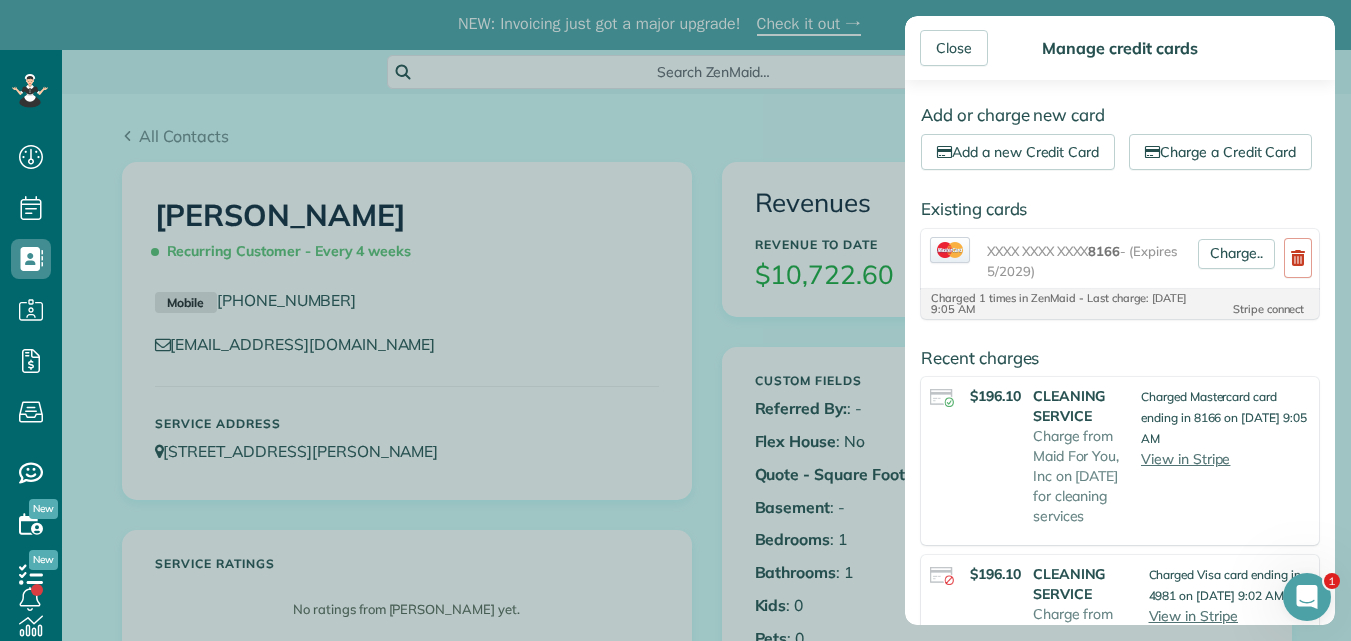 scroll, scrollTop: 0, scrollLeft: 0, axis: both 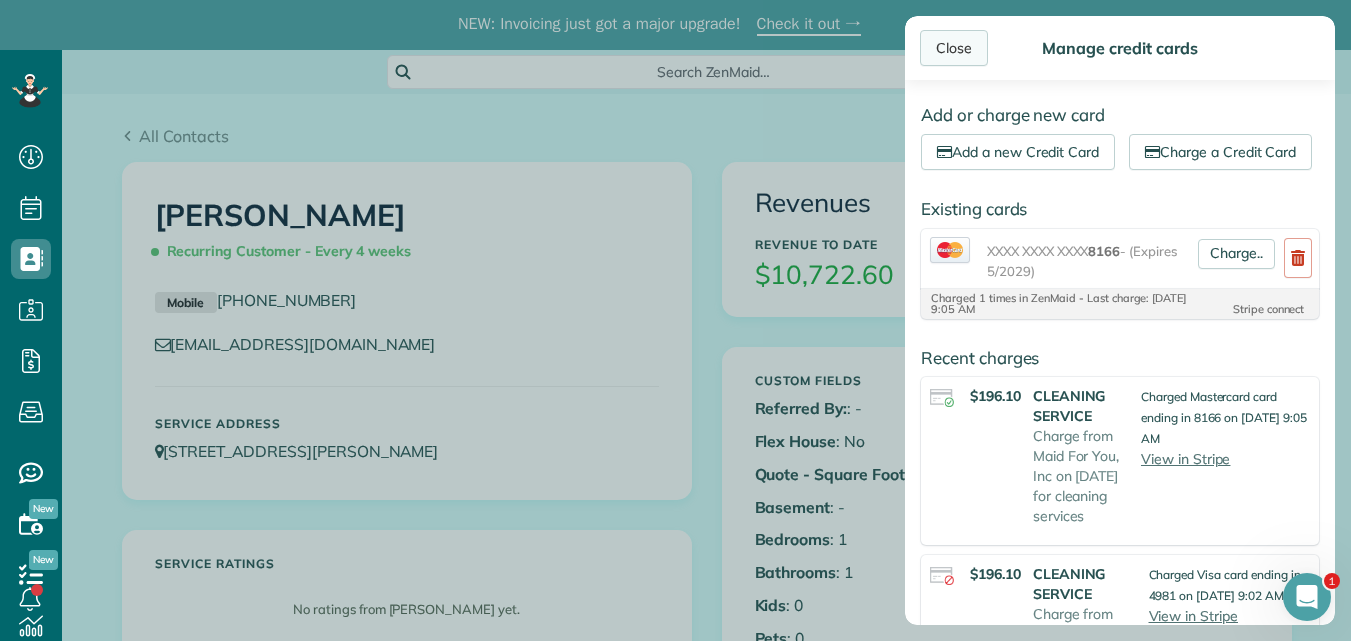 click on "Close" at bounding box center [954, 48] 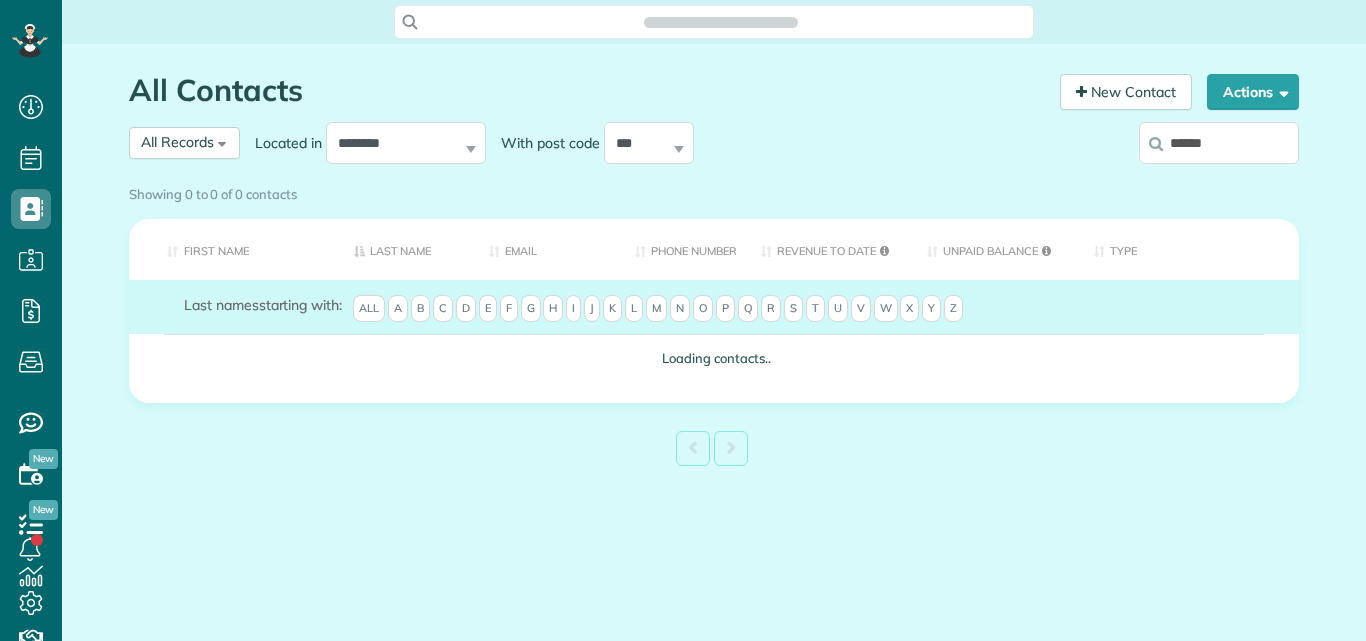 scroll, scrollTop: 0, scrollLeft: 0, axis: both 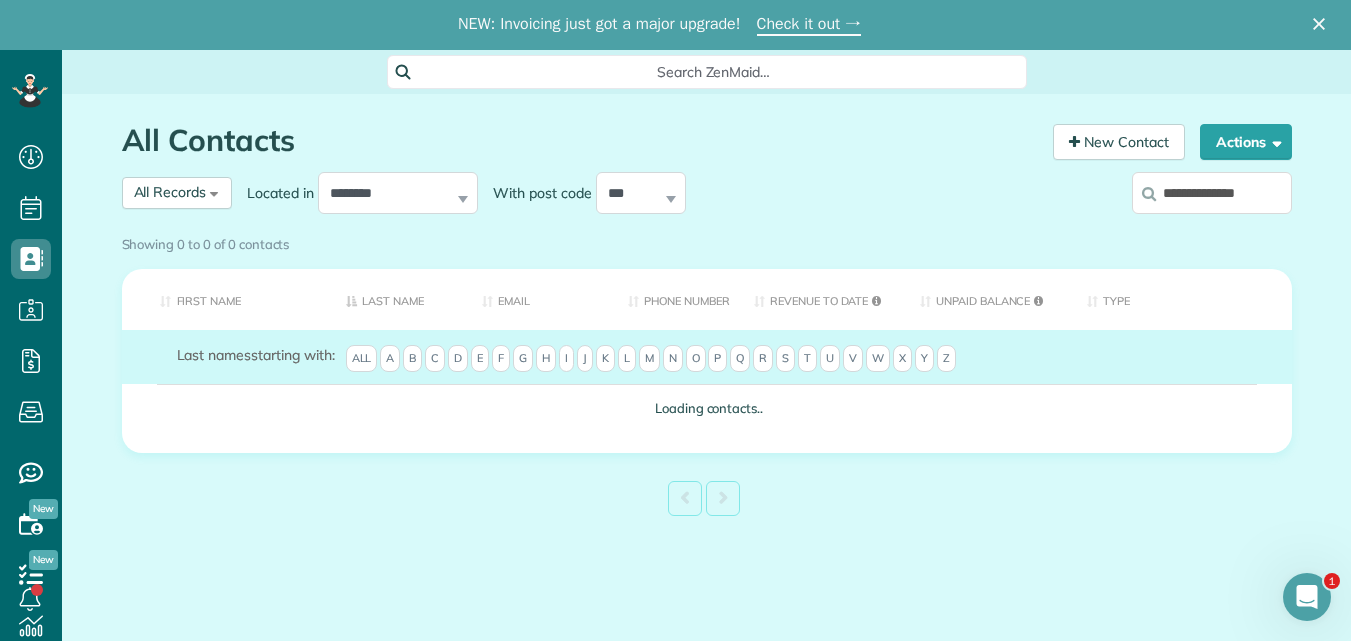 type on "**********" 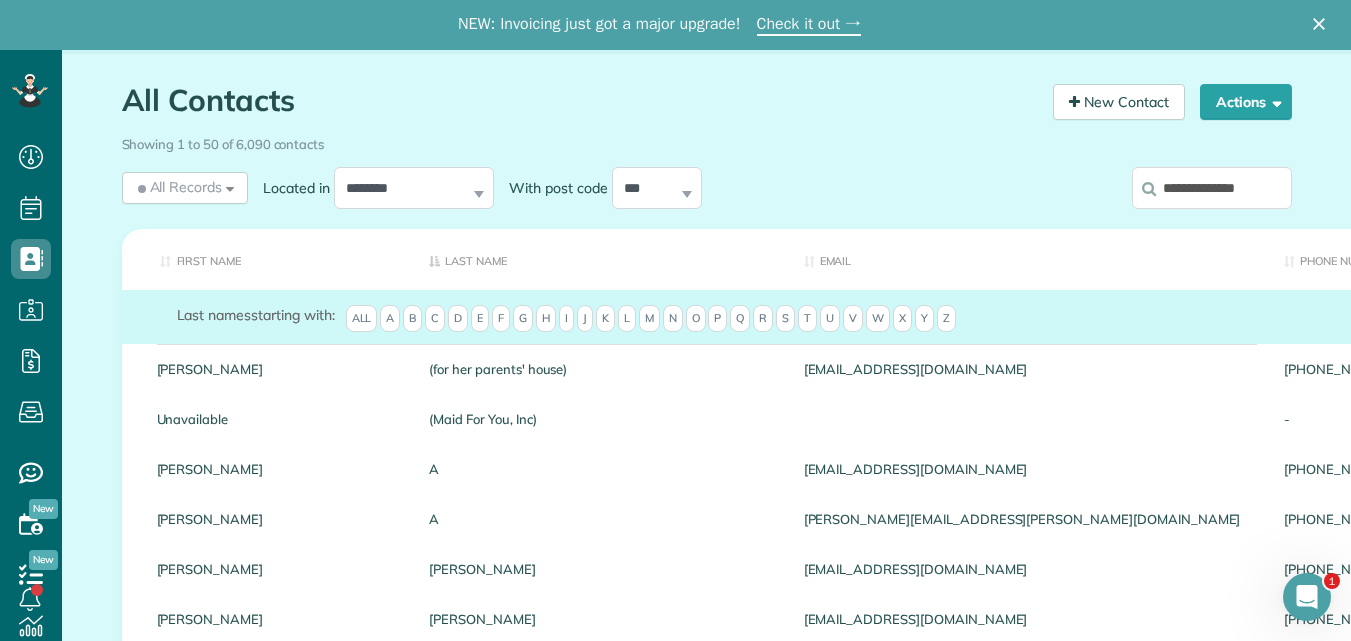 scroll, scrollTop: 20, scrollLeft: 0, axis: vertical 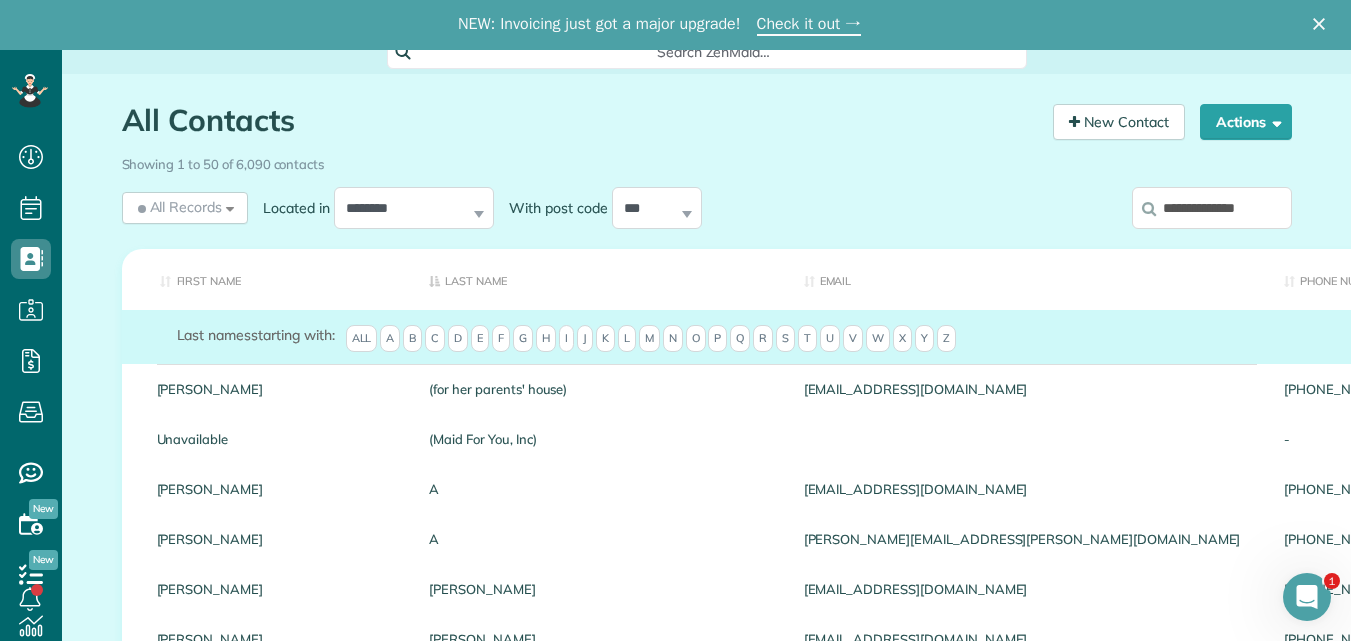 click on "**********" at bounding box center [1212, 208] 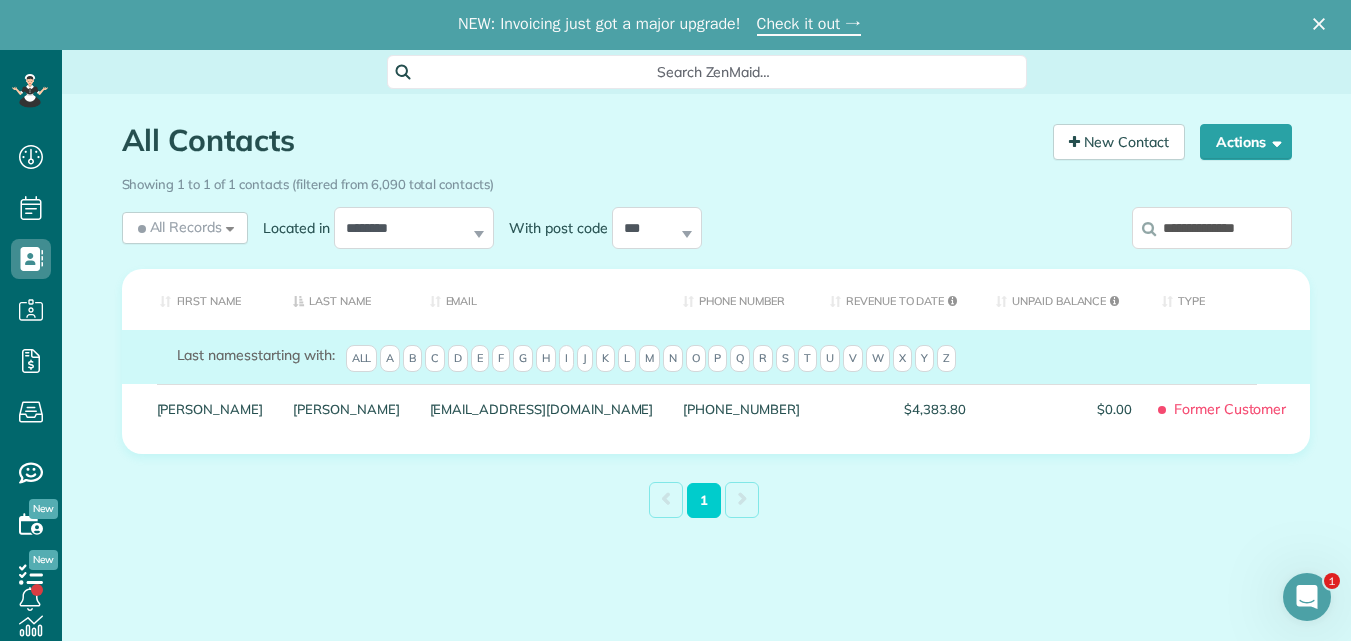 scroll, scrollTop: 0, scrollLeft: 0, axis: both 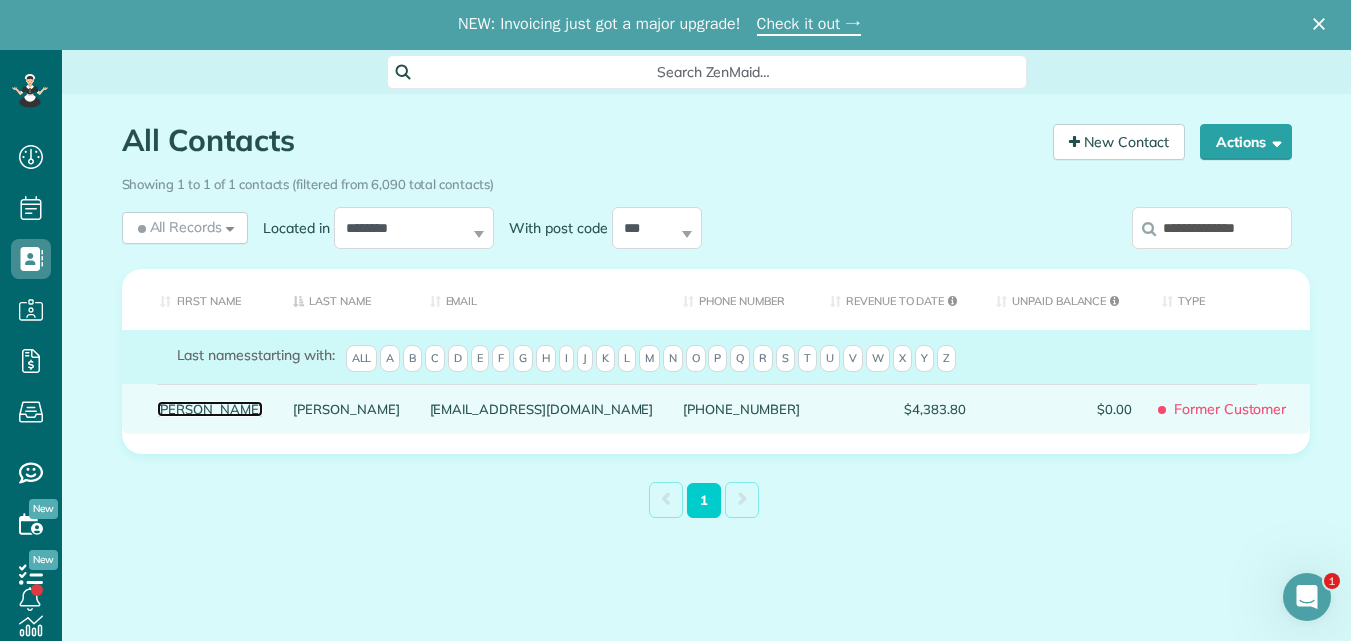 click on "Barbara" at bounding box center (210, 409) 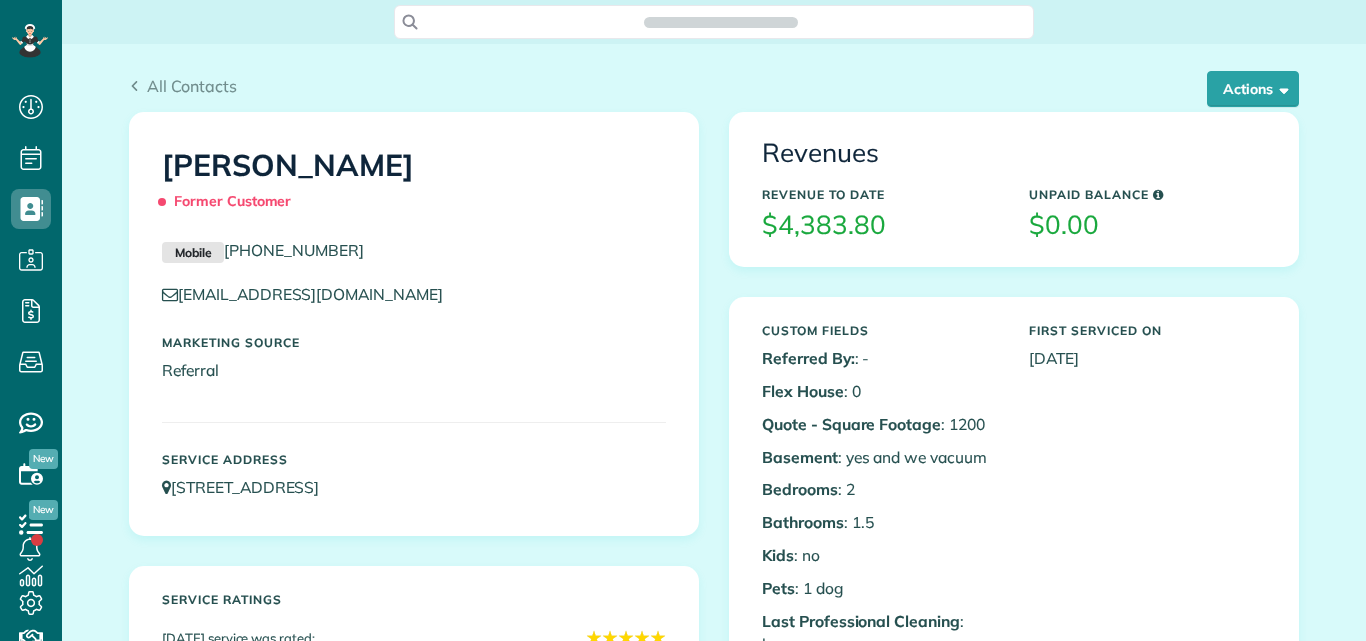 scroll, scrollTop: 0, scrollLeft: 0, axis: both 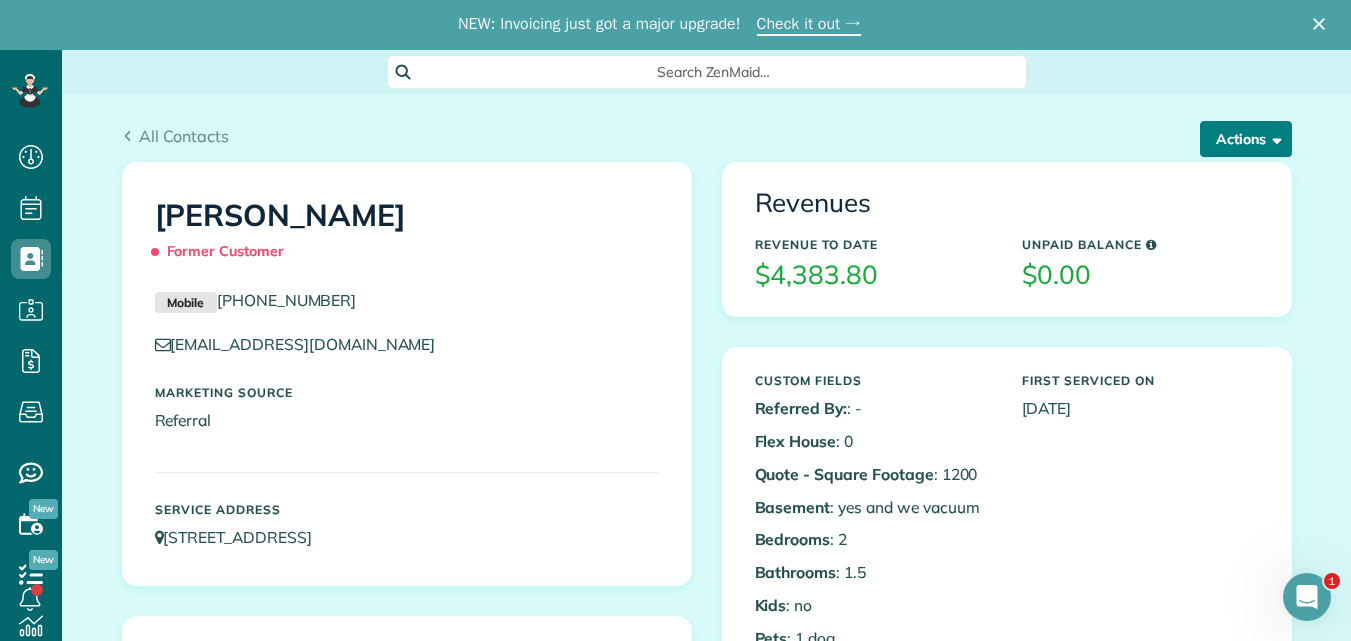 click on "Actions" at bounding box center (1246, 139) 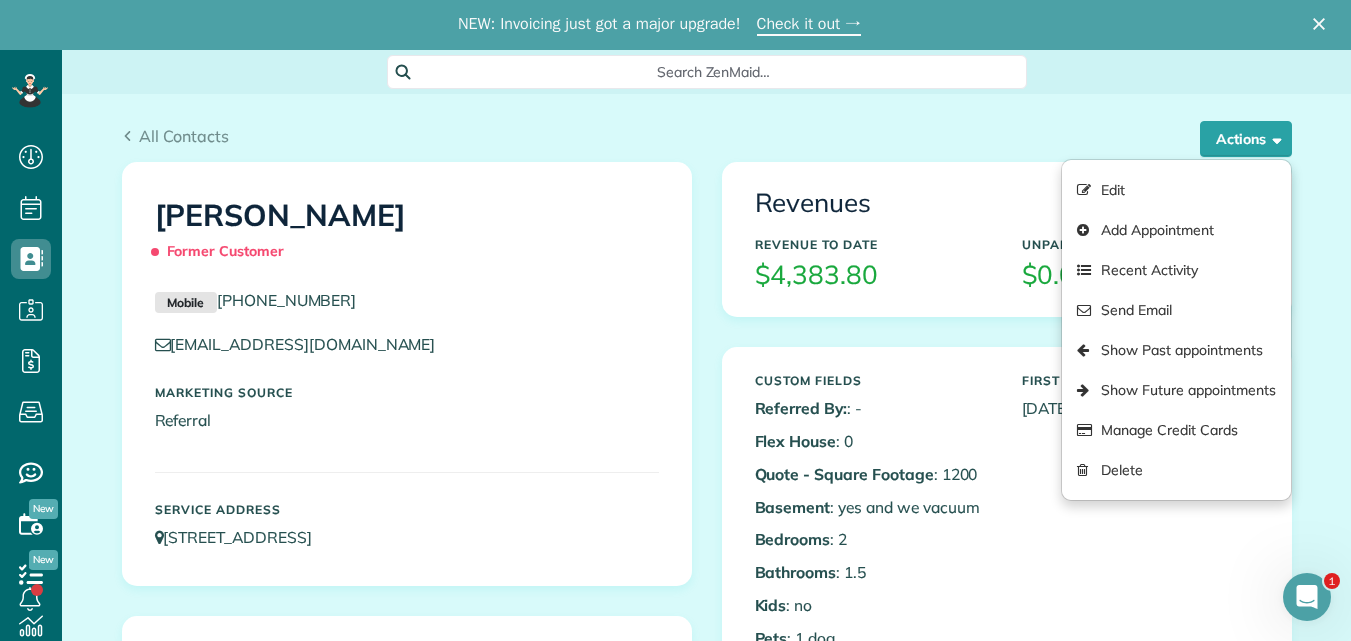 click on "All Contacts
Actions
Edit
Add Appointment
Recent Activity
Send Email
Show Past appointments
Show Future appointments
Manage Credit Cards
Delete" at bounding box center [707, 128] 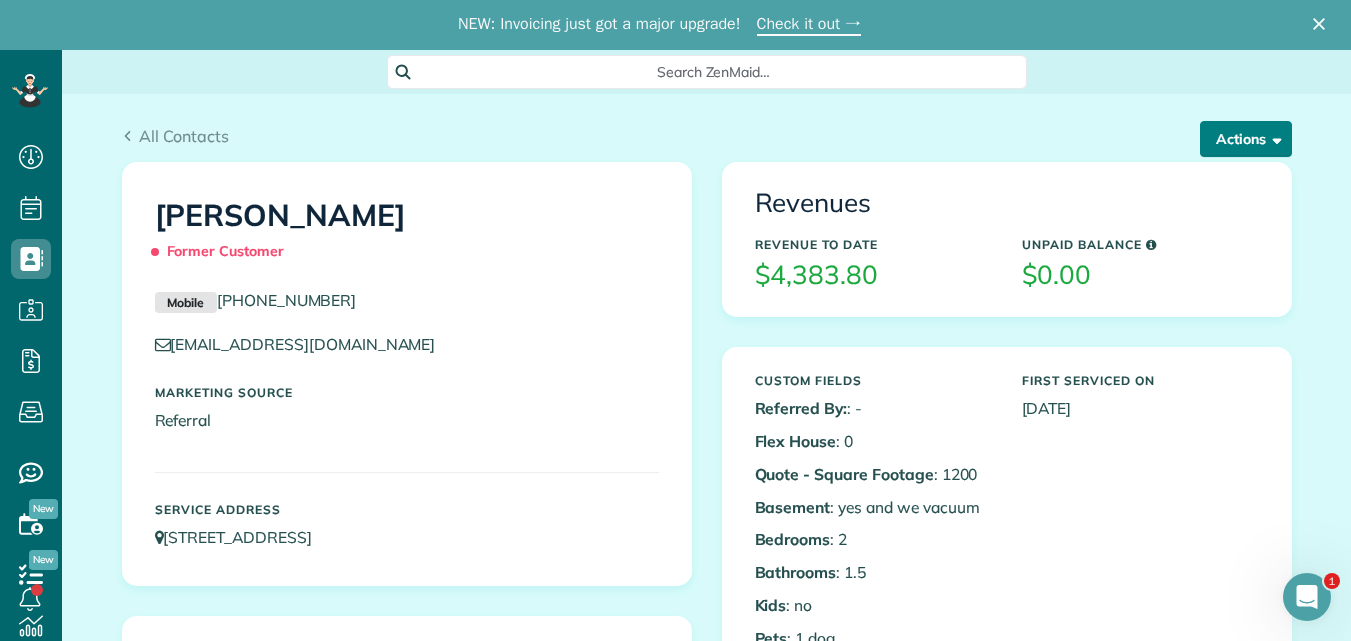 click on "Actions" at bounding box center (1246, 139) 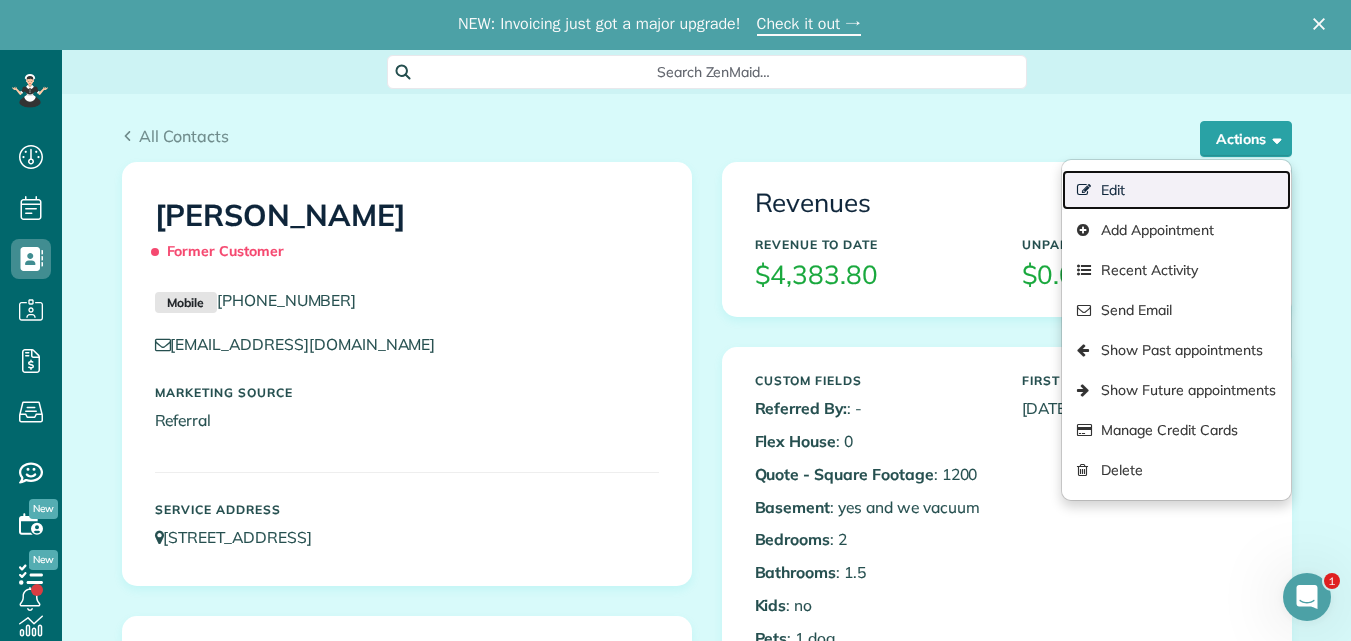 click on "Edit" at bounding box center [1176, 190] 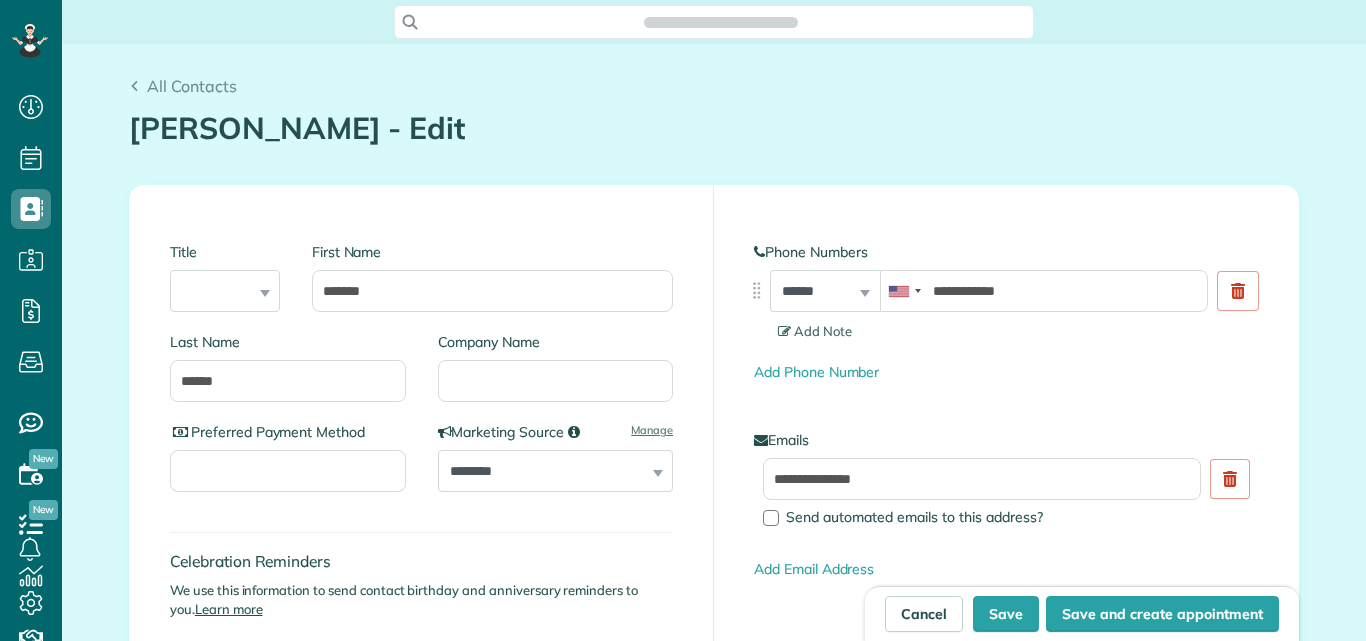 scroll, scrollTop: 0, scrollLeft: 0, axis: both 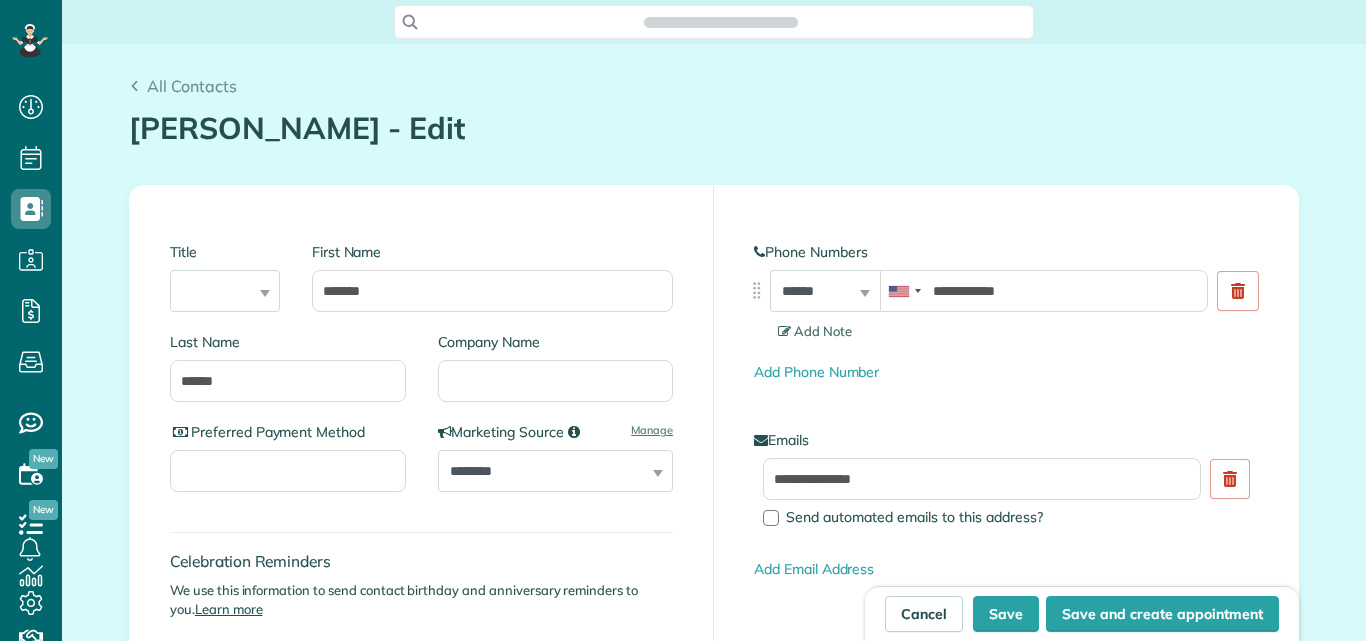 type on "**********" 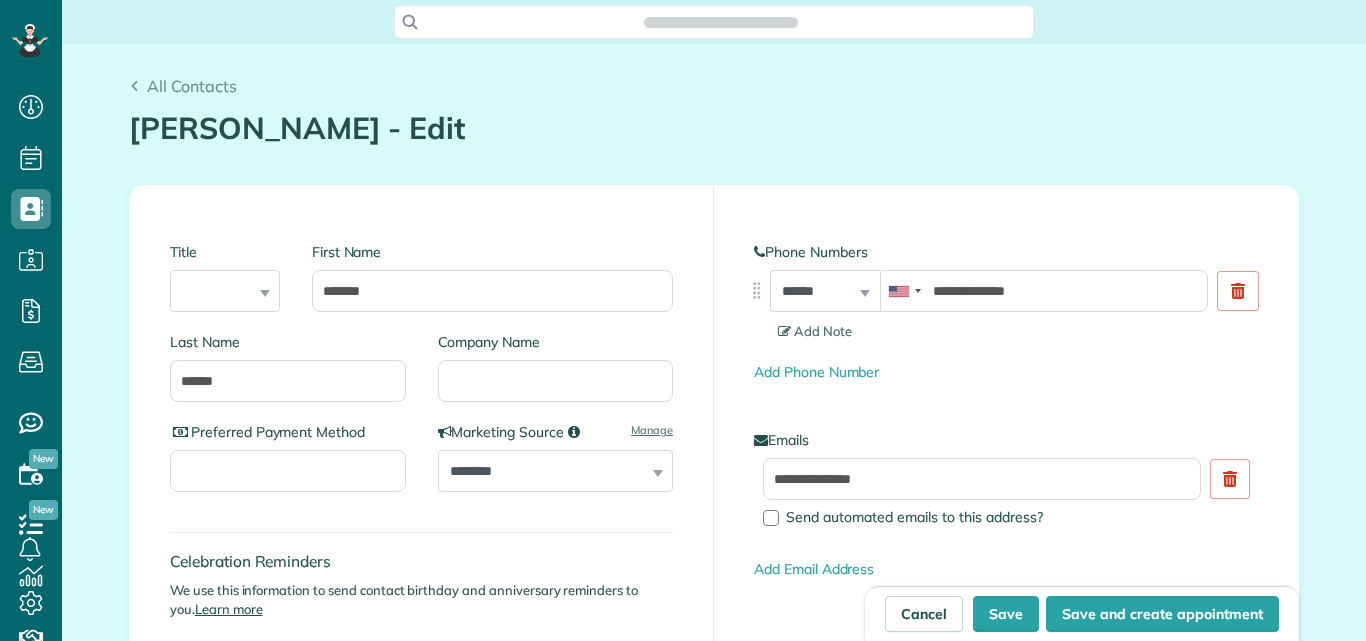 scroll, scrollTop: 641, scrollLeft: 62, axis: both 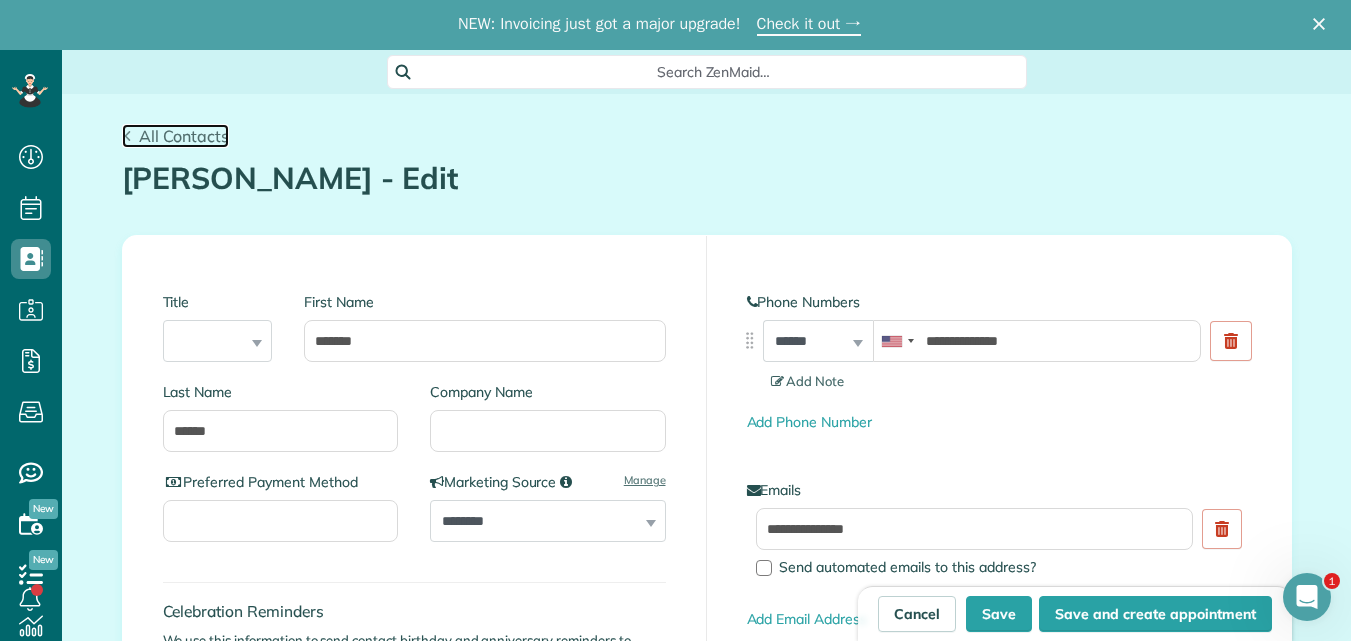 click on "All Contacts" at bounding box center (184, 136) 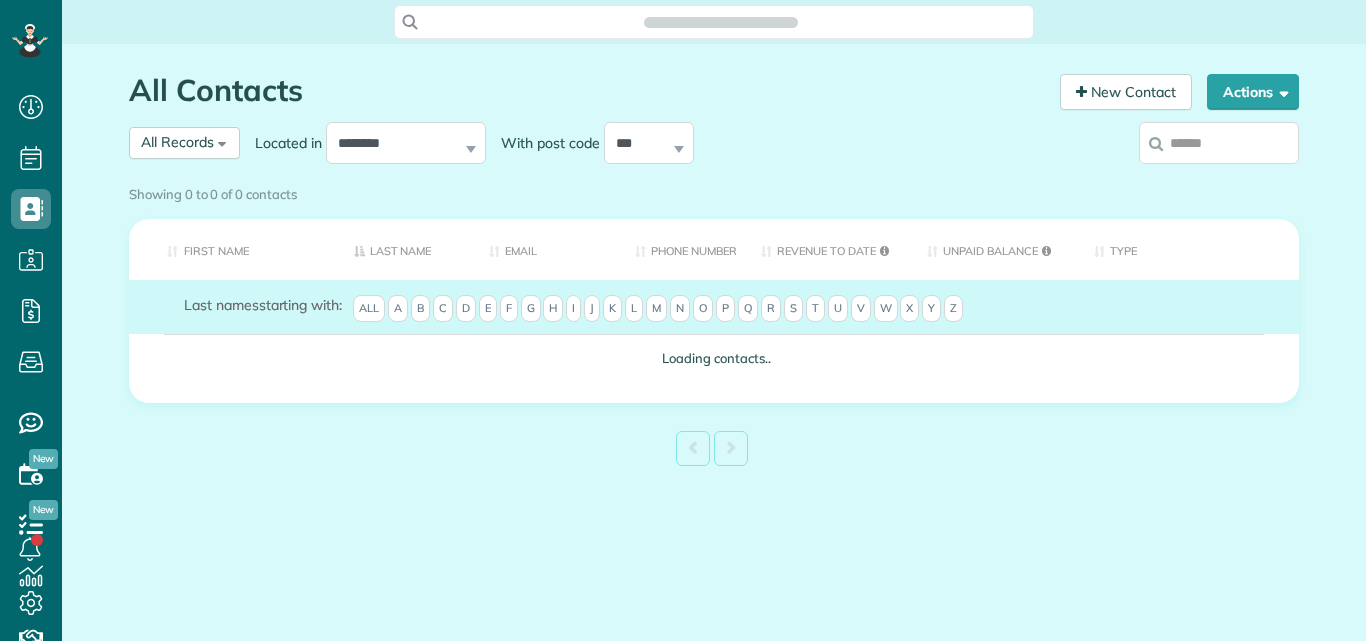 scroll, scrollTop: 0, scrollLeft: 0, axis: both 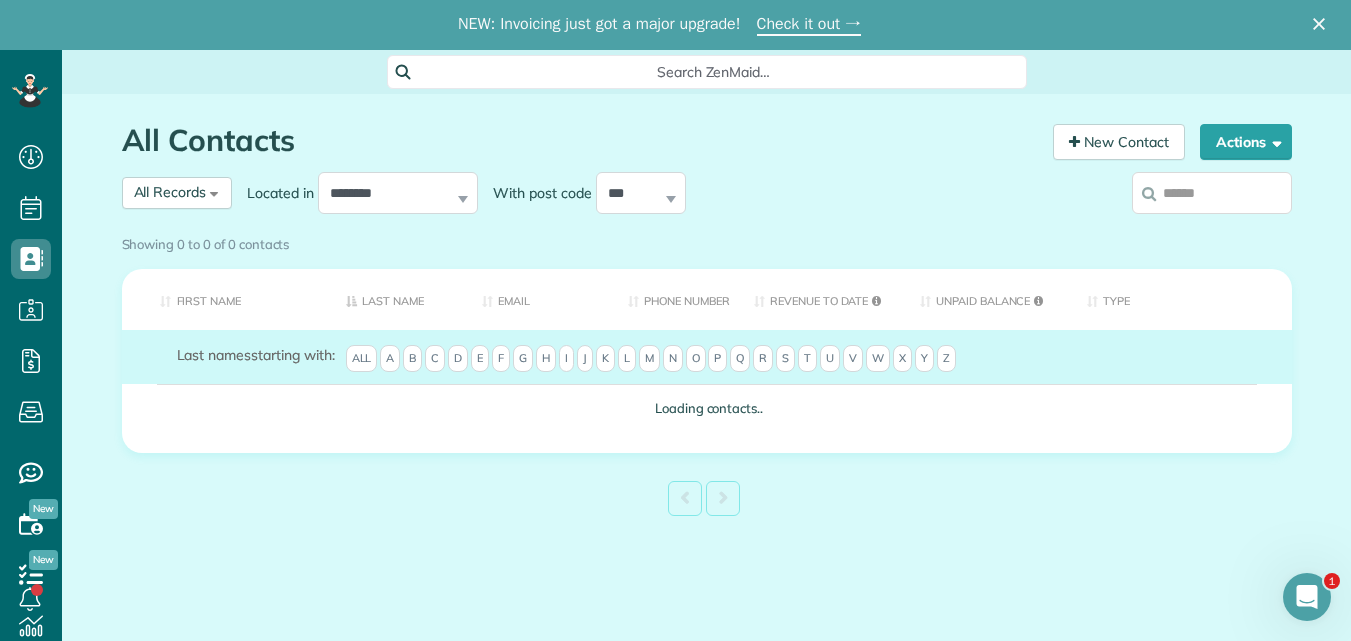 click on "Showing 0 to 0 of 0 contacts" at bounding box center [707, 244] 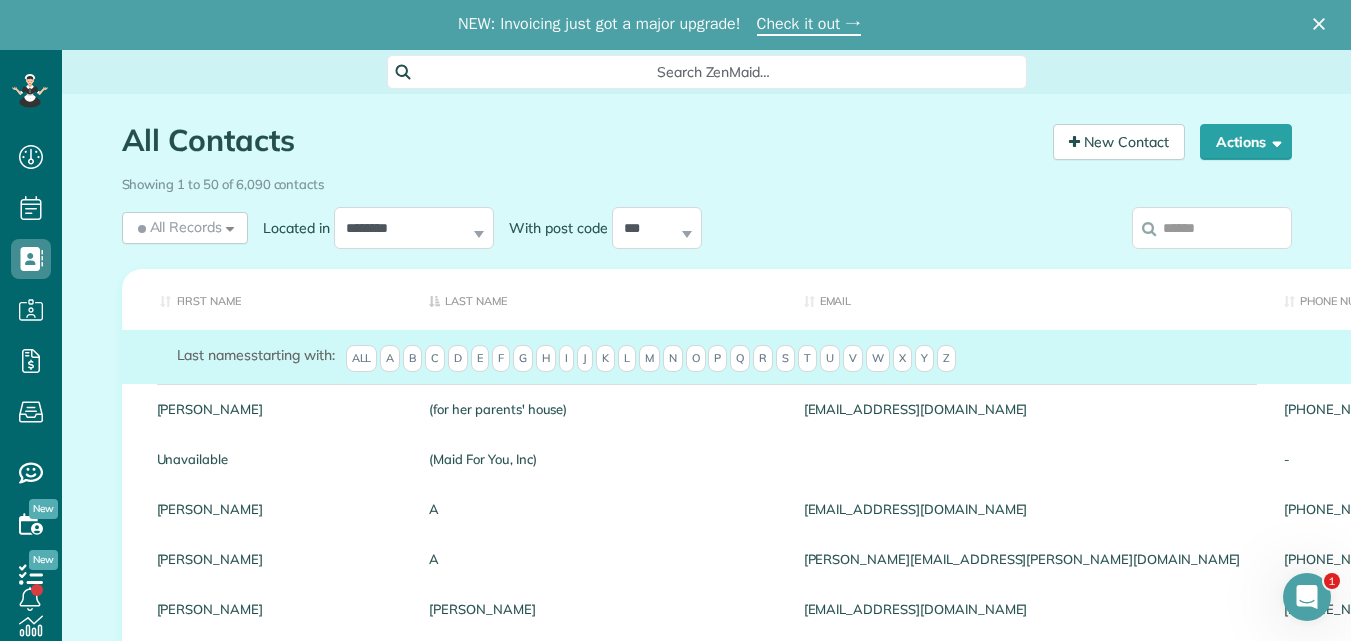 click at bounding box center (1212, 228) 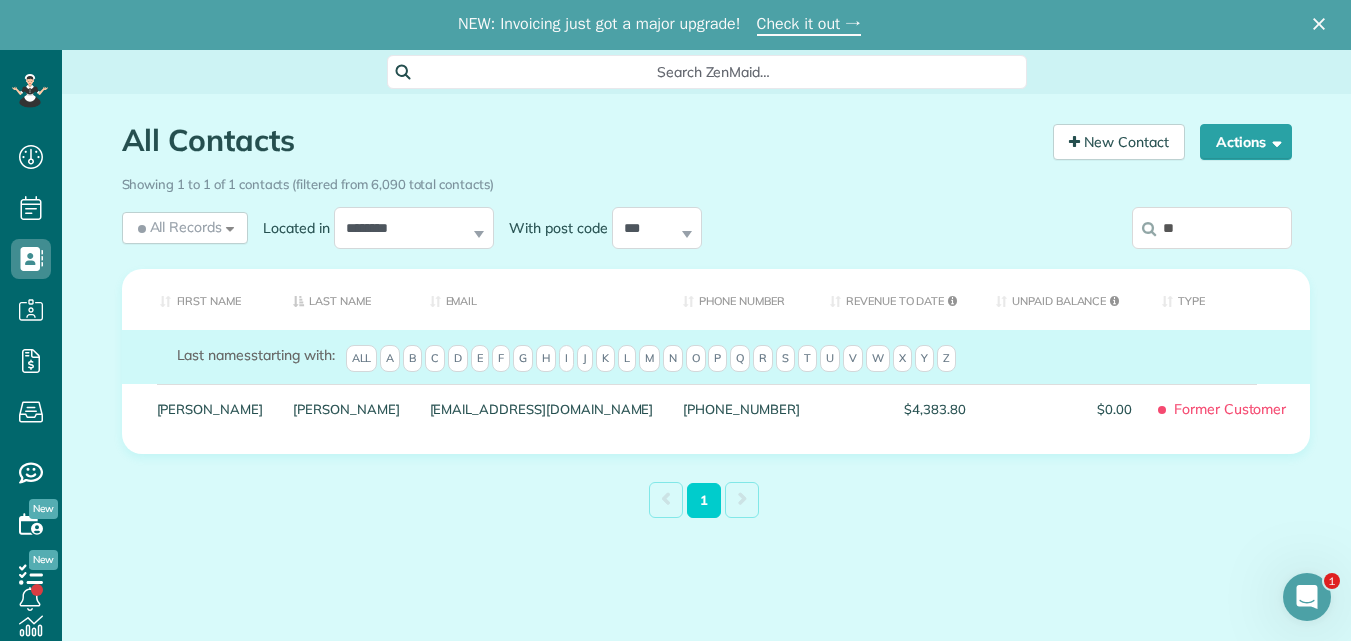 type on "*" 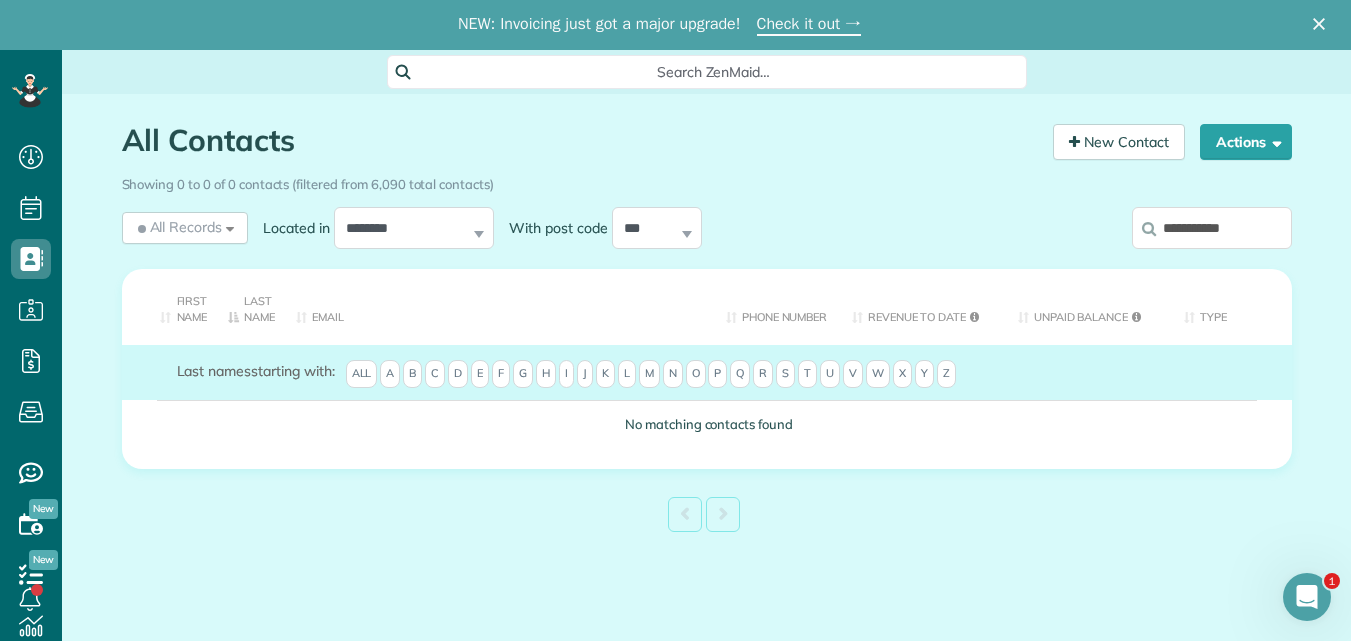 click on "**********" at bounding box center (1212, 228) 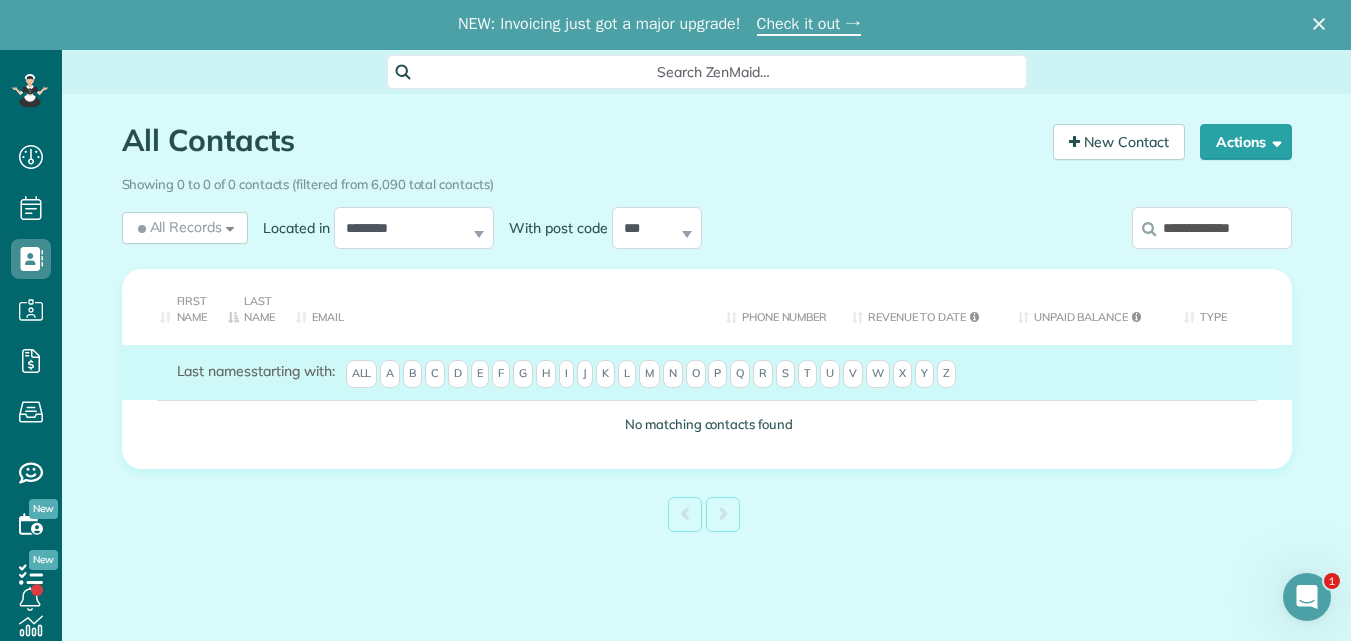 click on "**********" at bounding box center [1212, 228] 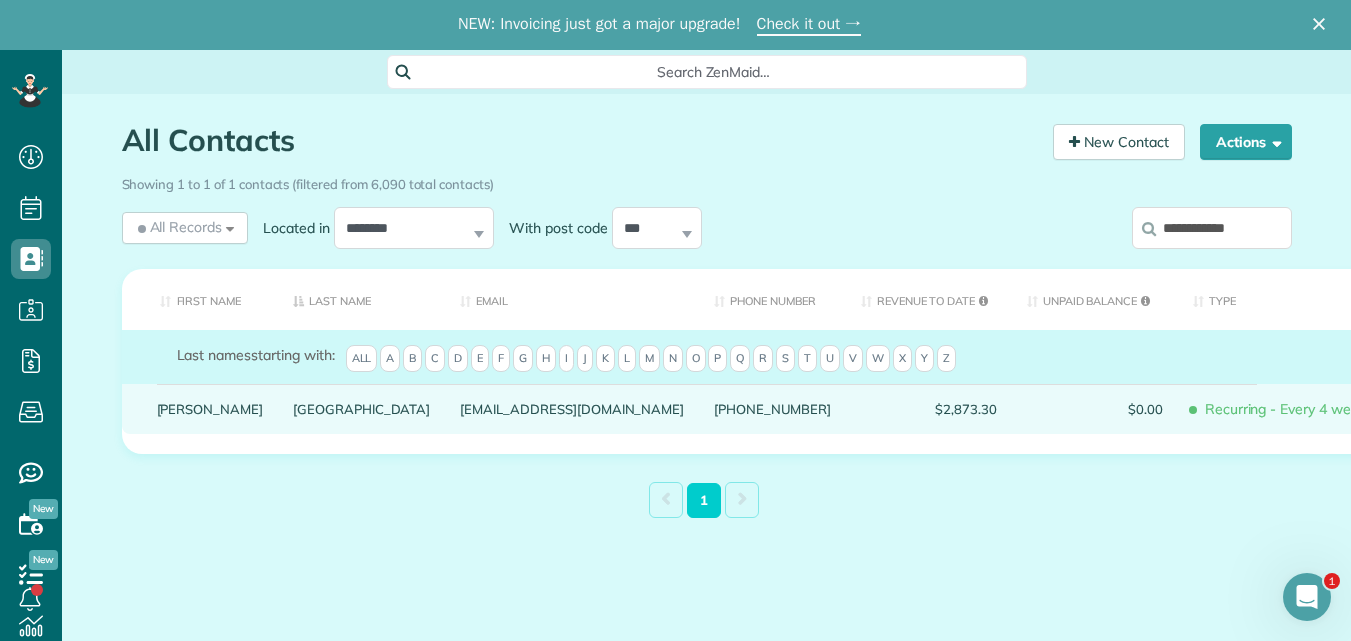 type on "**********" 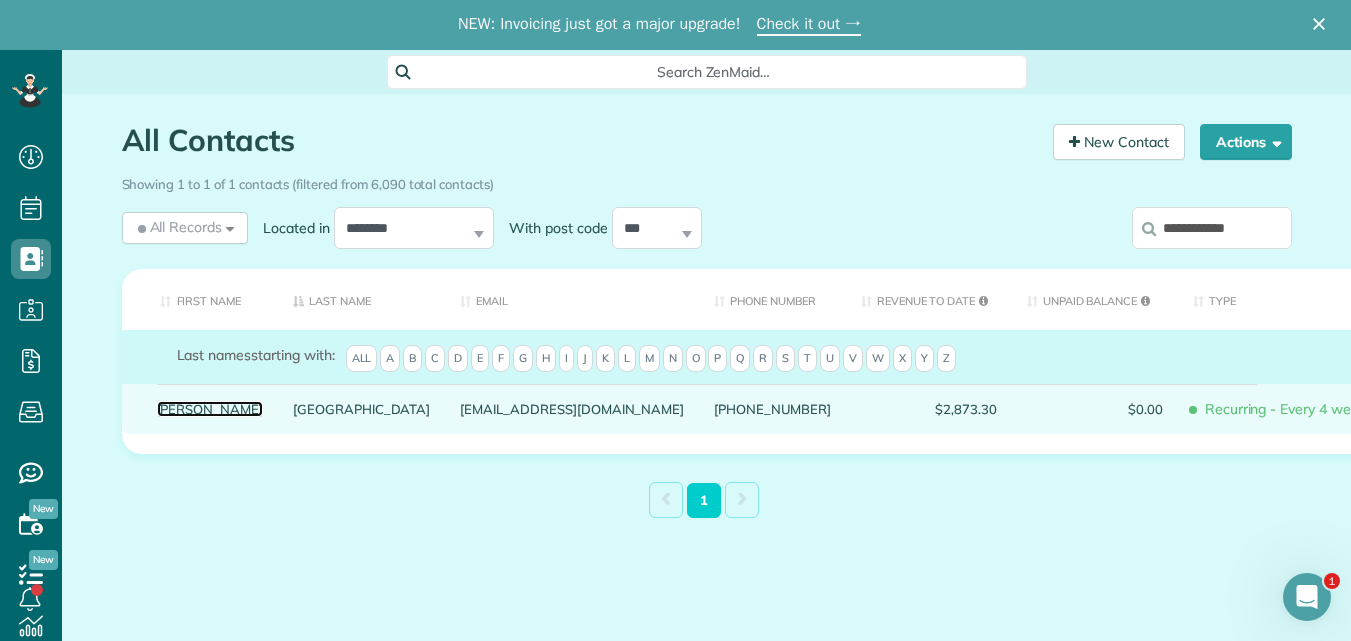 click on "Cynthia" at bounding box center [210, 409] 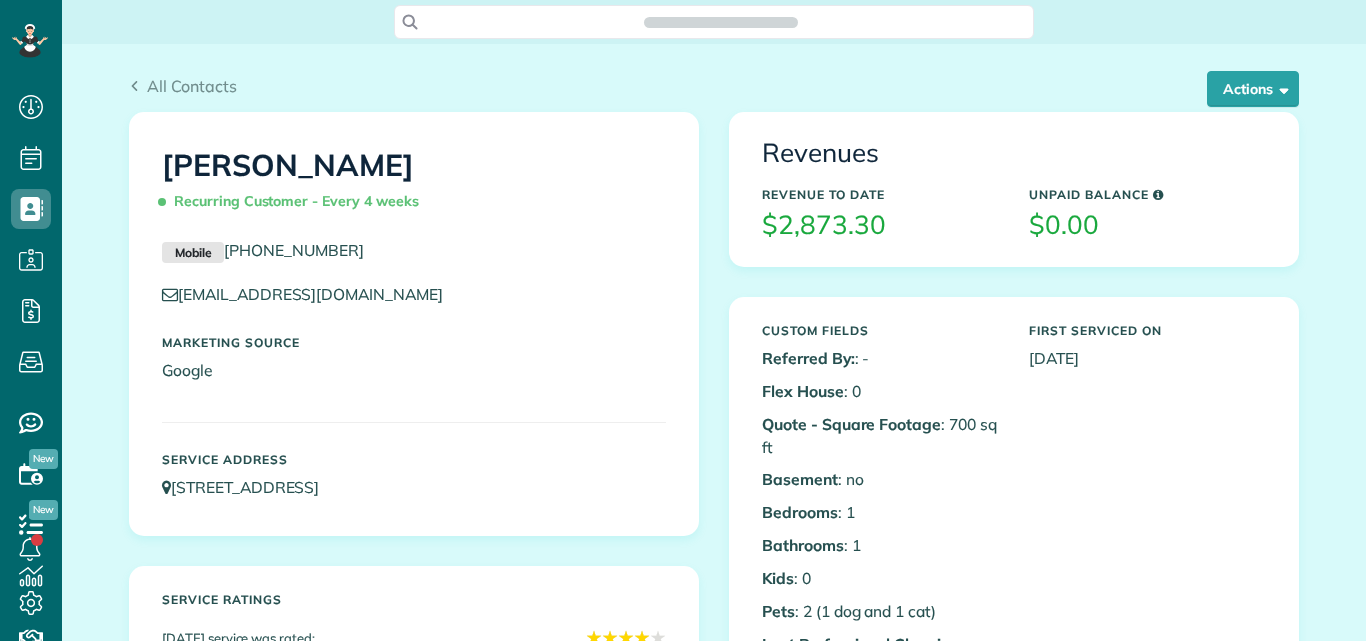 scroll, scrollTop: 0, scrollLeft: 0, axis: both 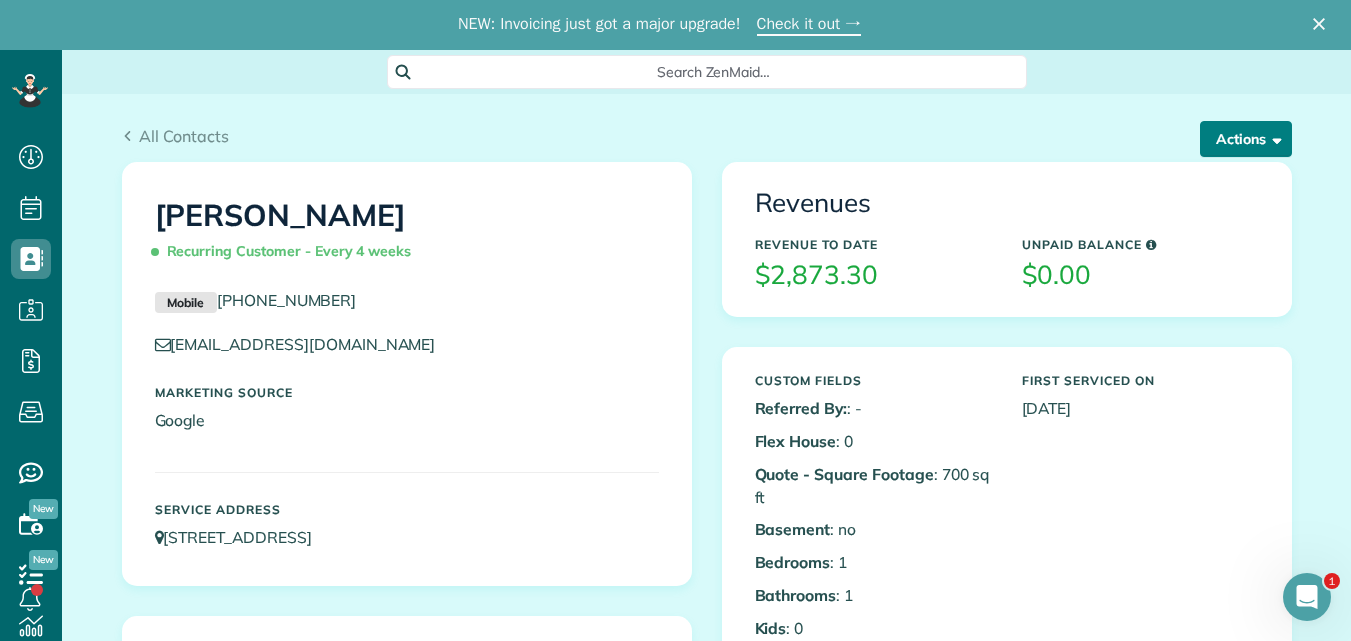 click on "Actions" at bounding box center [1246, 139] 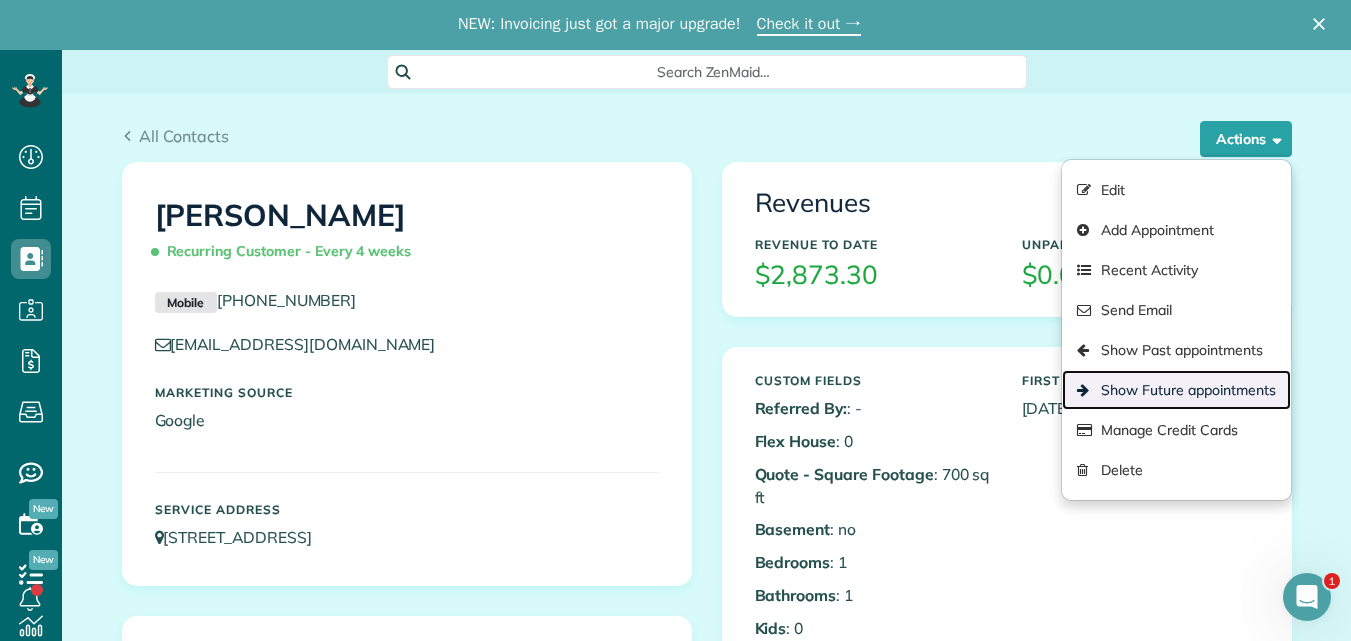 click on "Show Future appointments" at bounding box center (1176, 390) 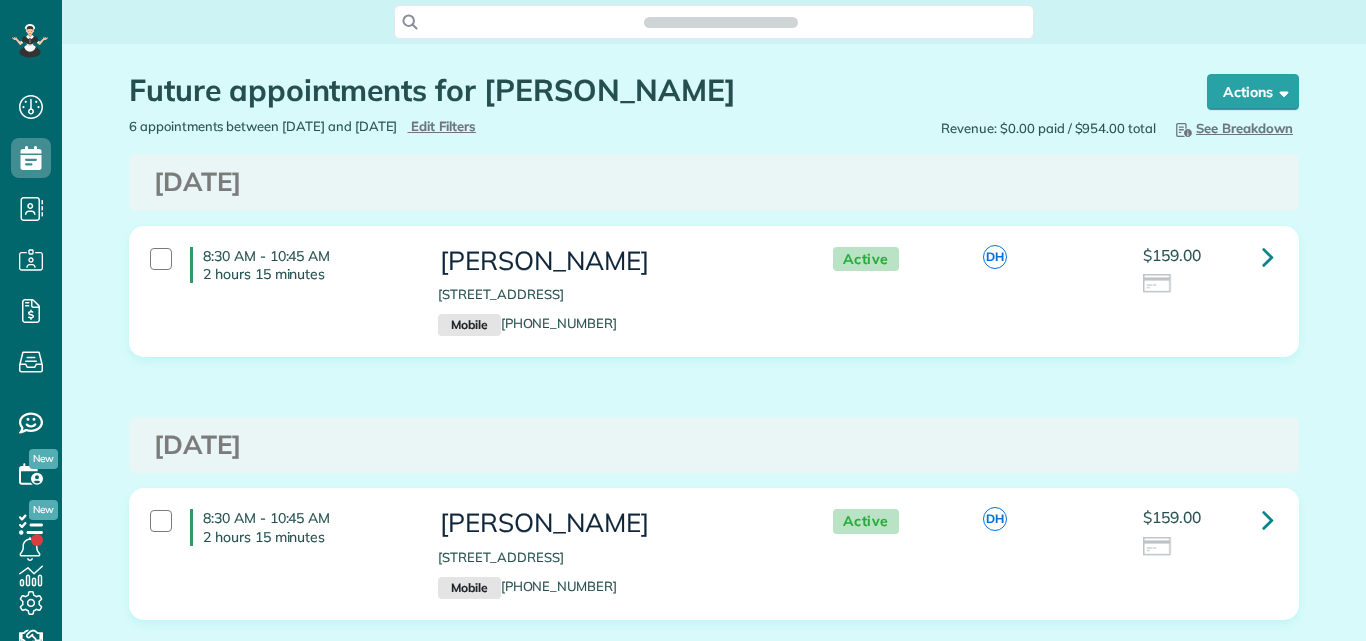 scroll, scrollTop: 0, scrollLeft: 0, axis: both 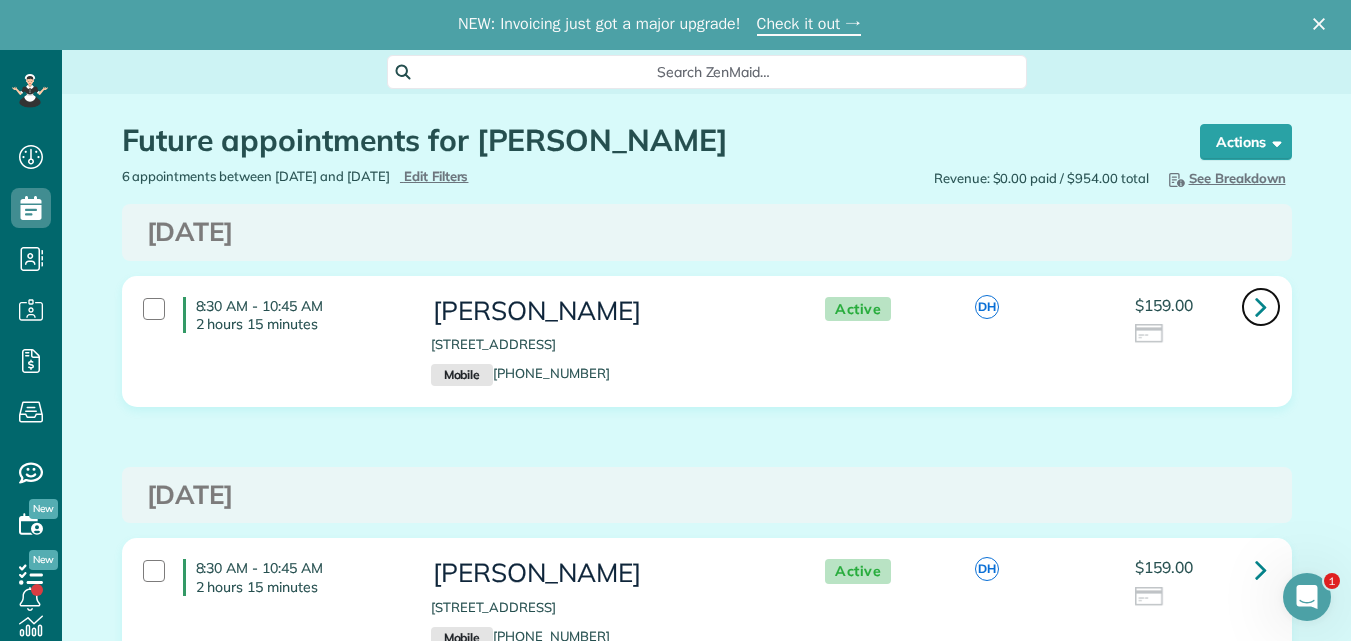 click at bounding box center [1261, 306] 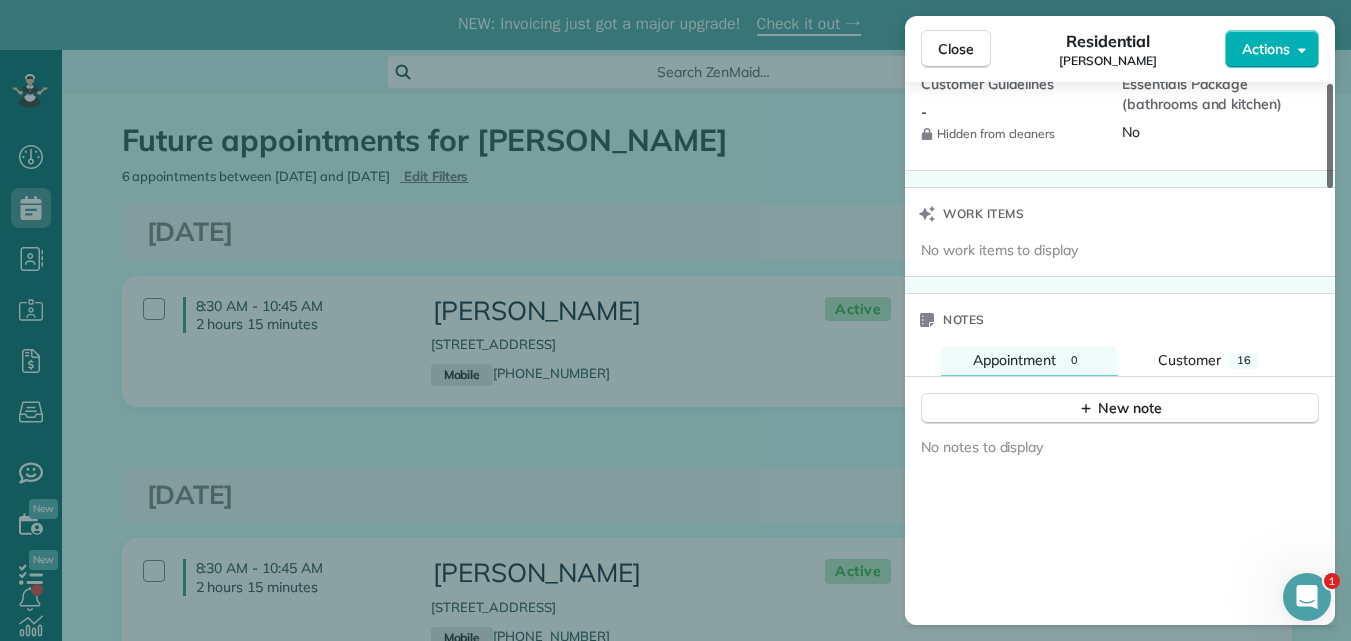 scroll, scrollTop: 1908, scrollLeft: 0, axis: vertical 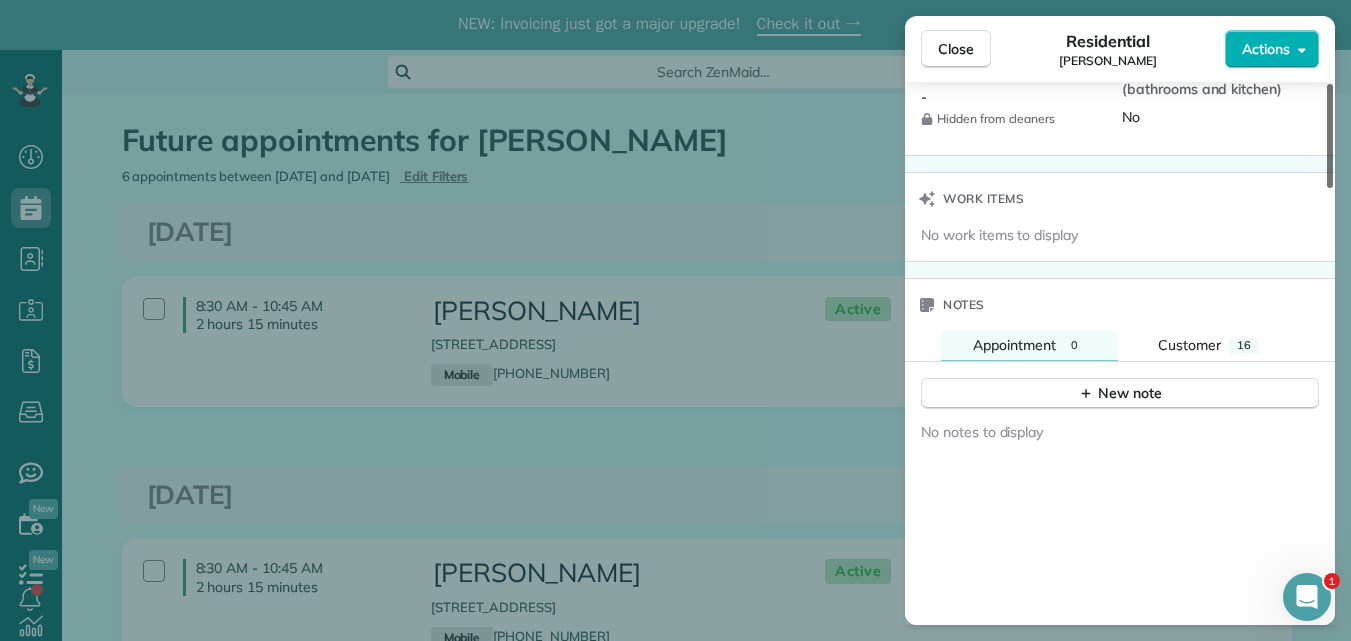 drag, startPoint x: 1330, startPoint y: 130, endPoint x: 1305, endPoint y: 497, distance: 367.85052 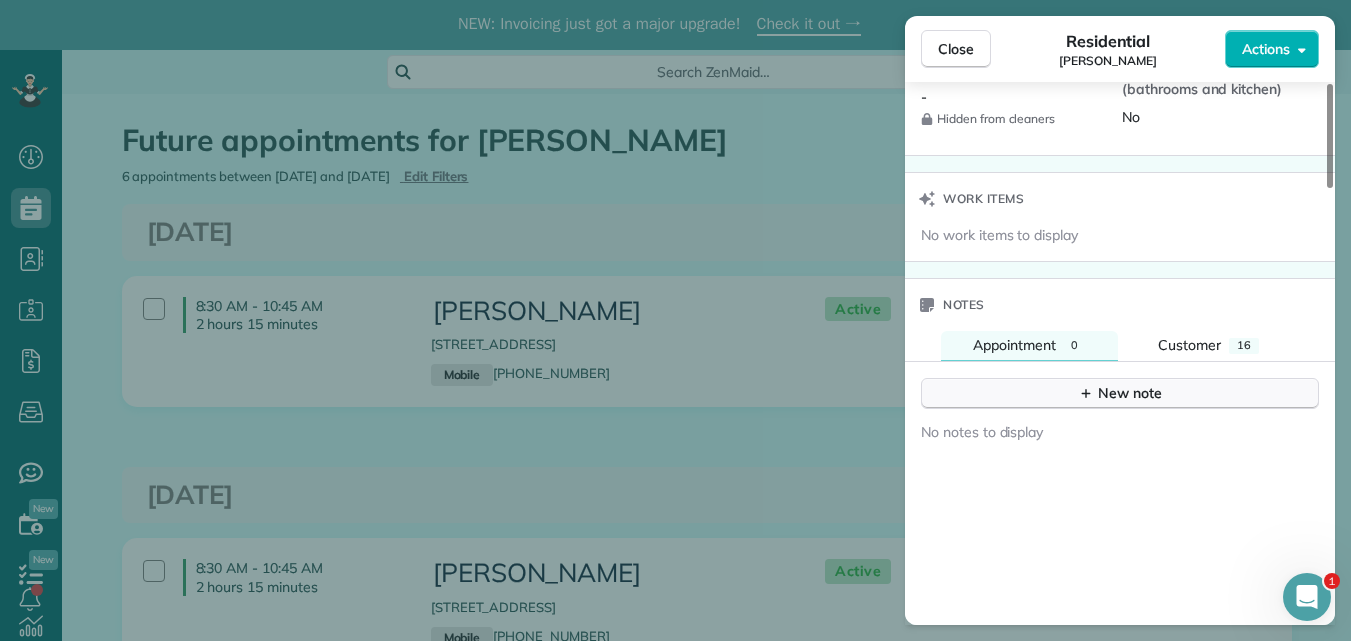 click on "New note" at bounding box center (1120, 393) 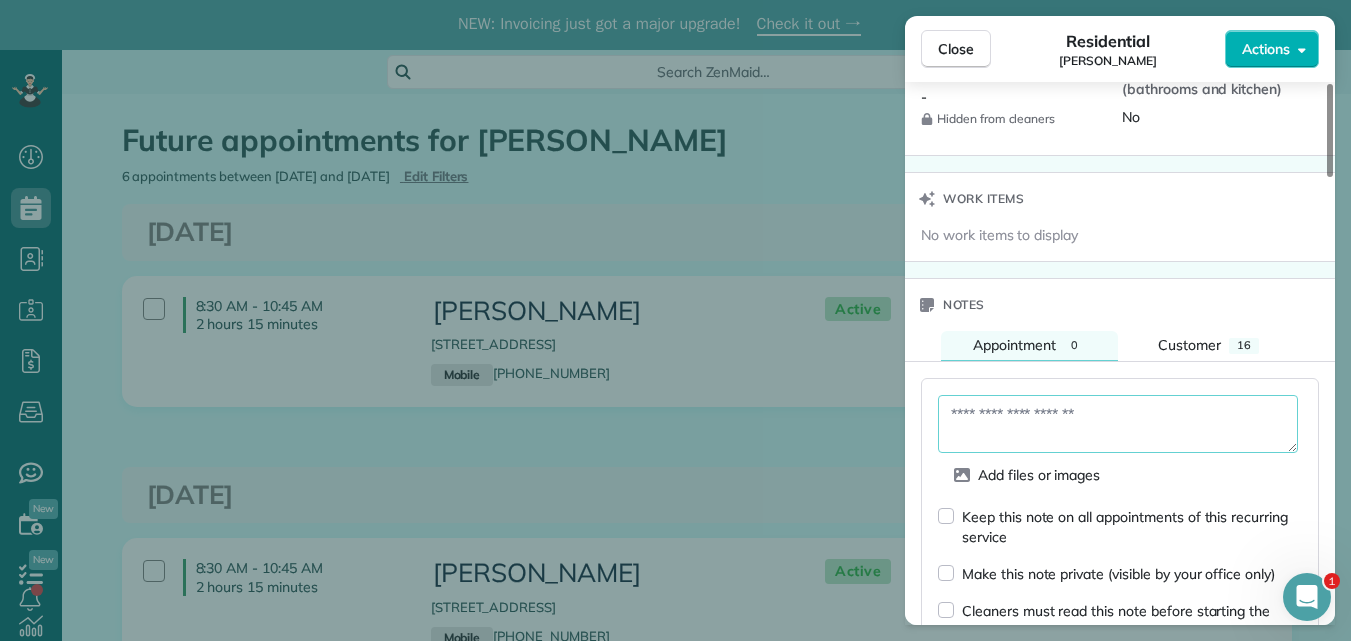 click at bounding box center (1118, 424) 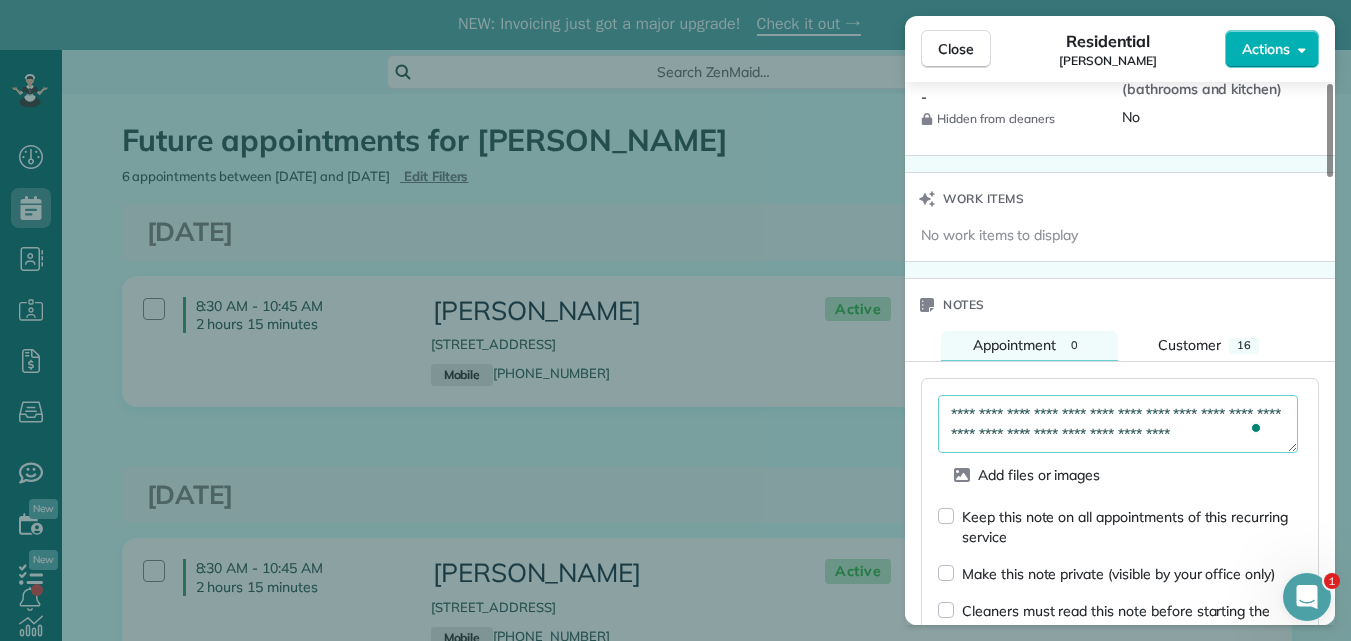 scroll, scrollTop: 11, scrollLeft: 0, axis: vertical 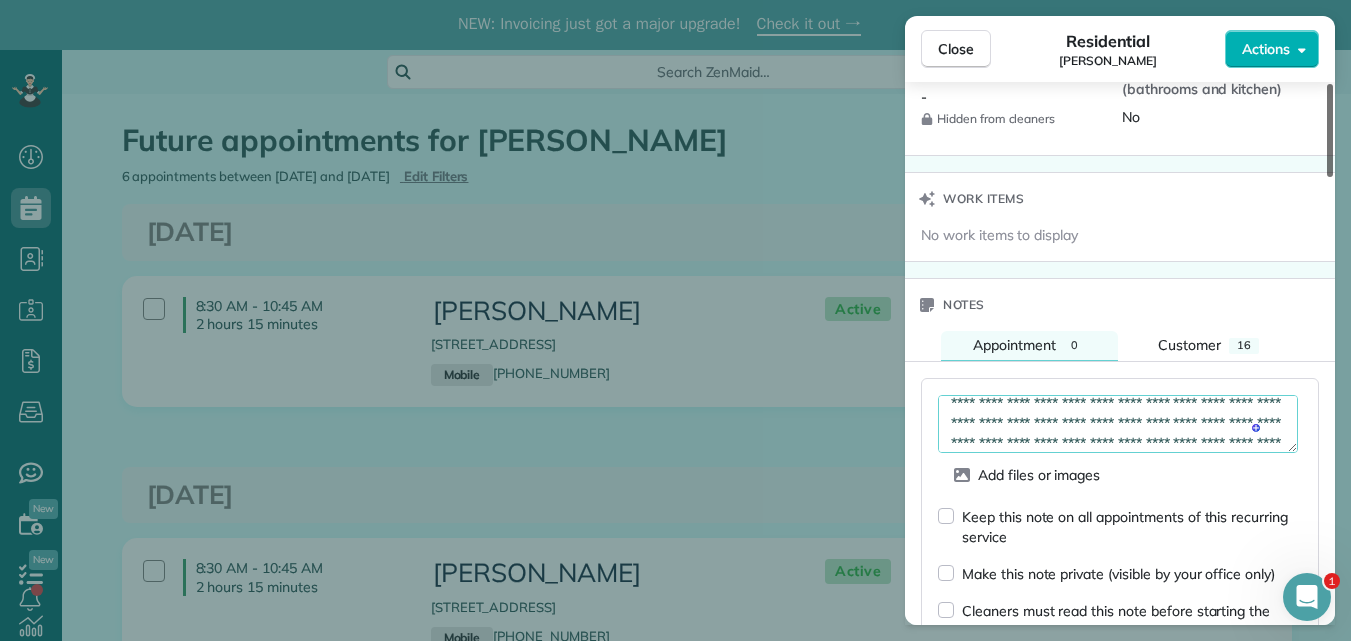 type on "**********" 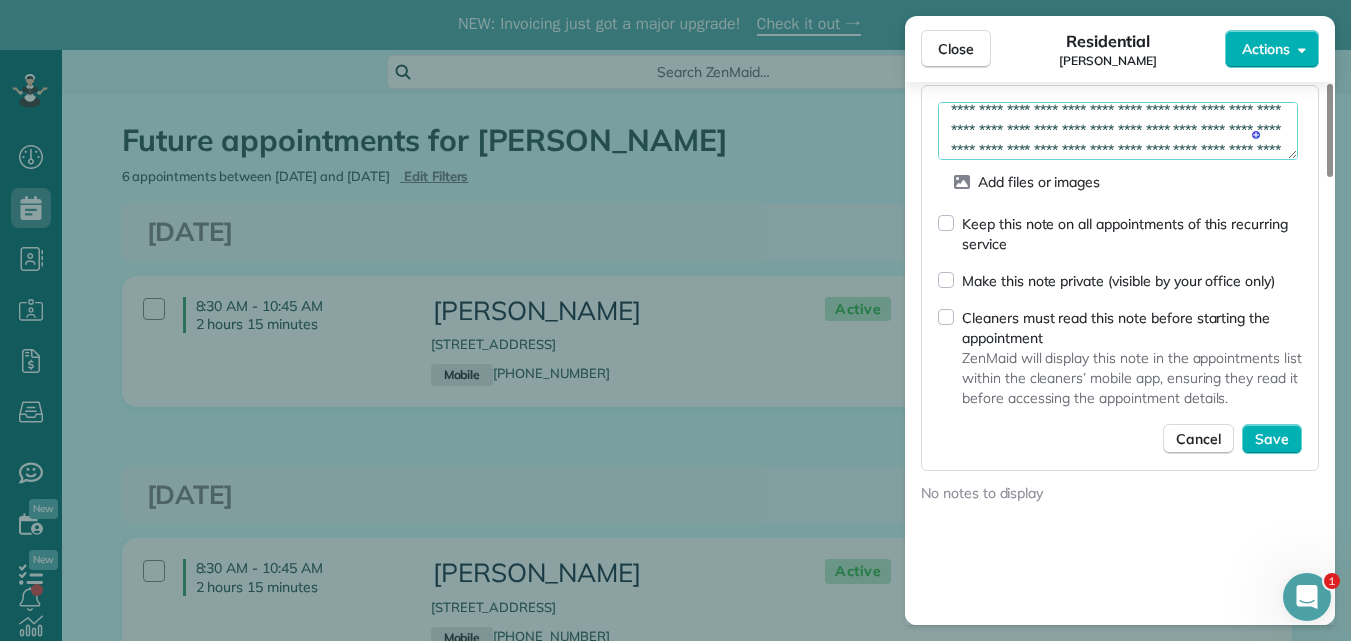 drag, startPoint x: 1331, startPoint y: 472, endPoint x: 1320, endPoint y: 522, distance: 51.1957 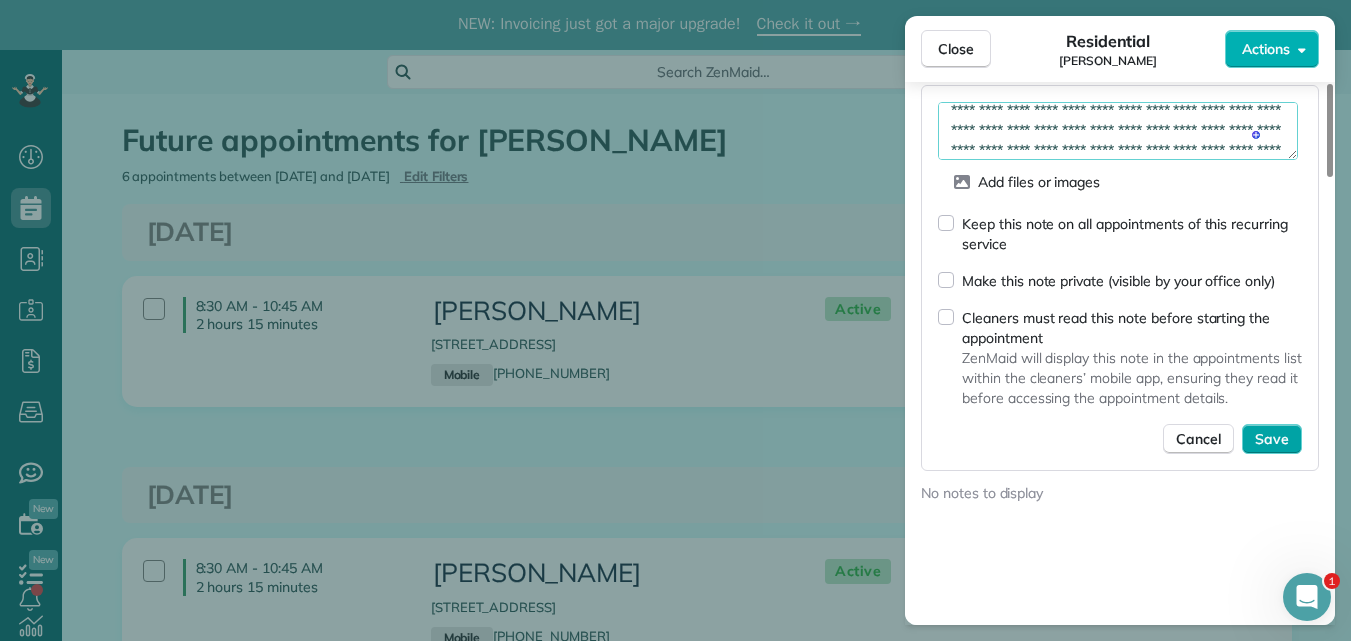 click on "Save" at bounding box center (1272, 439) 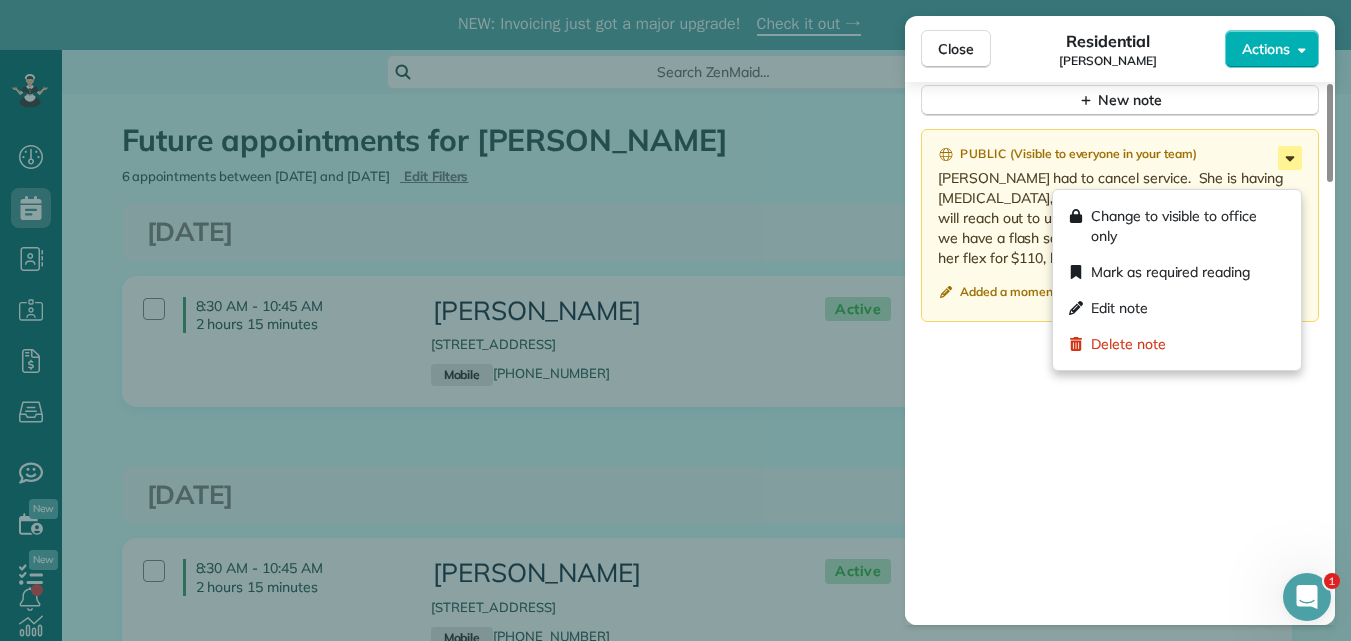 click 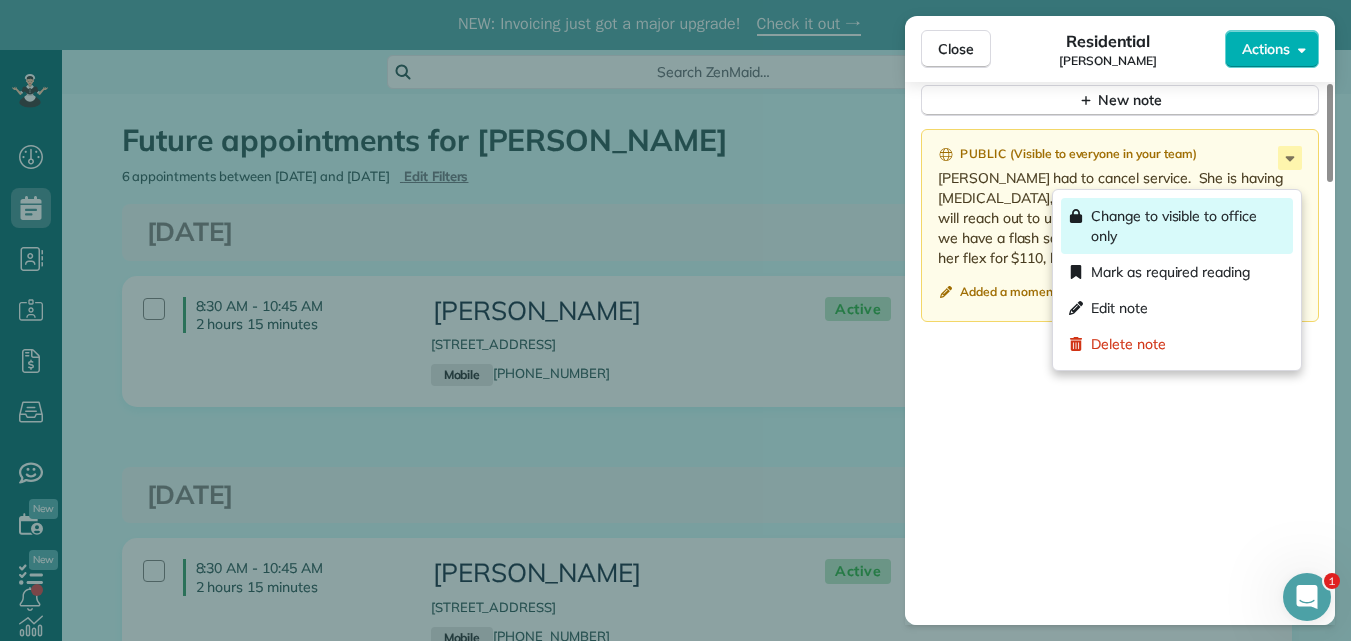 click on "Change to visible to office only" at bounding box center [1188, 226] 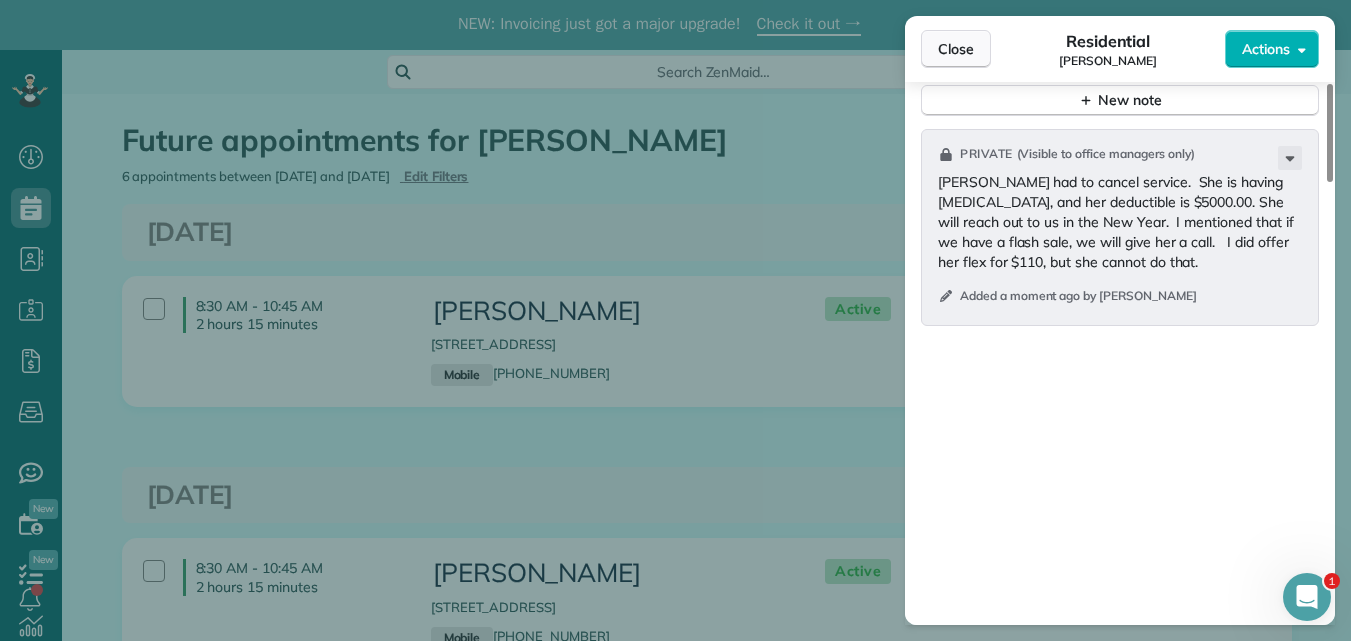 click on "Close" at bounding box center (956, 49) 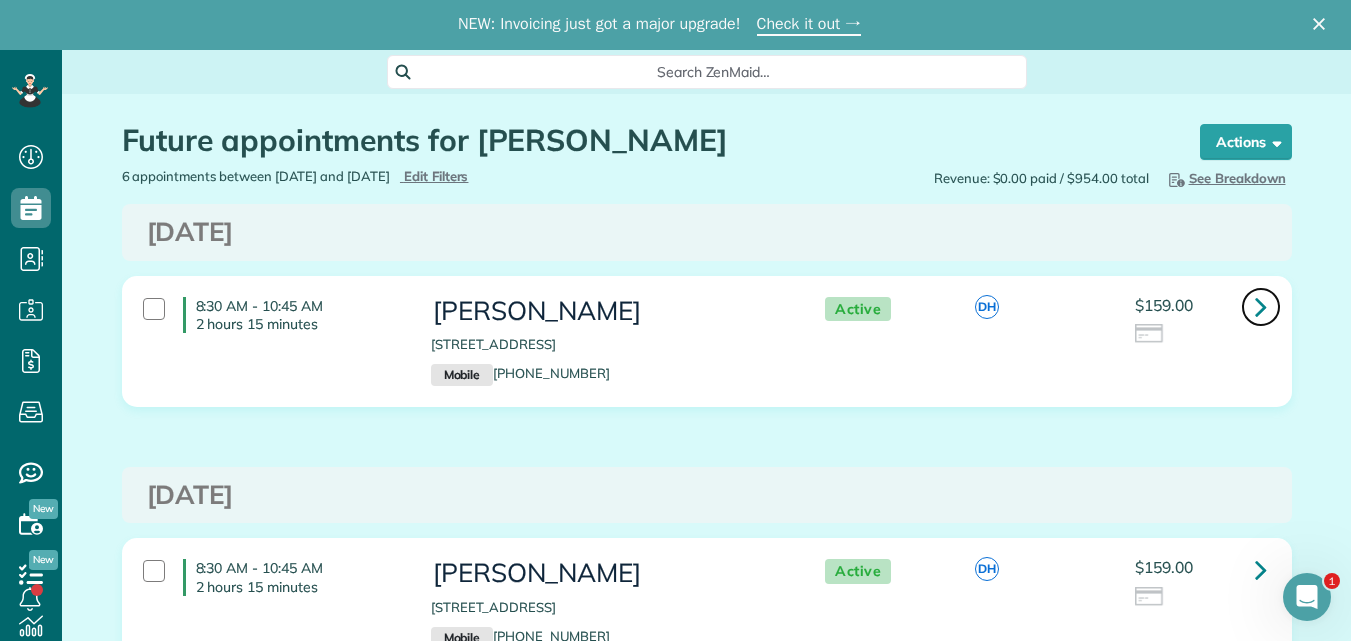 click at bounding box center (1261, 306) 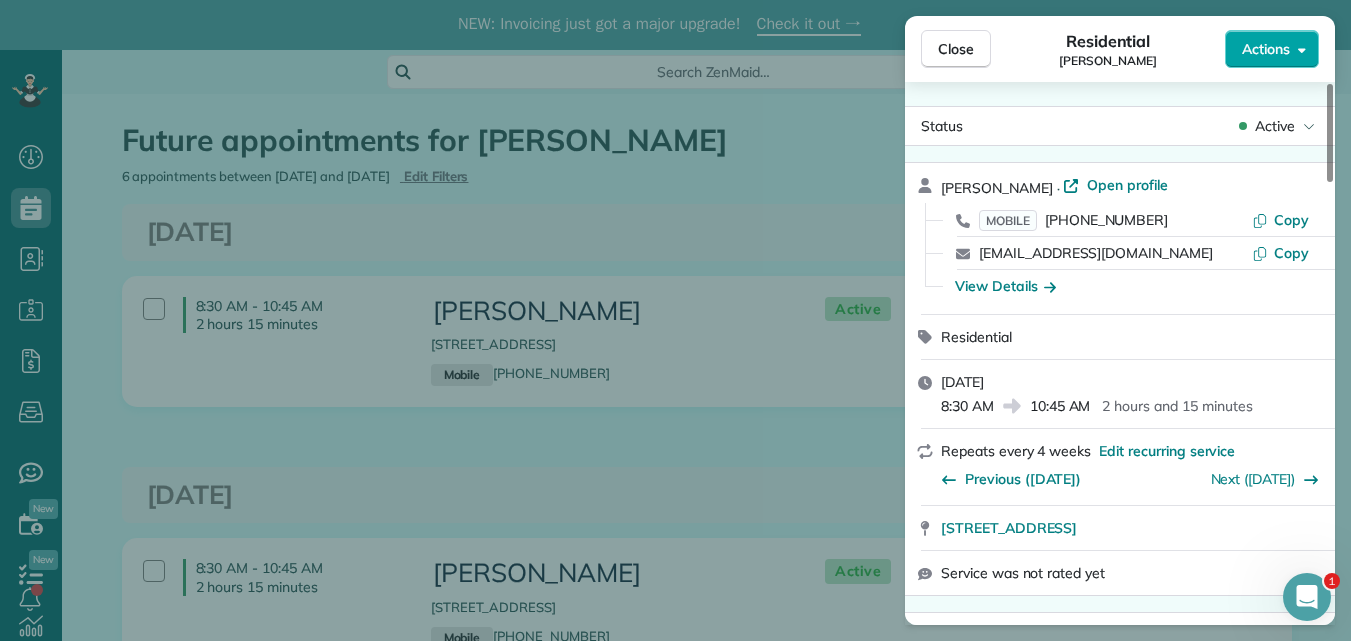 click on "Actions" at bounding box center (1266, 49) 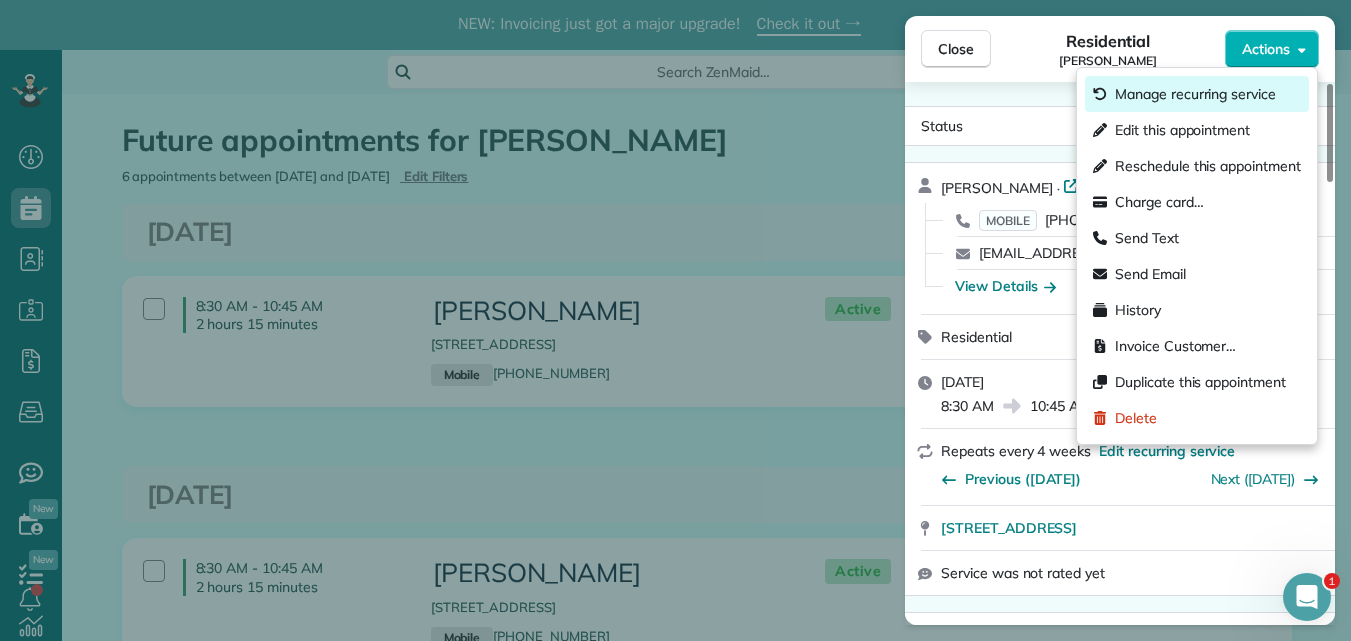 click on "Manage recurring service" at bounding box center (1195, 94) 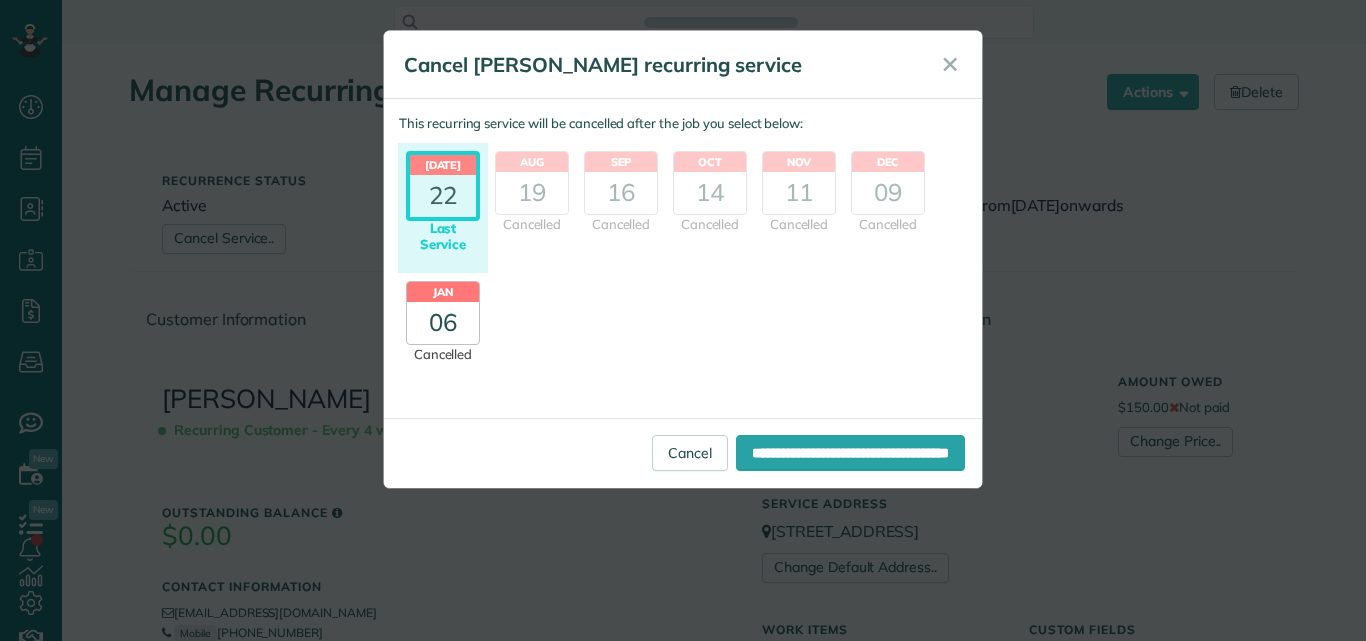 scroll, scrollTop: 0, scrollLeft: 0, axis: both 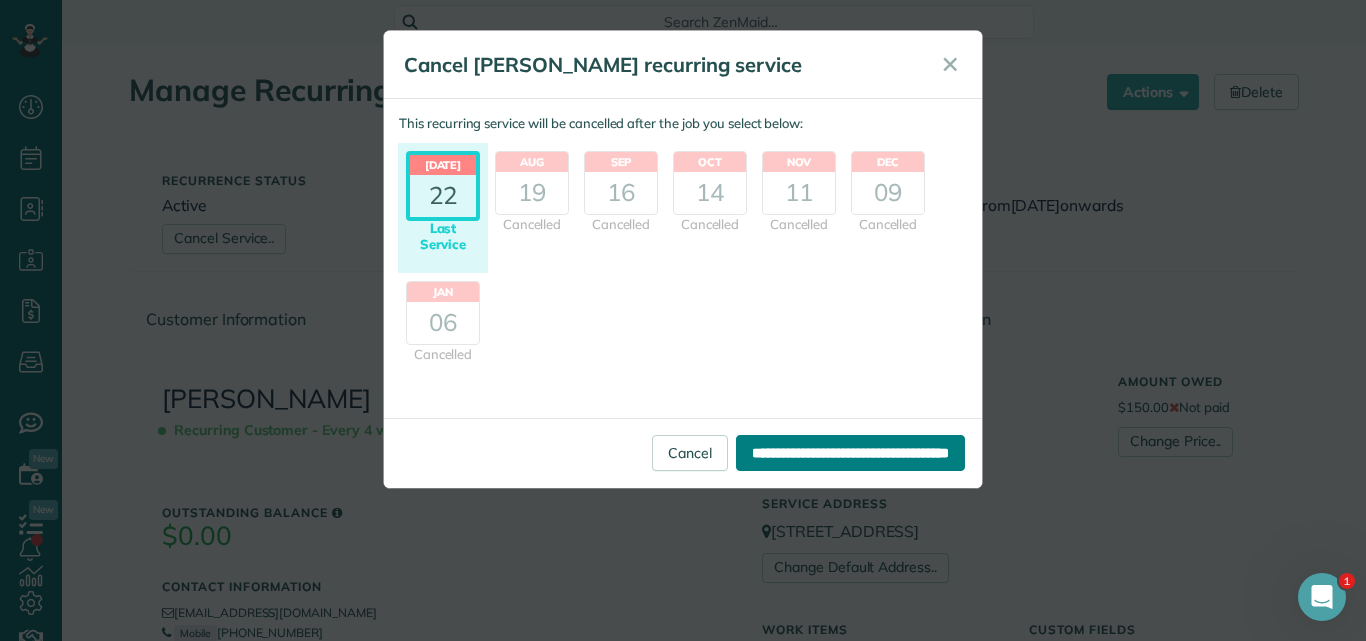 click on "**********" at bounding box center [850, 453] 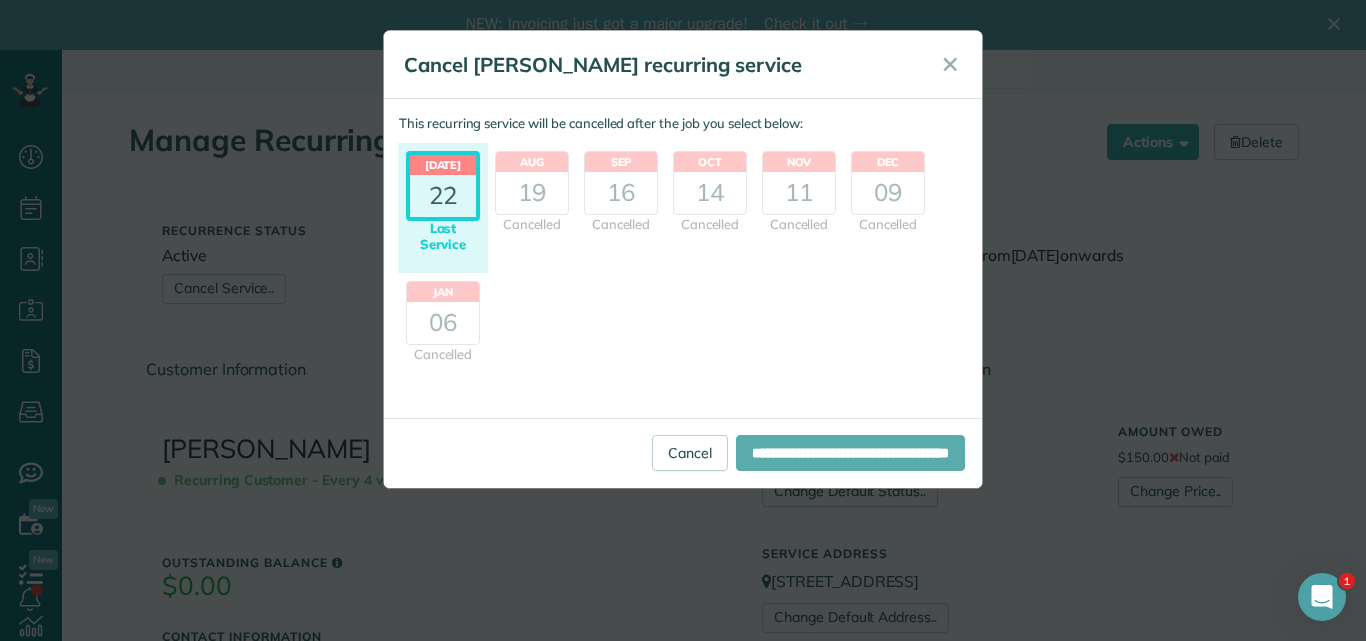 scroll, scrollTop: 0, scrollLeft: 0, axis: both 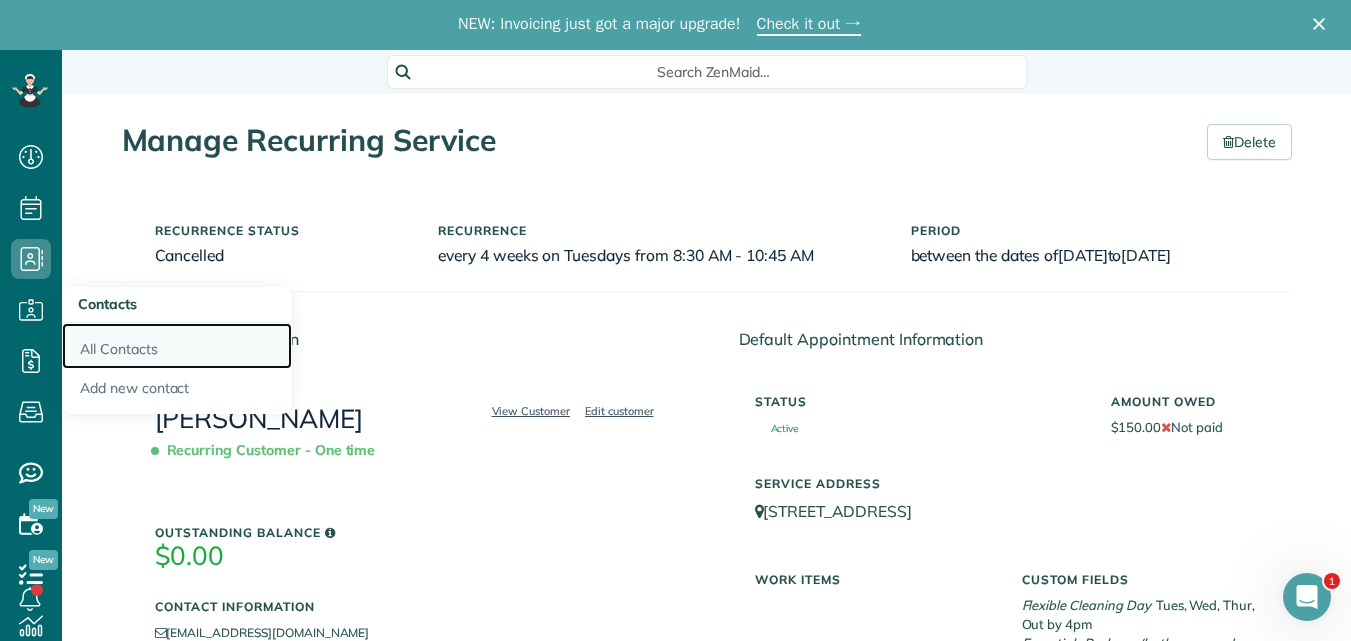 click on "All Contacts" at bounding box center (177, 346) 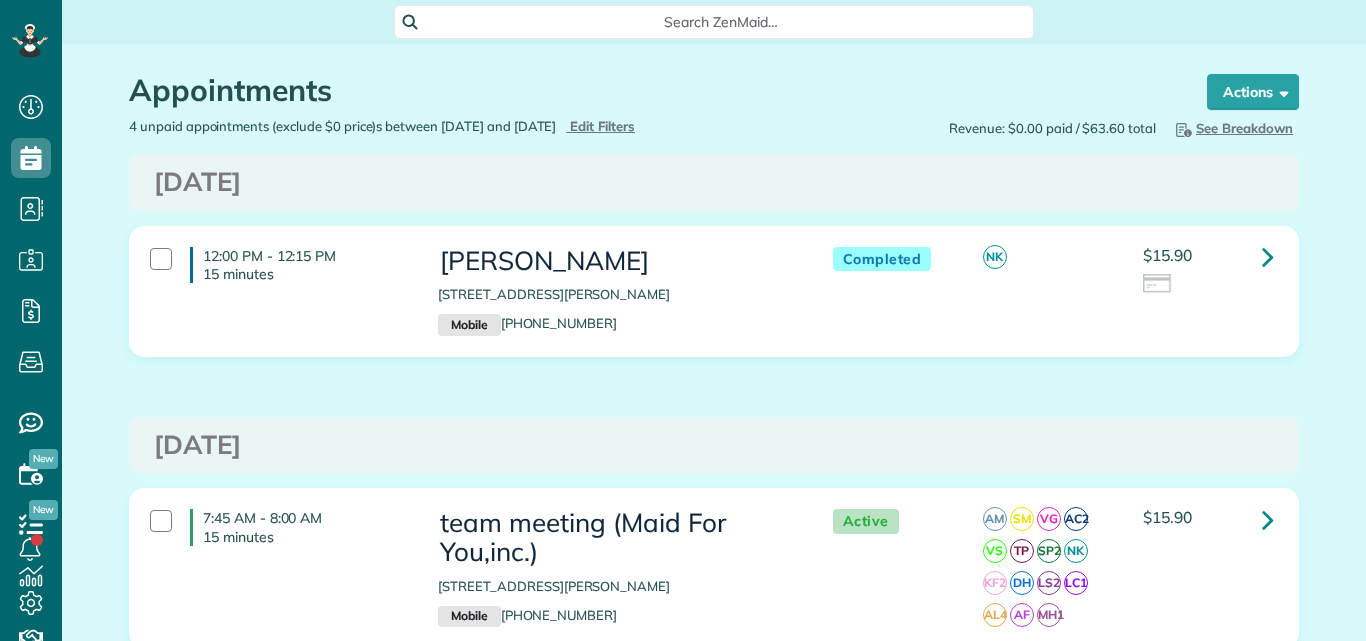 scroll, scrollTop: 0, scrollLeft: 0, axis: both 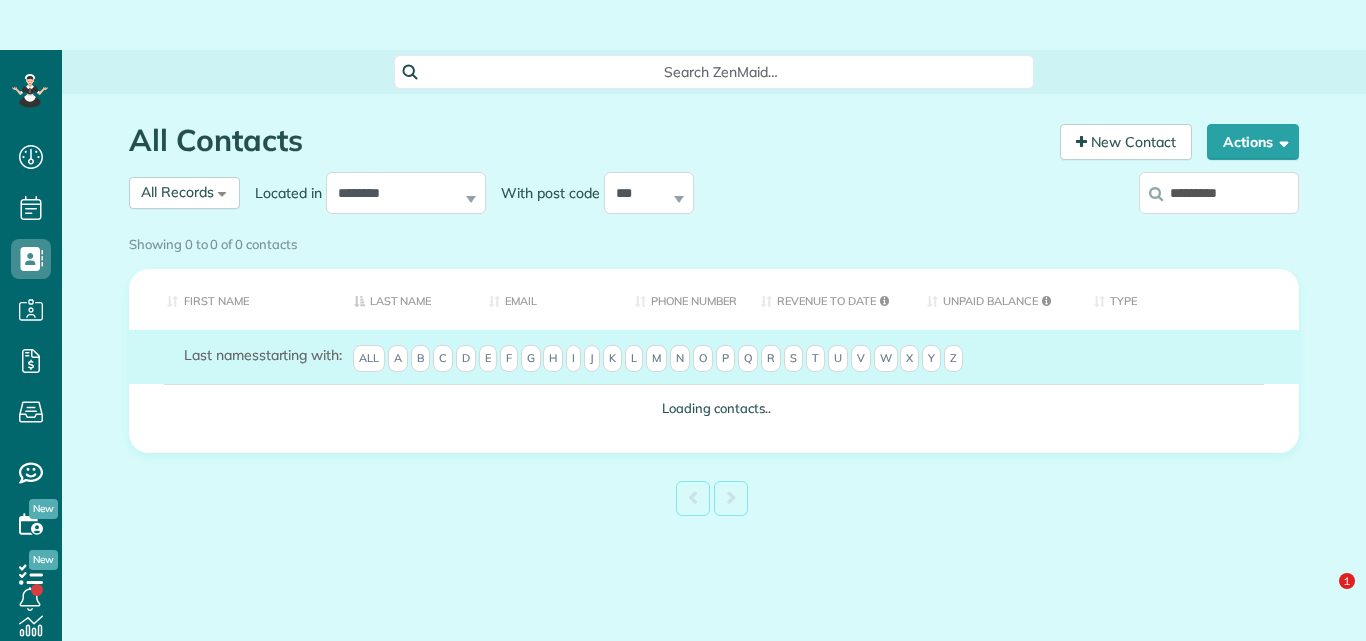 type on "**********" 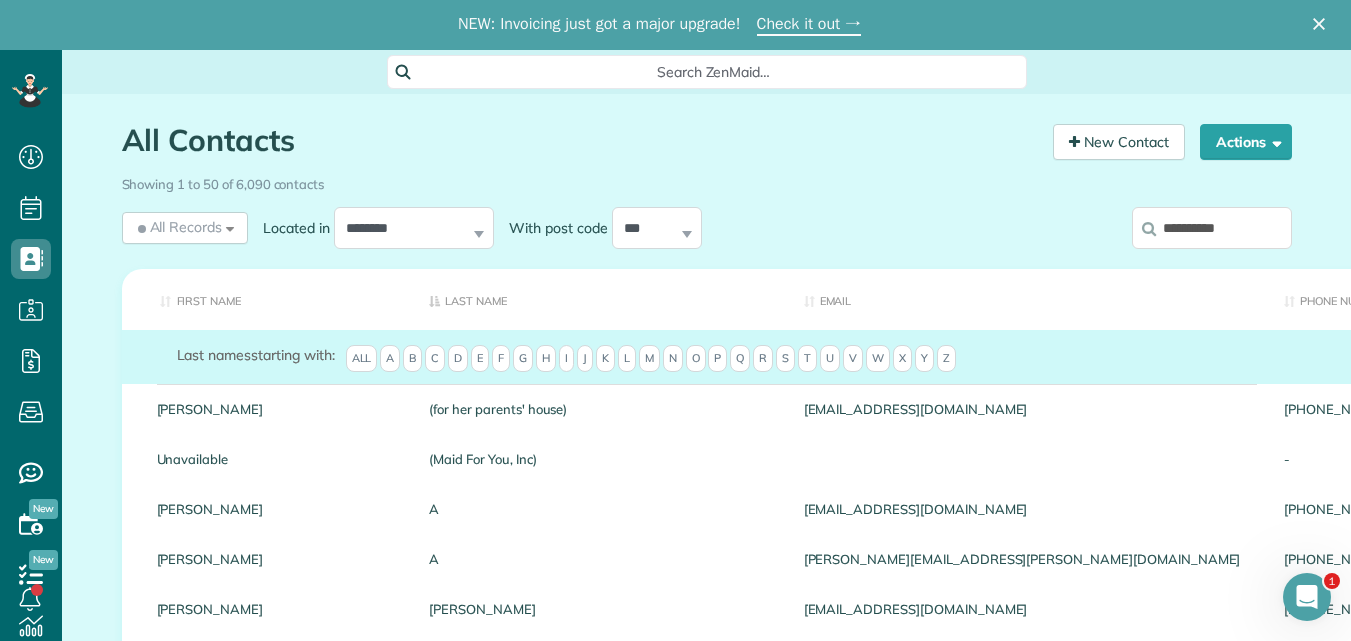 scroll, scrollTop: 0, scrollLeft: 0, axis: both 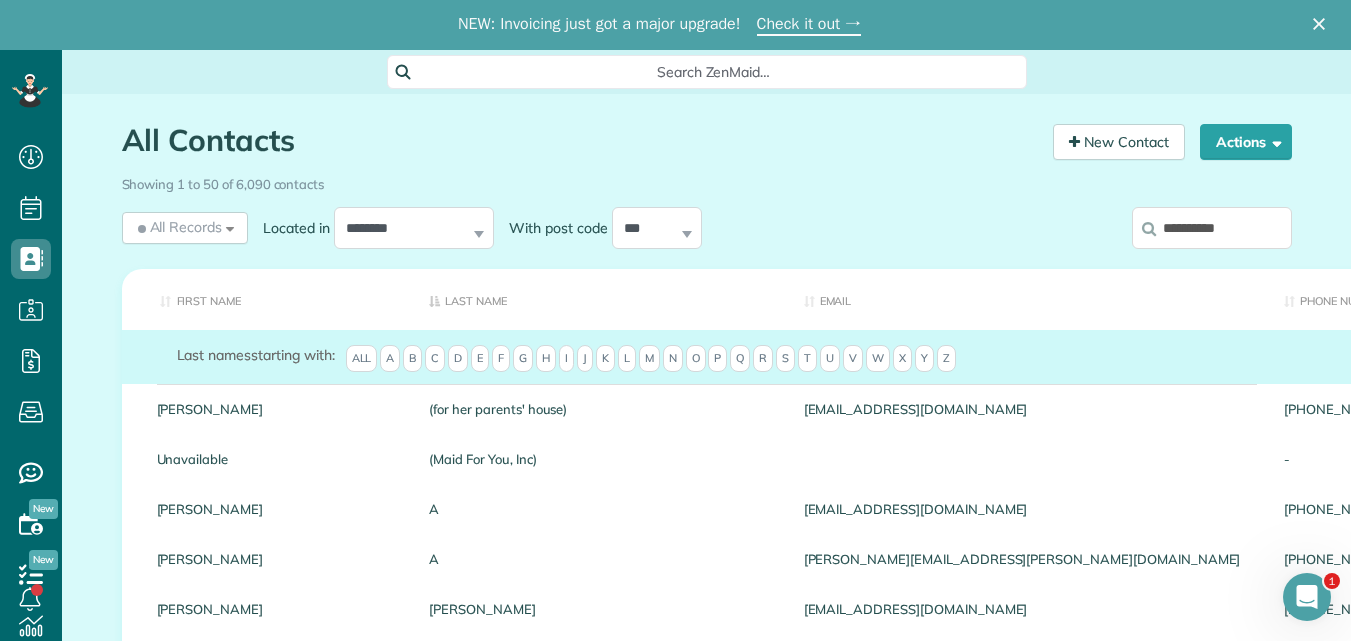 click on "**********" at bounding box center [1212, 228] 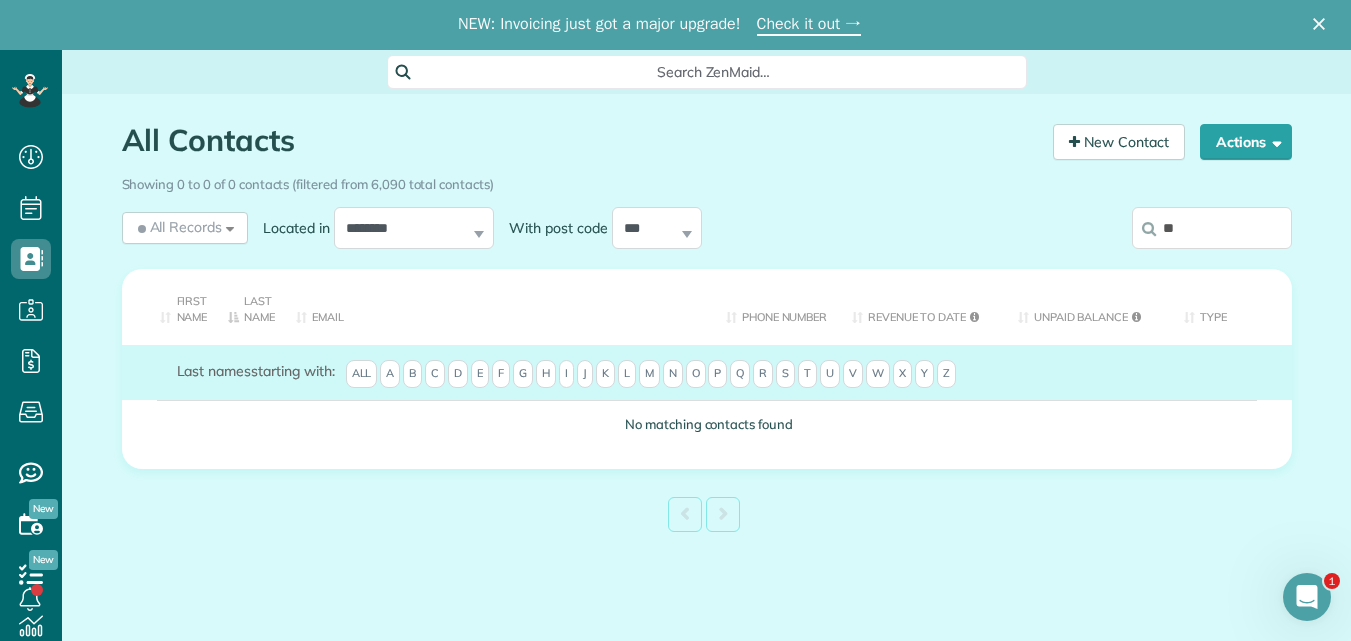type on "*" 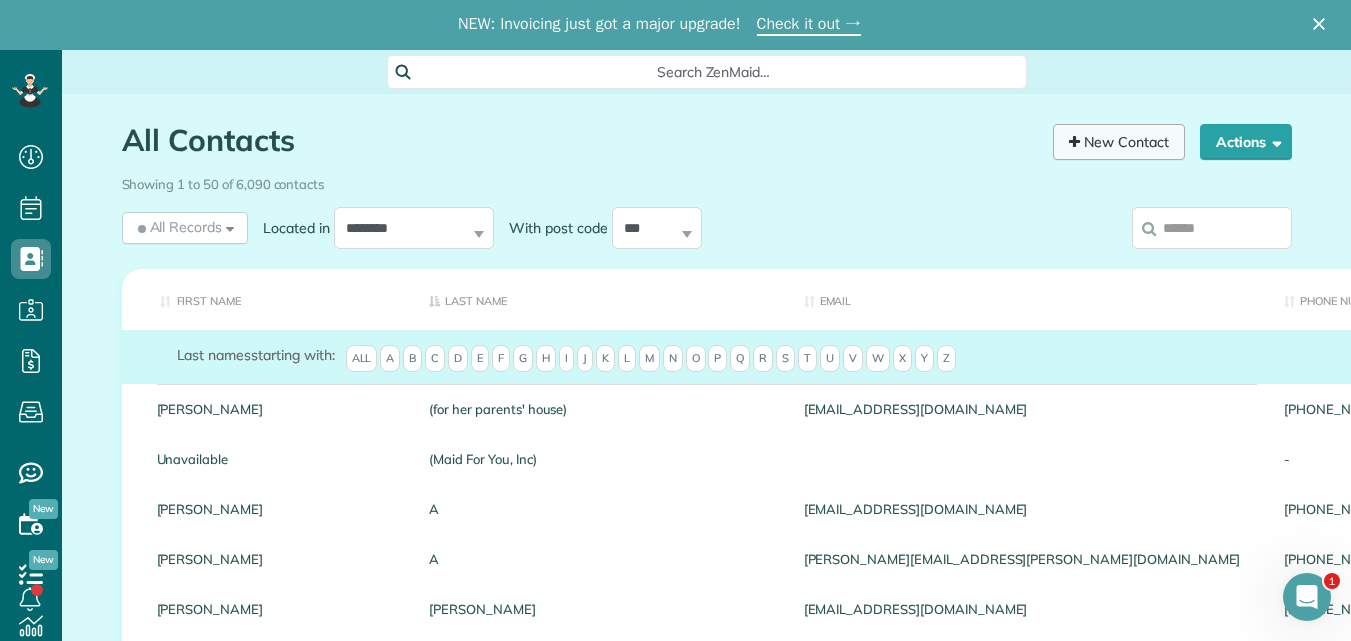type 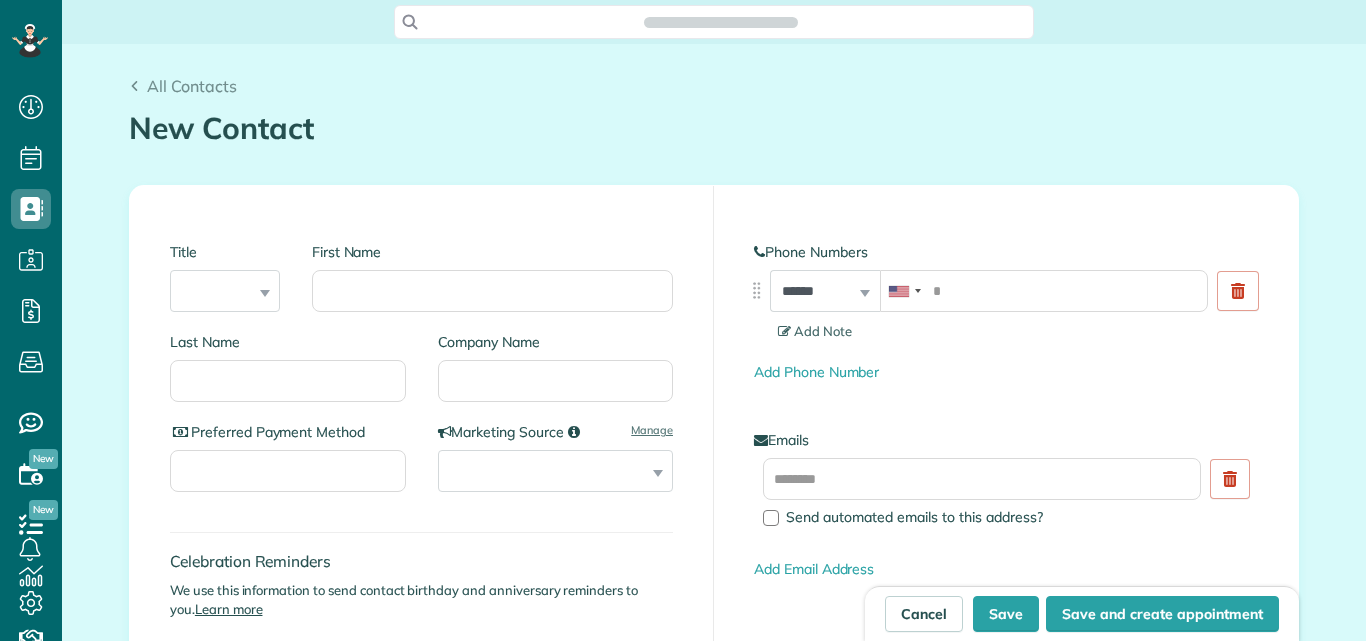 scroll, scrollTop: 0, scrollLeft: 0, axis: both 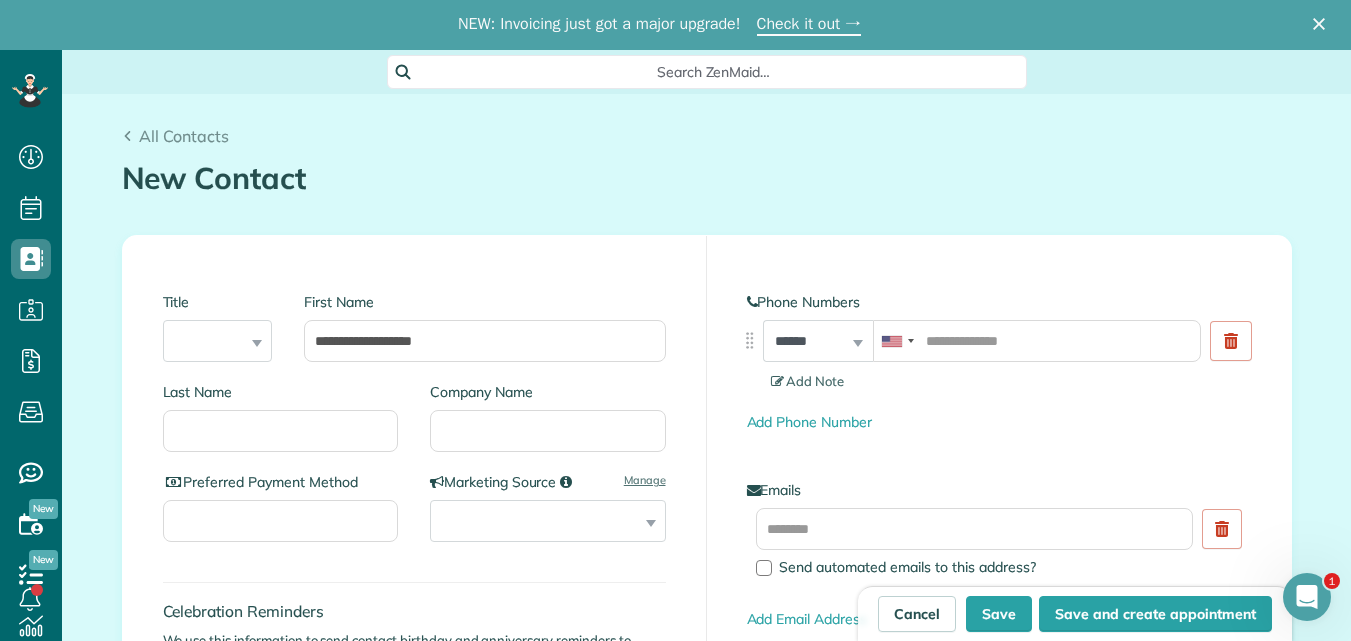 type on "**********" 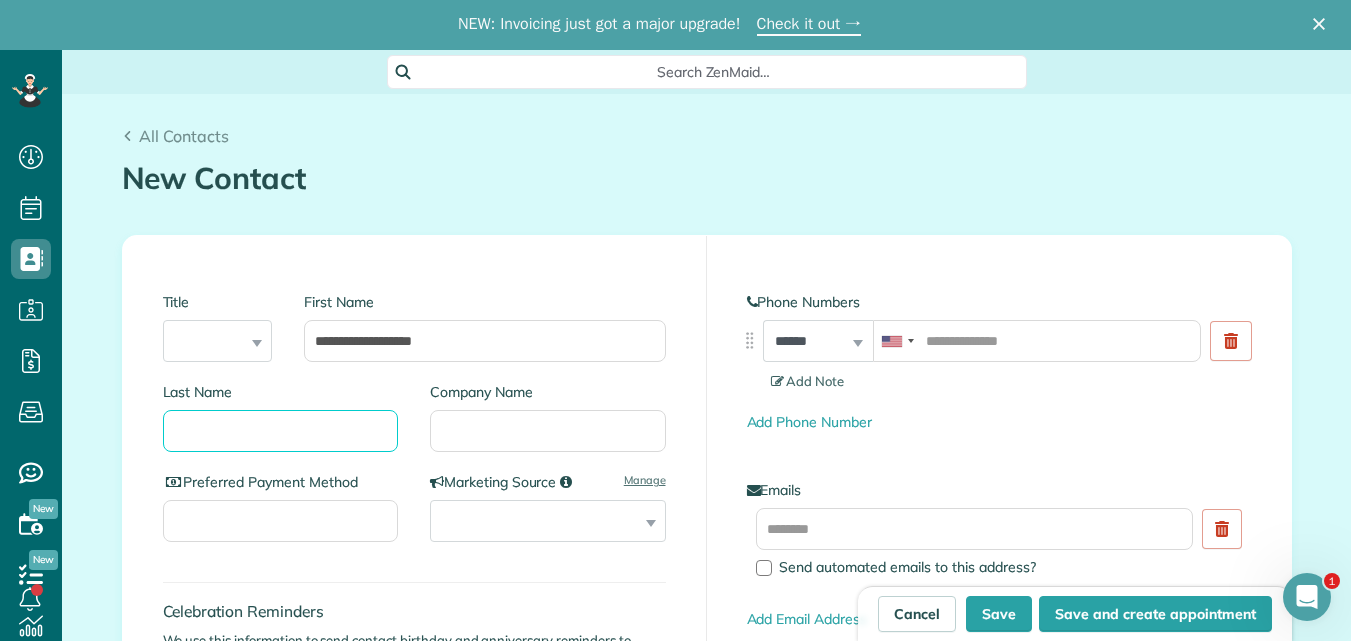 click on "Last Name" at bounding box center [281, 431] 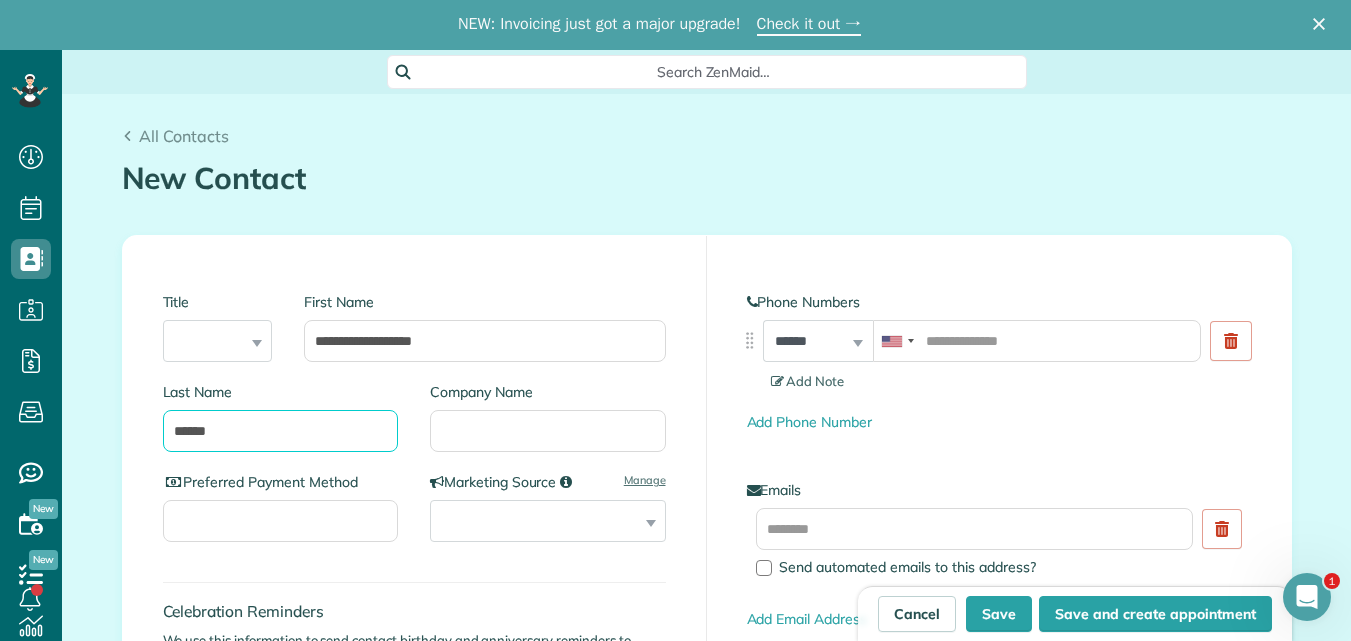 type on "******" 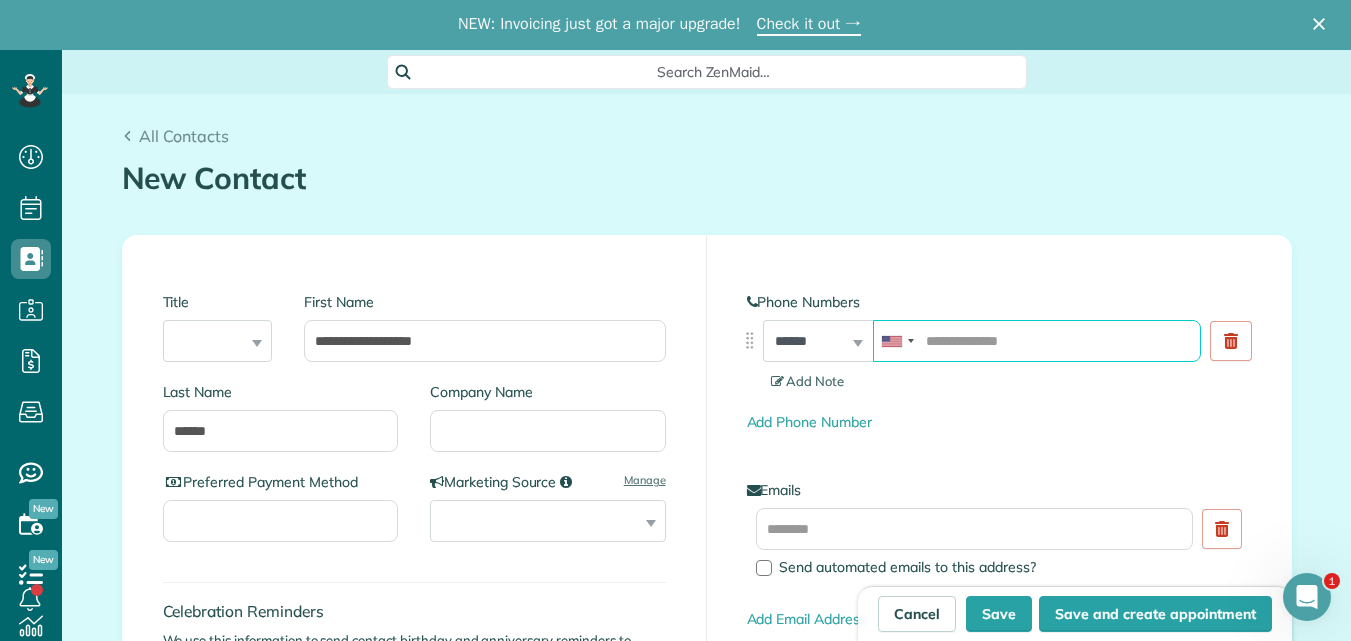 click at bounding box center (1037, 341) 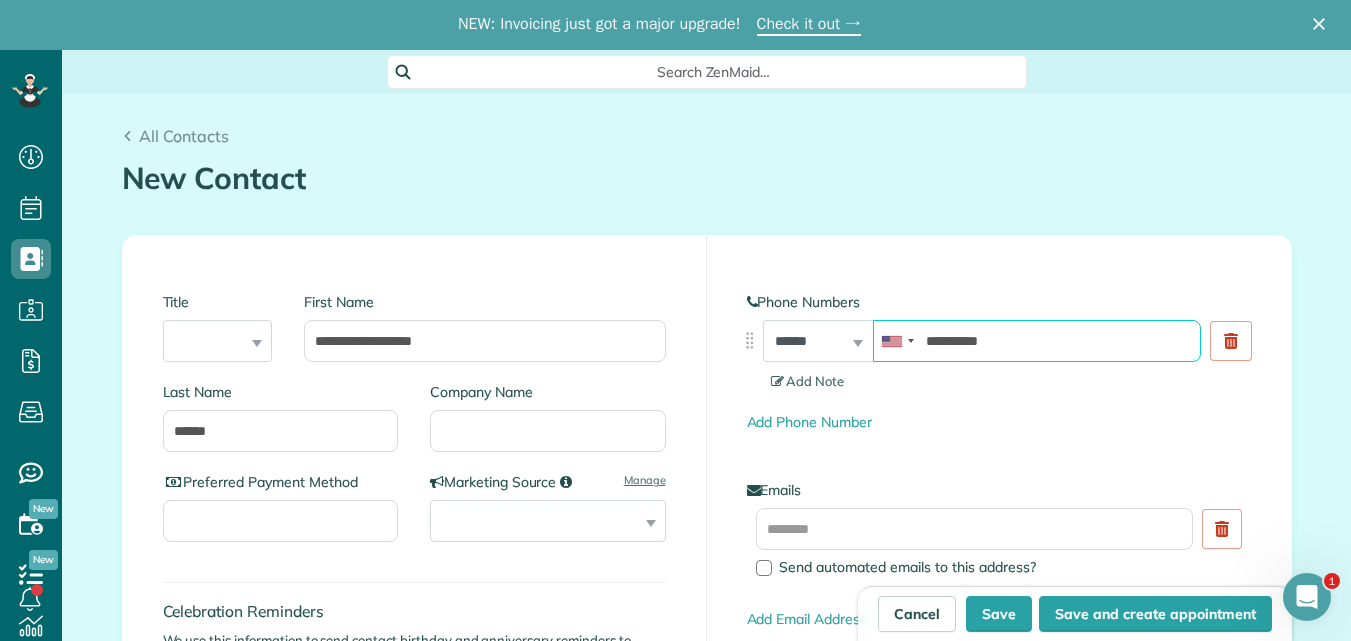 type on "**********" 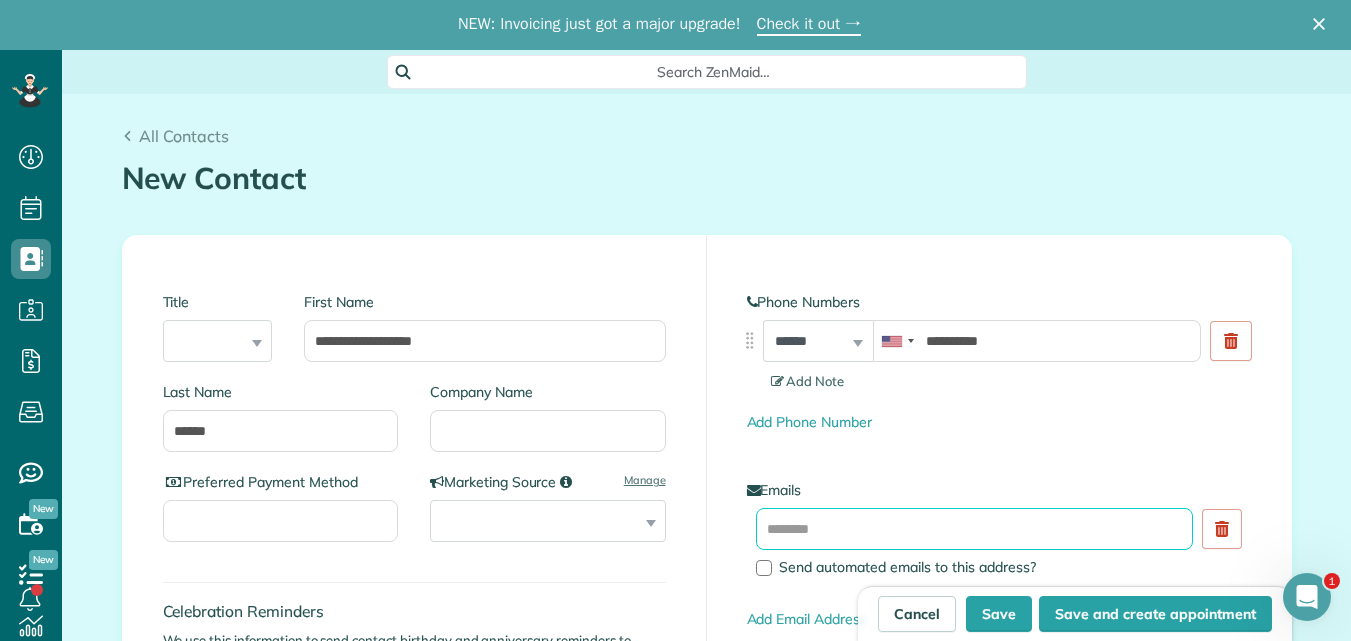 click at bounding box center (975, 529) 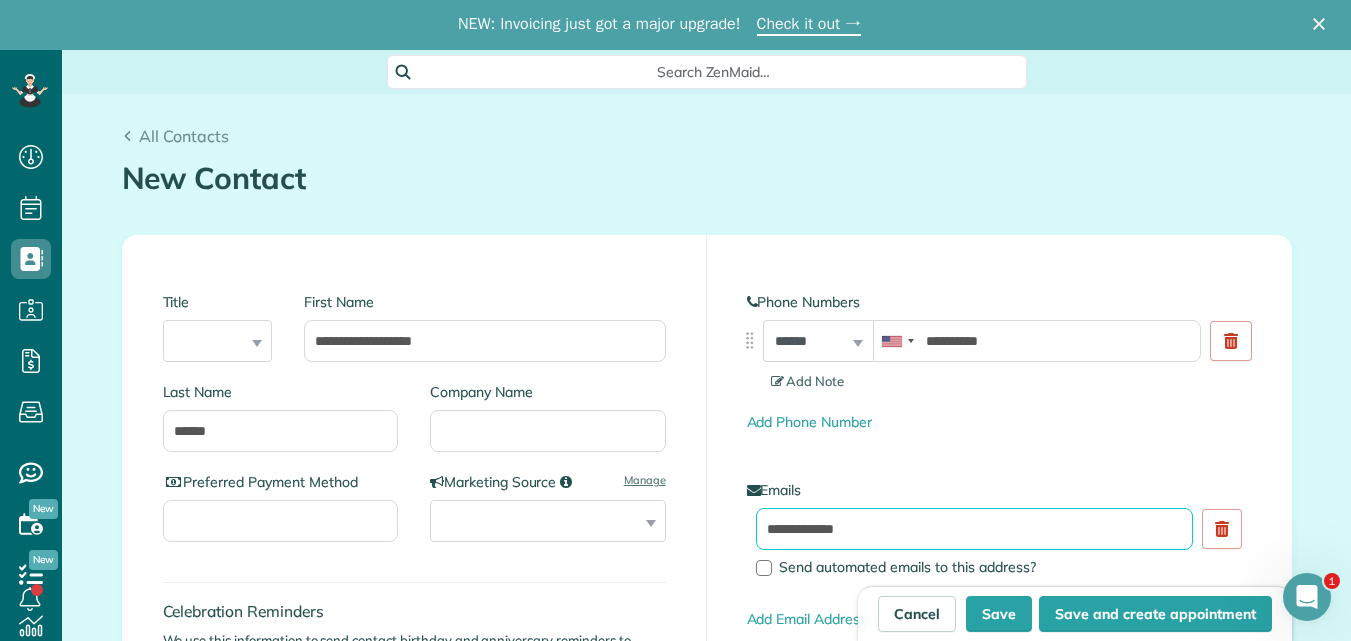 click on "**********" at bounding box center (975, 529) 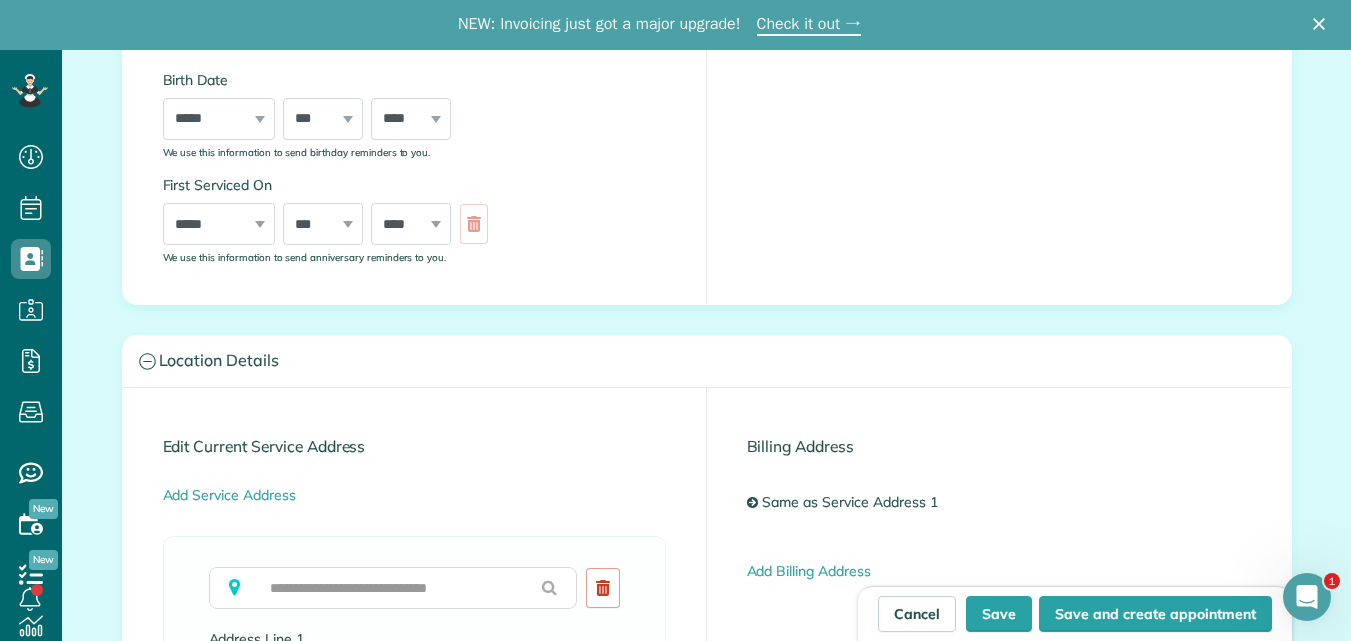 scroll, scrollTop: 665, scrollLeft: 0, axis: vertical 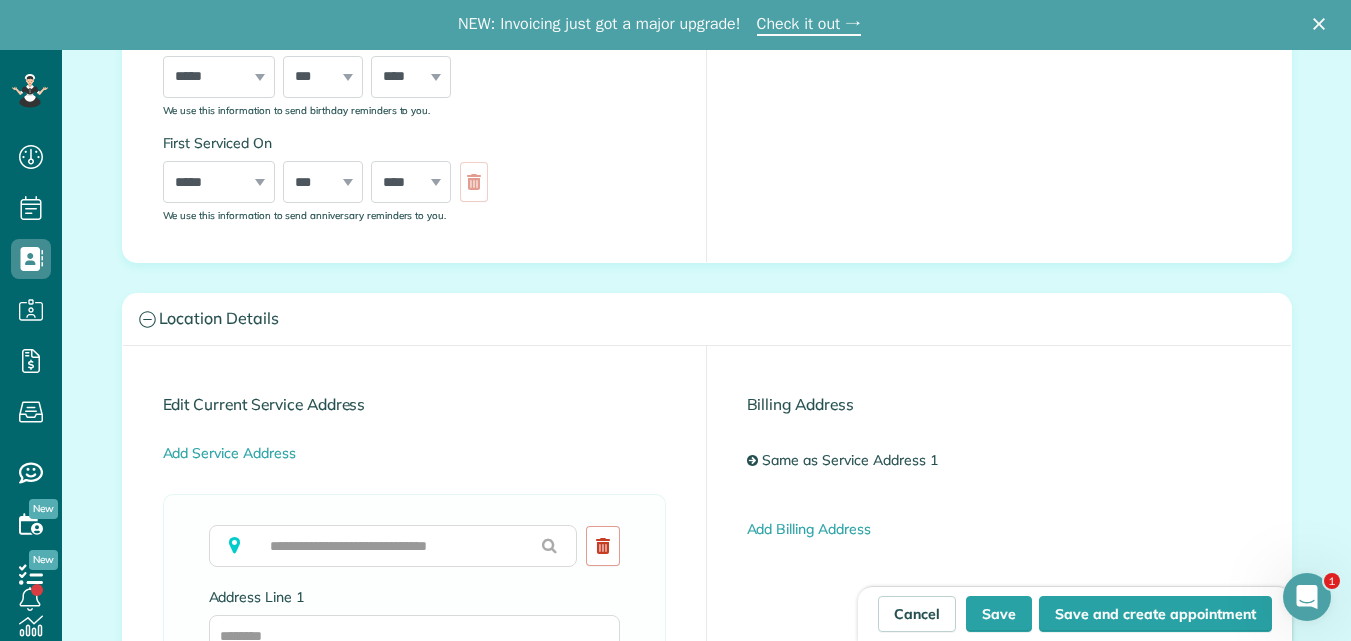 type on "**********" 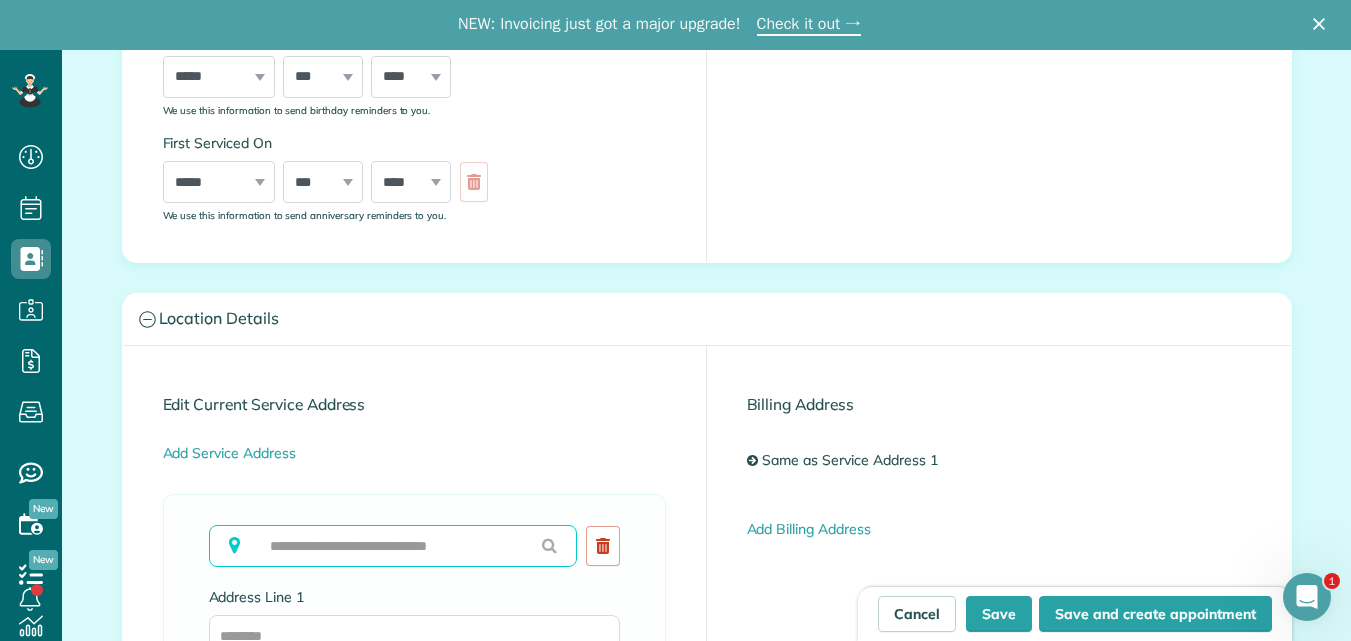 click at bounding box center [393, 546] 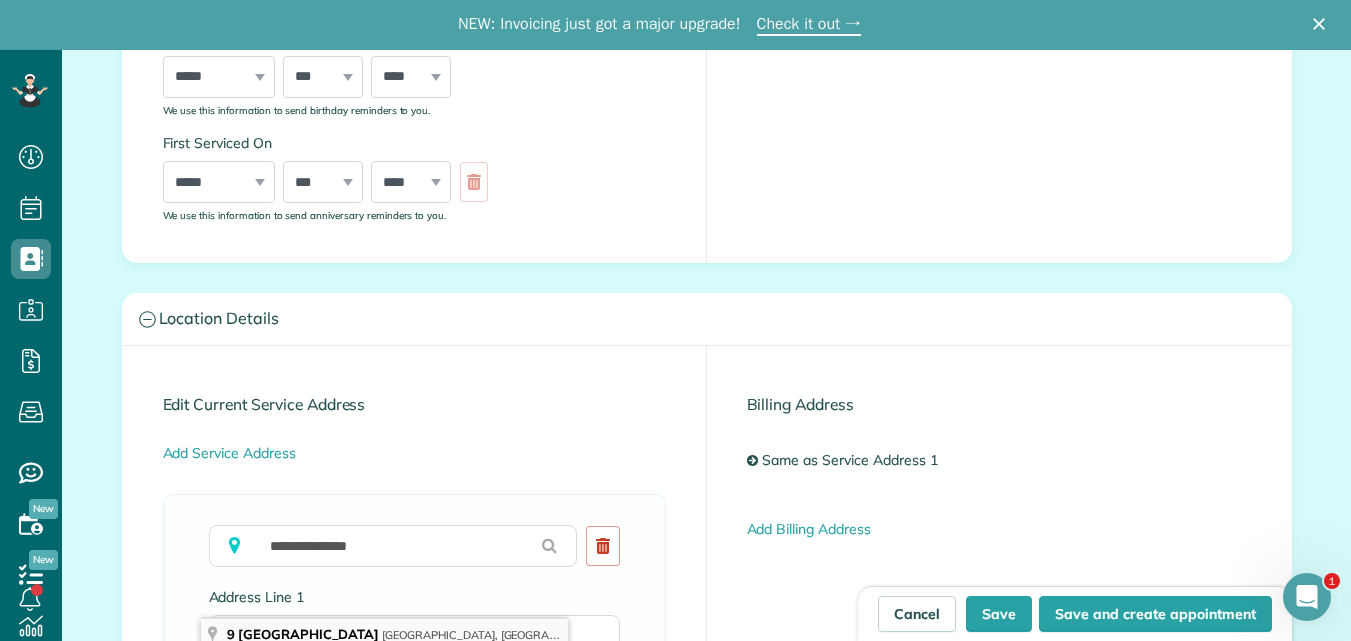 type on "**********" 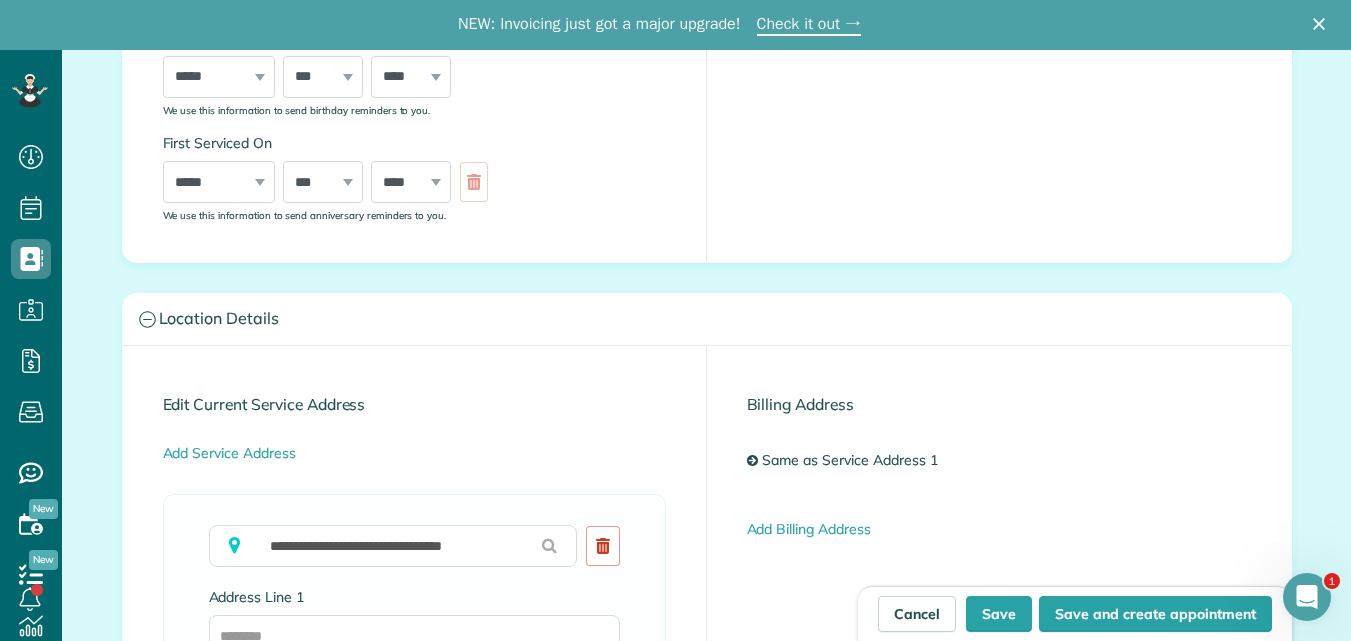 type on "**********" 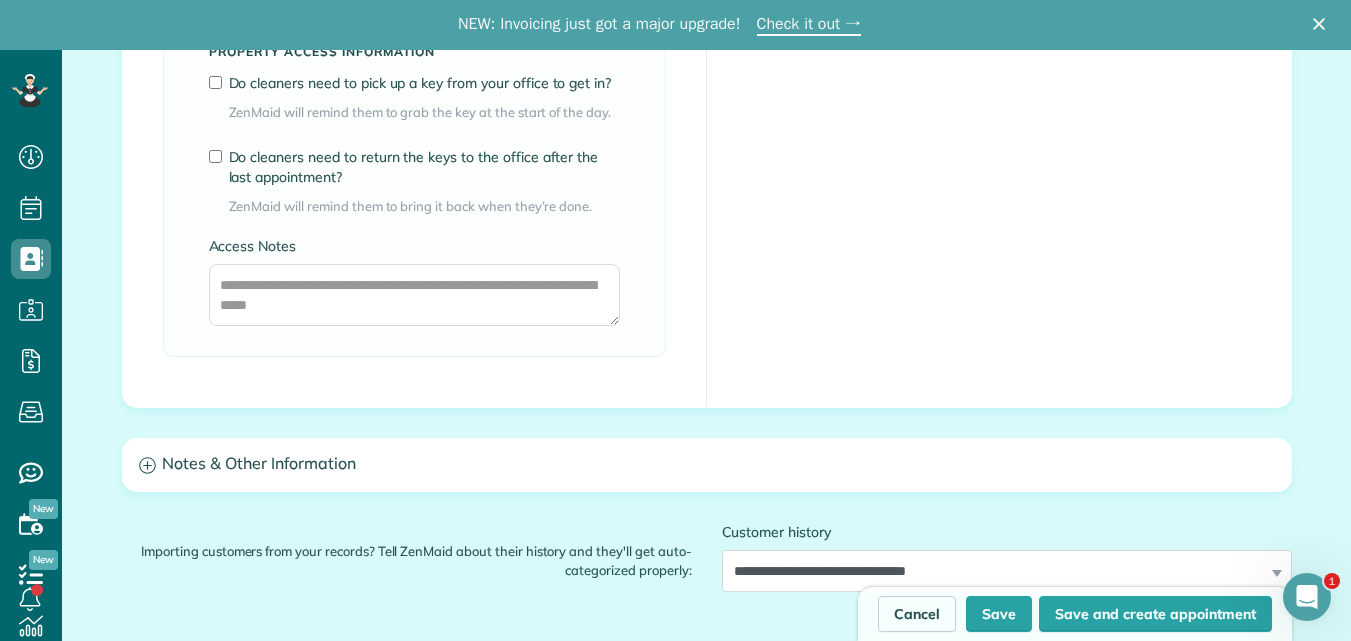 scroll, scrollTop: 1627, scrollLeft: 0, axis: vertical 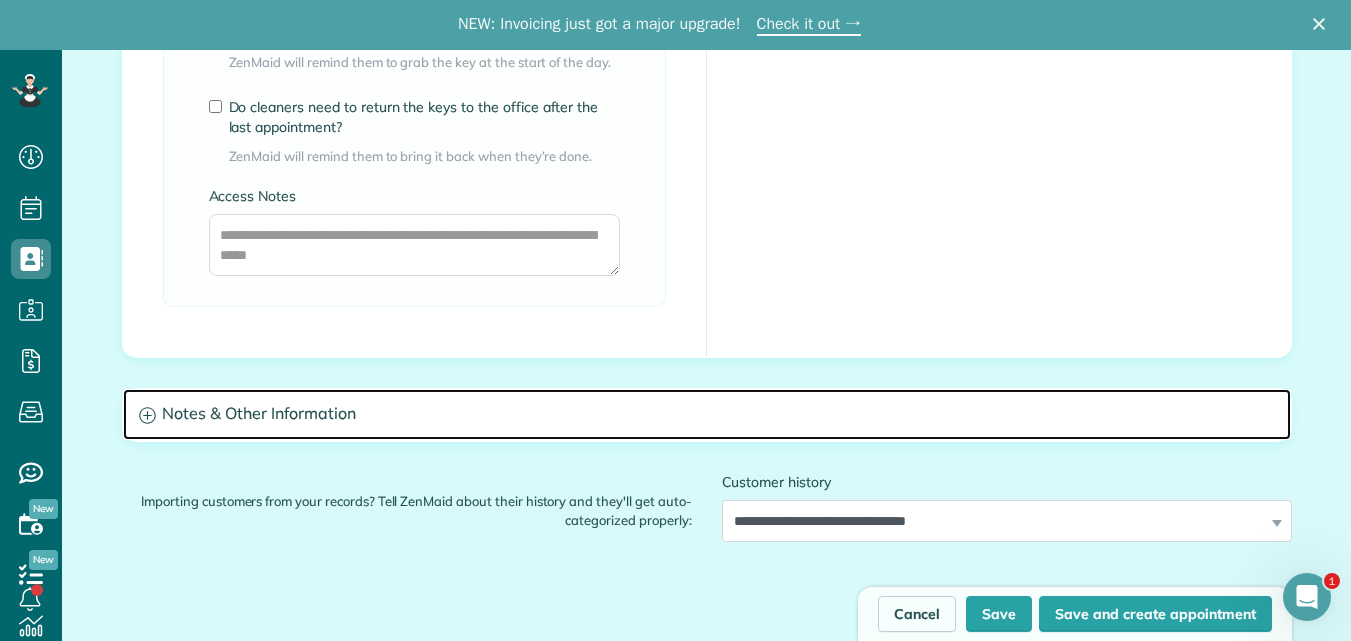 click on "Notes & Other Information" at bounding box center [707, 414] 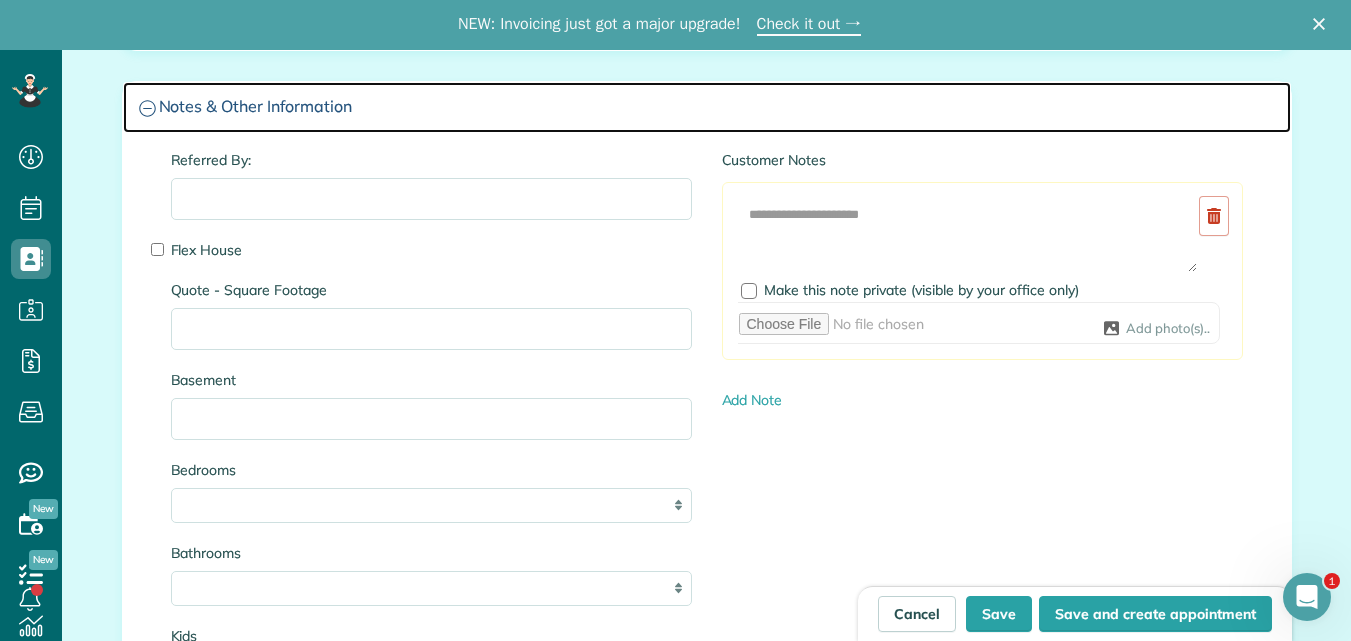 scroll, scrollTop: 1979, scrollLeft: 0, axis: vertical 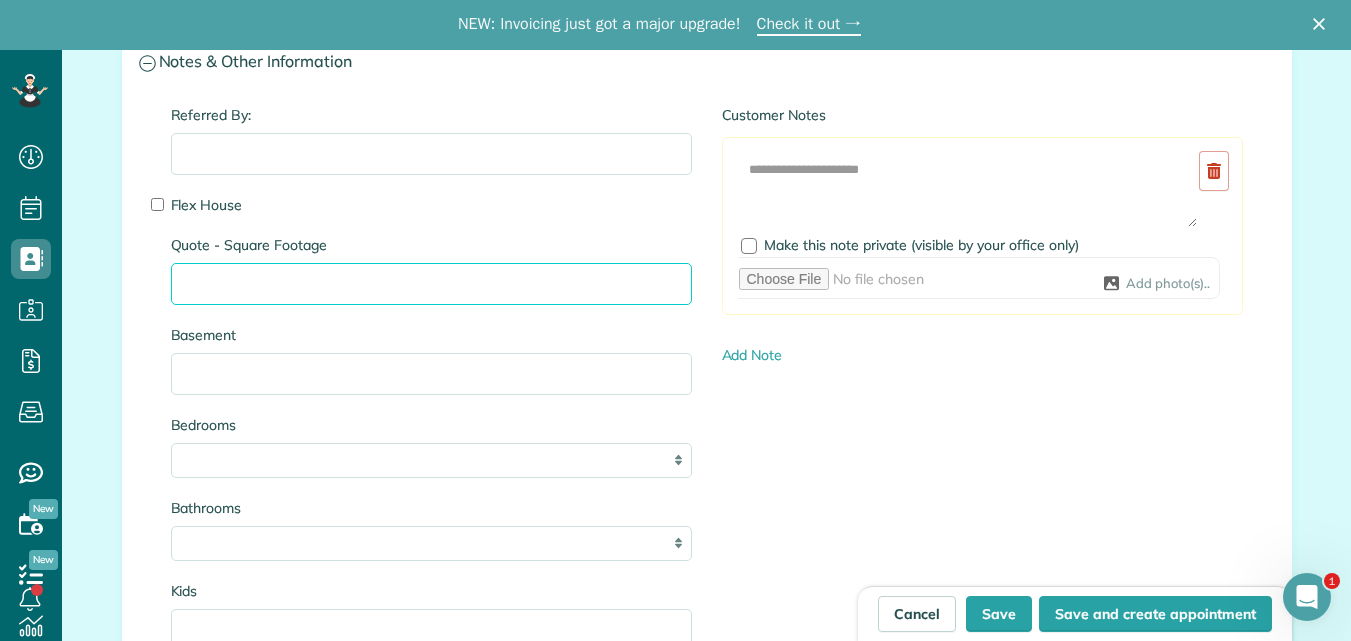 click on "Quote - Square Footage" at bounding box center (431, 284) 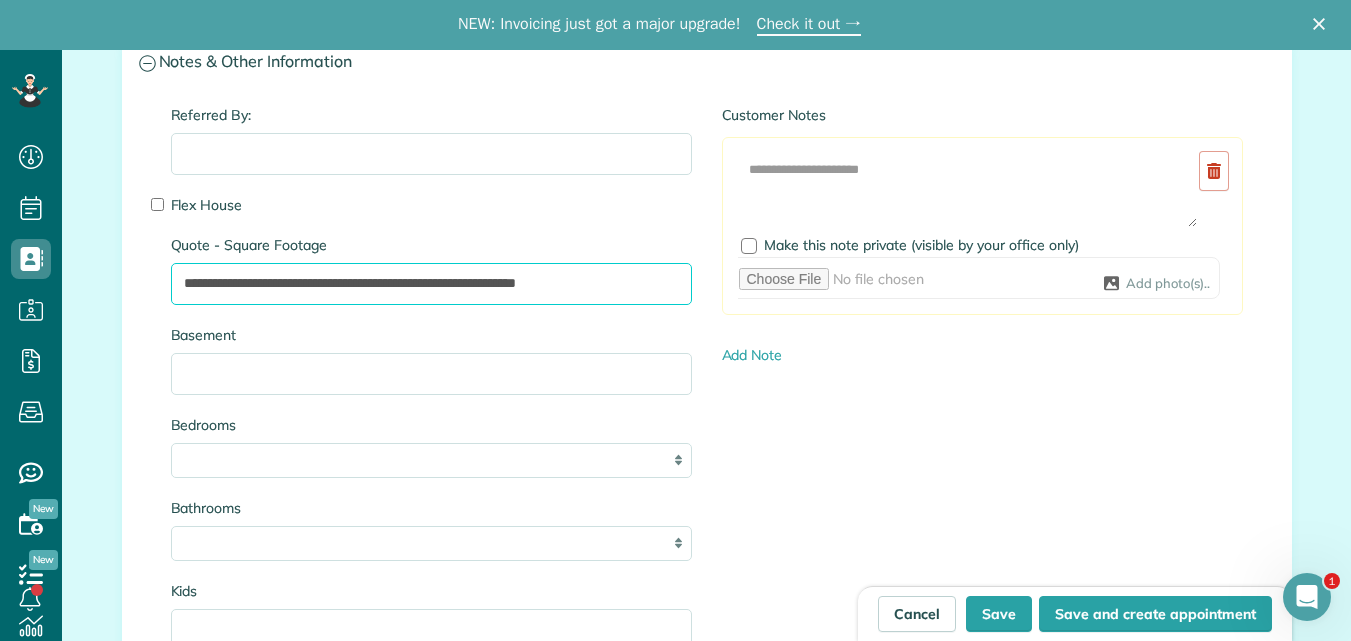 type on "**********" 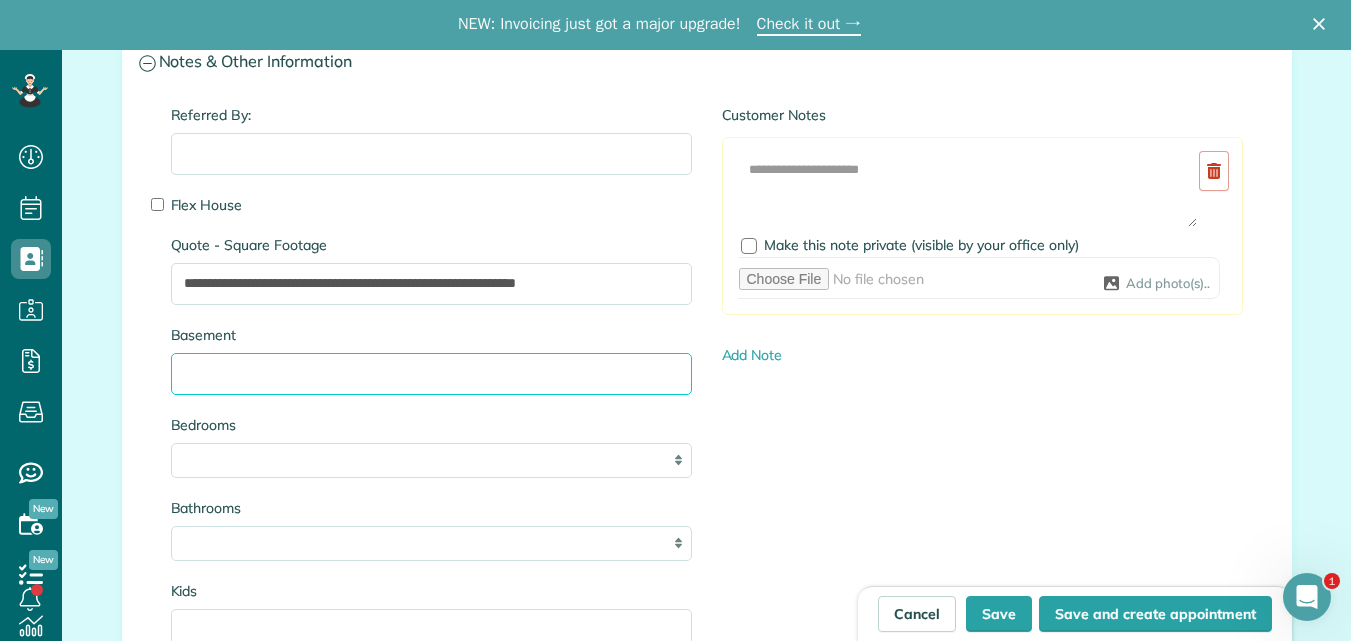 click on "Basement" at bounding box center [431, 374] 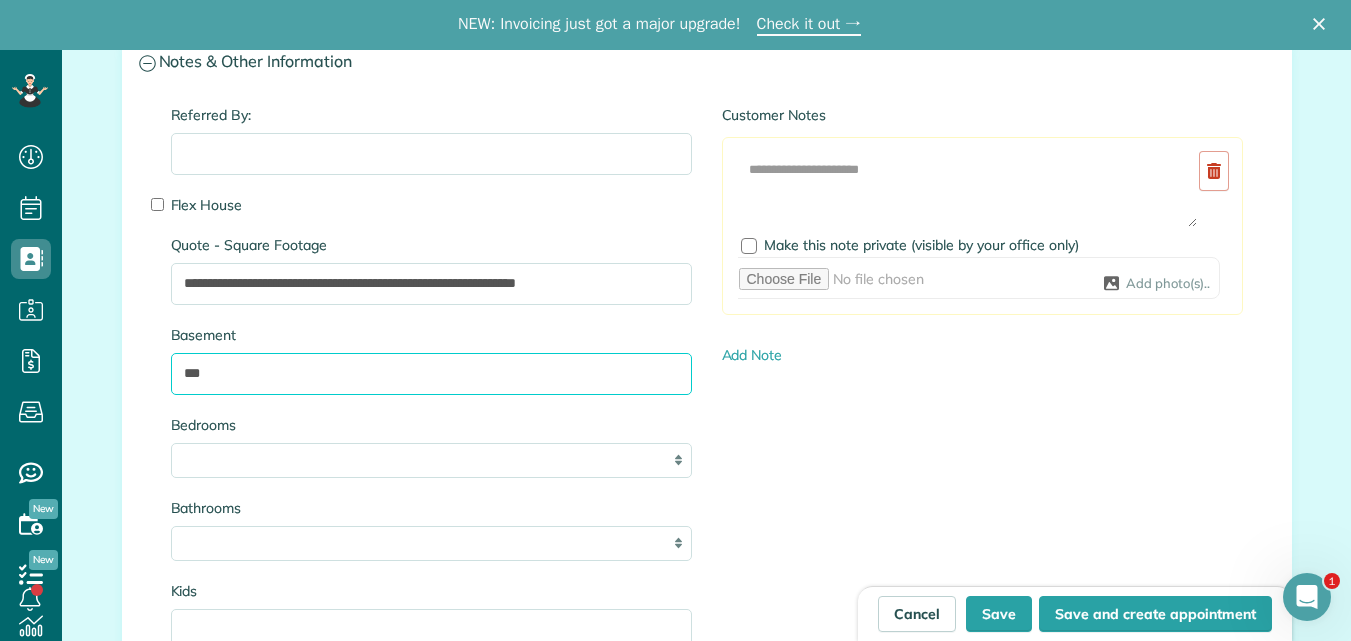 type on "***" 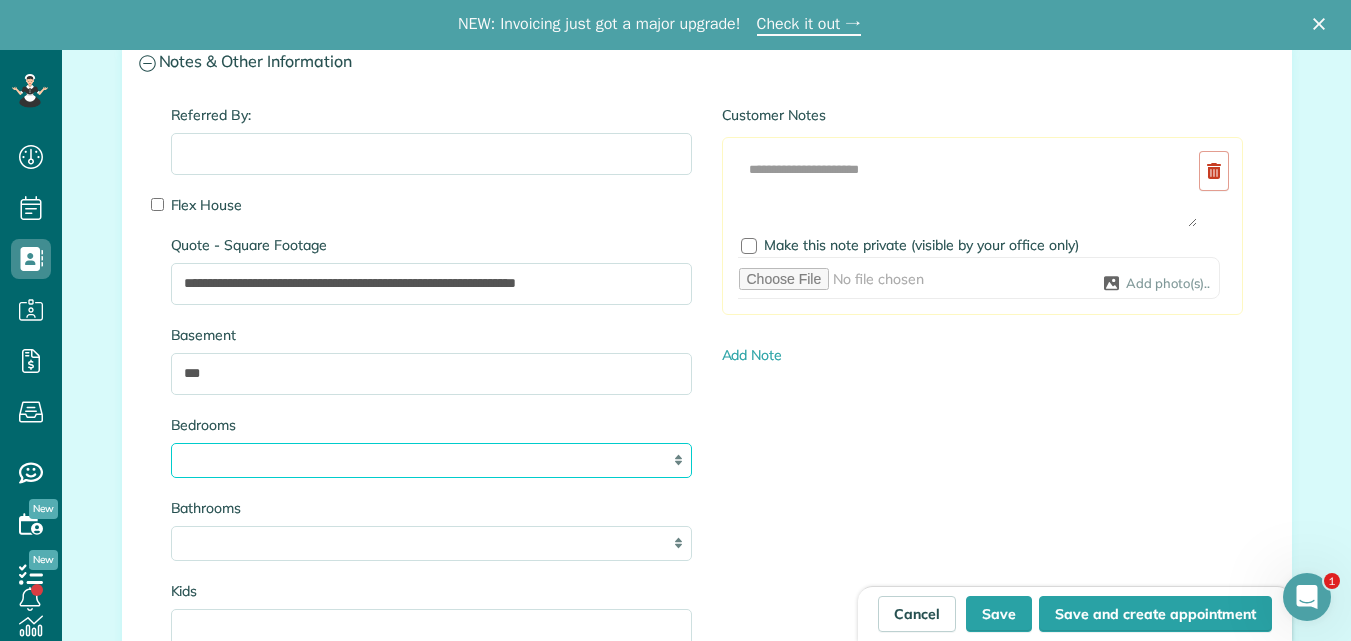 click on "*
*
*
*
**" at bounding box center (431, 460) 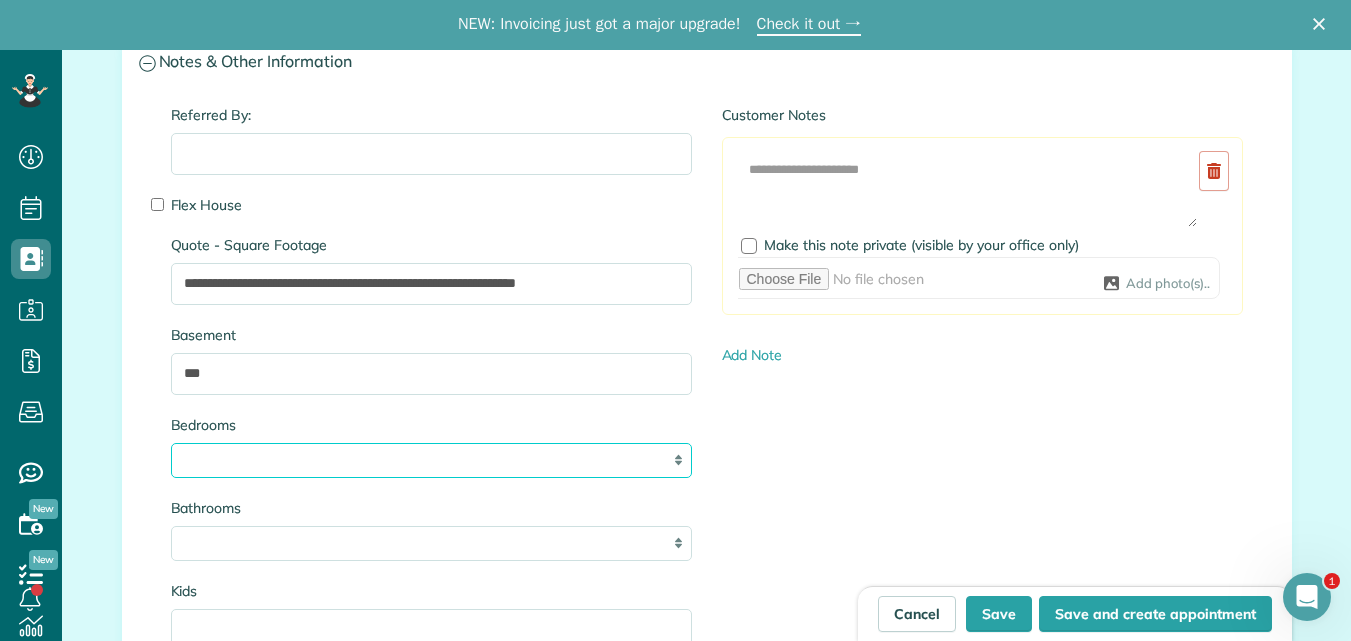 select on "*" 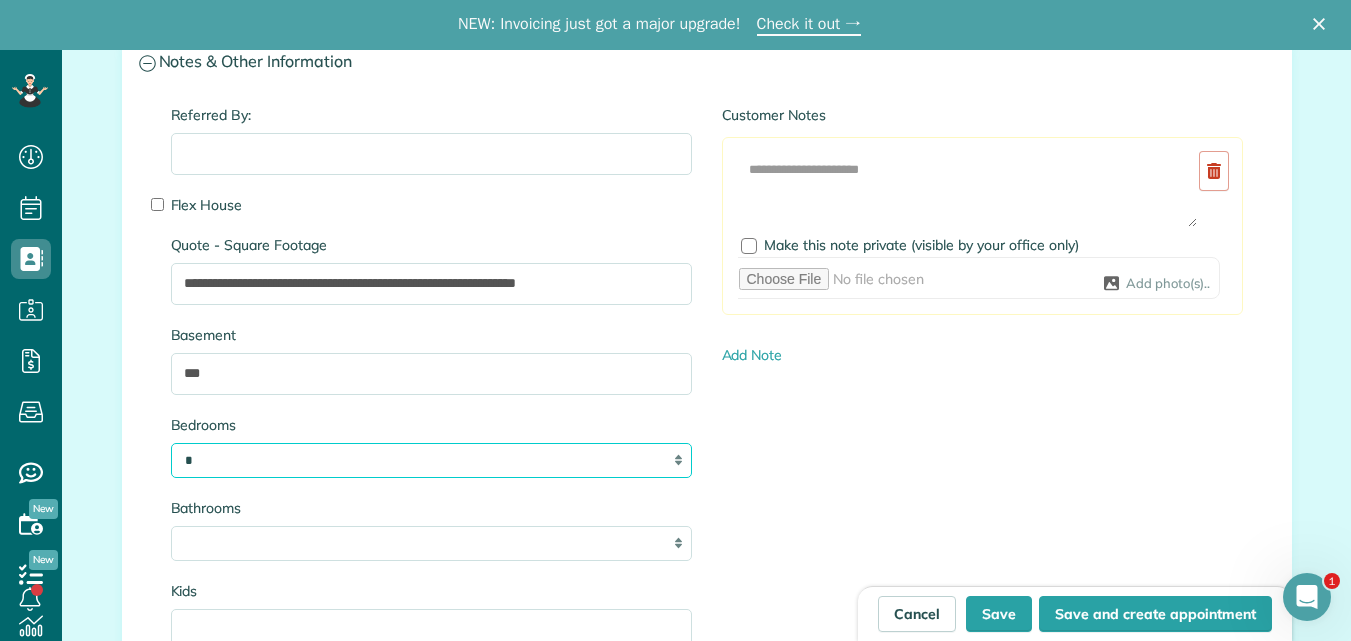 click on "*
*
*
*
**" at bounding box center (431, 460) 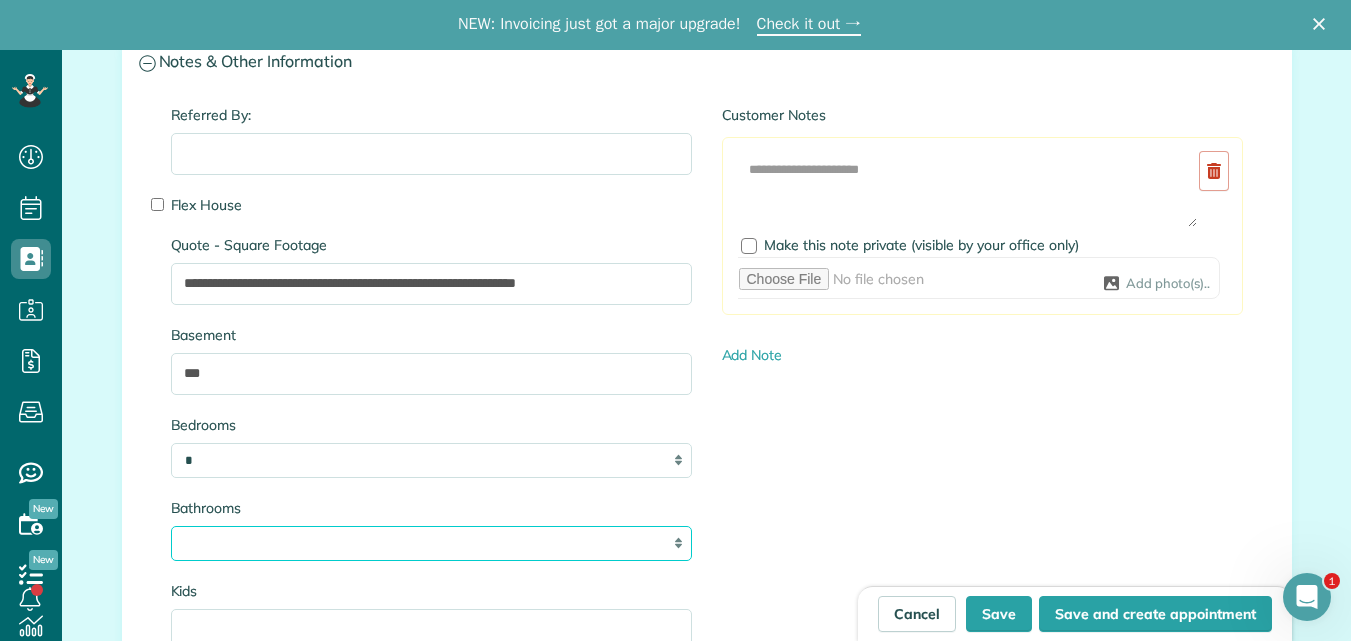 click on "*
***
*
***
*
***
*
***
**" at bounding box center (431, 543) 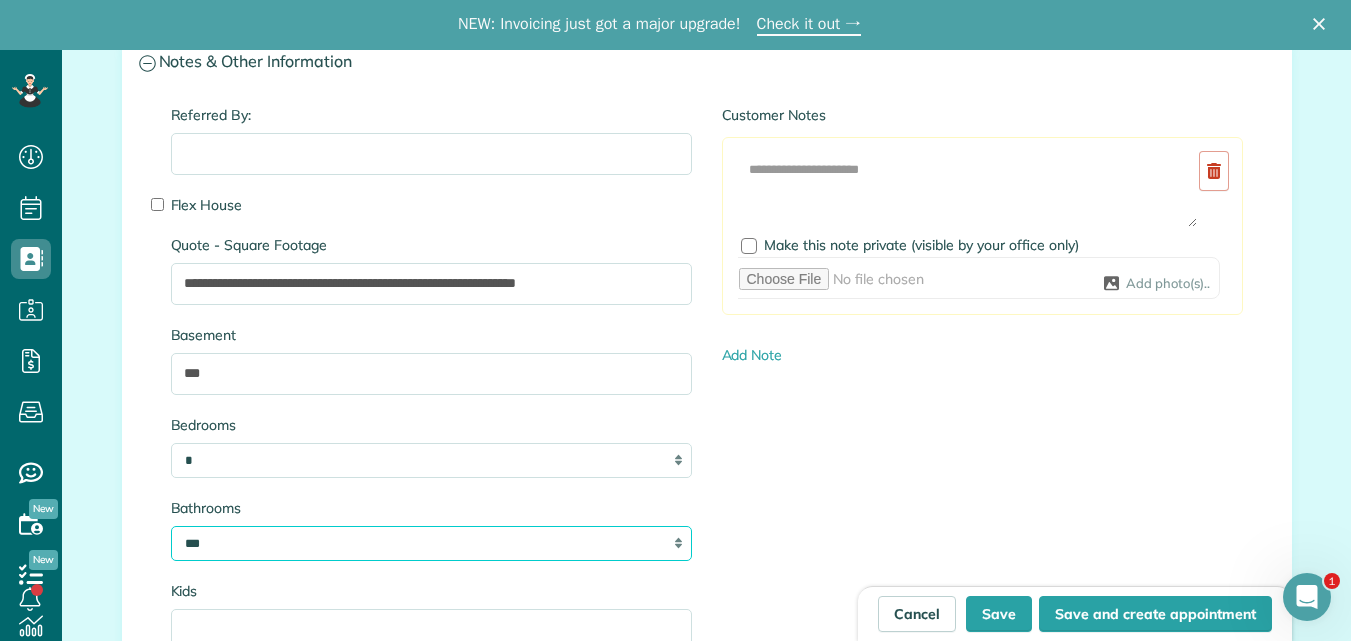 click on "*
***
*
***
*
***
*
***
**" at bounding box center [431, 543] 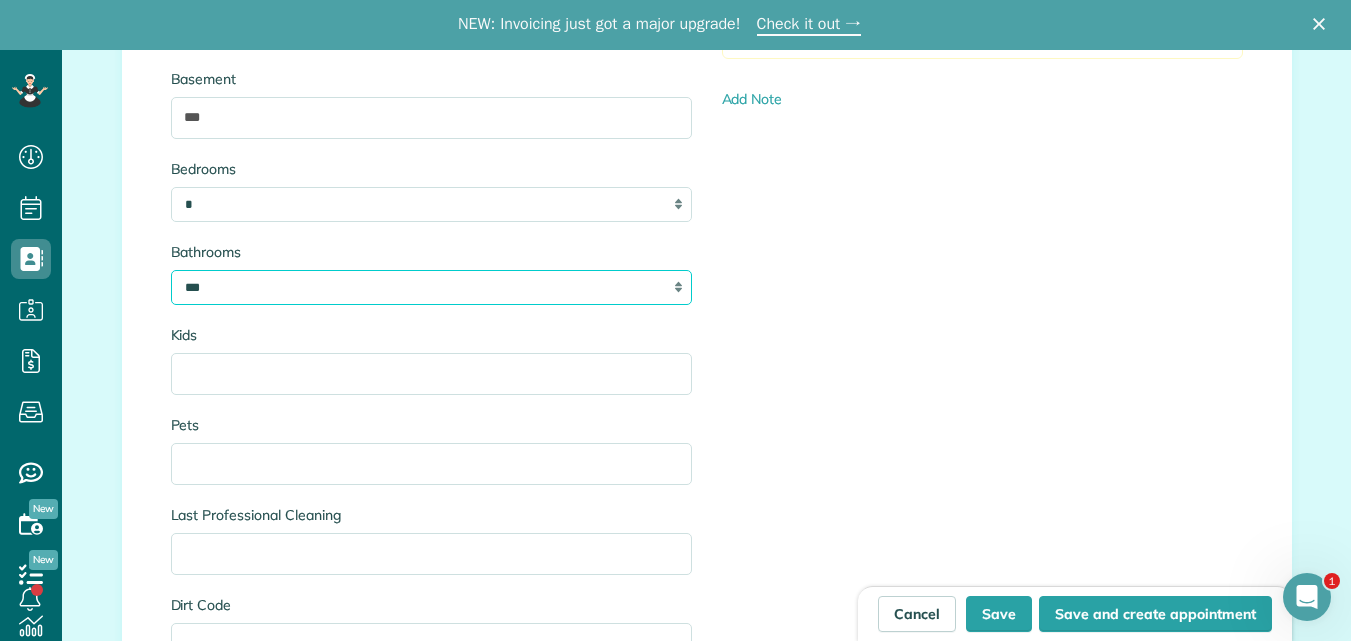 scroll, scrollTop: 2242, scrollLeft: 0, axis: vertical 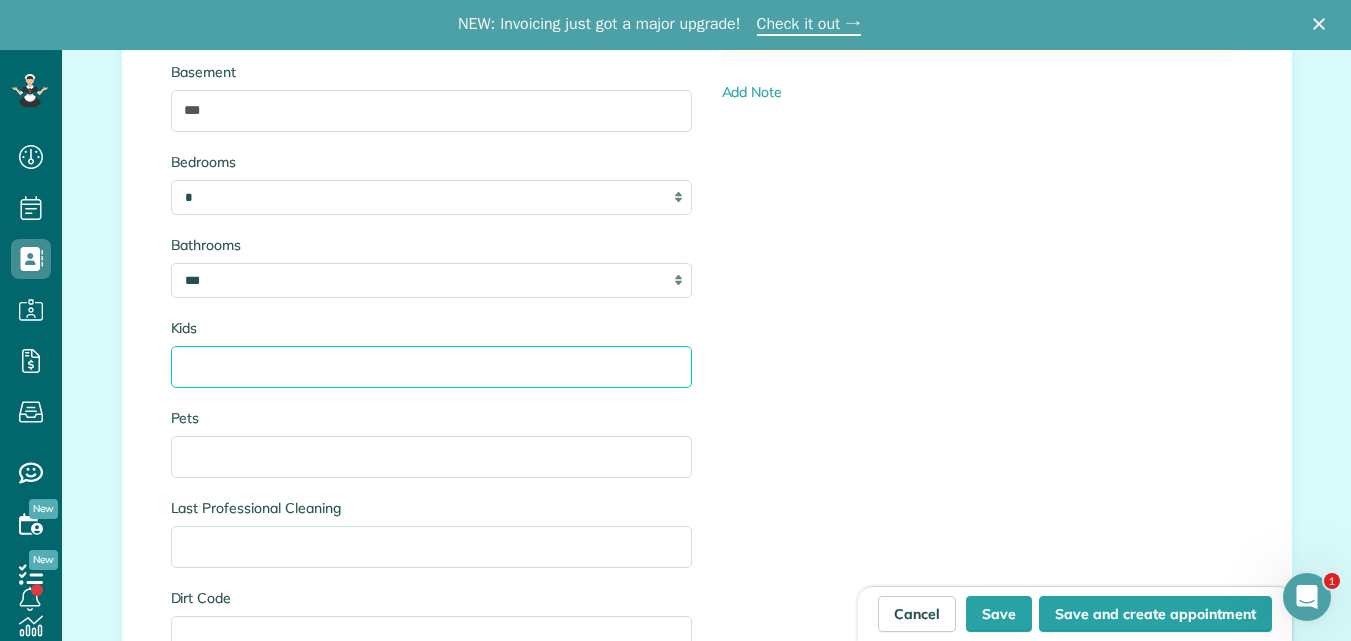 click on "Kids" at bounding box center (431, 367) 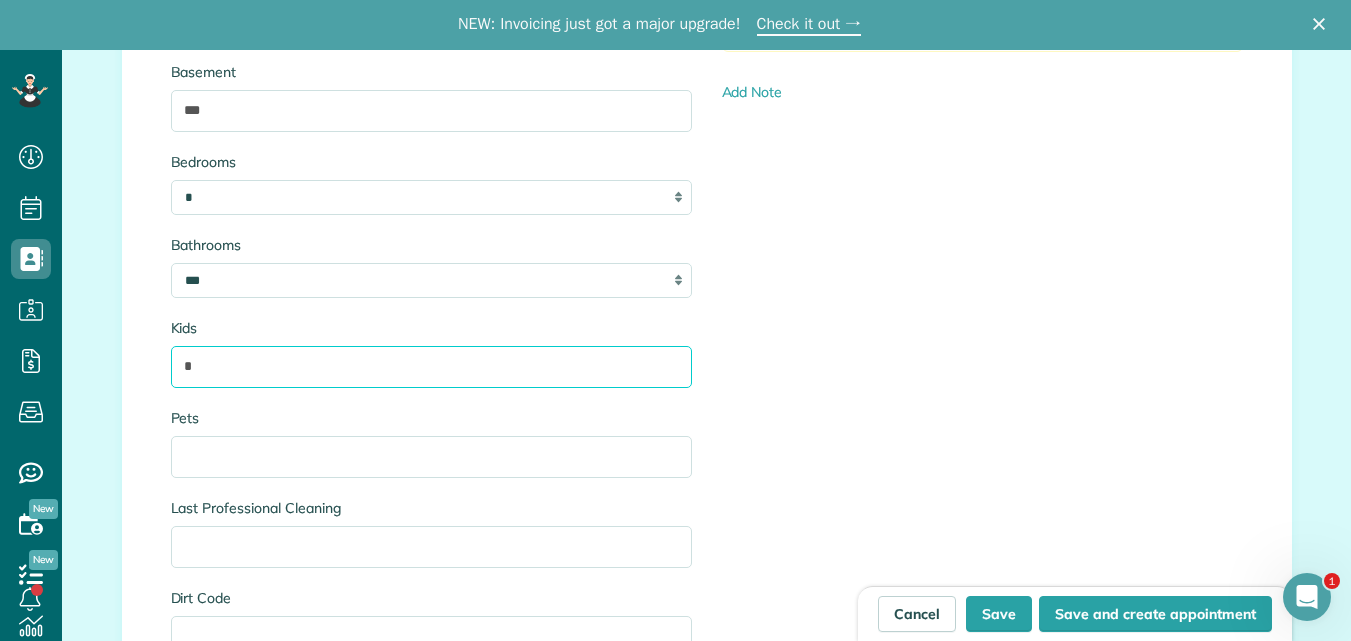 type on "*" 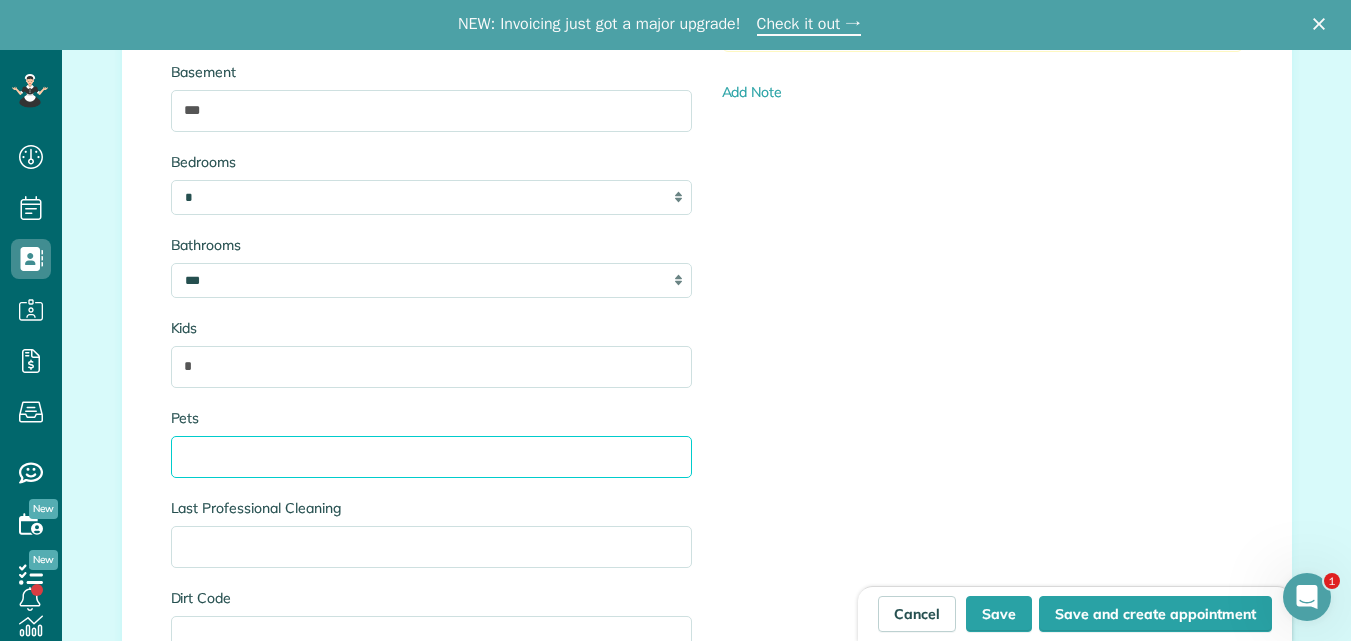 click on "Pets" at bounding box center (431, 457) 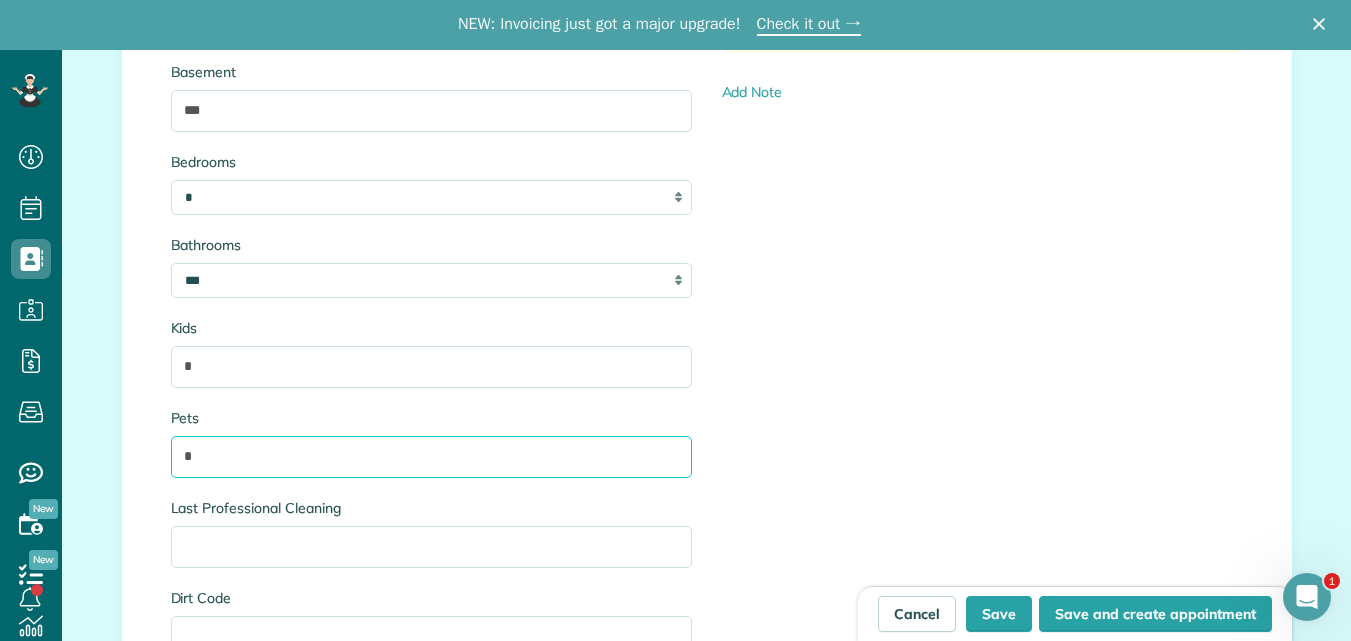 type on "*" 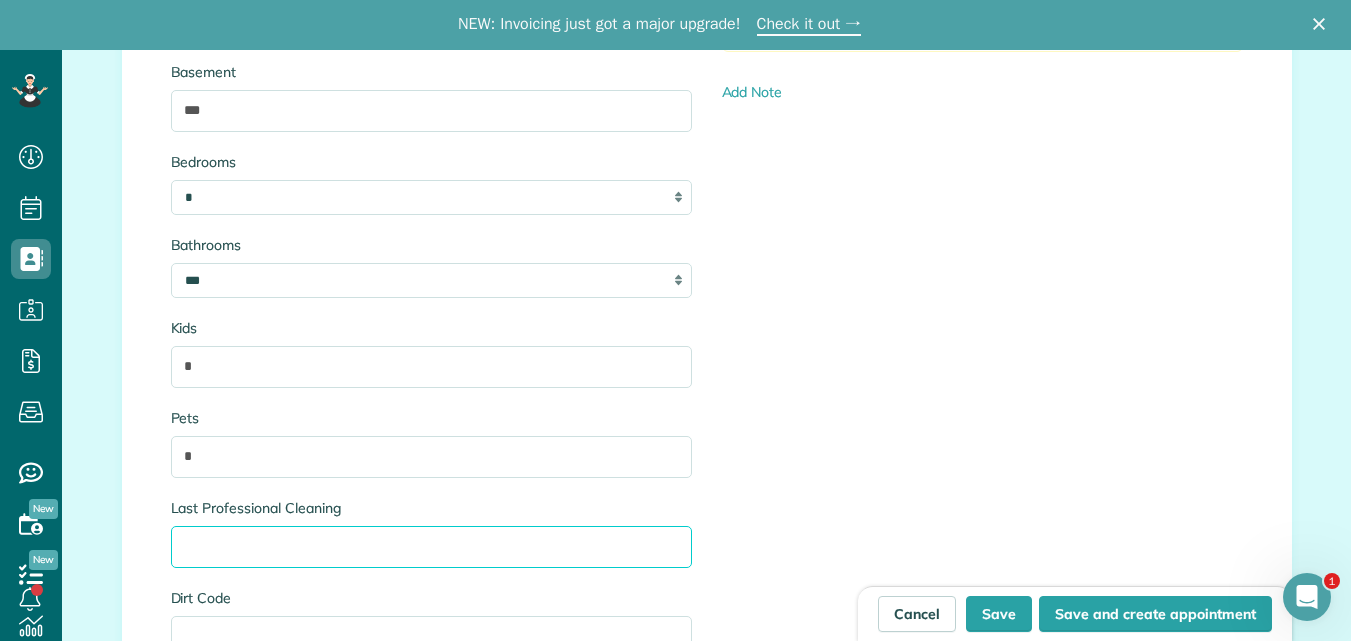 click on "Last Professional Cleaning" at bounding box center [431, 547] 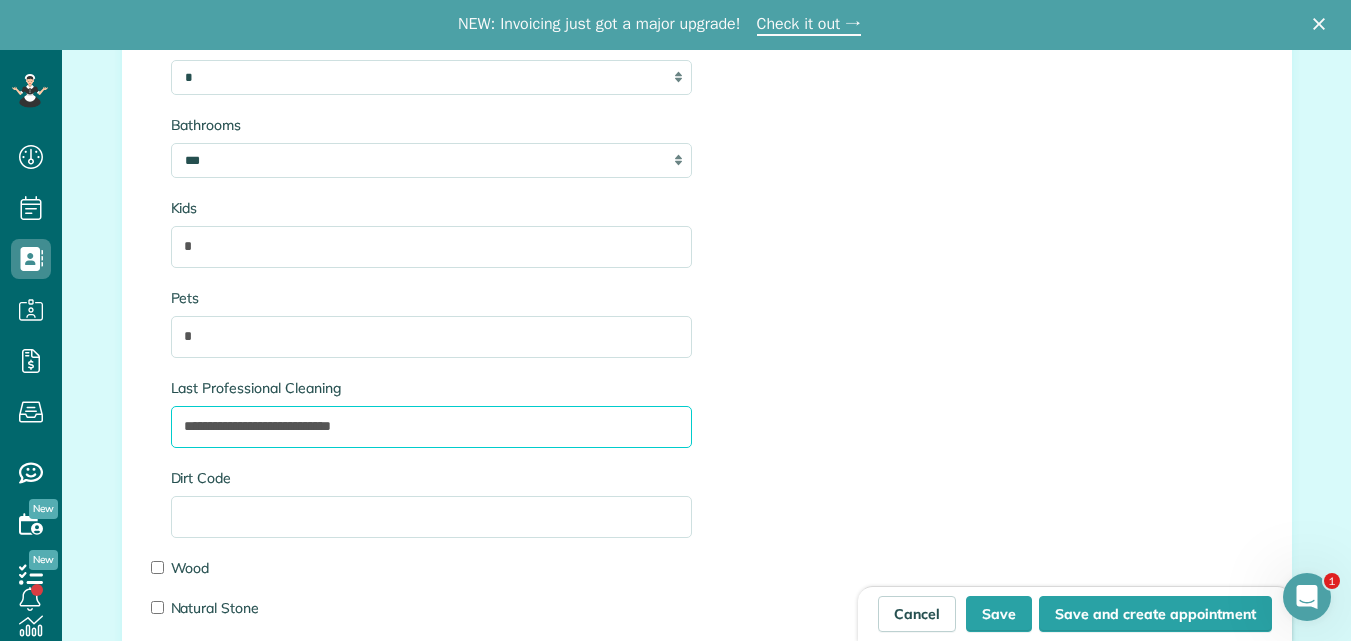 scroll, scrollTop: 2505, scrollLeft: 0, axis: vertical 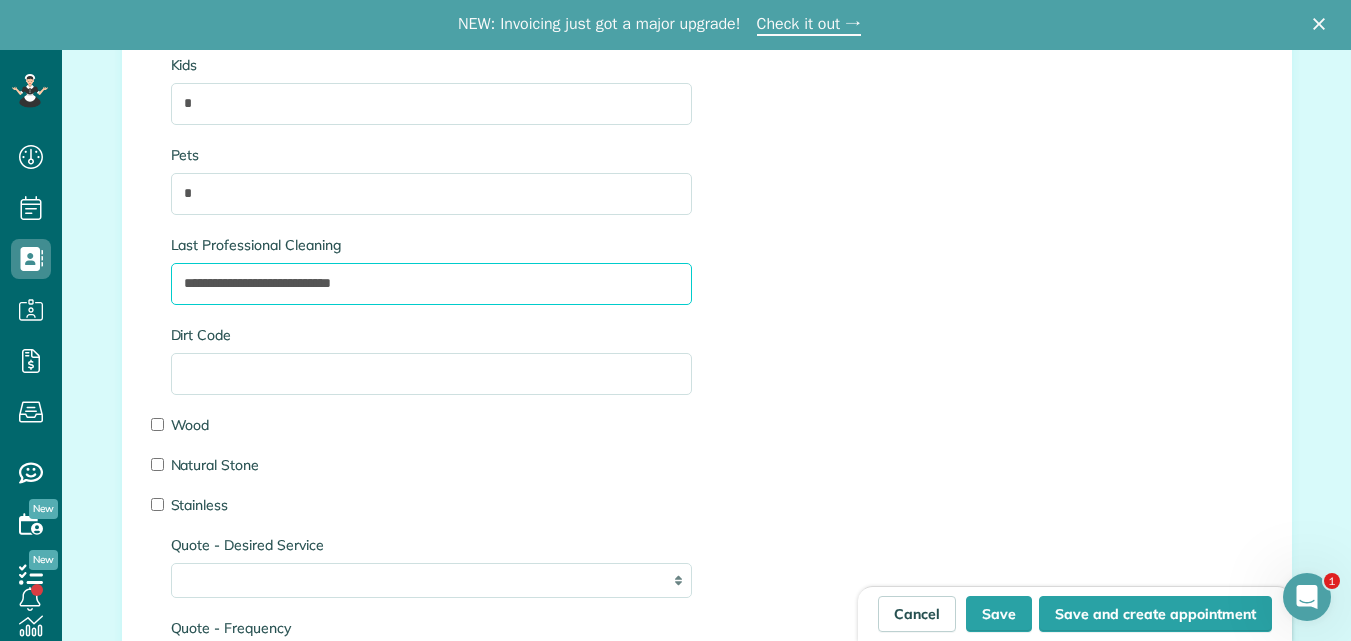 type on "**********" 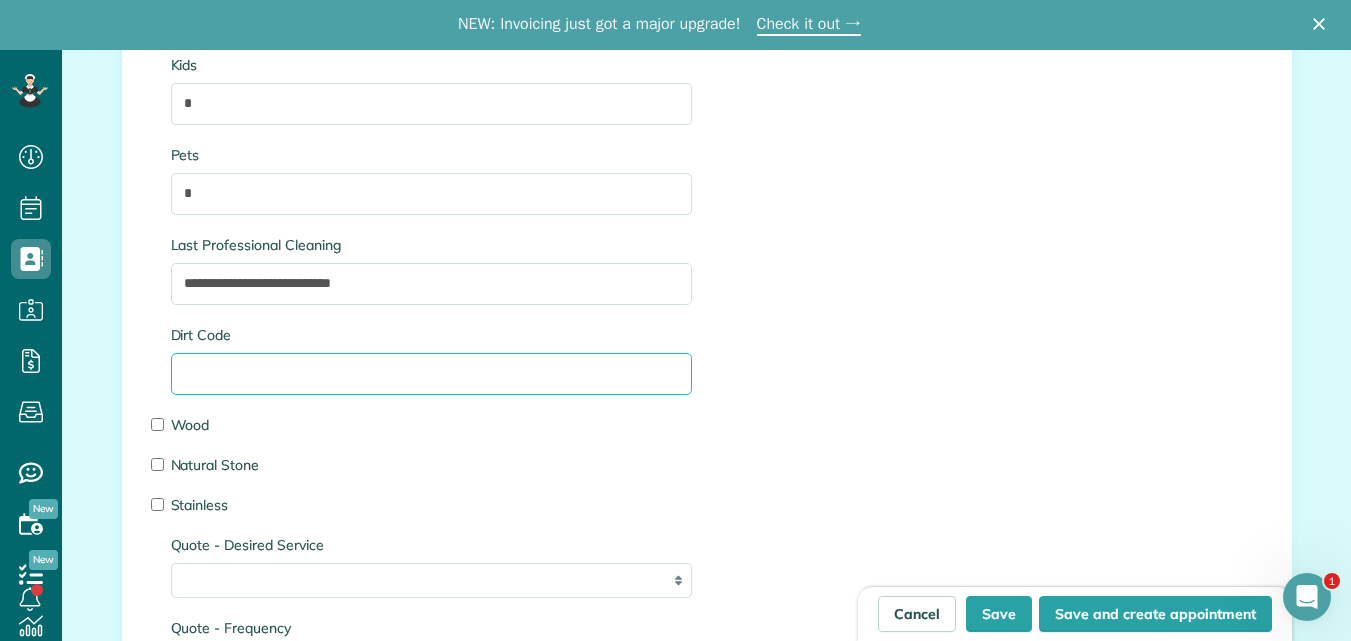 click on "Dirt Code" at bounding box center [431, 374] 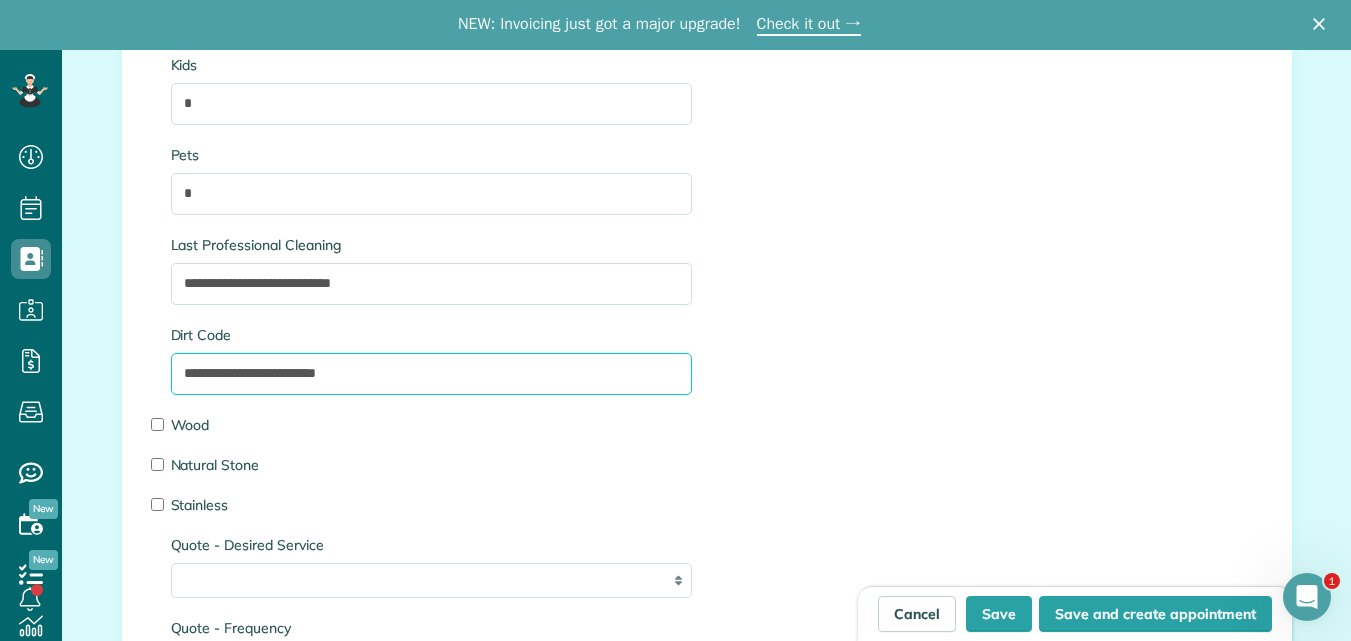type on "**********" 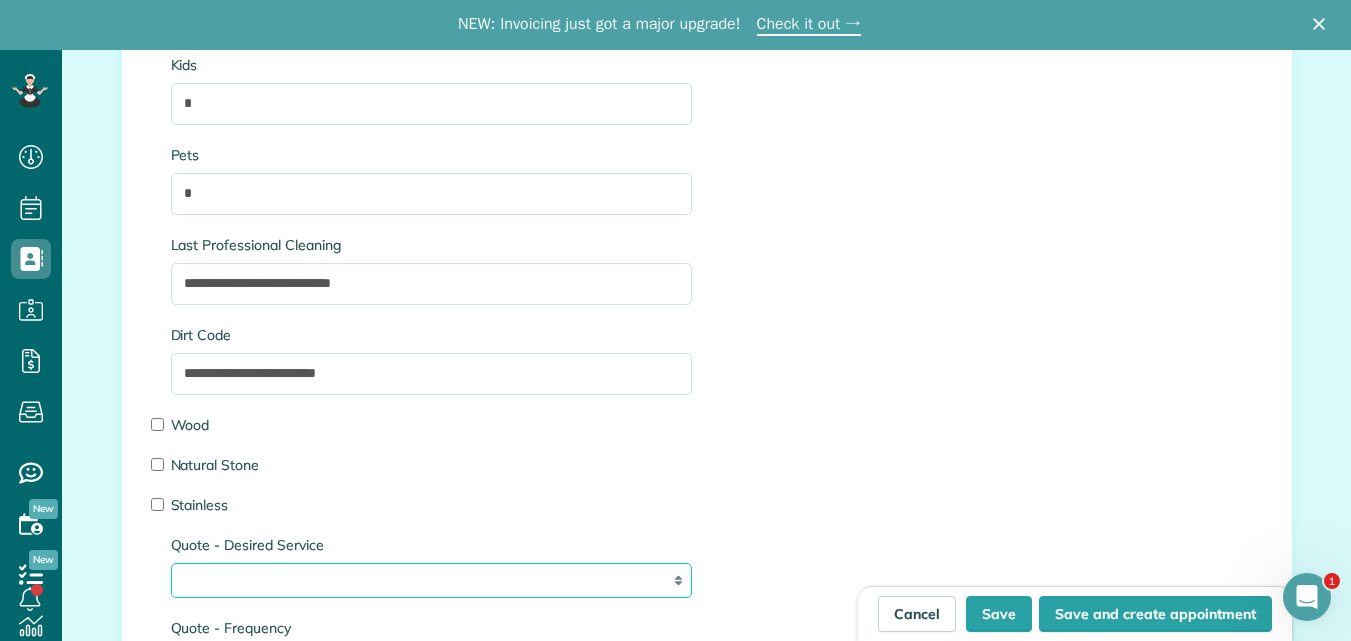 click on "**********" at bounding box center (431, 580) 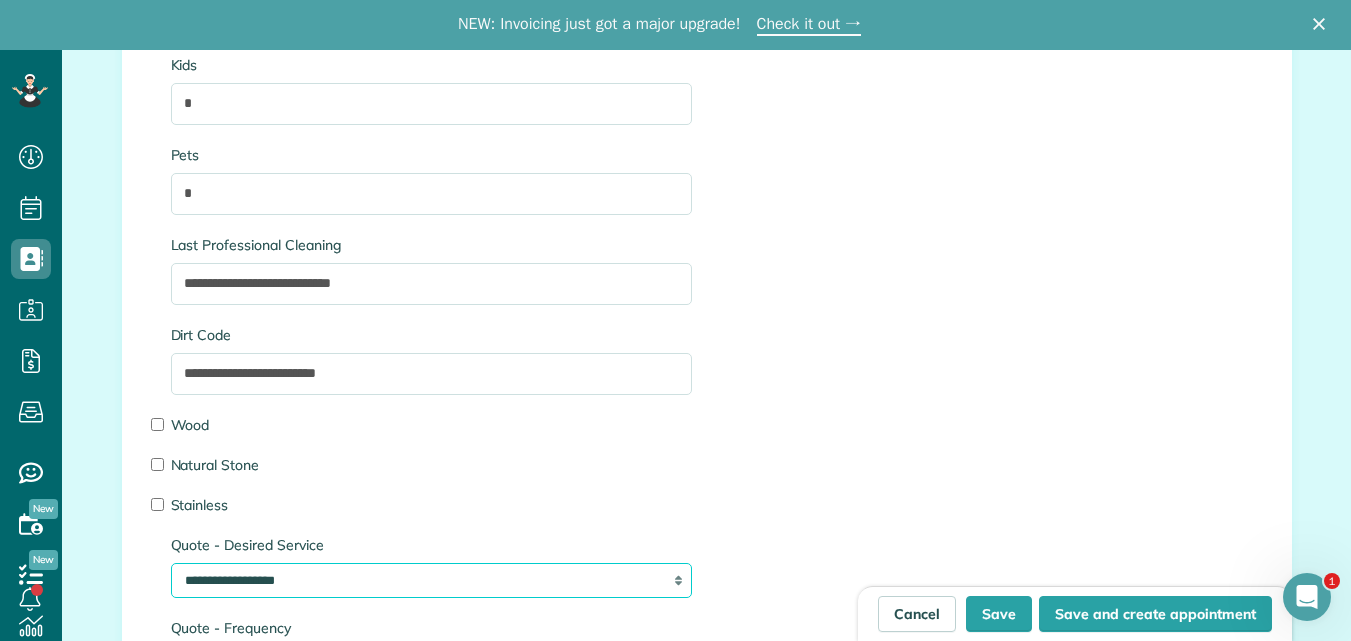 click on "**********" at bounding box center (431, 580) 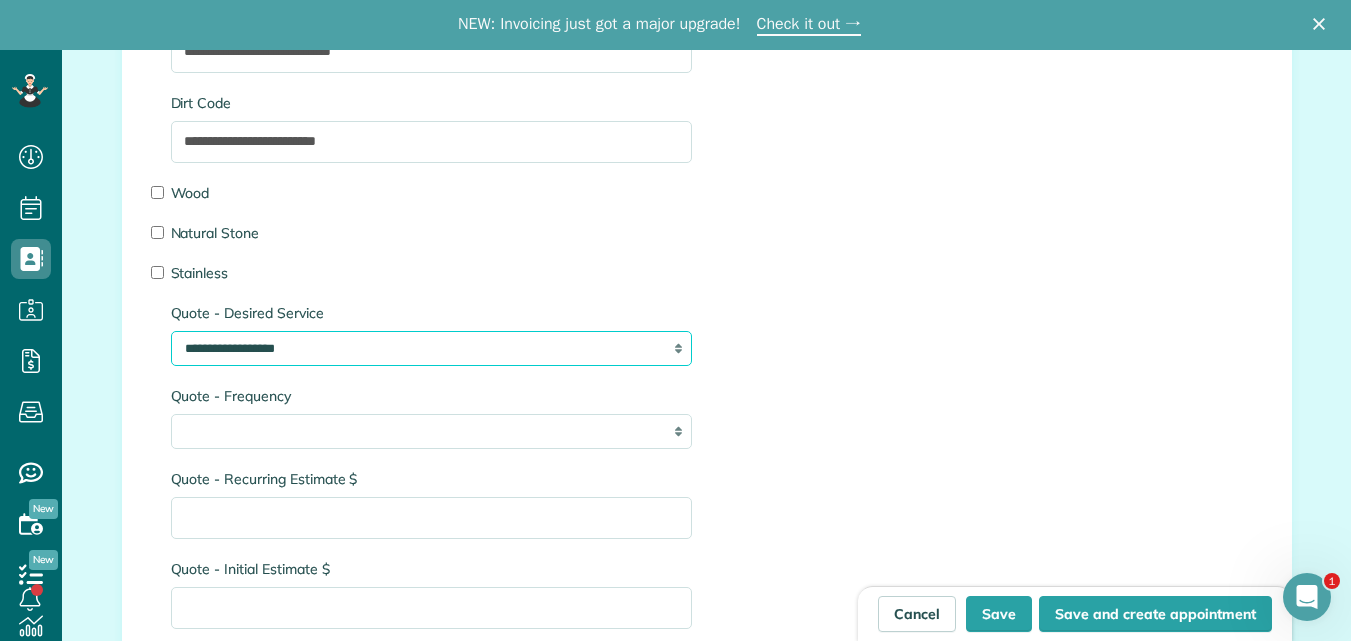 scroll, scrollTop: 2842, scrollLeft: 0, axis: vertical 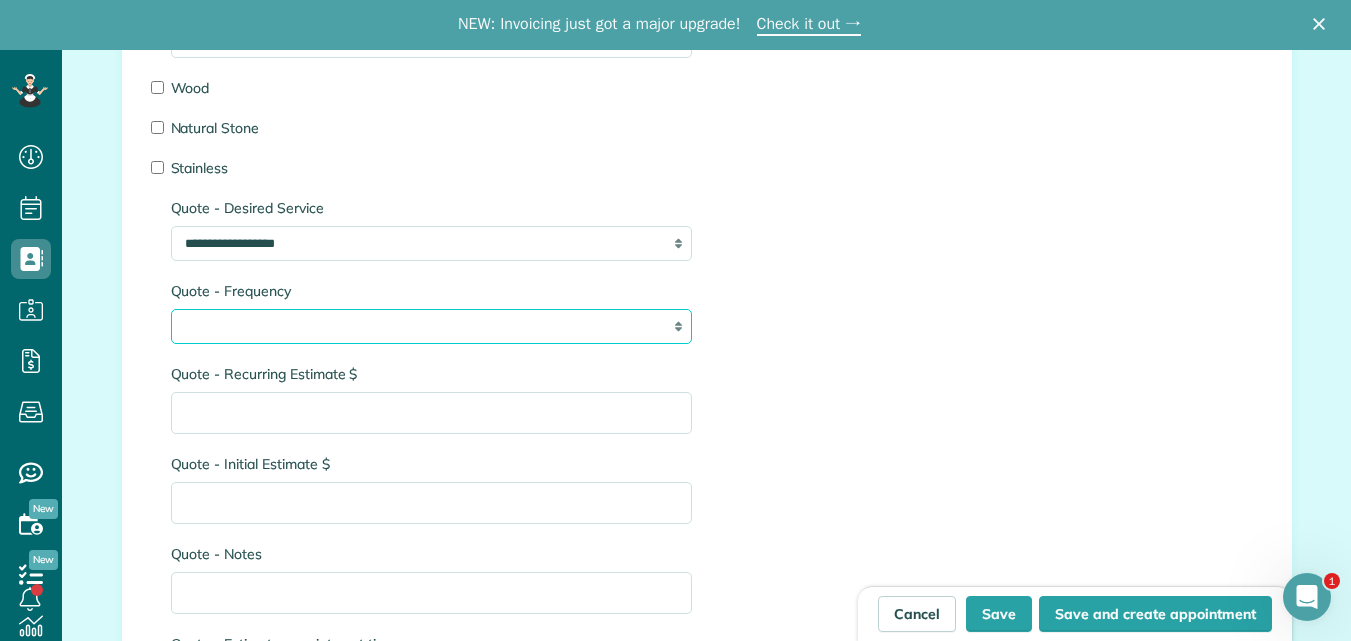 click on "****
******
********
*******" at bounding box center [431, 326] 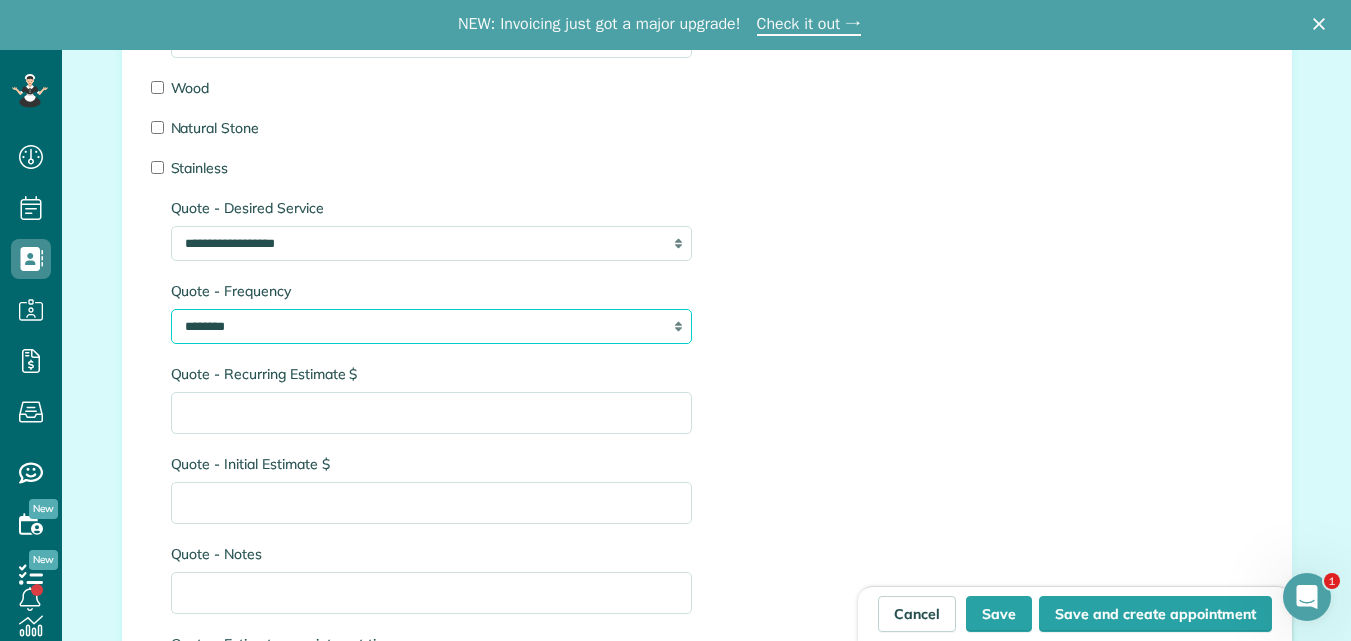 click on "****
******
********
*******" at bounding box center (431, 326) 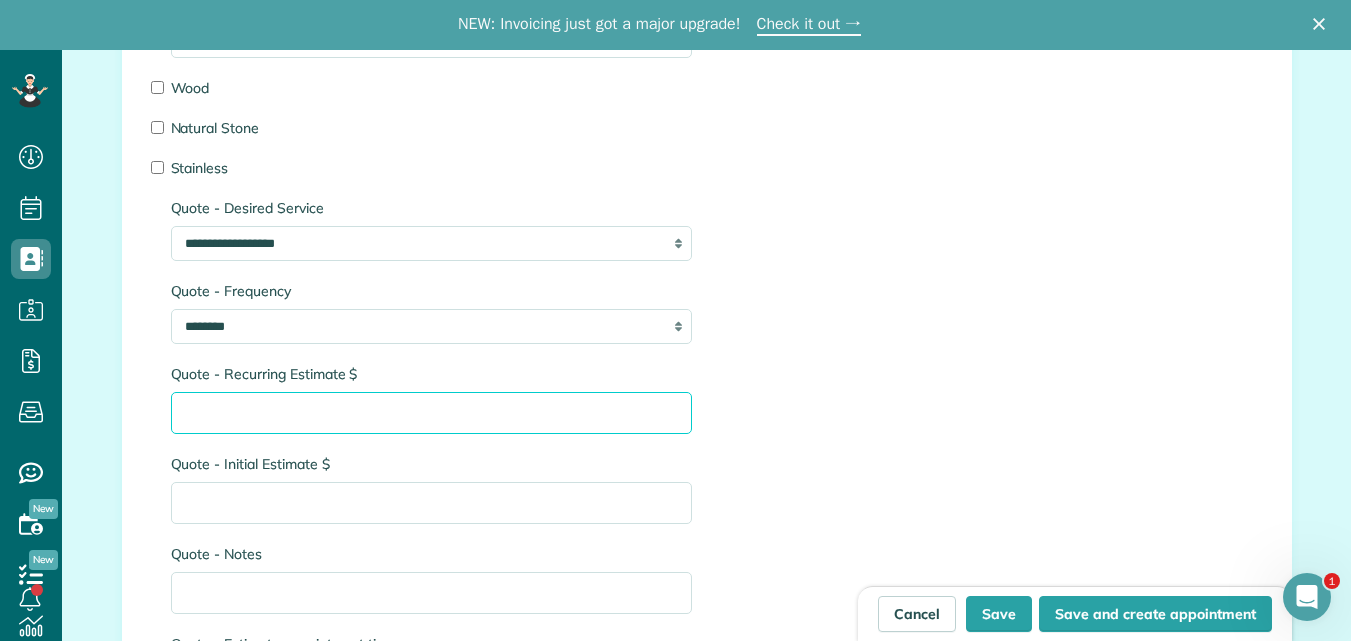 click on "Quote - Recurring Estimate $" at bounding box center [431, 413] 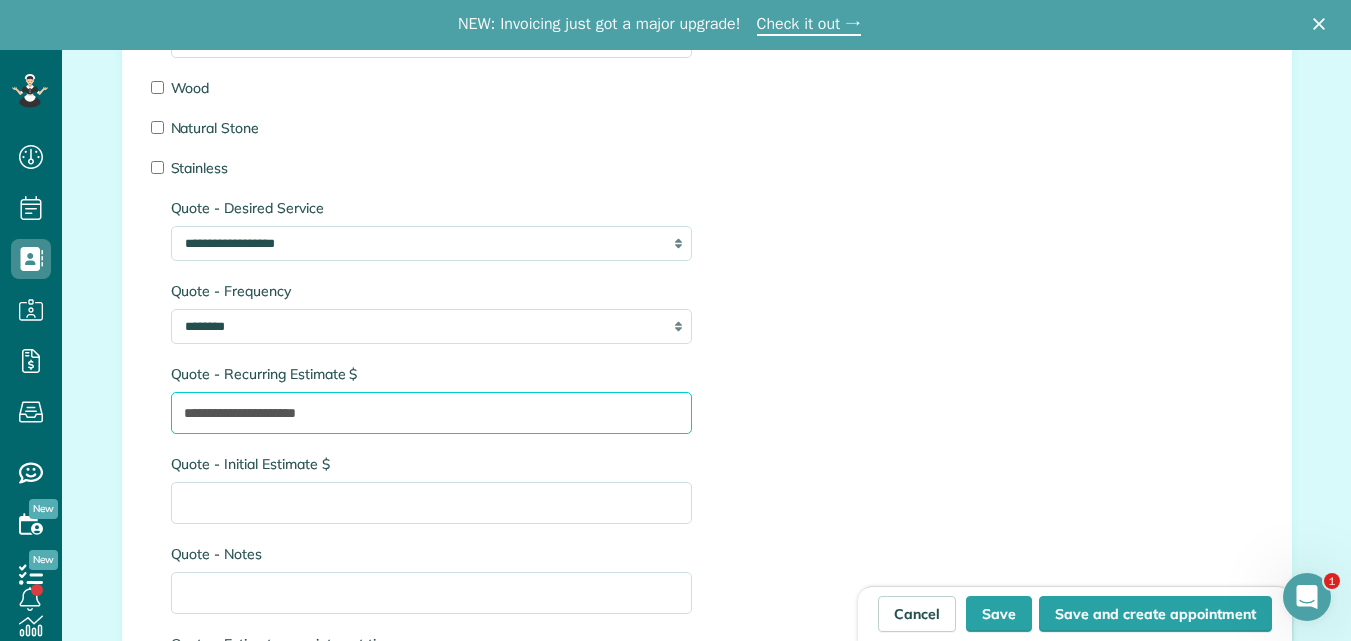 type on "**********" 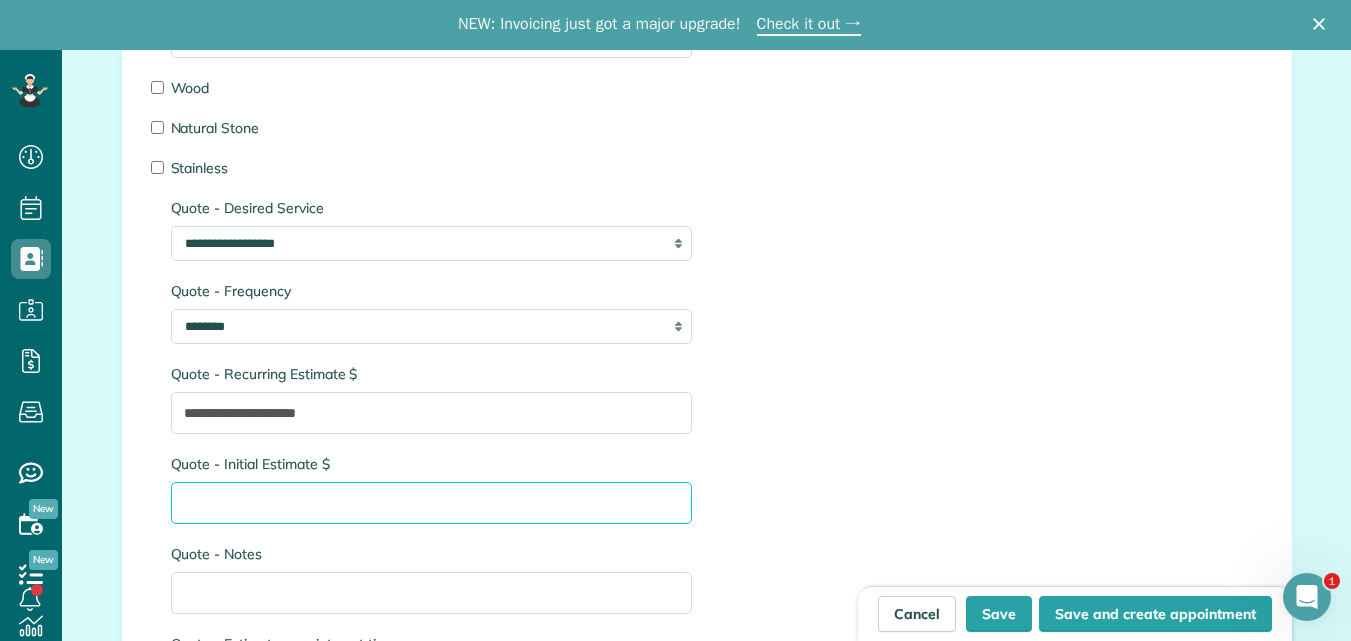 click on "Quote - Initial Estimate $" at bounding box center [431, 503] 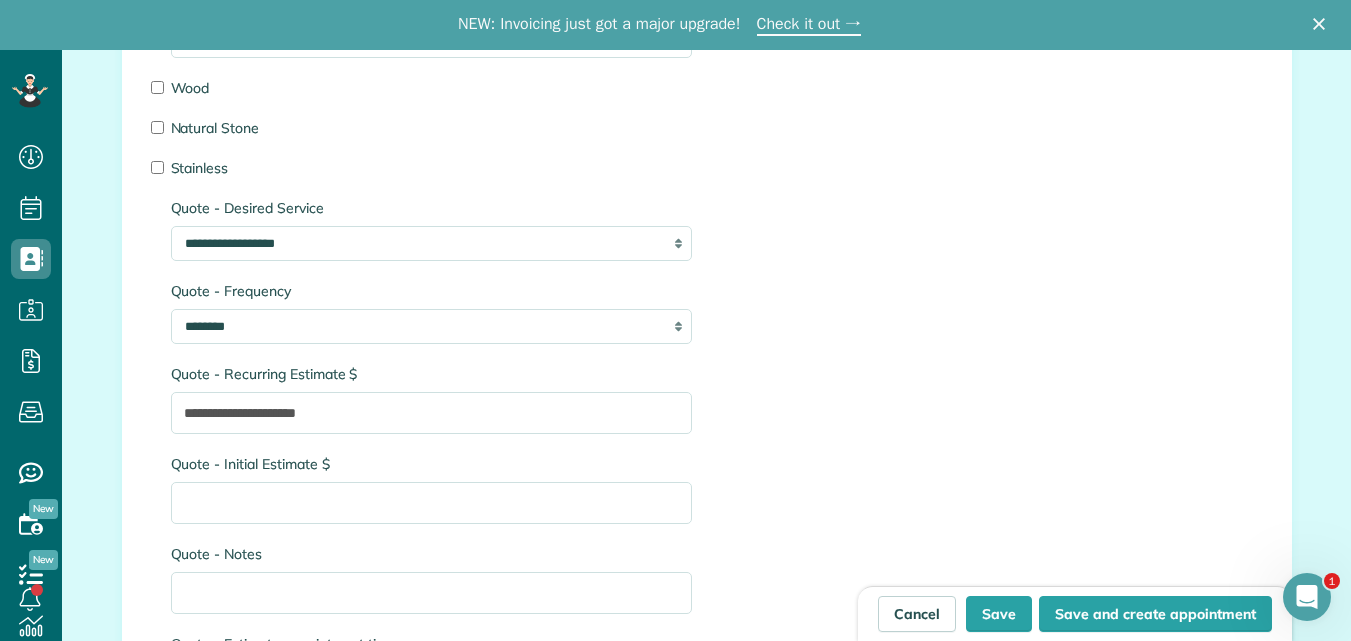 click on "Quote - Initial Estimate $" at bounding box center [431, 464] 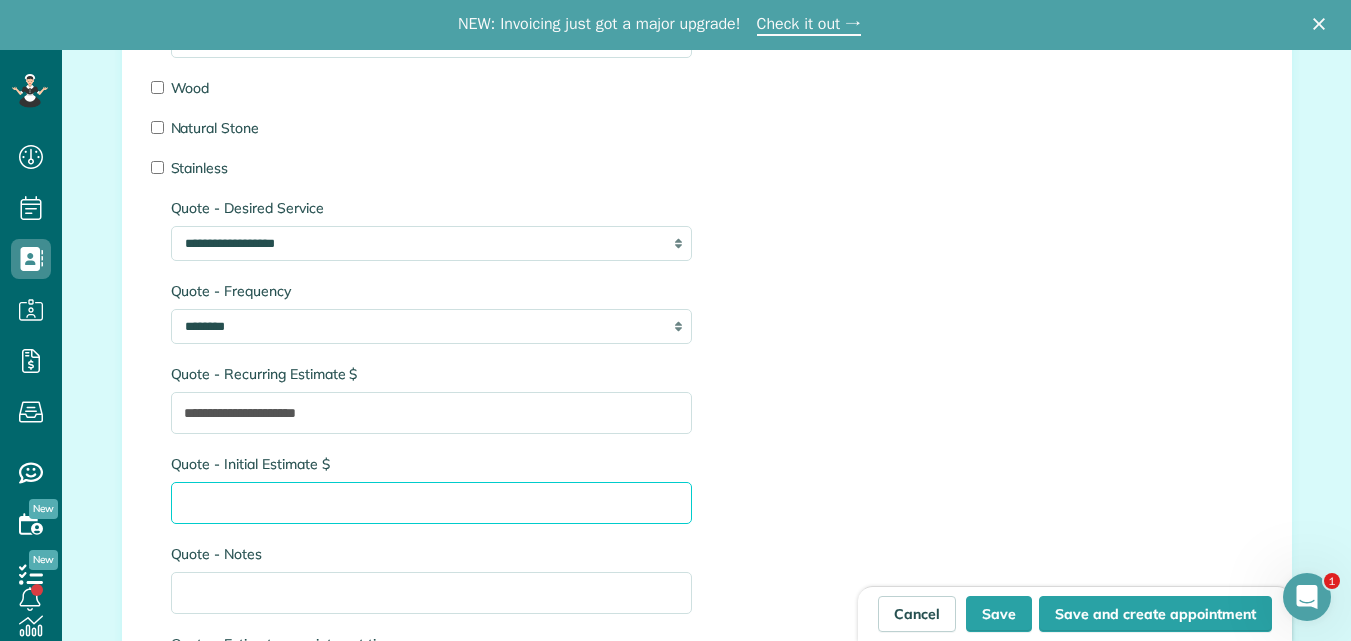 click on "Quote - Initial Estimate $" at bounding box center [431, 503] 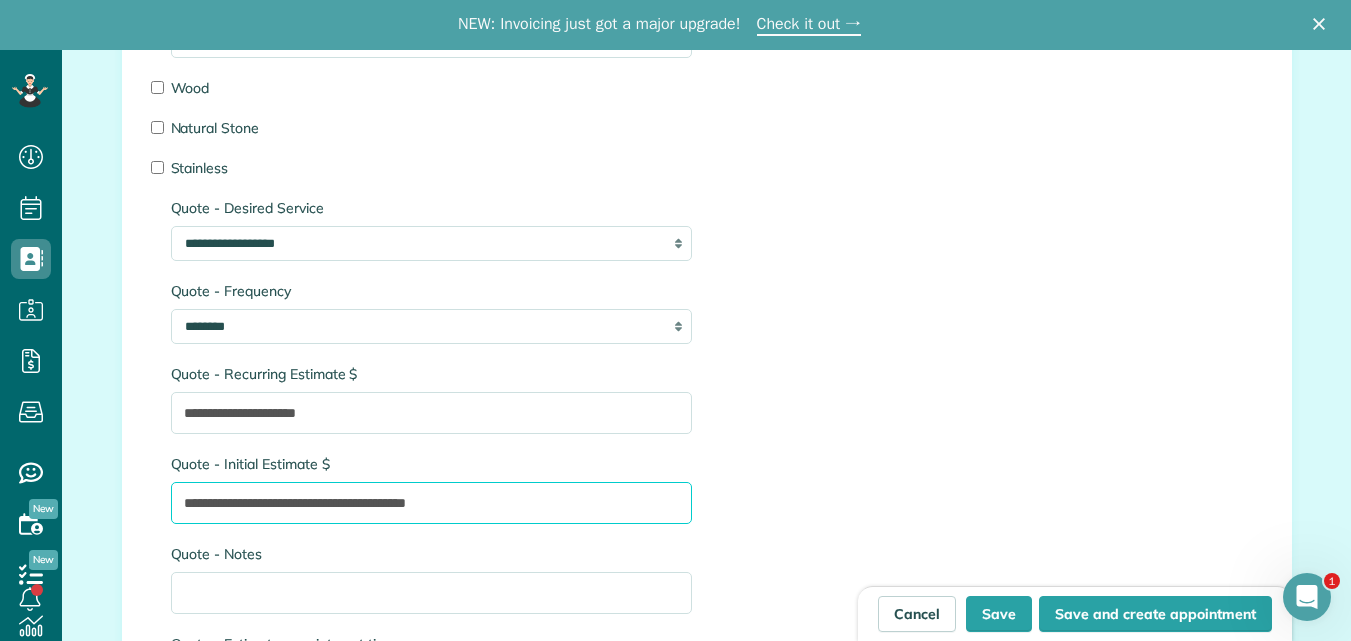 type on "**********" 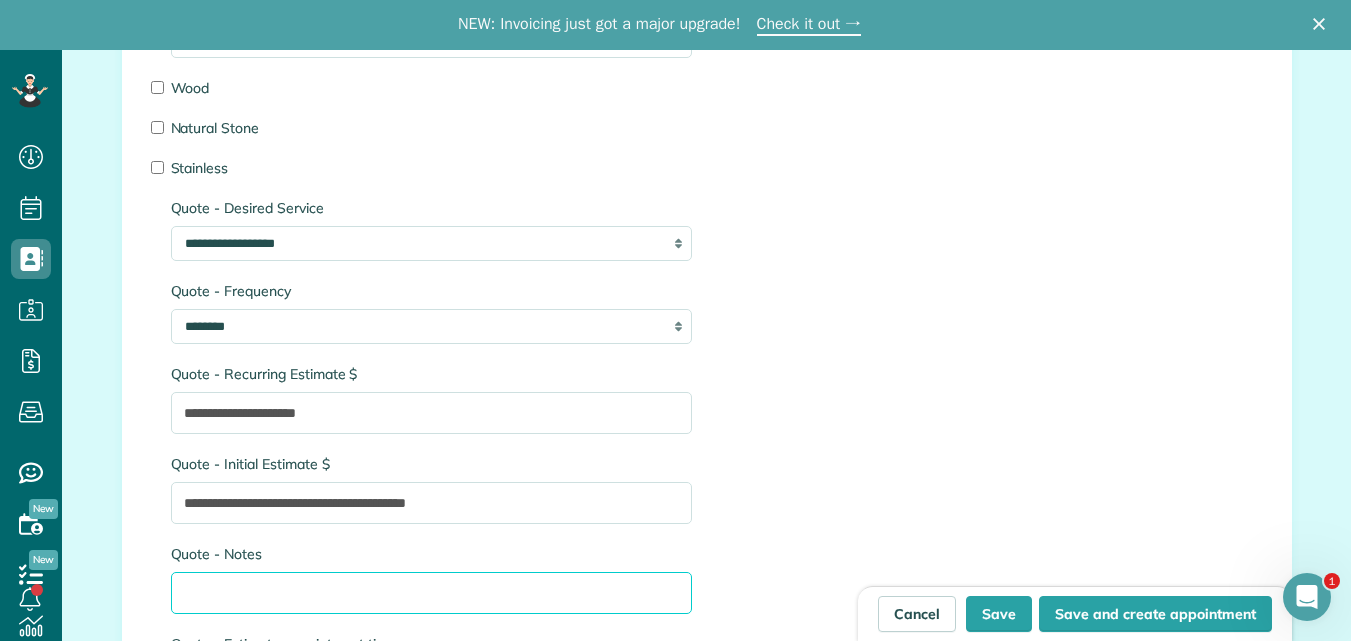 click on "Quote - Notes" at bounding box center [431, 593] 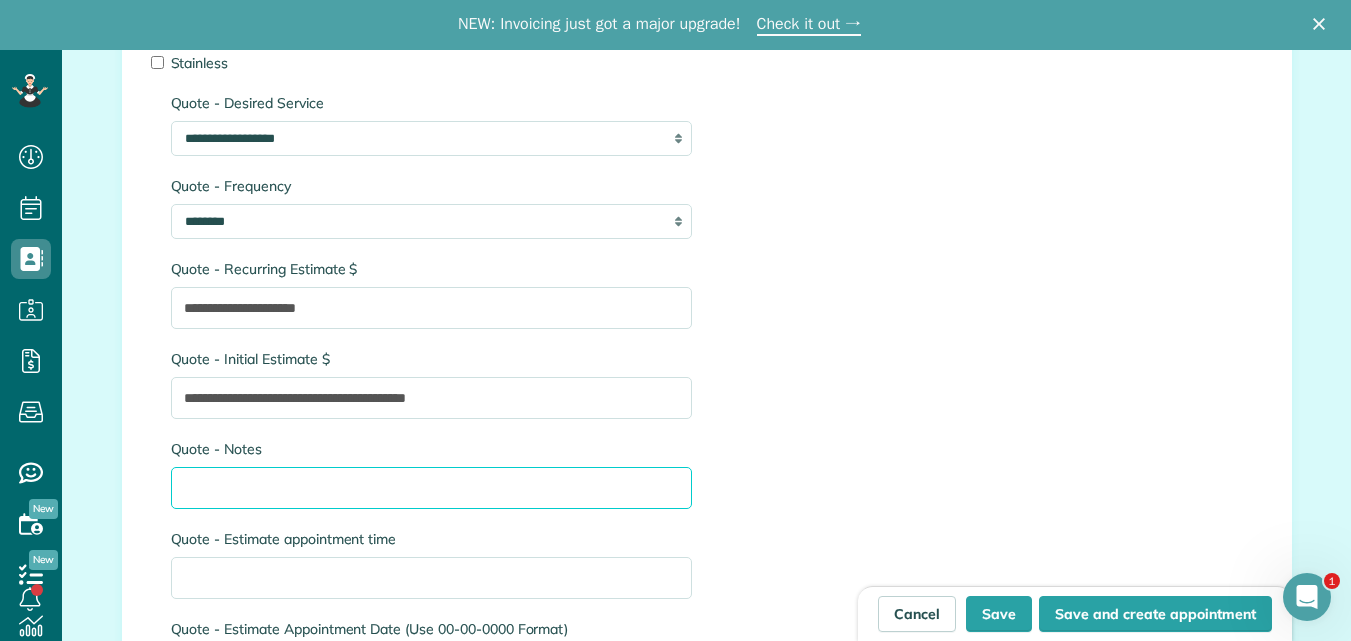 scroll, scrollTop: 2970, scrollLeft: 0, axis: vertical 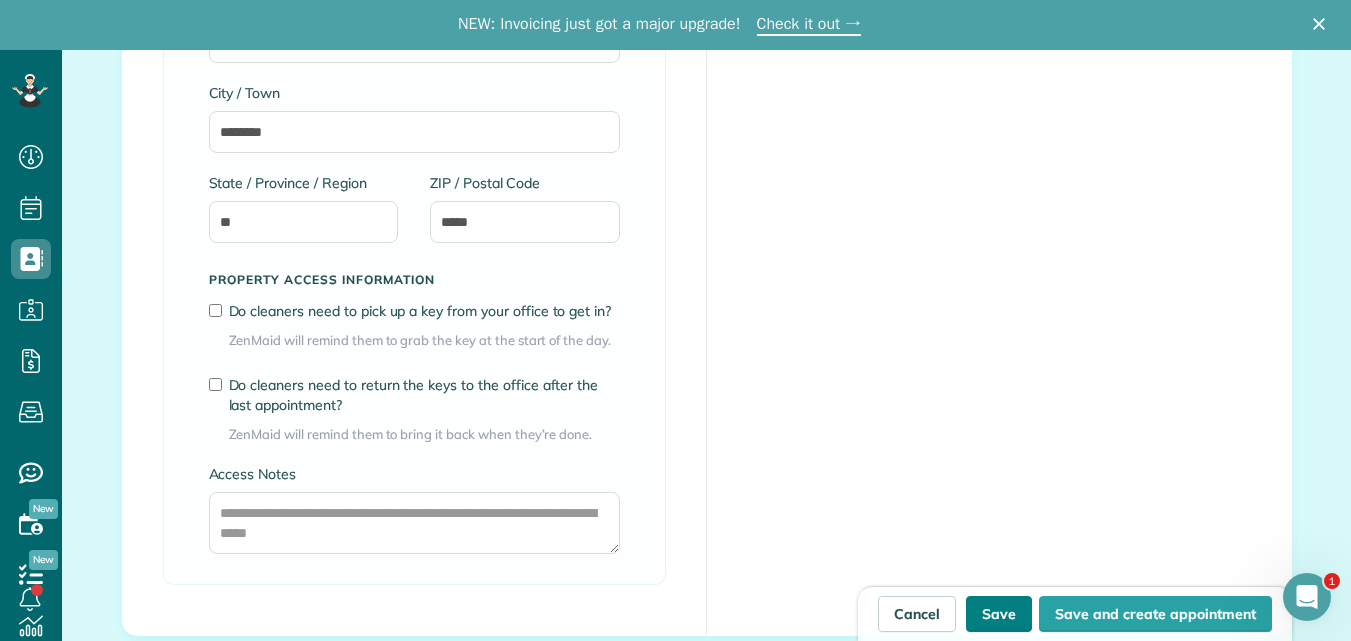 type on "**********" 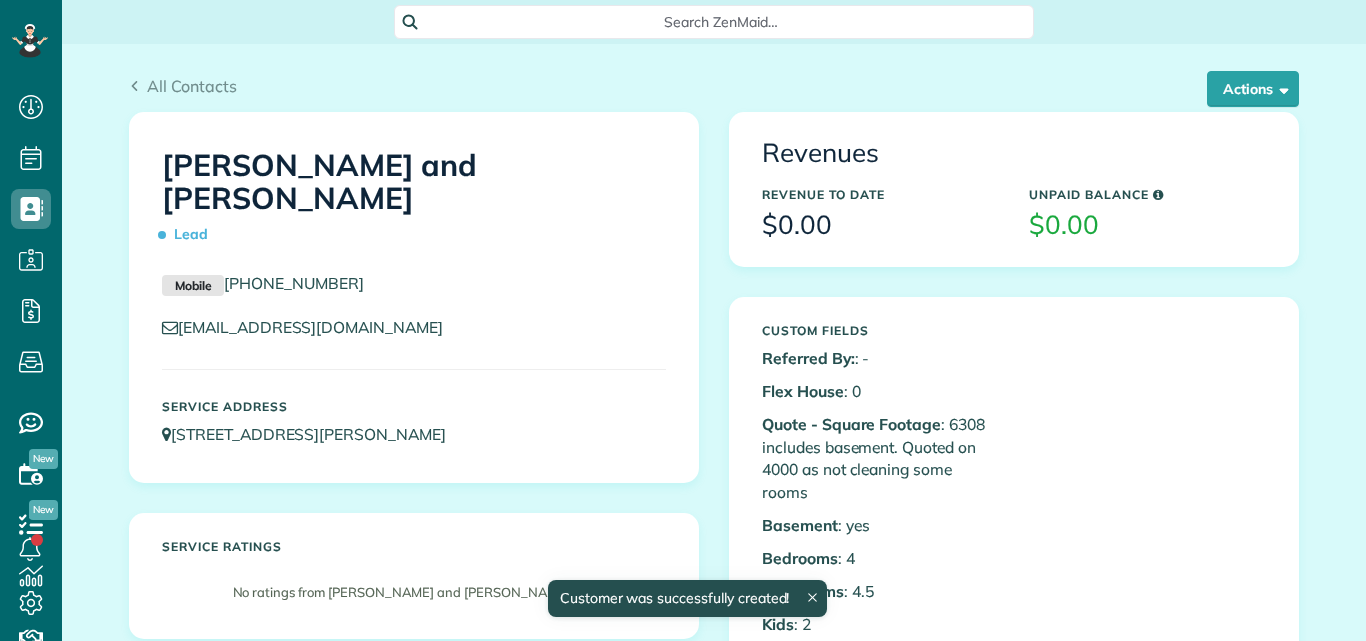 scroll, scrollTop: 0, scrollLeft: 0, axis: both 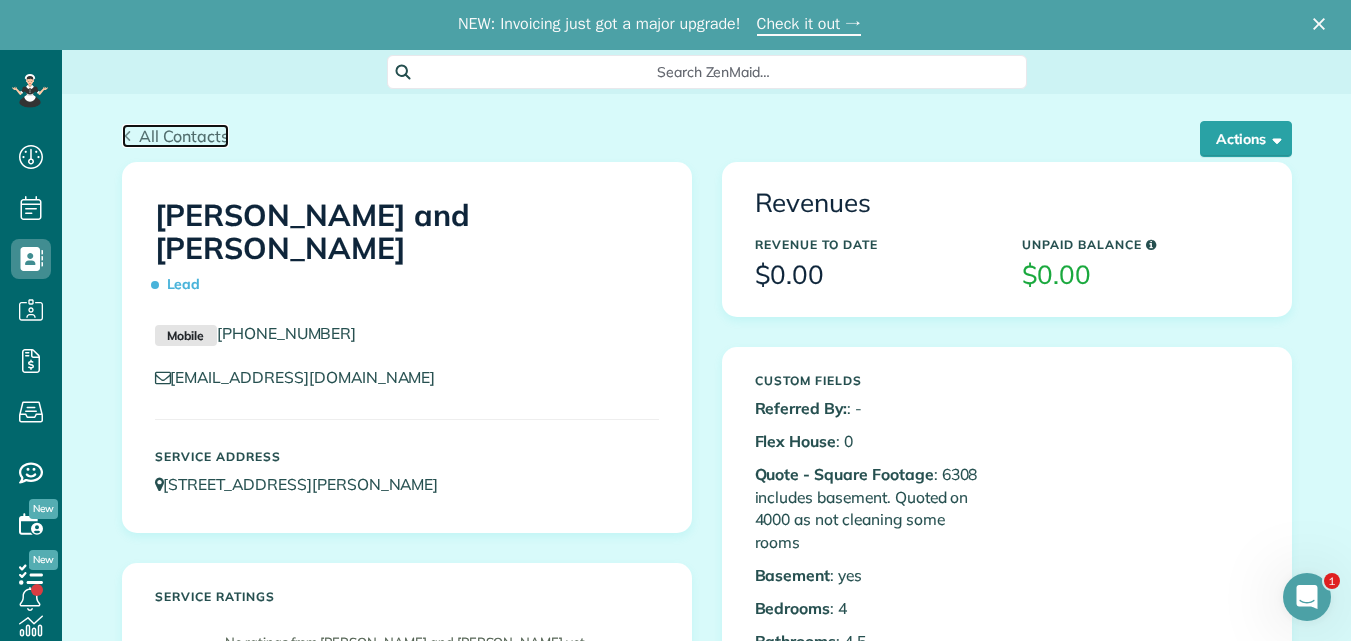 click on "All Contacts" at bounding box center (184, 136) 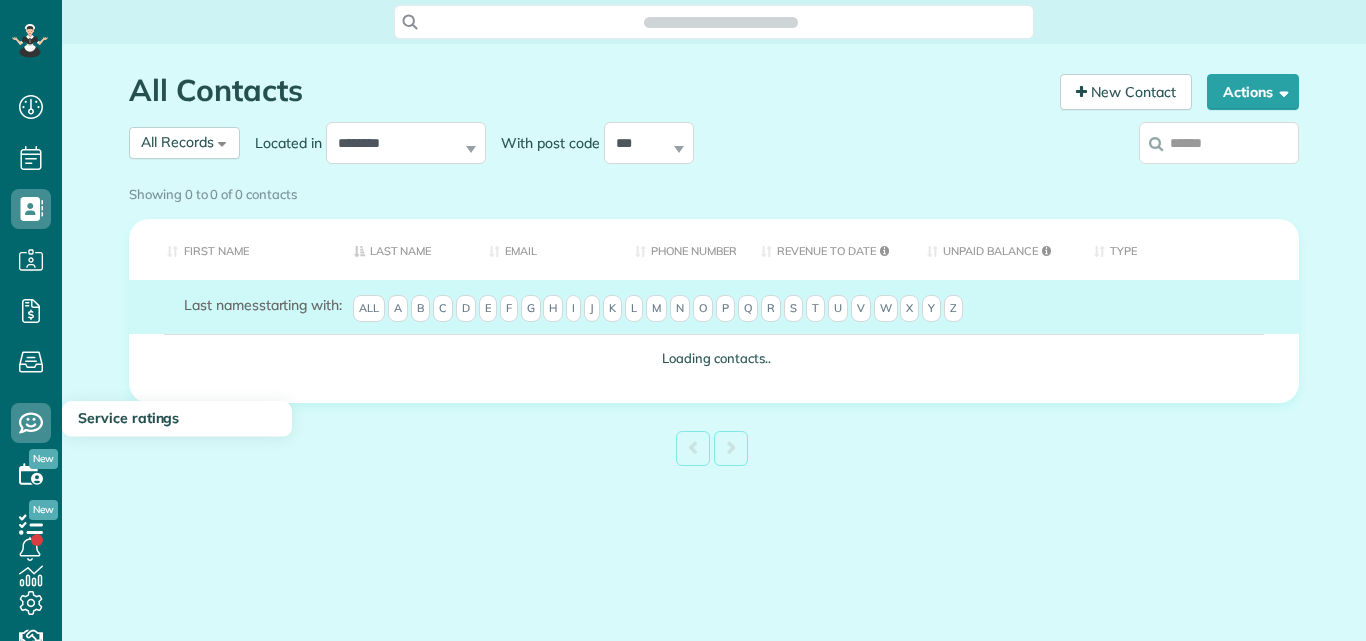 scroll, scrollTop: 0, scrollLeft: 0, axis: both 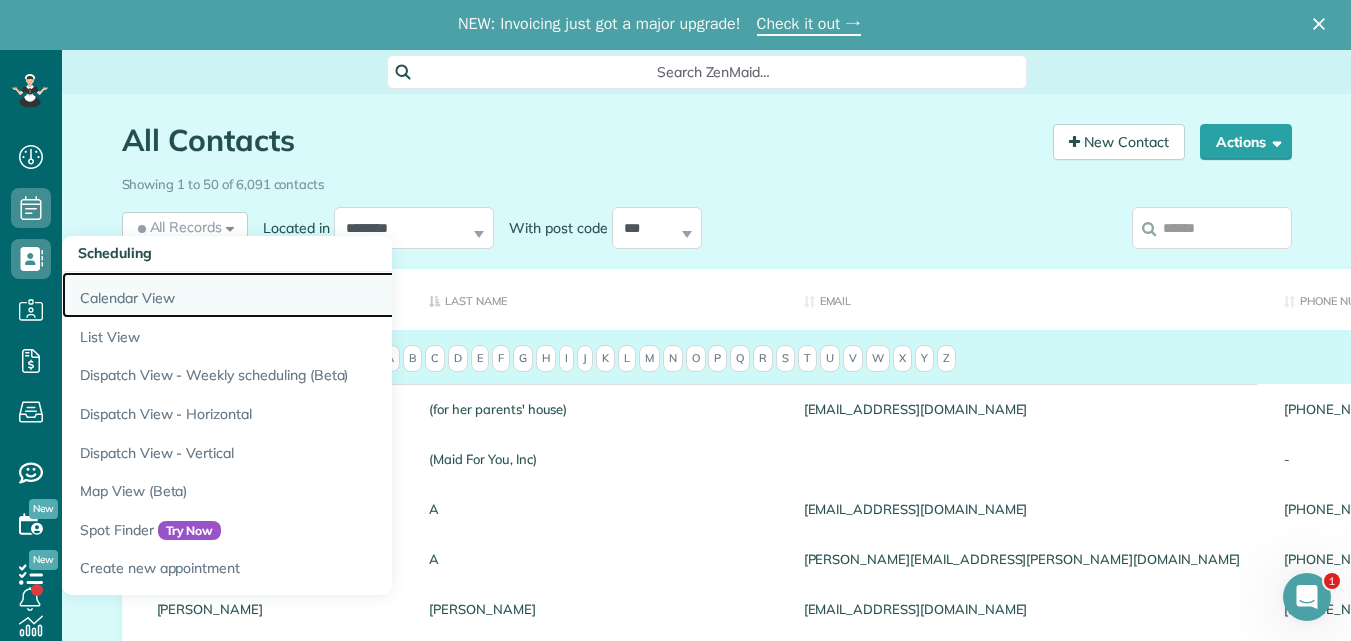 click on "Calendar View" at bounding box center (312, 295) 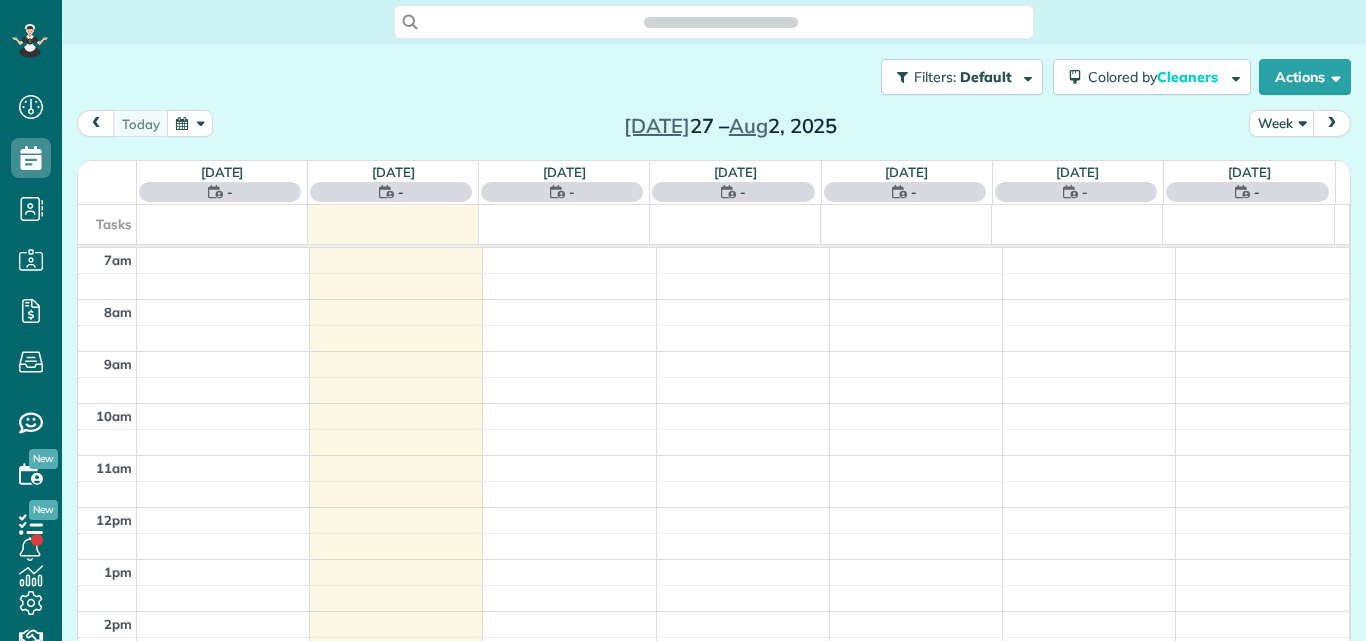 scroll, scrollTop: 0, scrollLeft: 0, axis: both 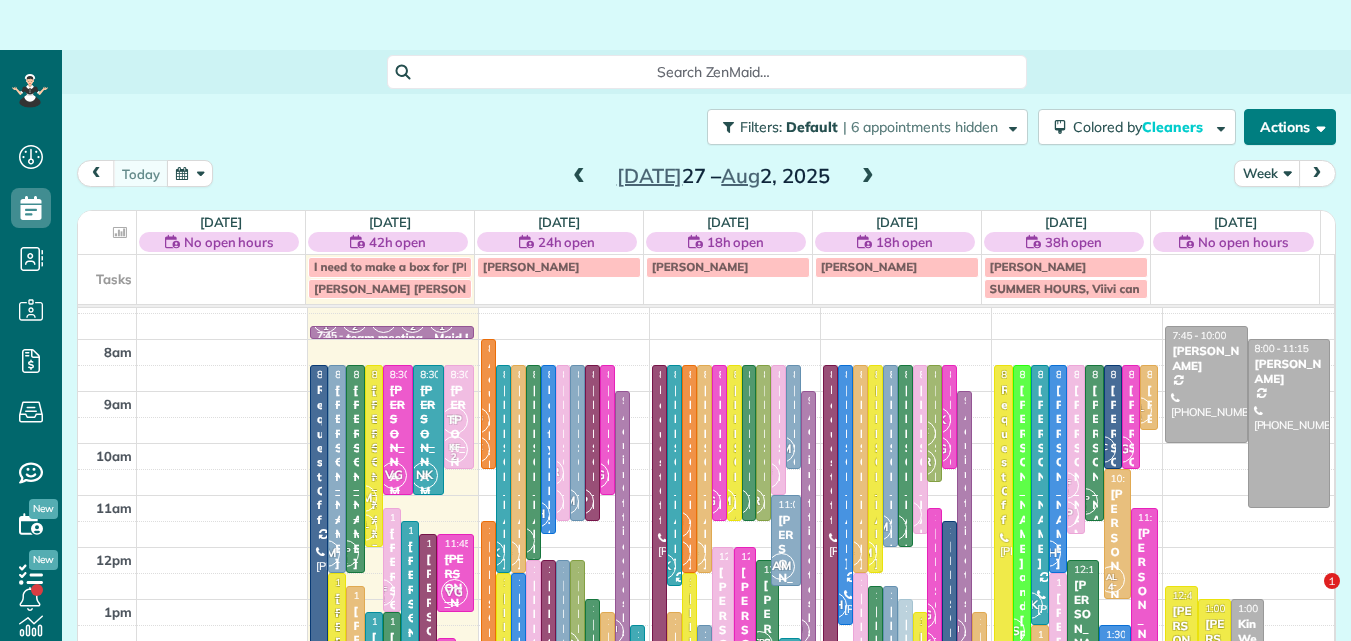 click on "Actions" at bounding box center [1290, 127] 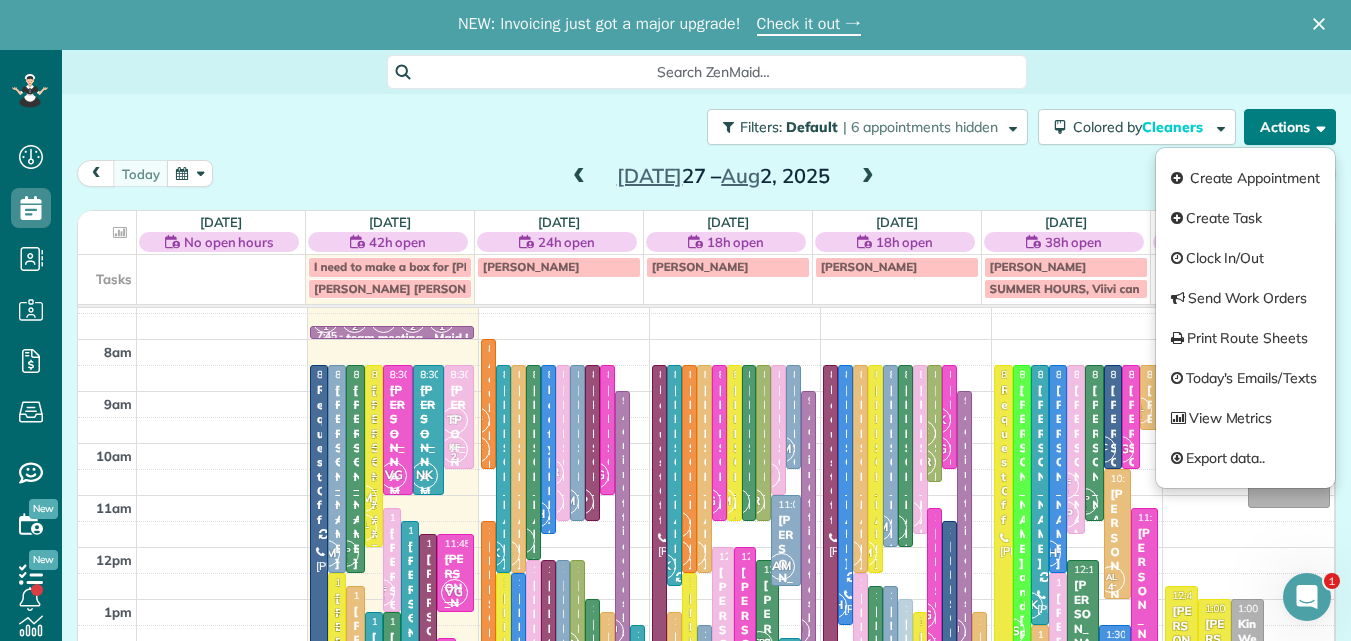 scroll, scrollTop: 0, scrollLeft: 0, axis: both 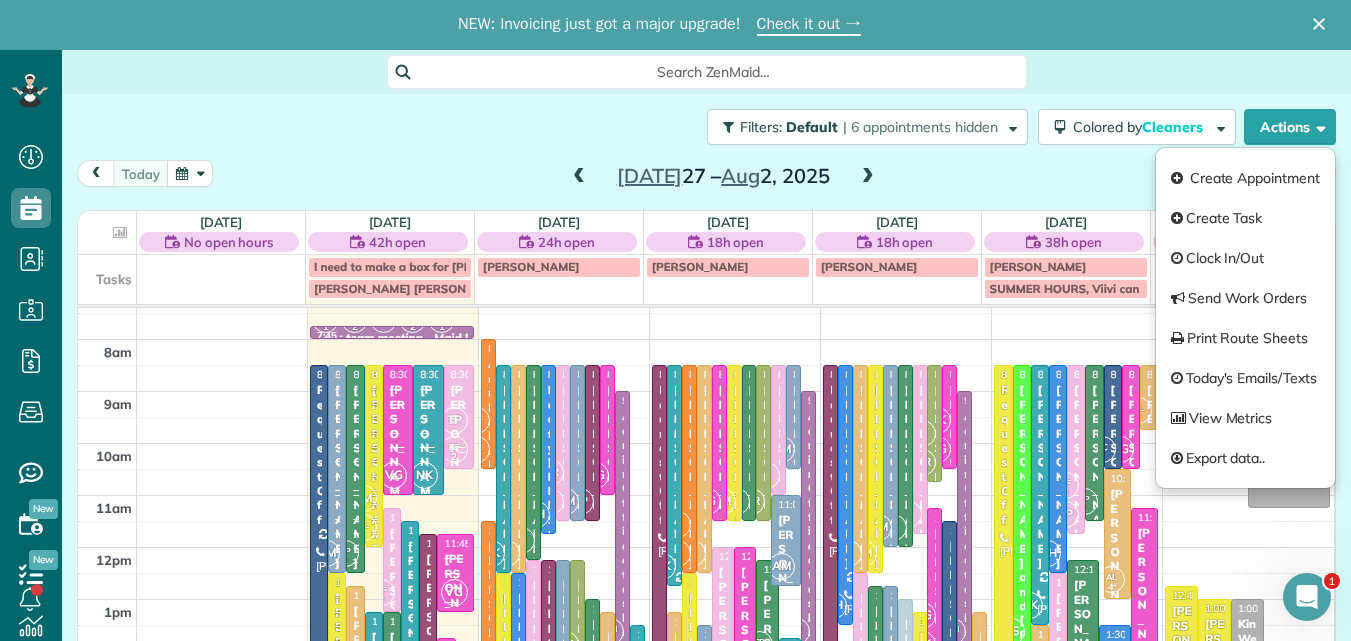 click on "today   Week Jul  27 –  Aug  2, 2025" at bounding box center [706, 178] 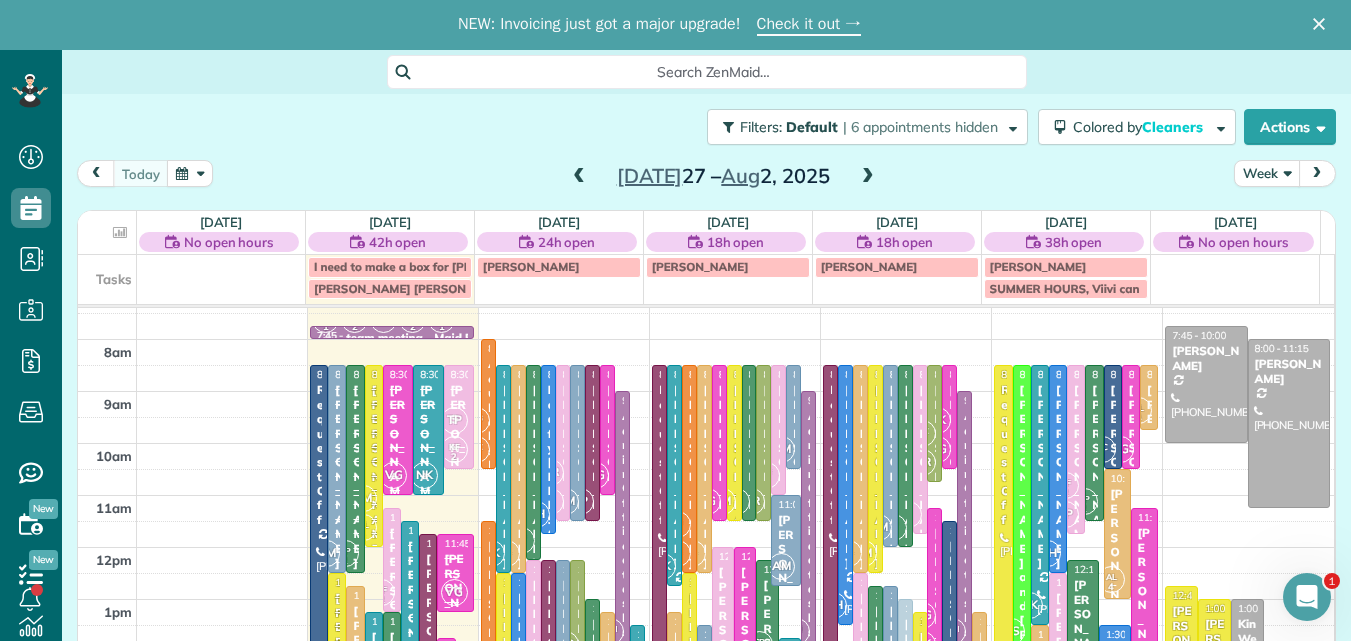 click on "Week" at bounding box center [1267, 173] 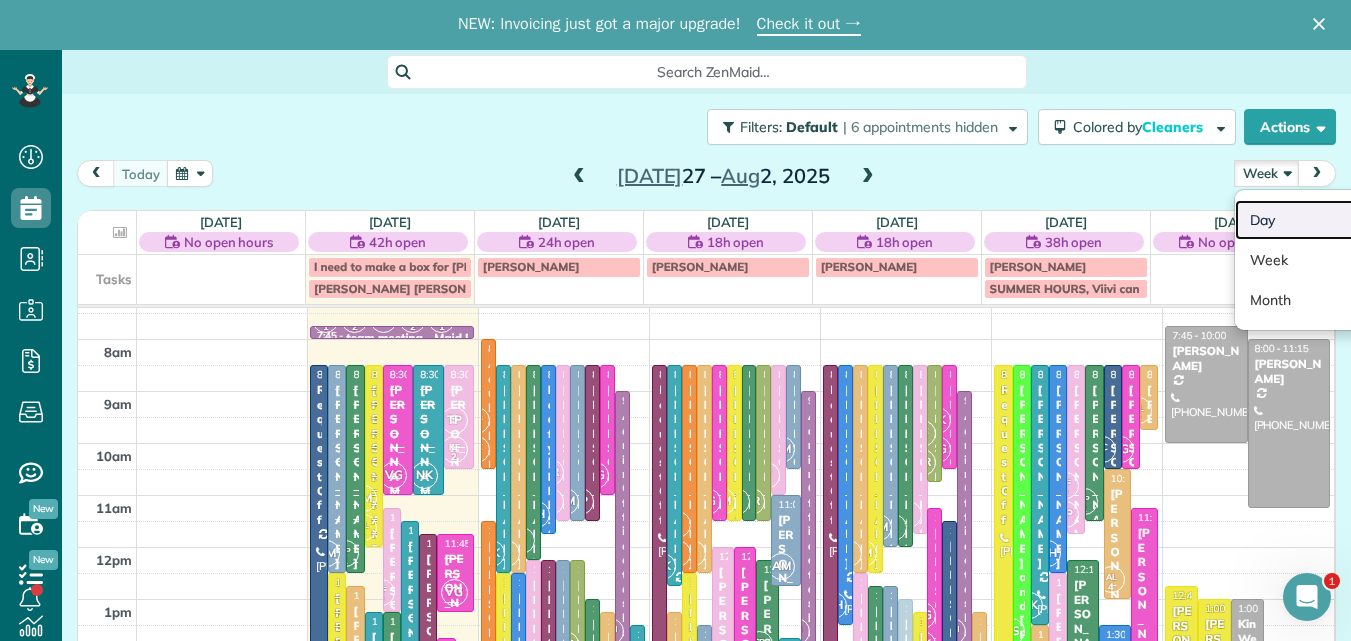 click on "Day" at bounding box center (1314, 220) 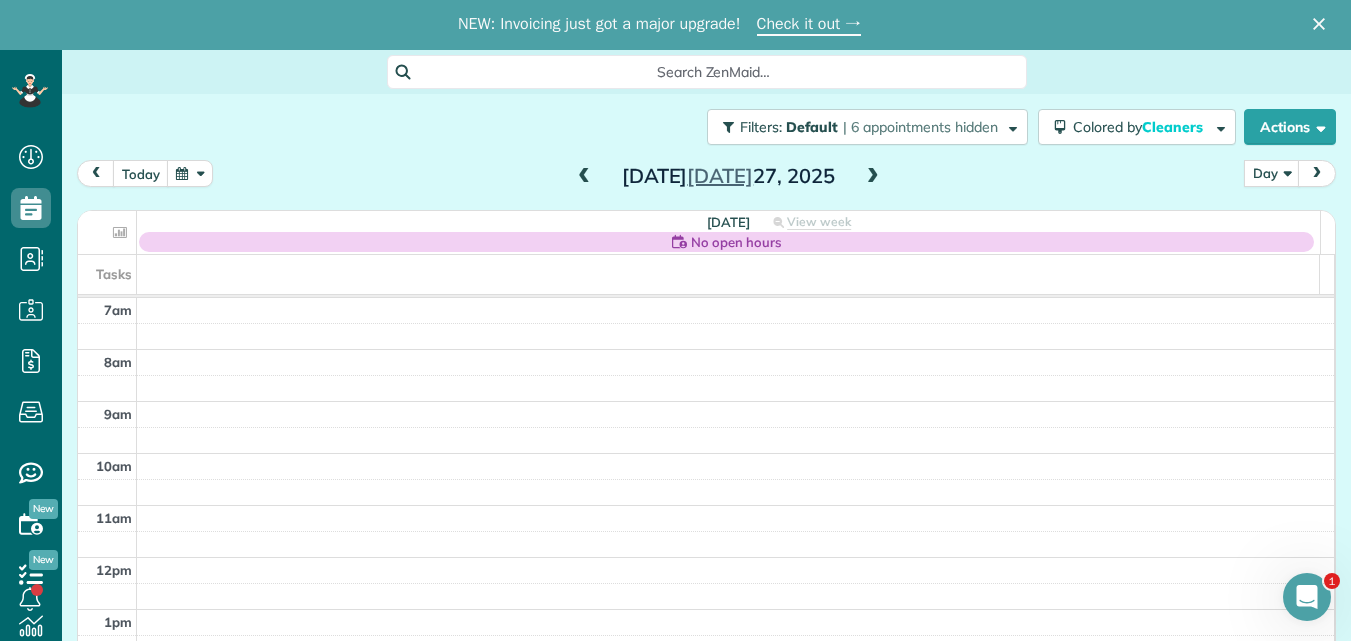 click at bounding box center [873, 177] 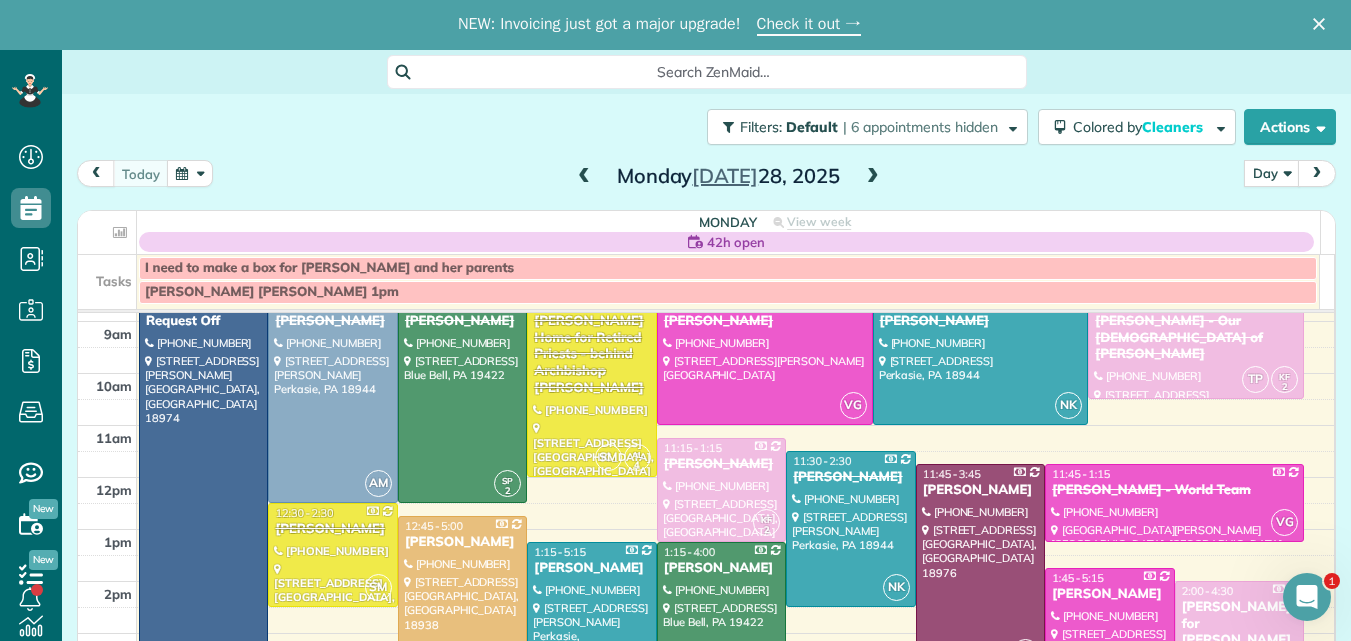 scroll, scrollTop: 34, scrollLeft: 0, axis: vertical 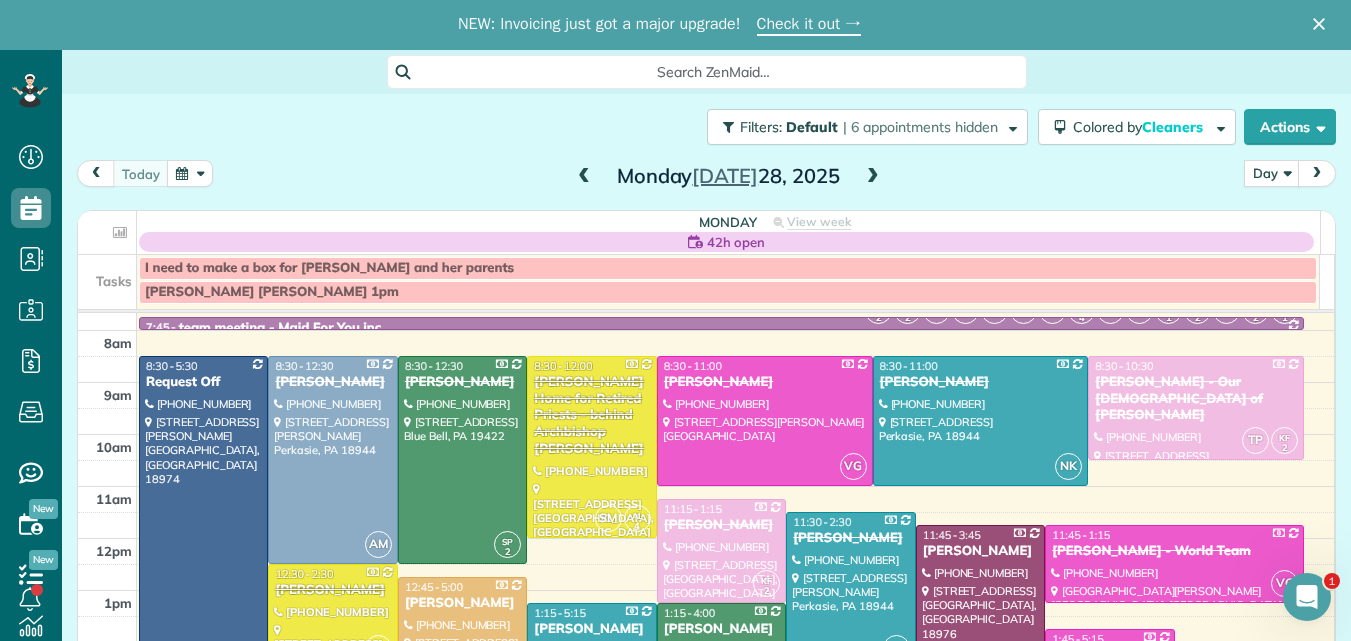 click on "Kayla Sweigart" at bounding box center (332, 590) 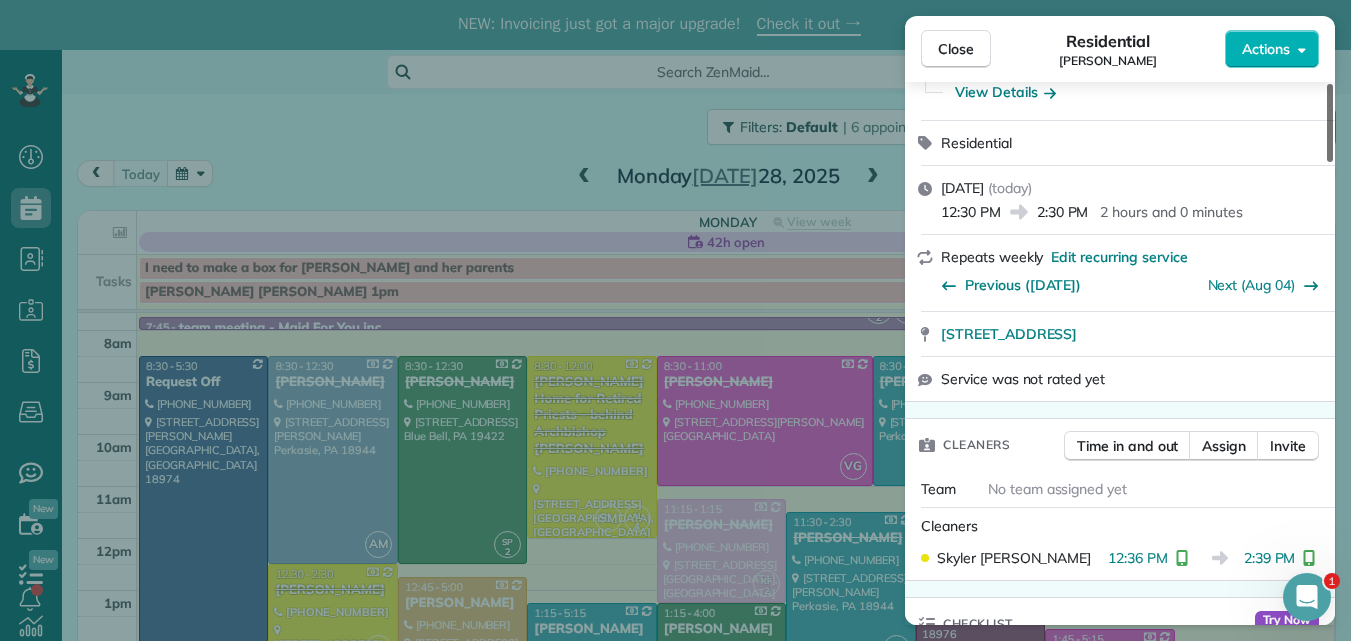 scroll, scrollTop: 55, scrollLeft: 0, axis: vertical 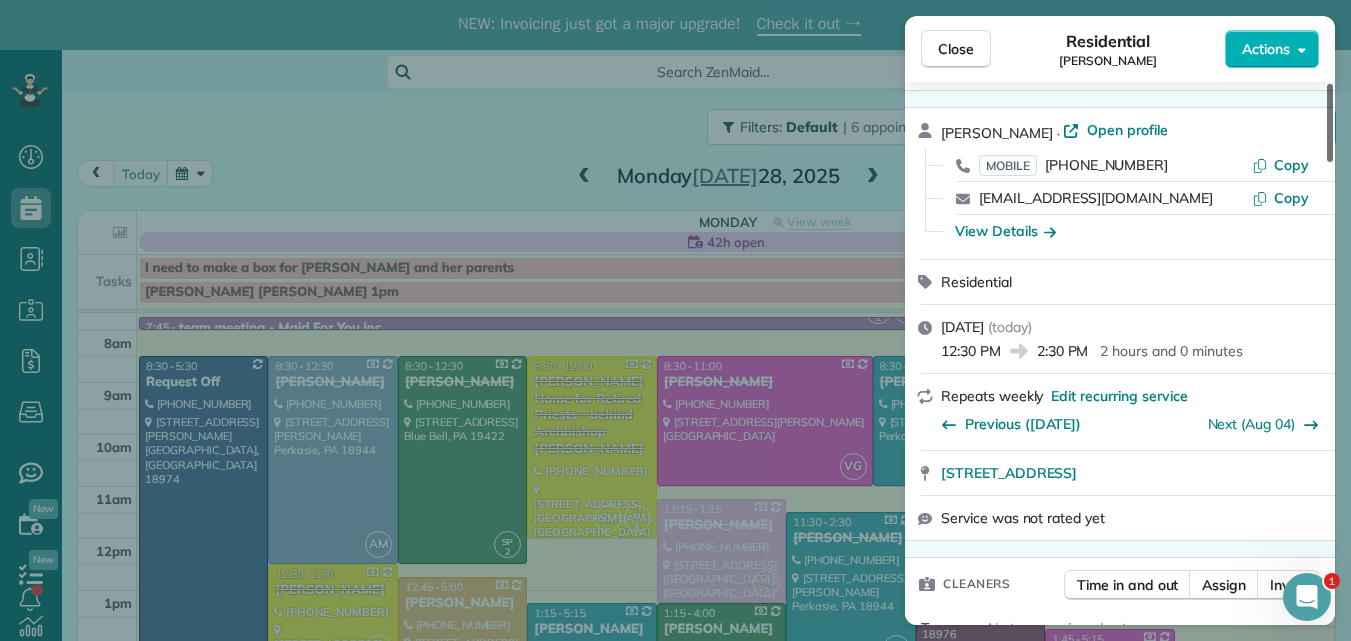drag, startPoint x: 1328, startPoint y: 142, endPoint x: 1320, endPoint y: 150, distance: 11.313708 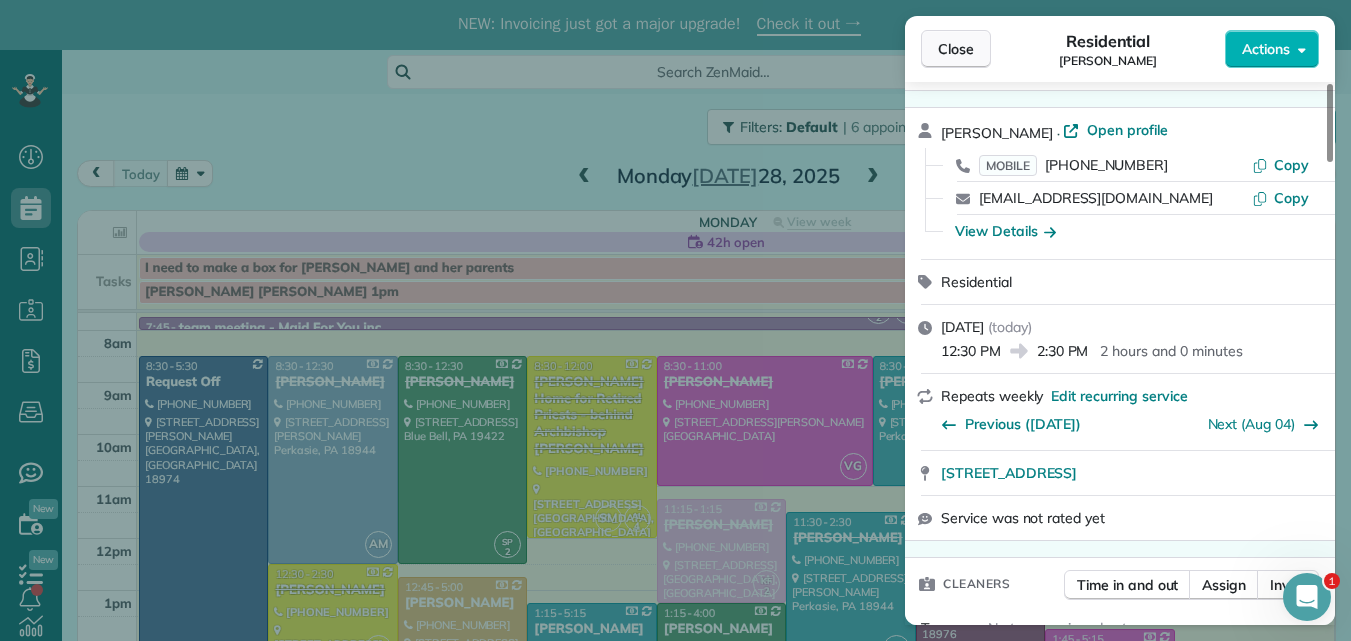 click on "Close" at bounding box center [956, 49] 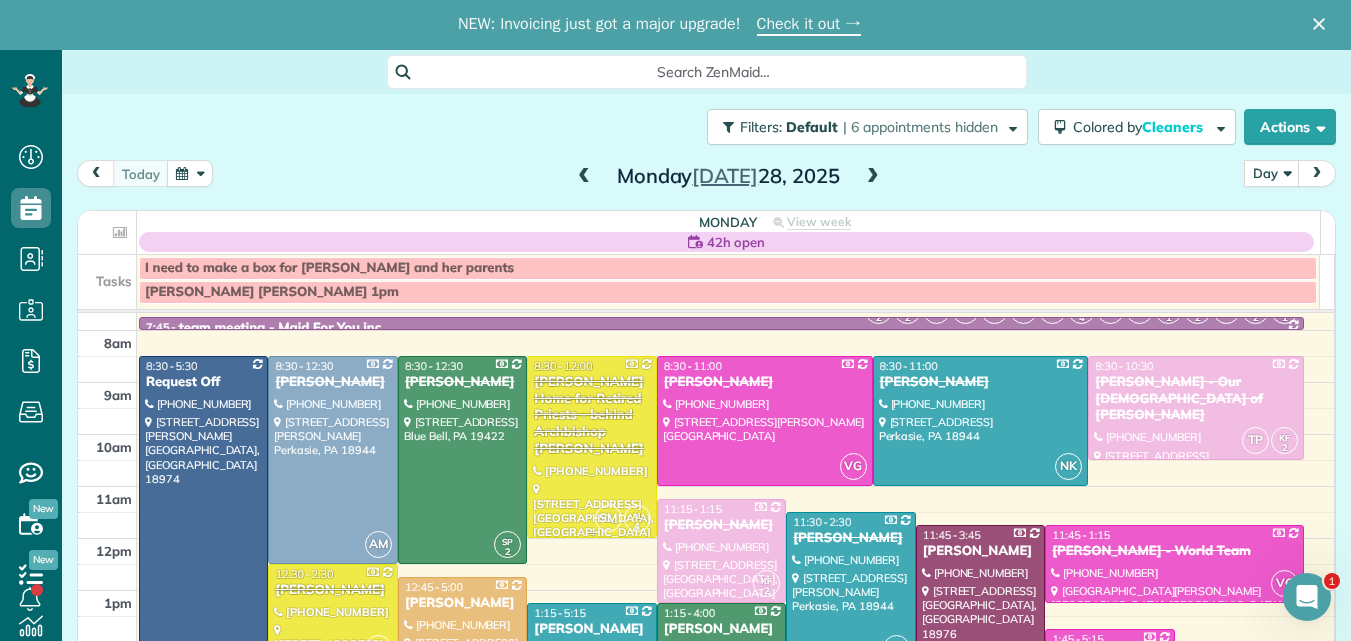 click on "Regina Coeli Home for Retired Priests - behind Archbishop Wood" at bounding box center (591, 416) 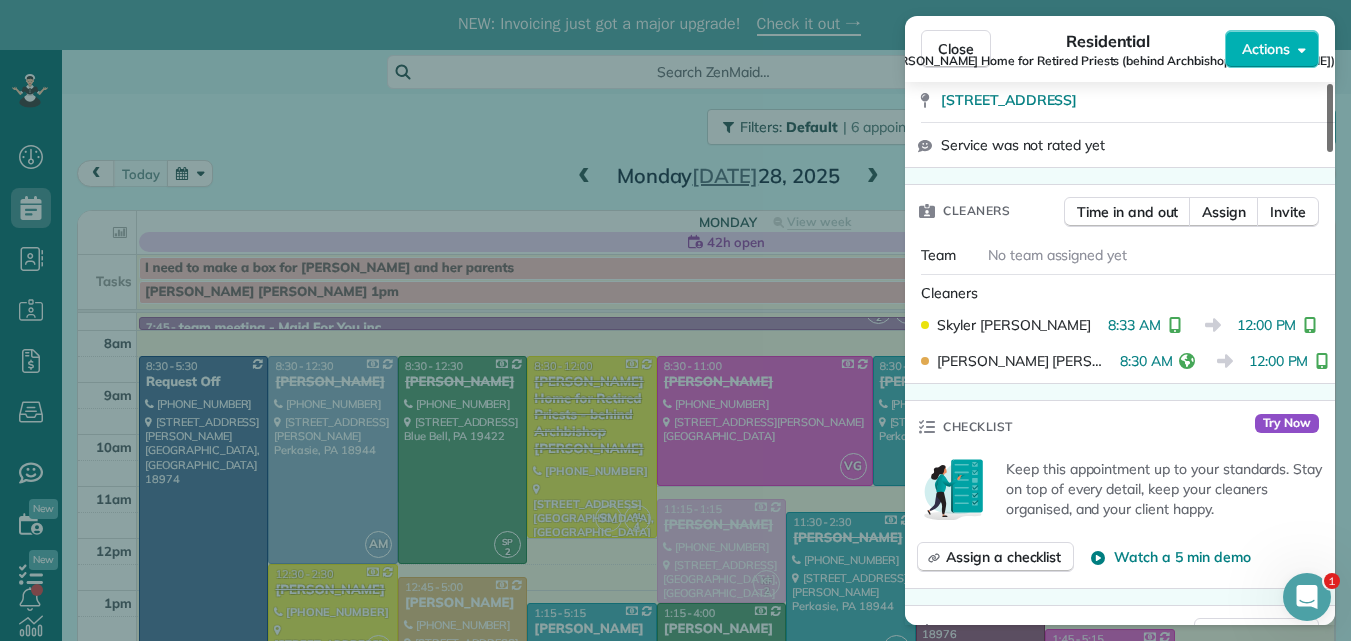 drag, startPoint x: 1330, startPoint y: 135, endPoint x: 1332, endPoint y: 246, distance: 111.01801 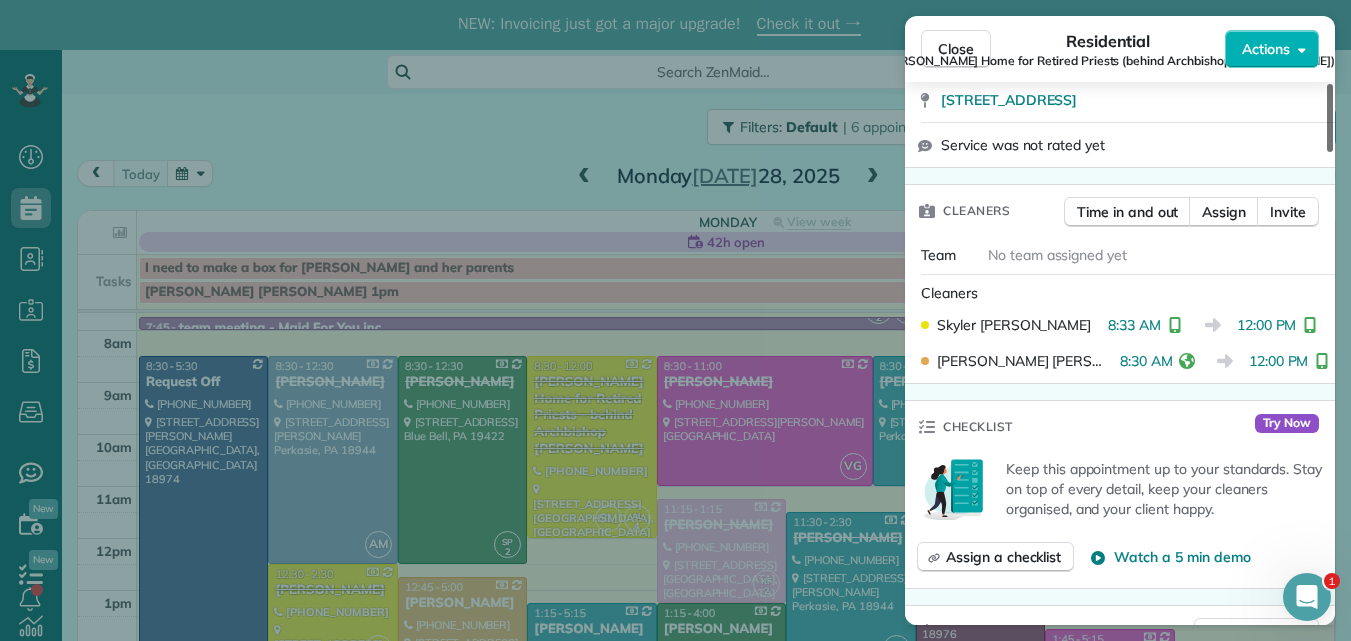 click at bounding box center [1330, 118] 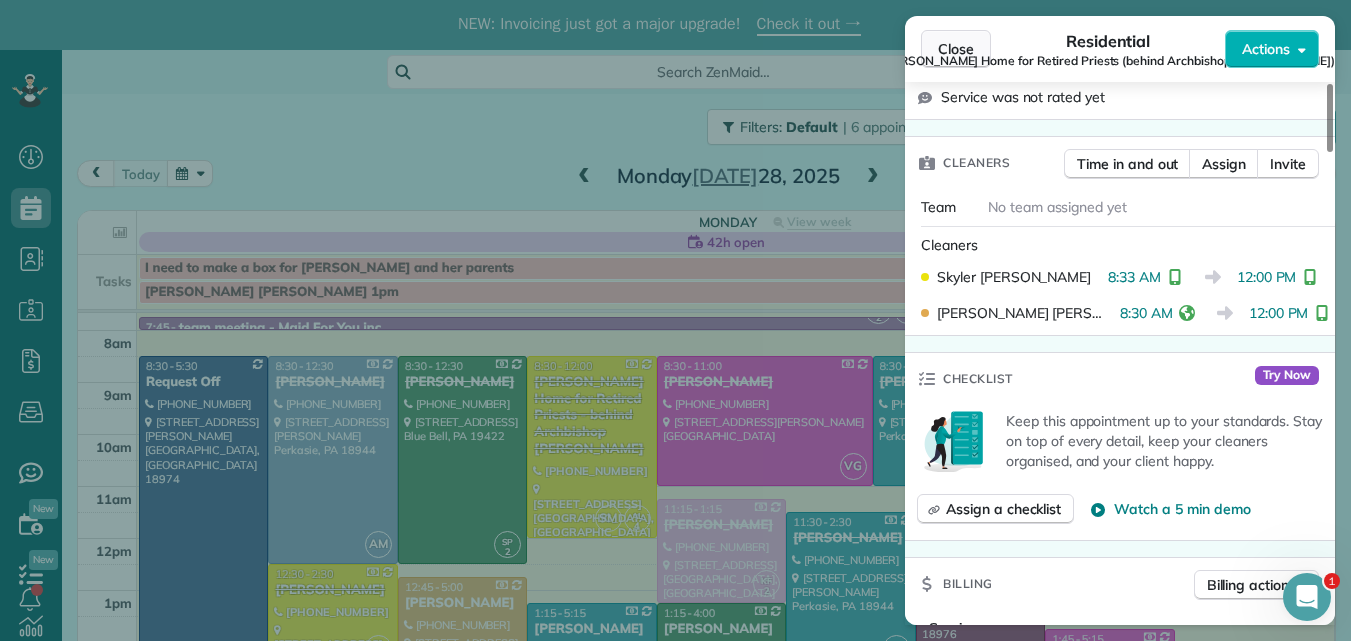 click on "Close" at bounding box center [956, 49] 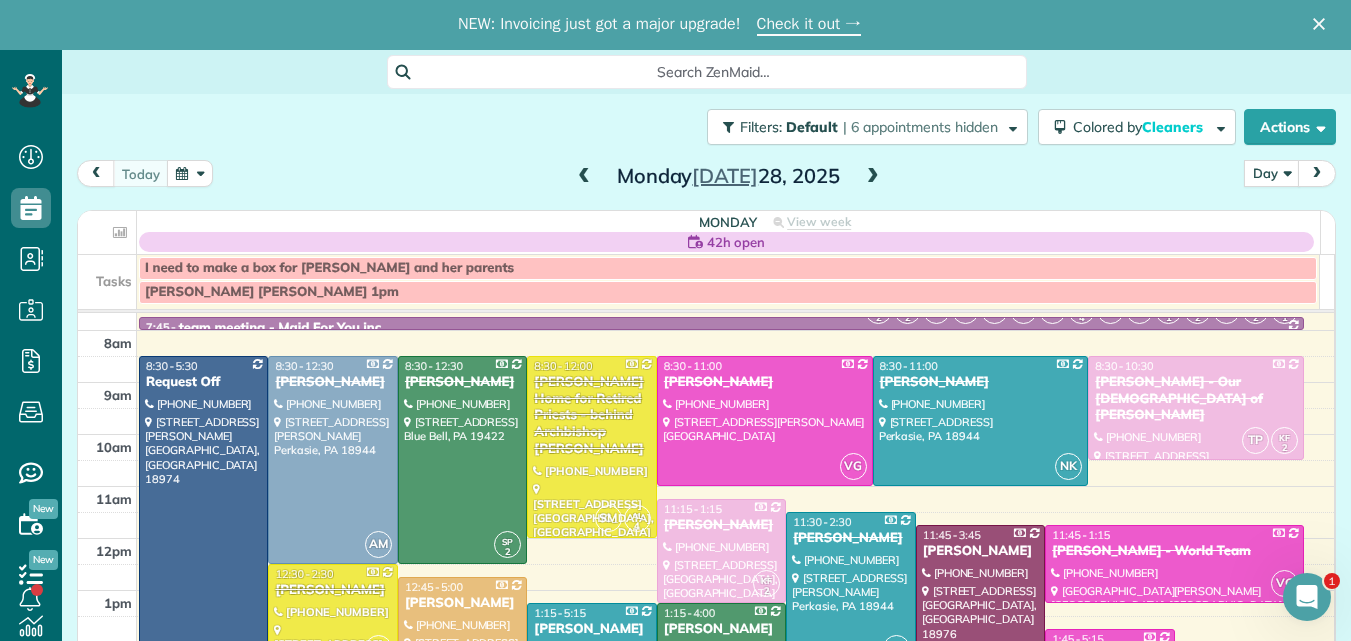 click on "Kayla Sweigart" at bounding box center [332, 590] 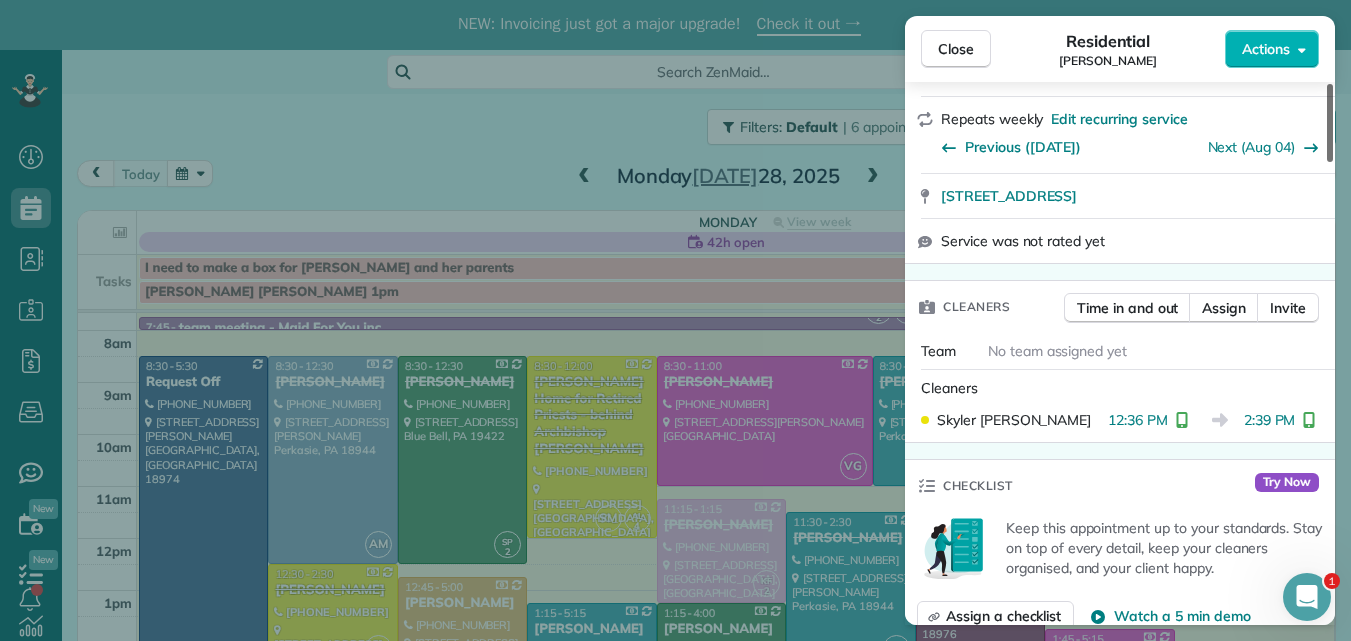 scroll, scrollTop: 373, scrollLeft: 0, axis: vertical 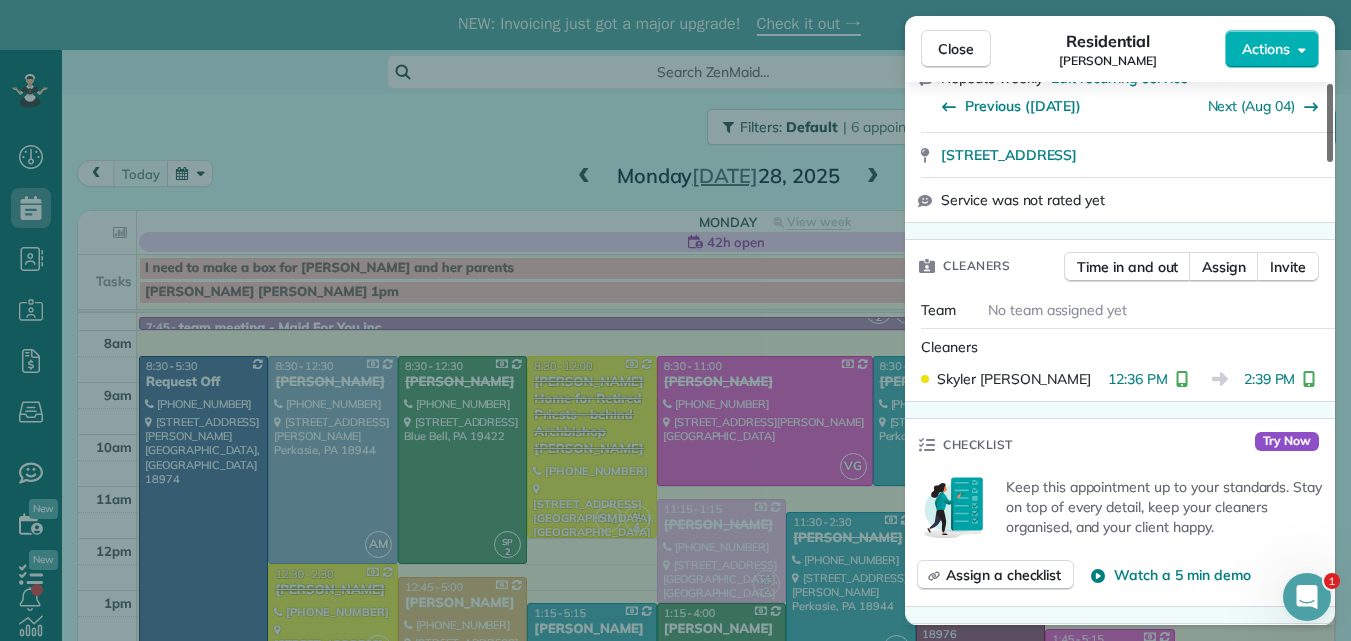 drag, startPoint x: 1328, startPoint y: 111, endPoint x: 1325, endPoint y: 165, distance: 54.08327 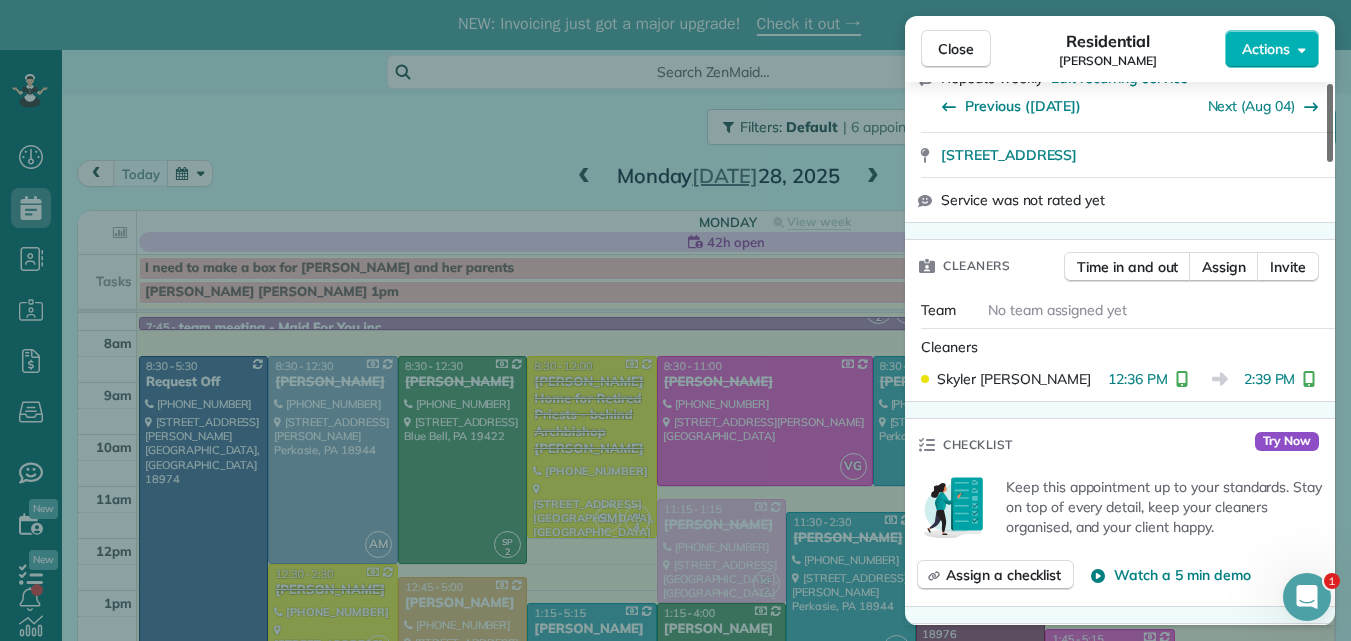 click at bounding box center (1330, 123) 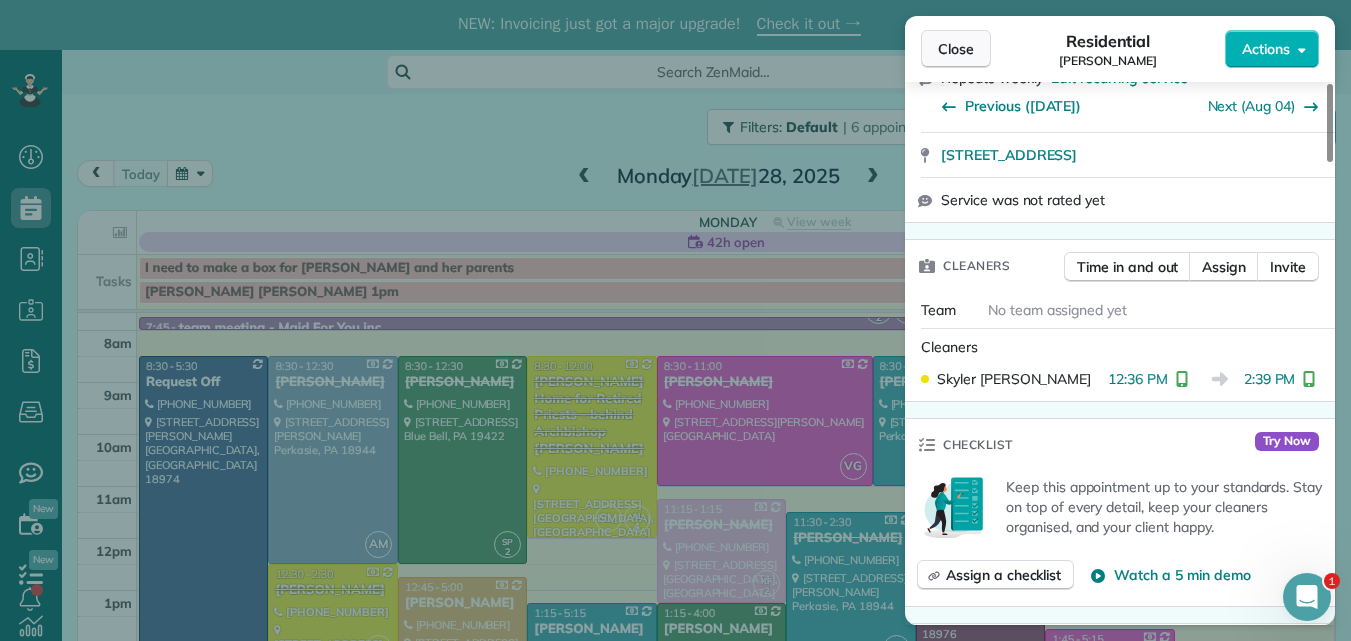 click on "Close" at bounding box center (956, 49) 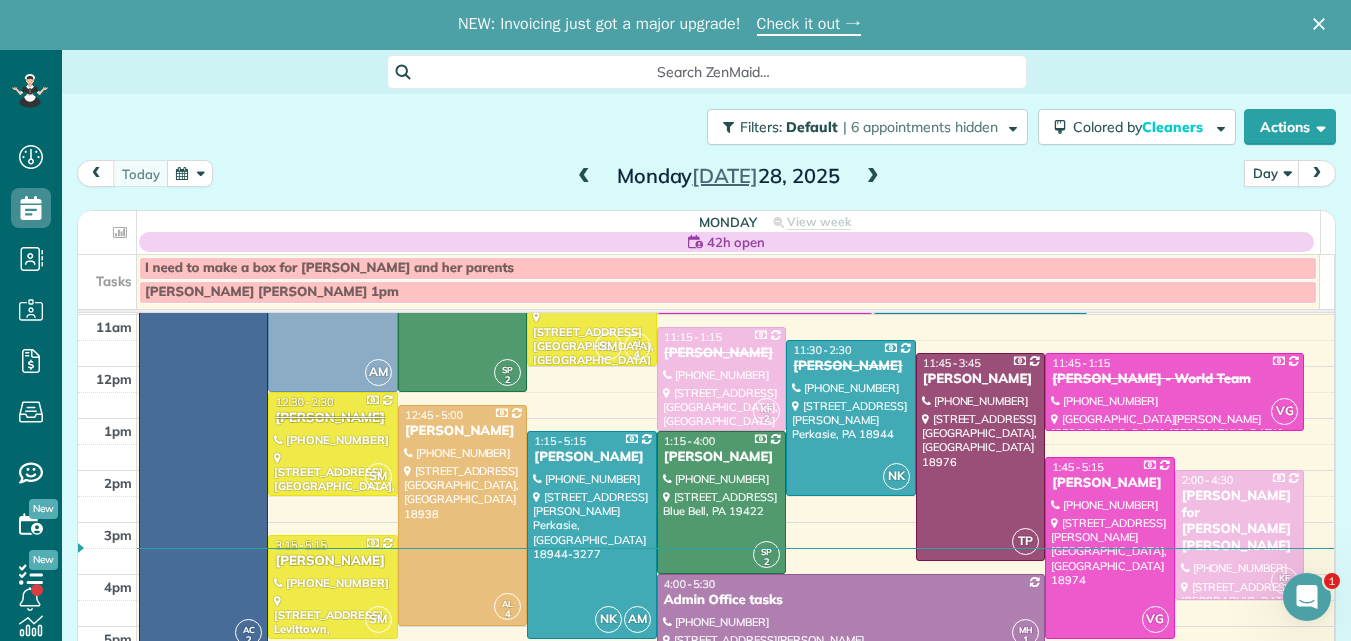 scroll, scrollTop: 256, scrollLeft: 0, axis: vertical 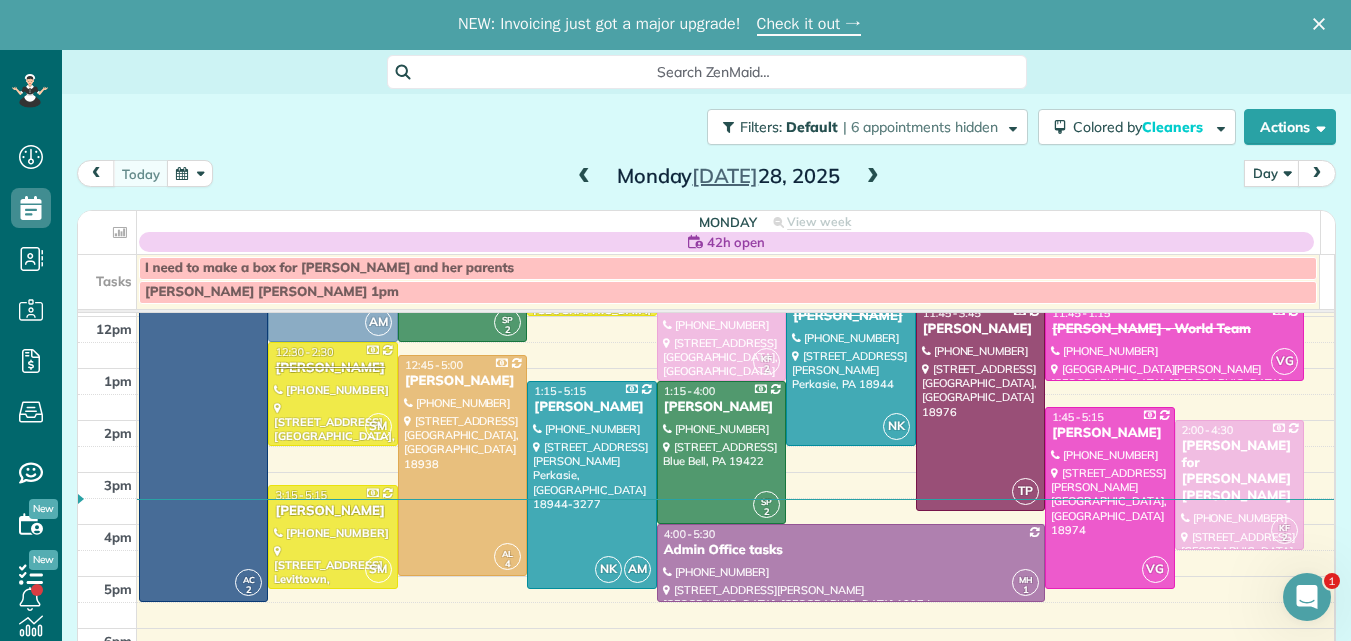 click at bounding box center [873, 177] 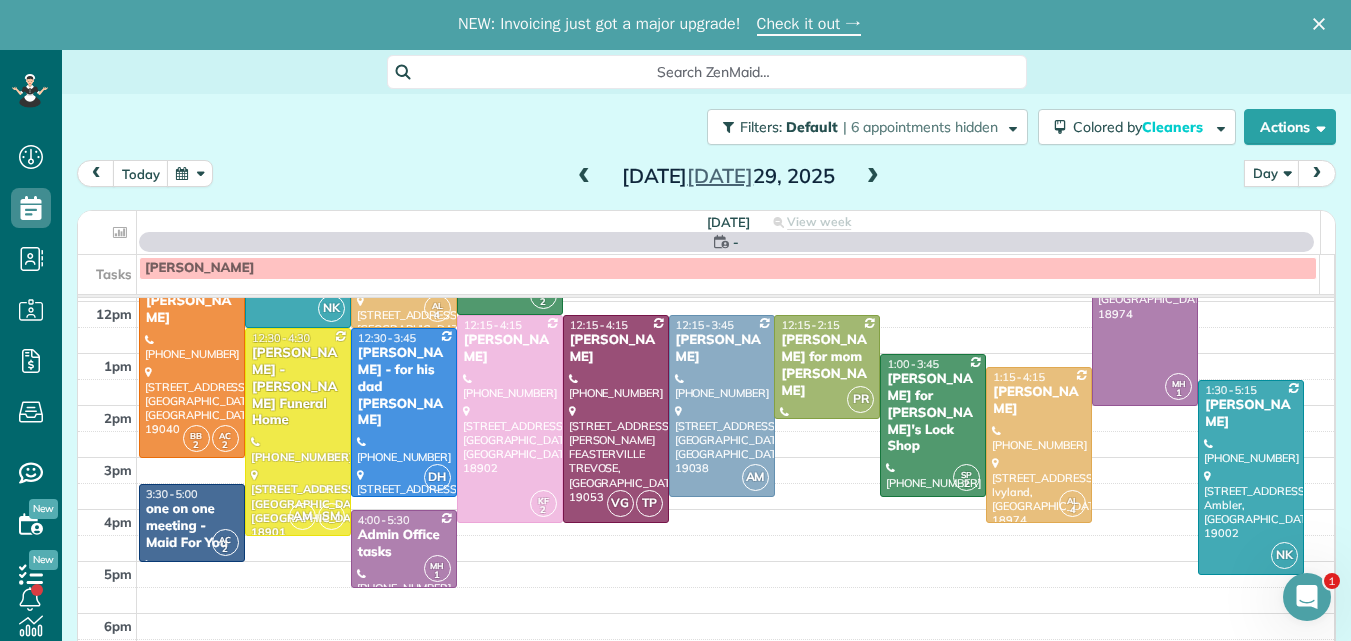 scroll, scrollTop: 0, scrollLeft: 0, axis: both 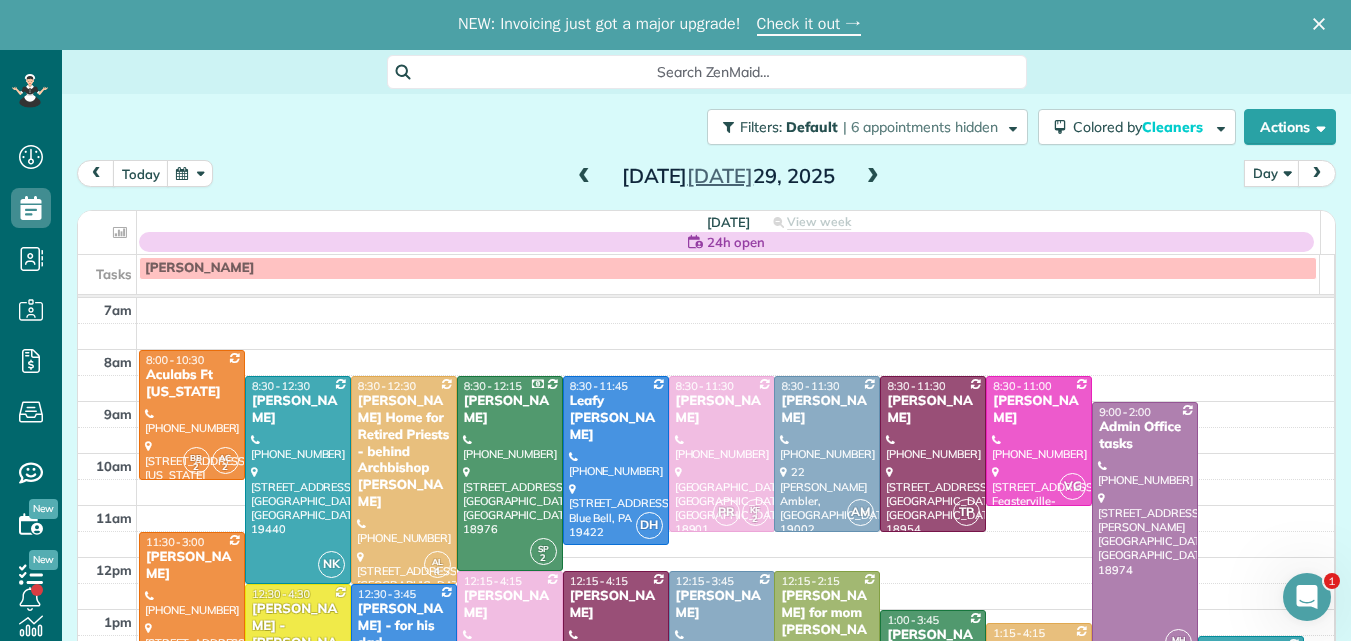 click at bounding box center (873, 177) 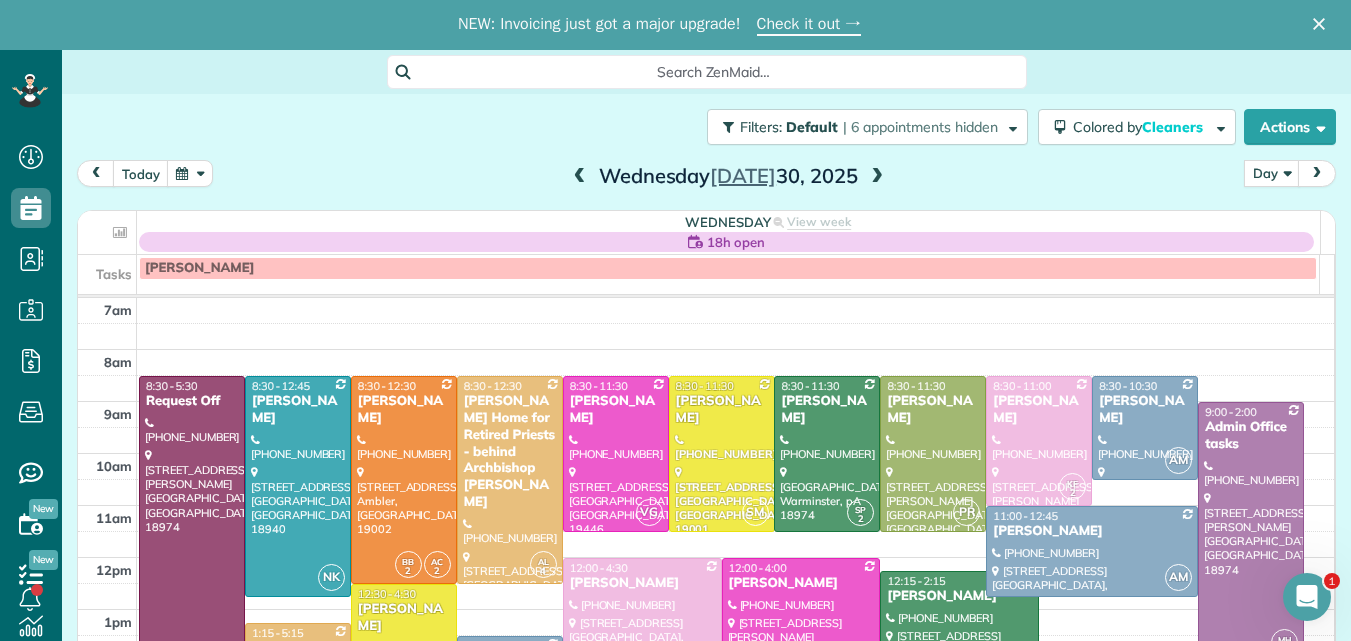 click at bounding box center [877, 177] 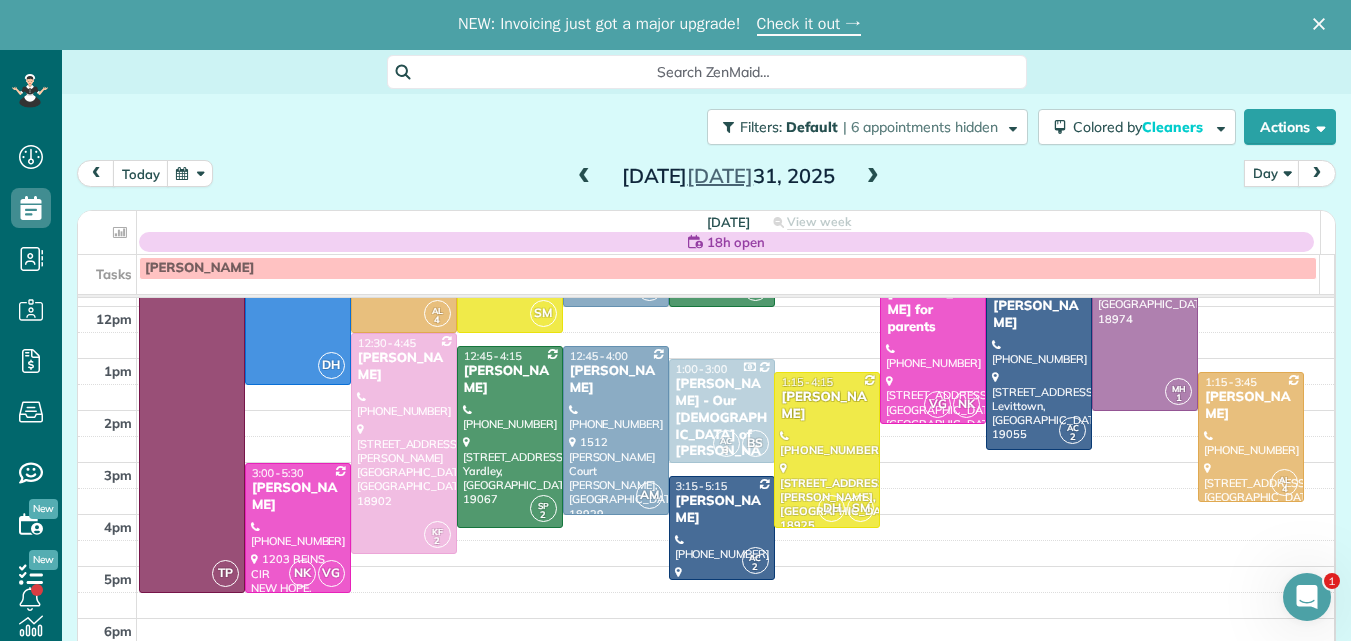 scroll, scrollTop: 252, scrollLeft: 0, axis: vertical 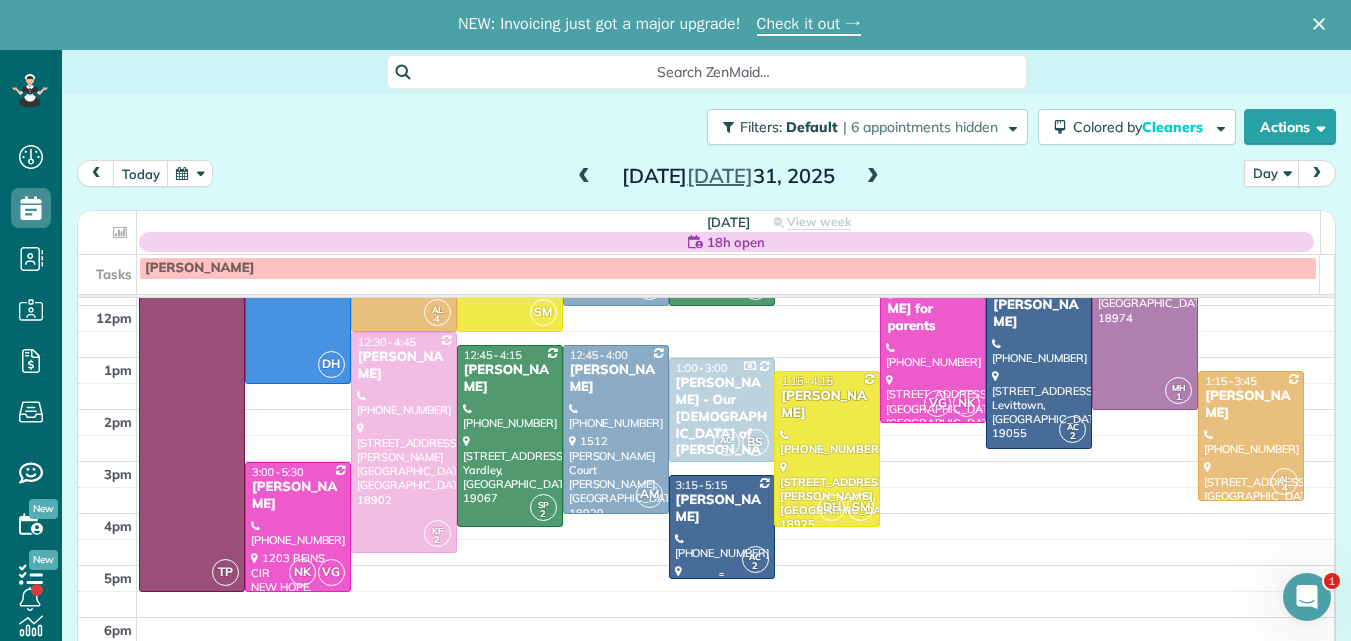 click at bounding box center [722, 527] 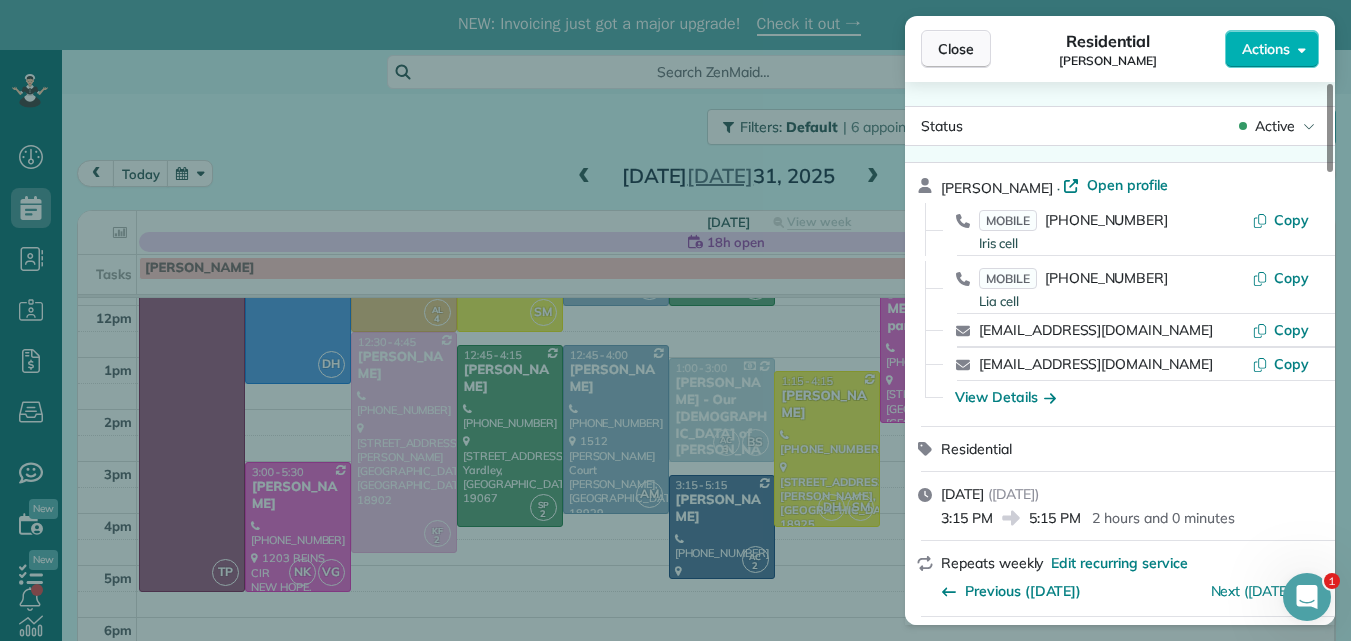 click on "Close" at bounding box center (956, 49) 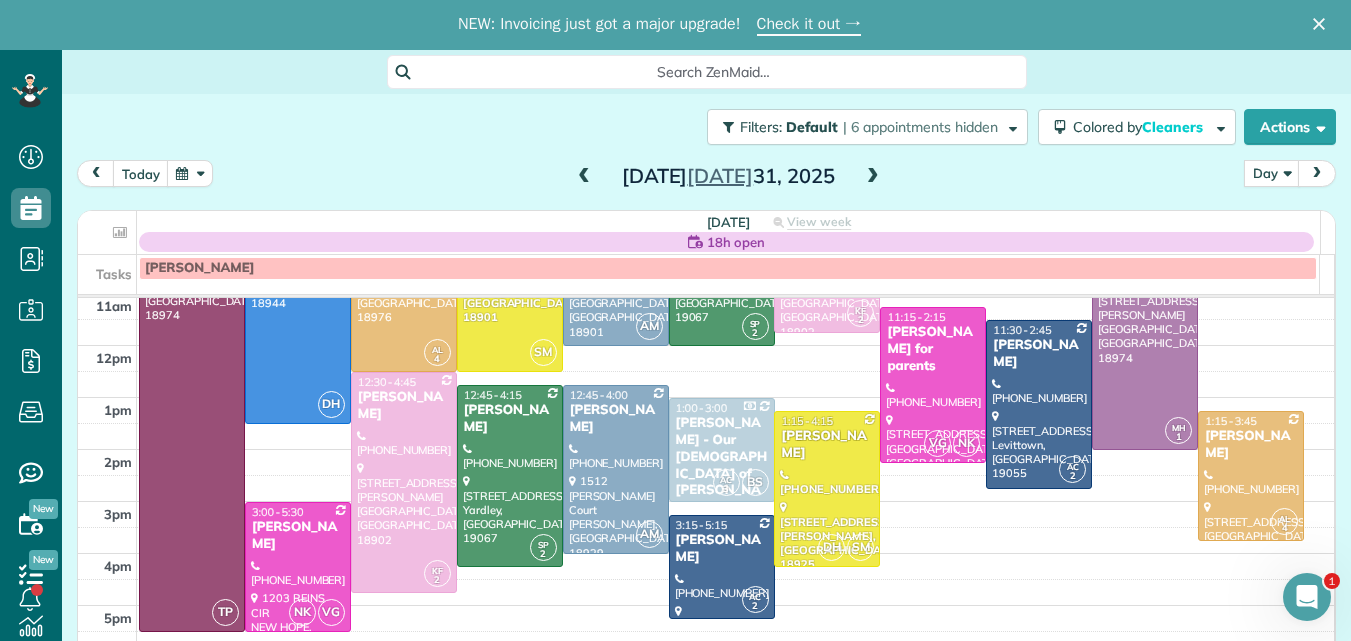 scroll, scrollTop: 39, scrollLeft: 0, axis: vertical 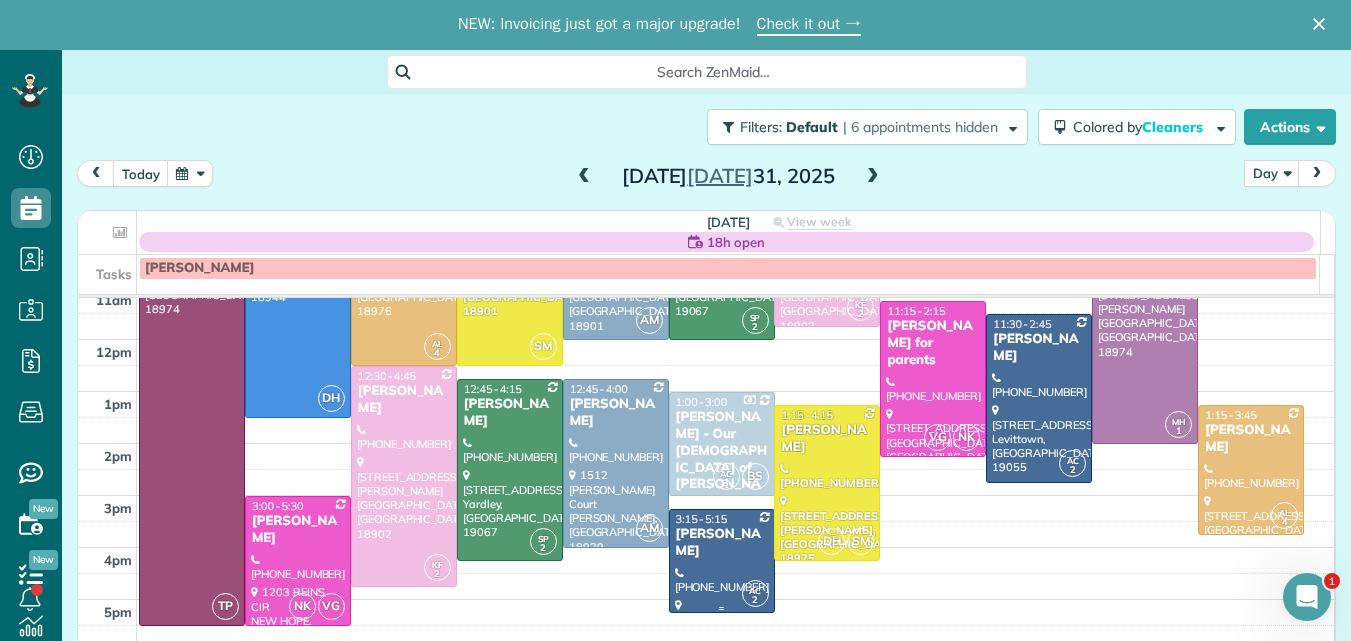 click on "Lia BenYishay" at bounding box center (722, 543) 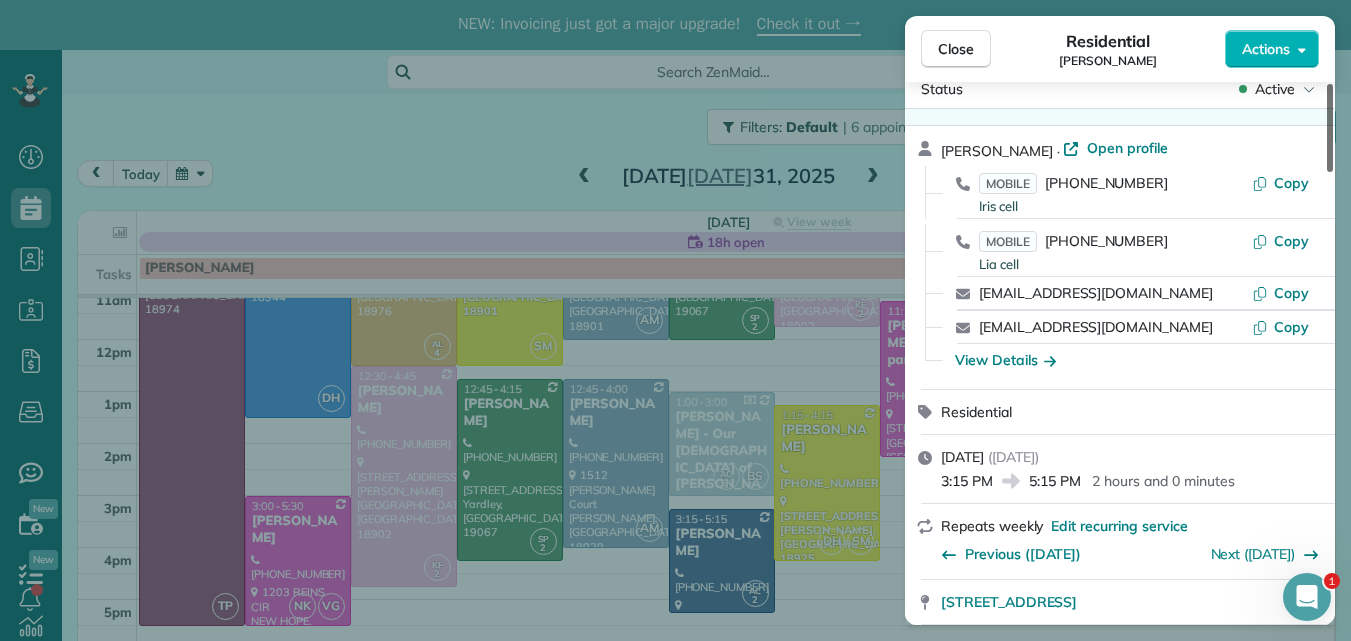 scroll, scrollTop: 0, scrollLeft: 0, axis: both 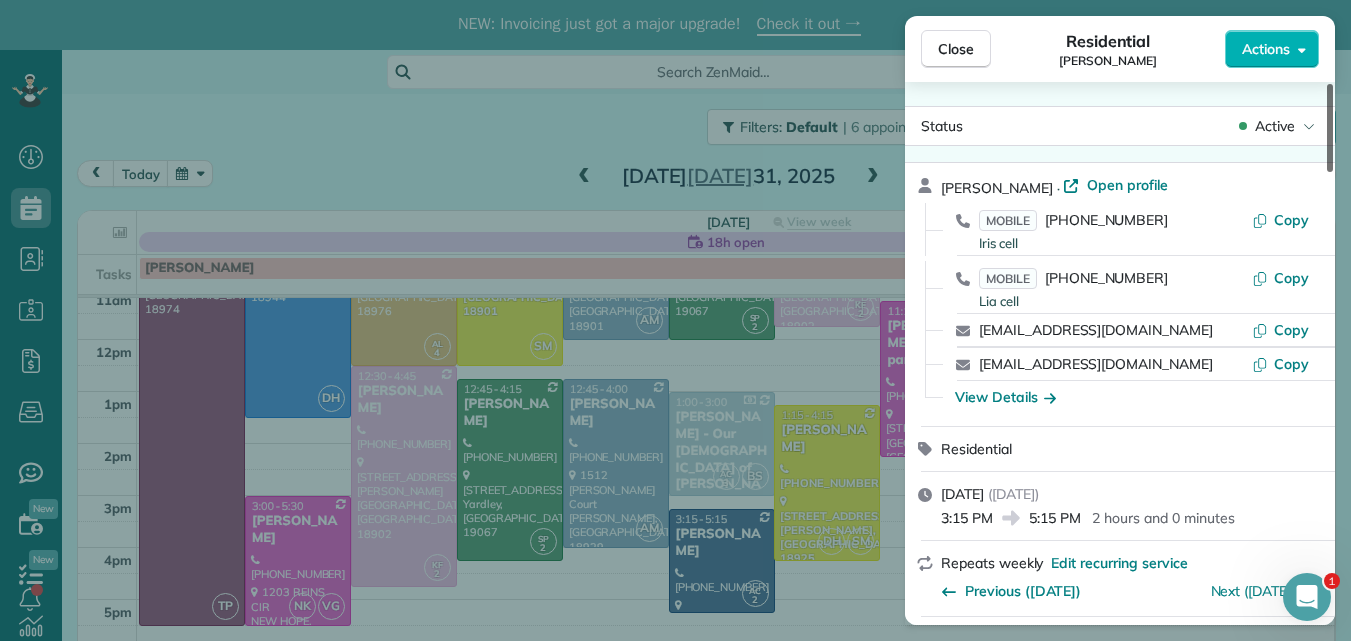 drag, startPoint x: 1326, startPoint y: 152, endPoint x: 1329, endPoint y: 129, distance: 23.194826 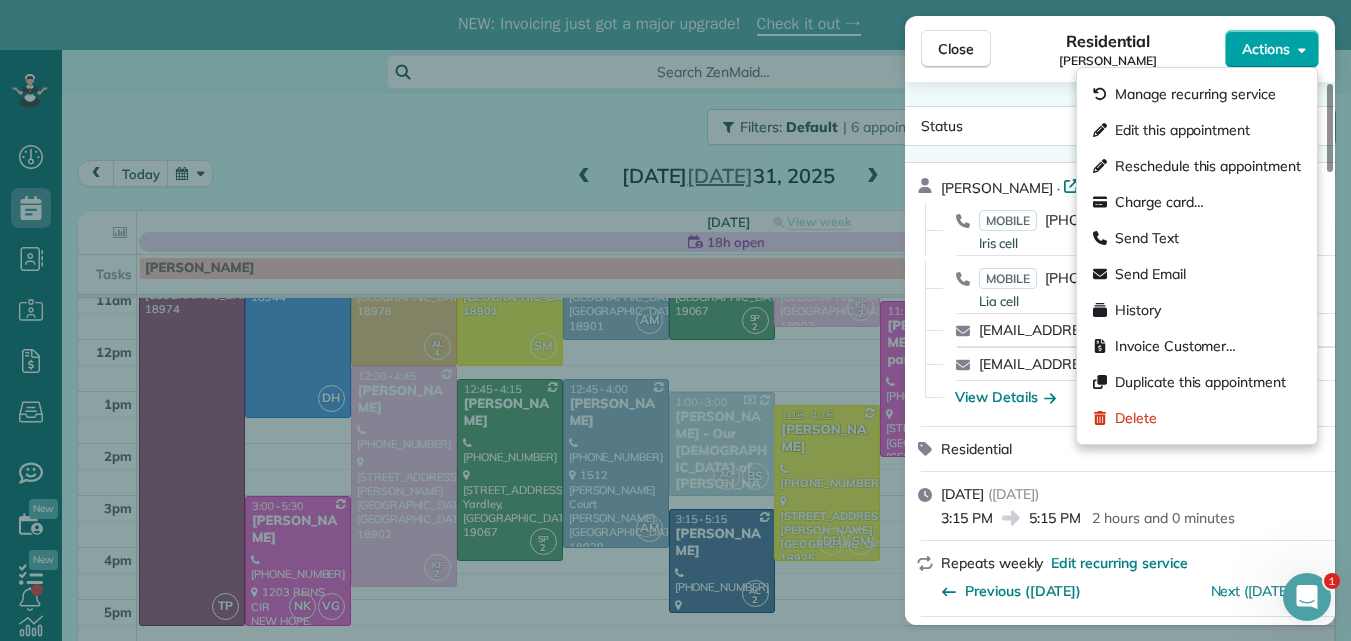 click on "Actions" at bounding box center (1266, 49) 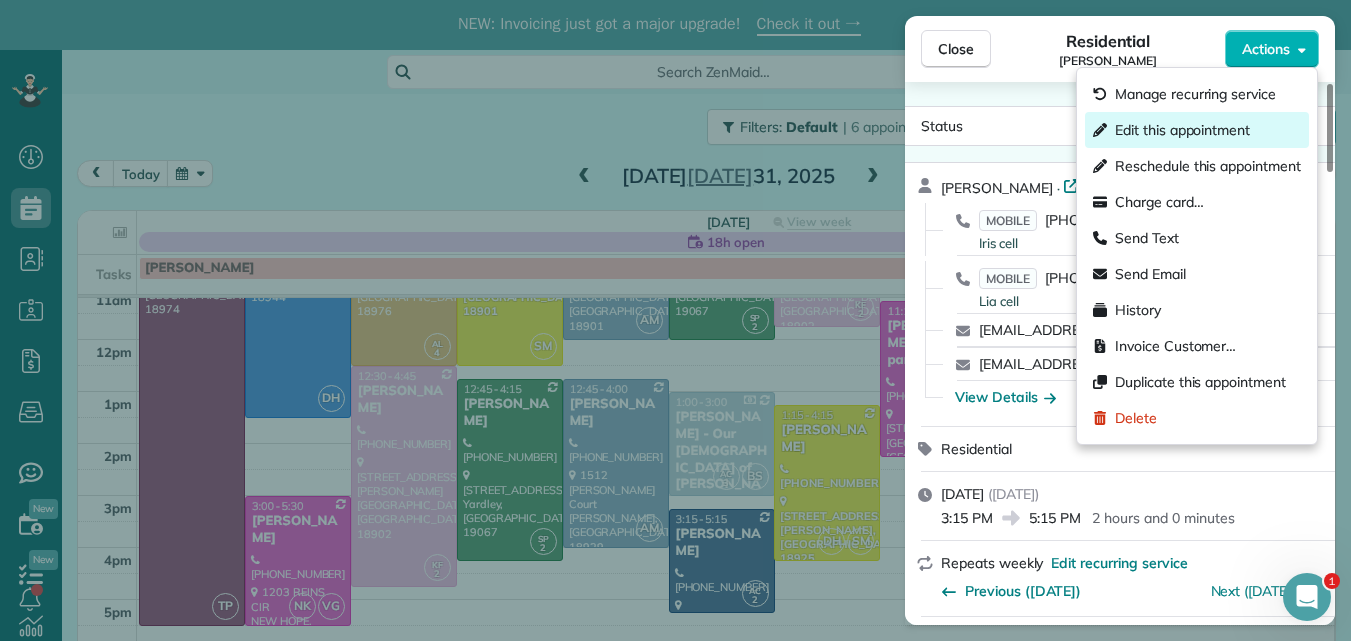 click on "Edit this appointment" at bounding box center [1182, 130] 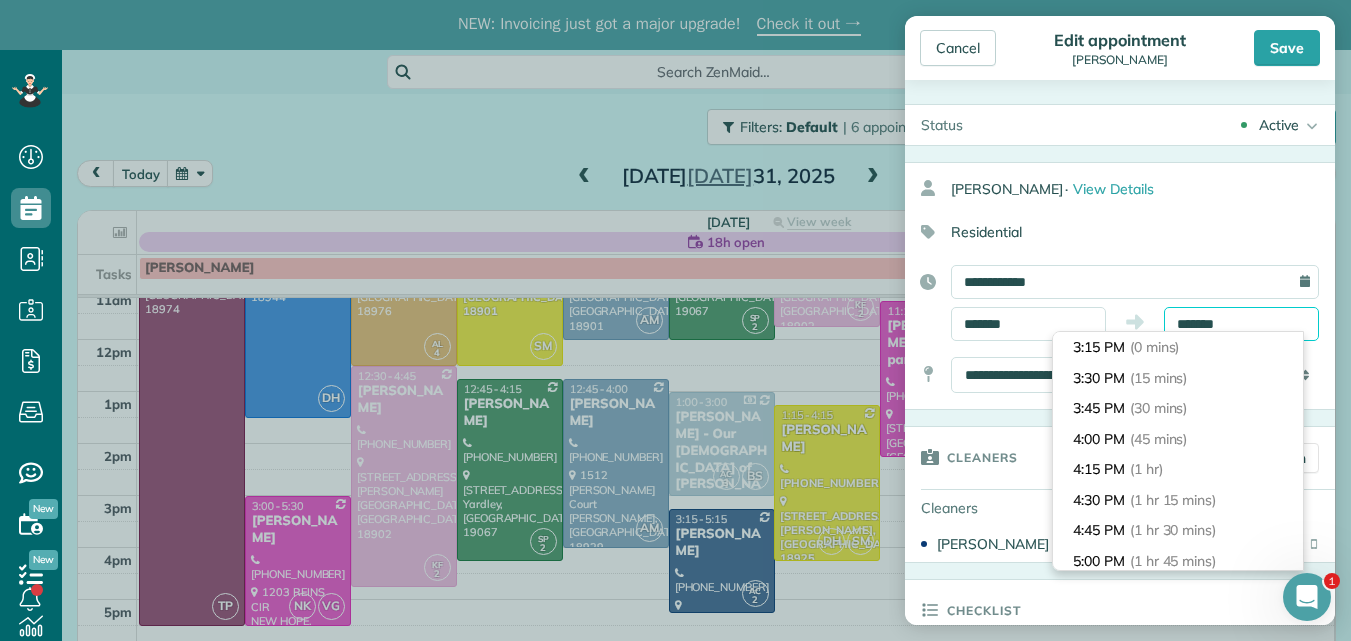 click on "*******" at bounding box center (1241, 324) 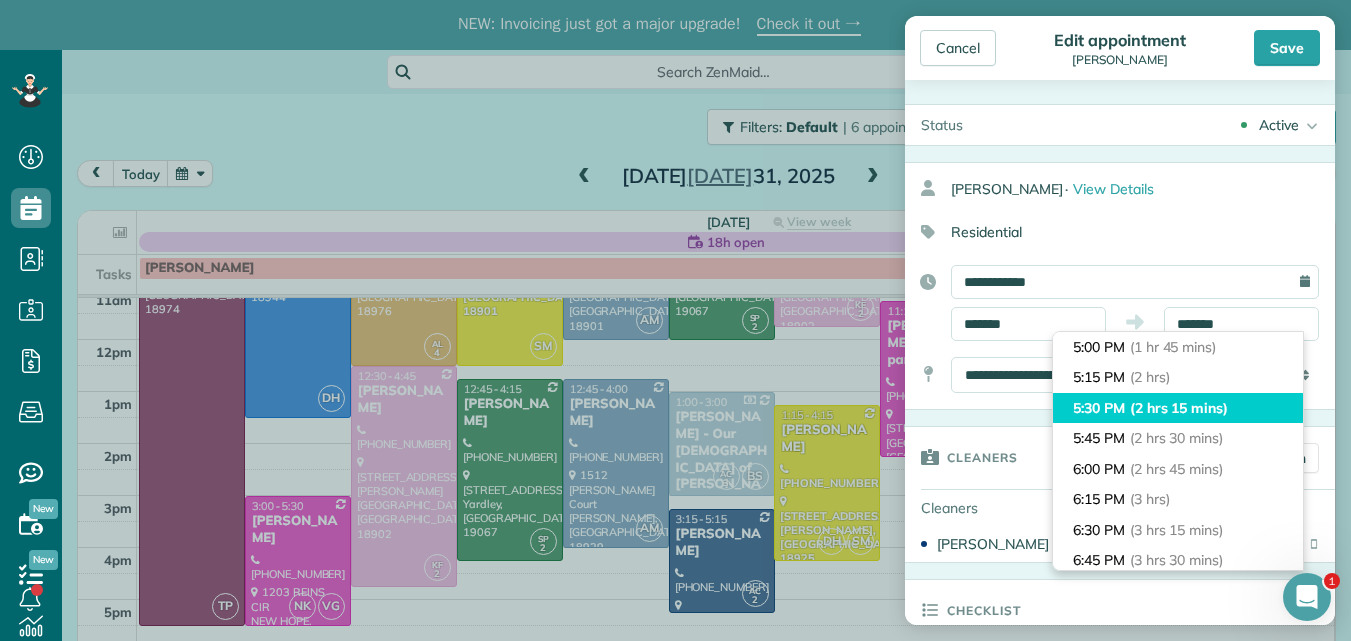 type on "*******" 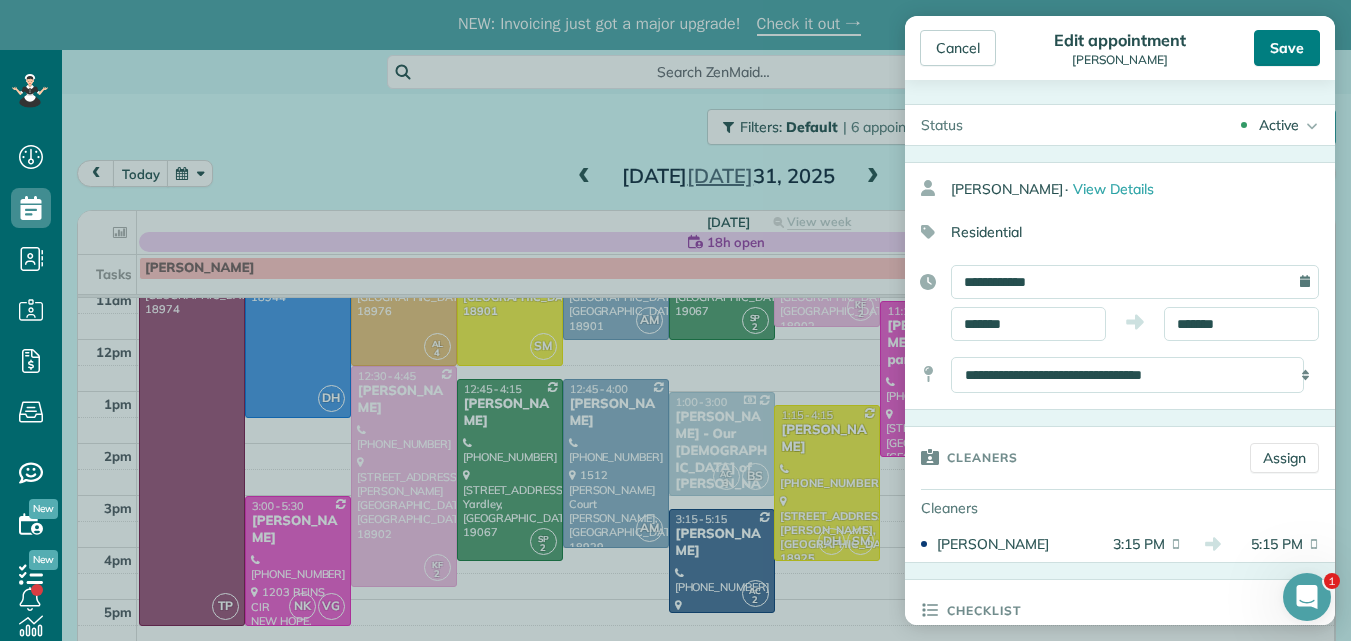 click on "Save" at bounding box center [1287, 48] 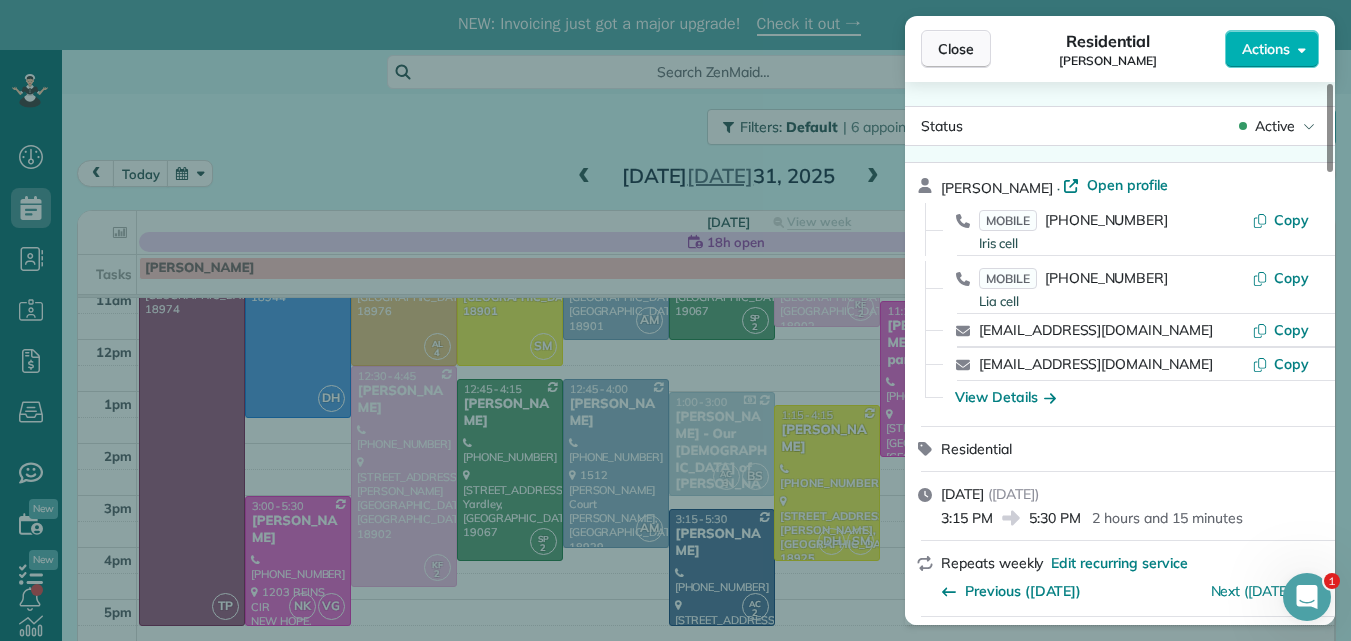 click on "Close" at bounding box center (956, 49) 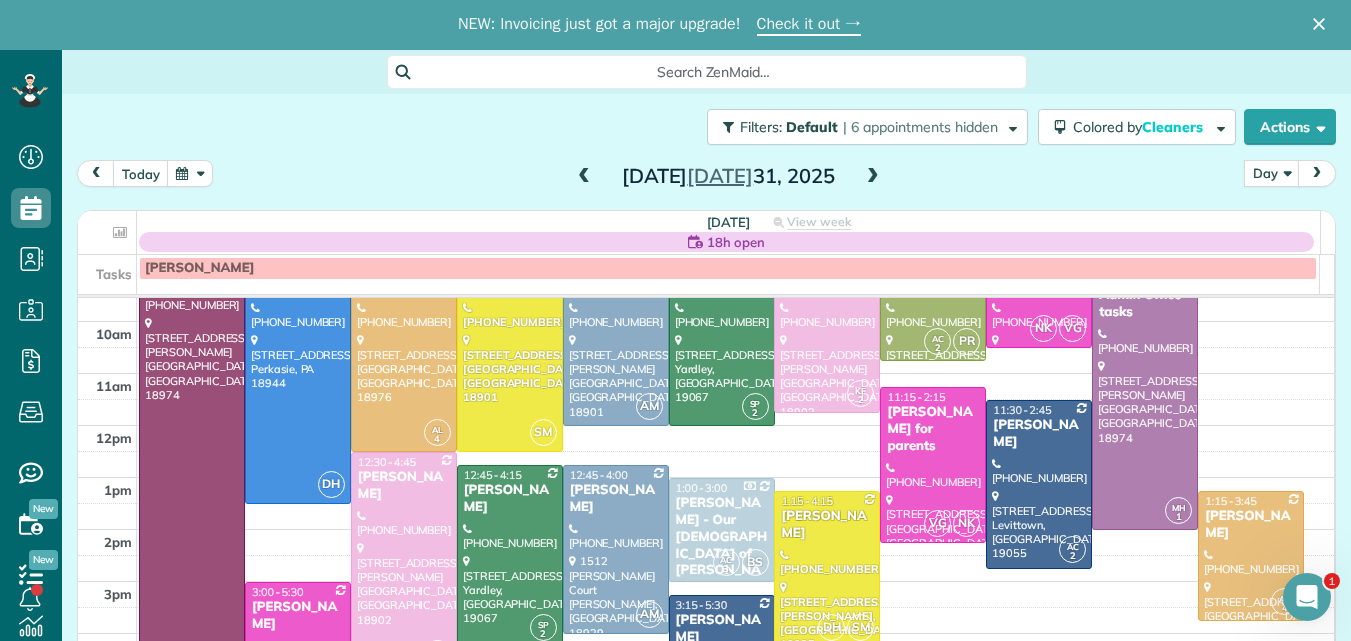 scroll, scrollTop: 123, scrollLeft: 0, axis: vertical 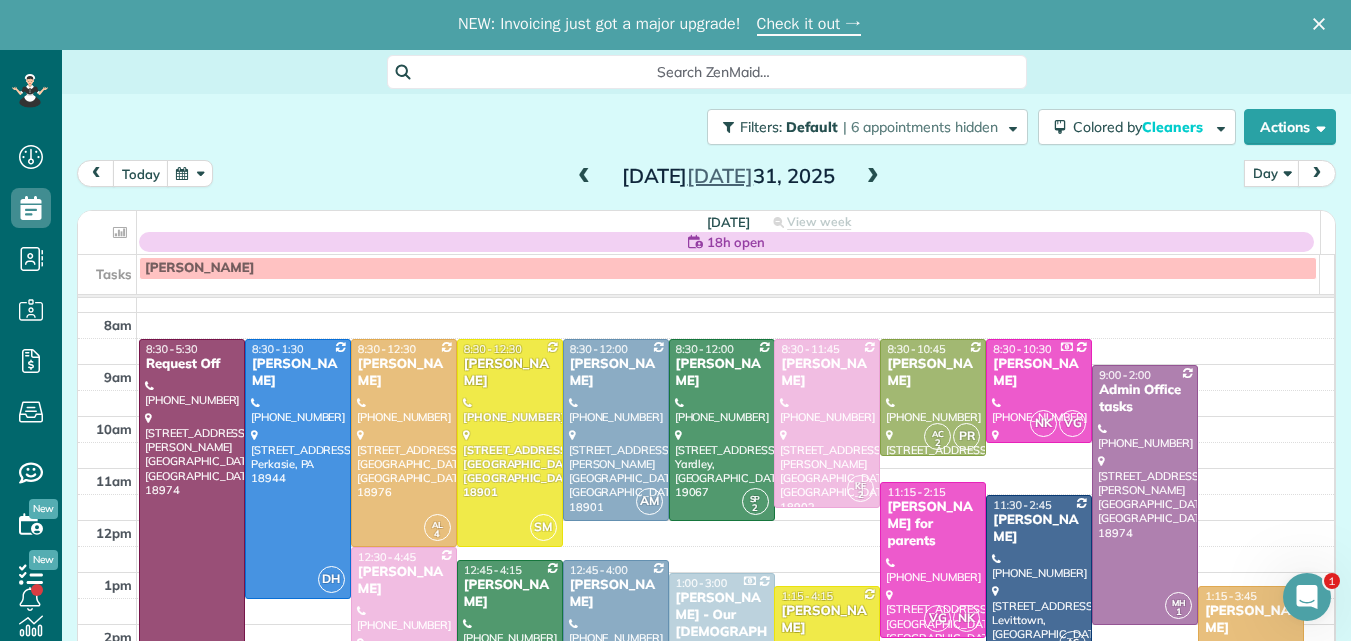 click at bounding box center (584, 177) 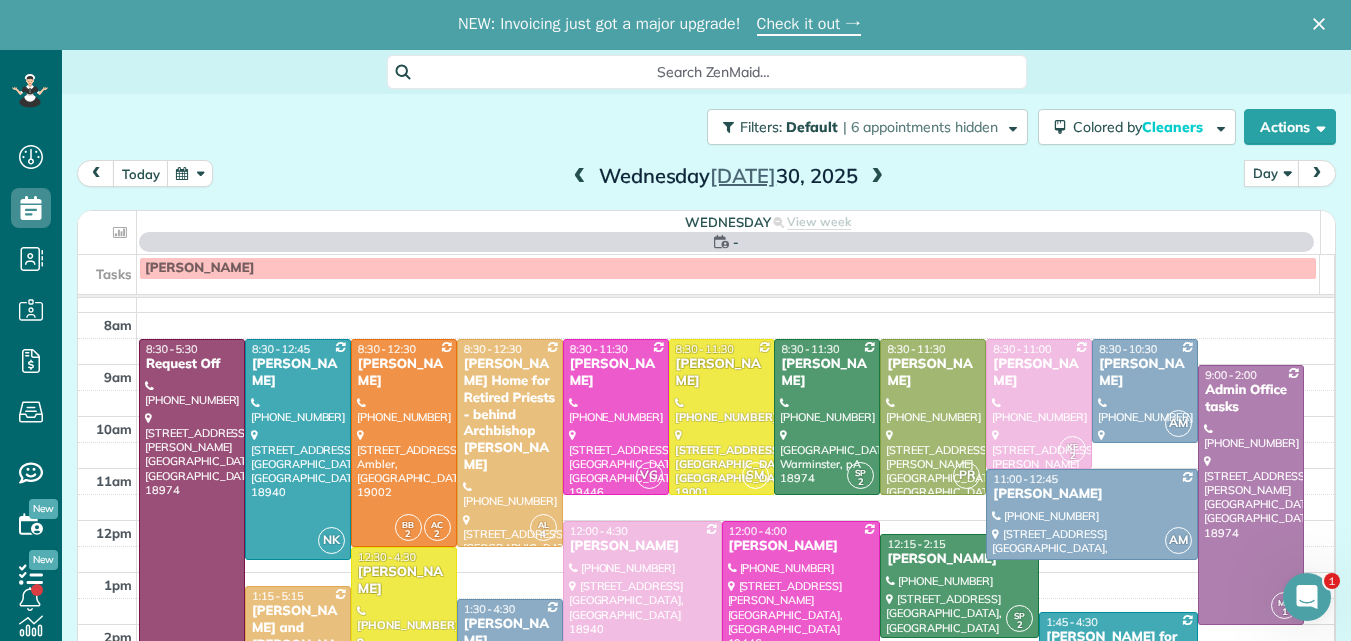 scroll, scrollTop: 0, scrollLeft: 0, axis: both 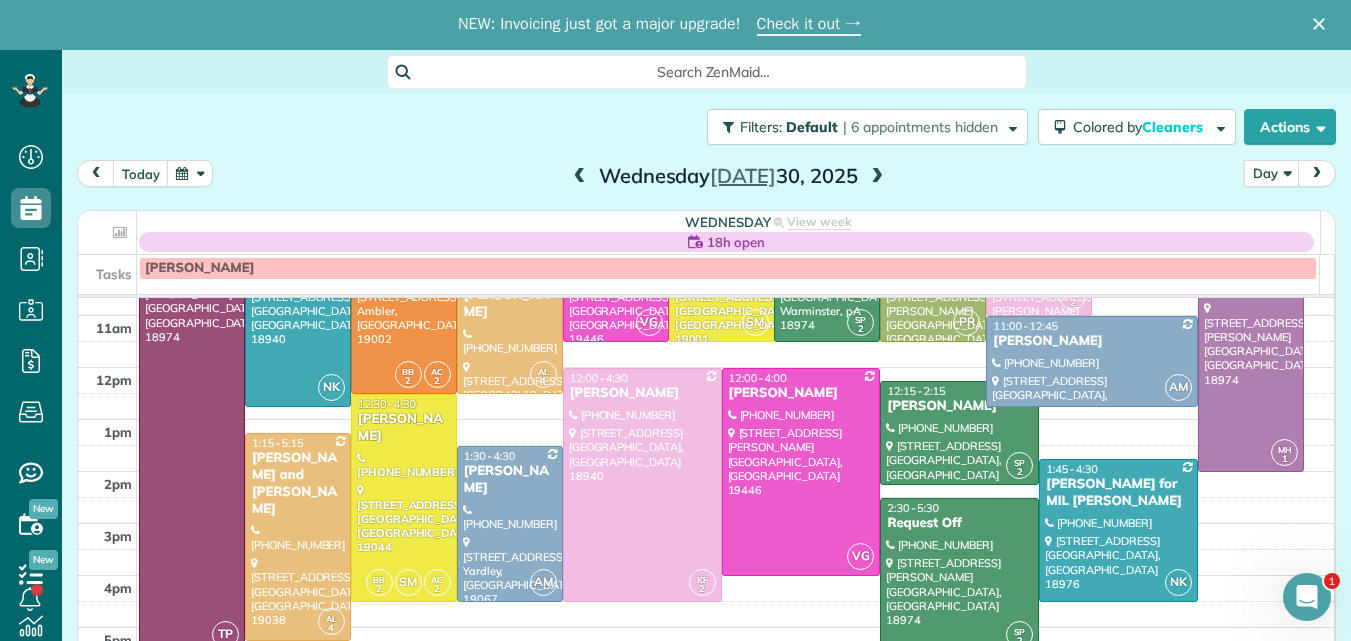 click at bounding box center [580, 177] 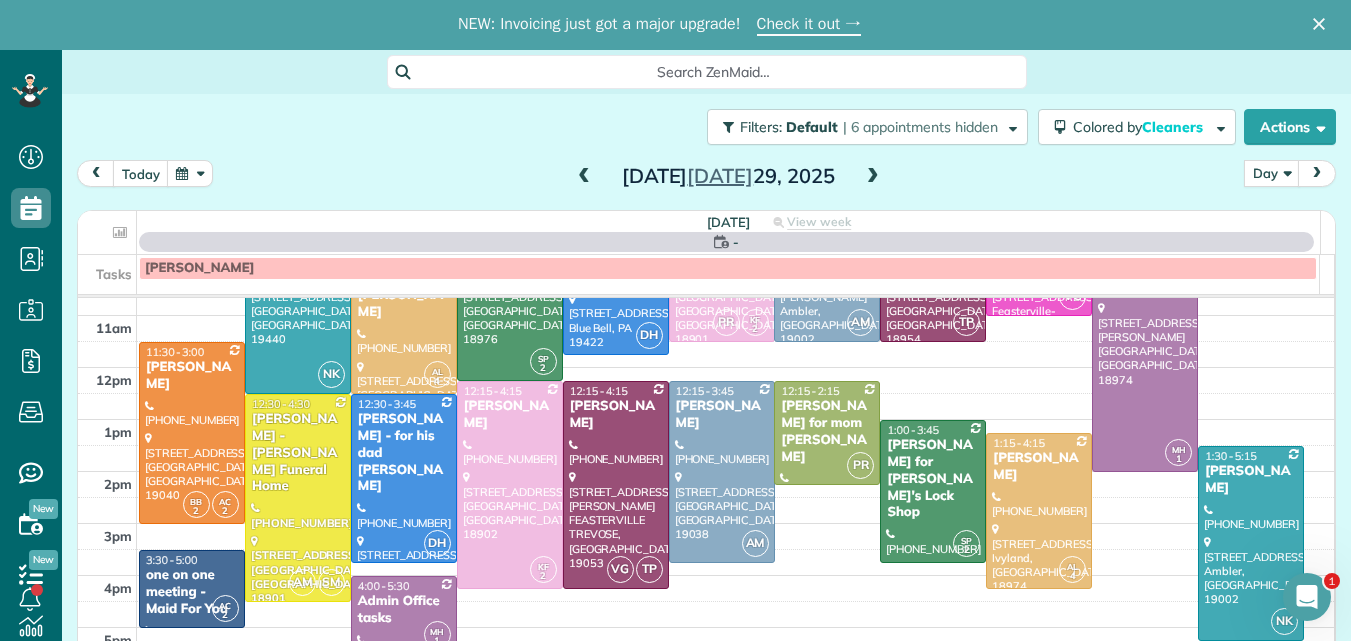 scroll, scrollTop: 0, scrollLeft: 0, axis: both 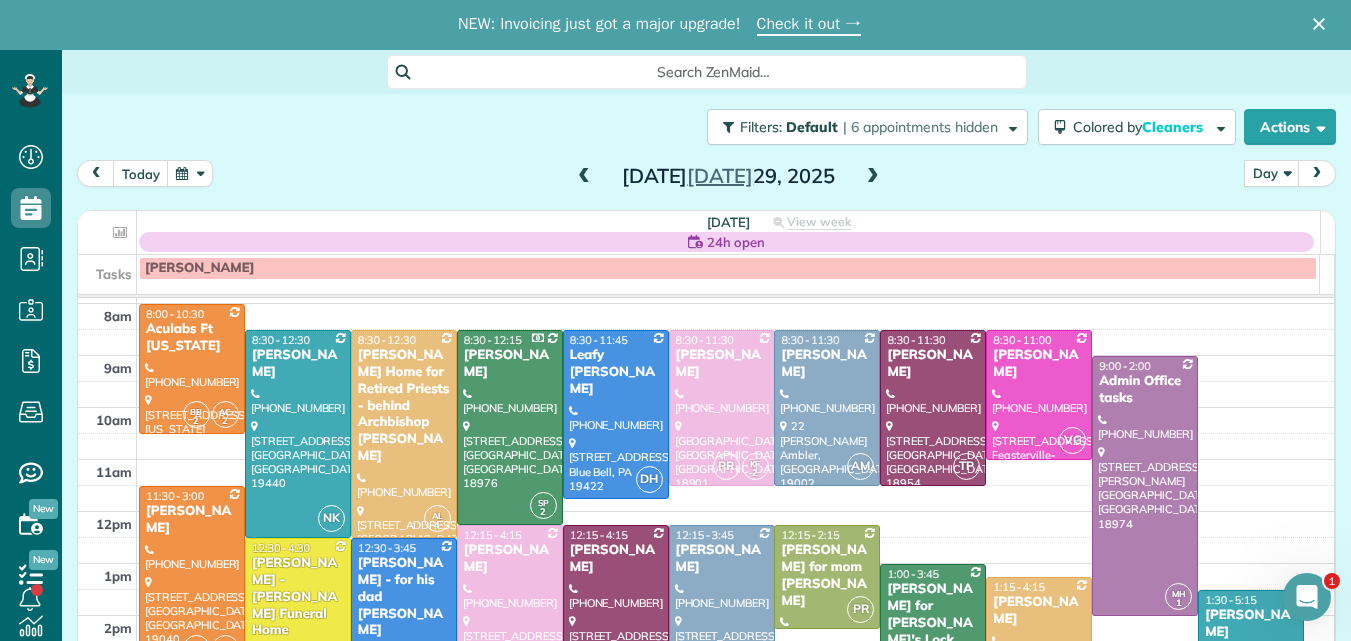 click at bounding box center (873, 177) 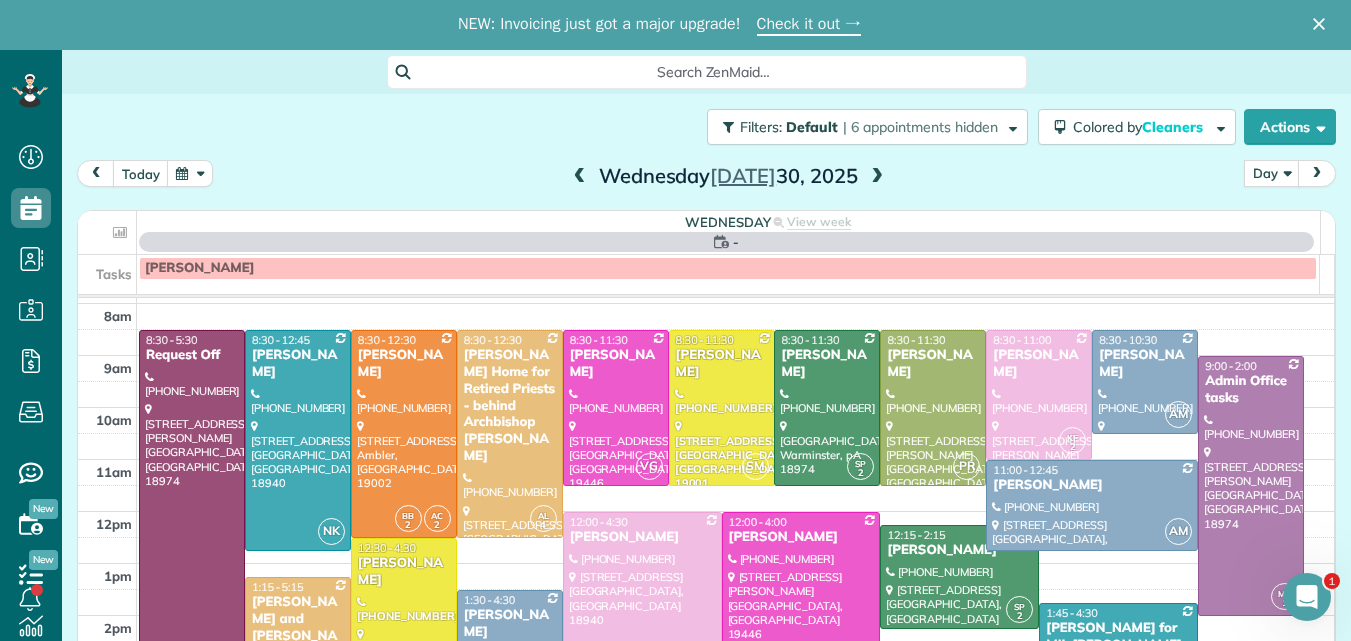 scroll, scrollTop: 0, scrollLeft: 0, axis: both 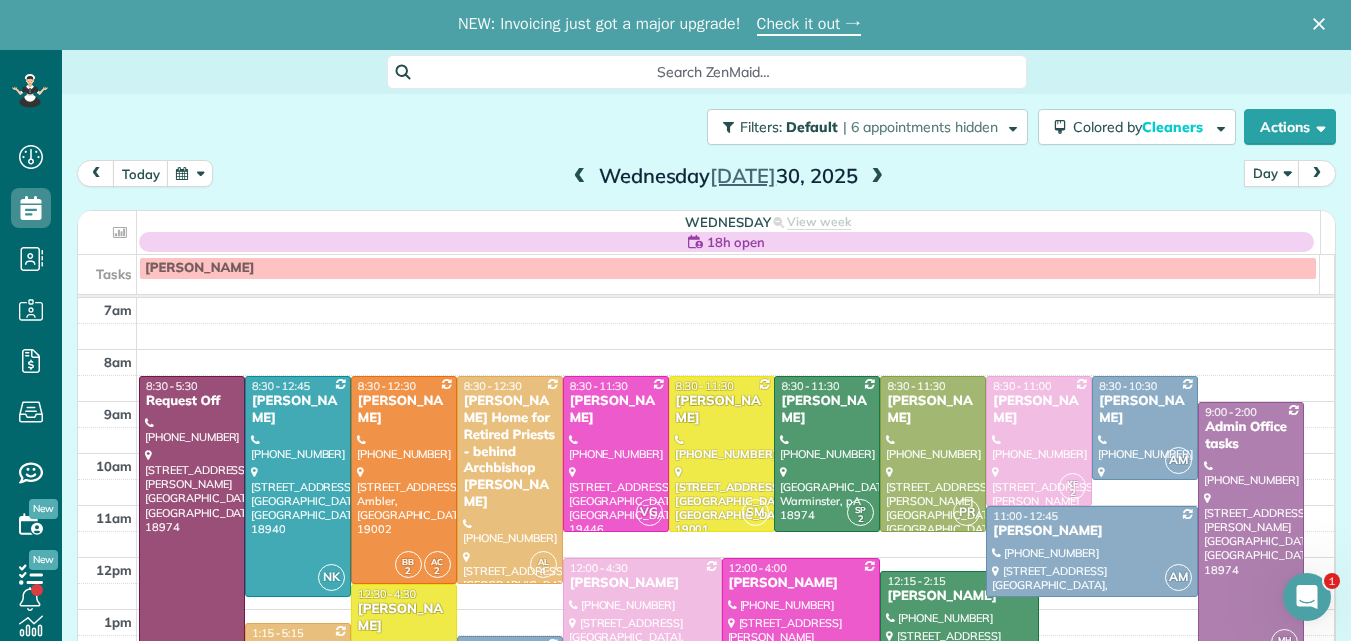 click at bounding box center (877, 177) 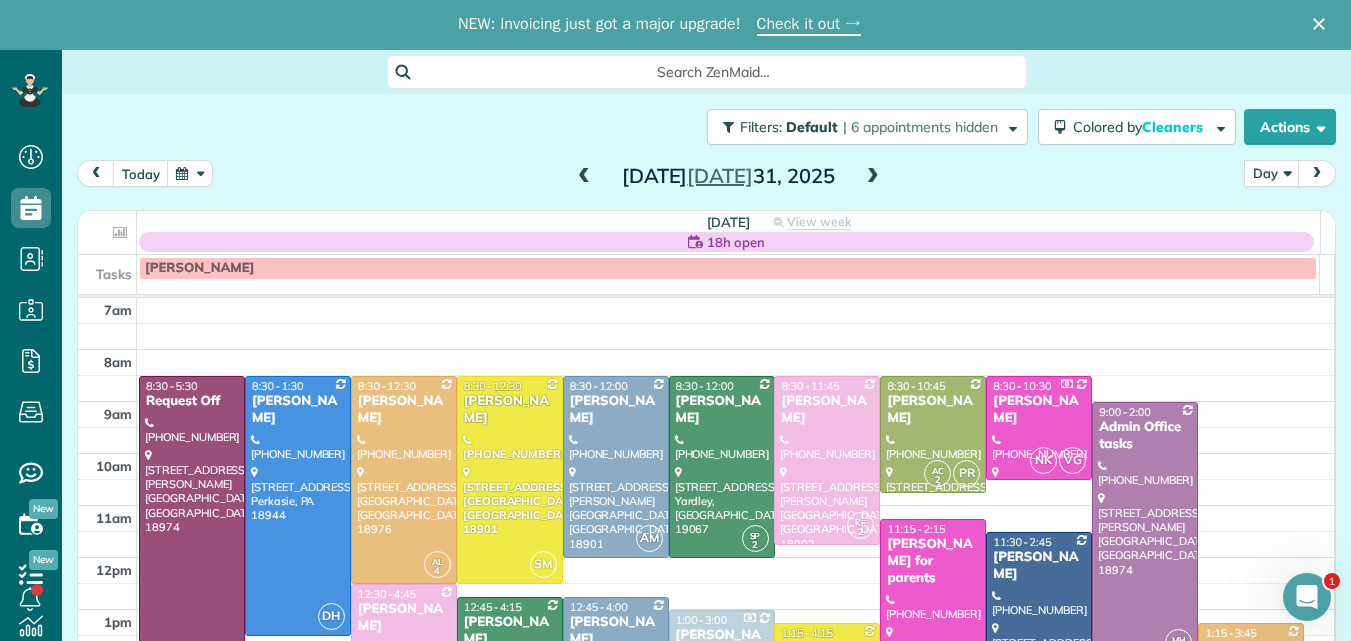 click at bounding box center [873, 177] 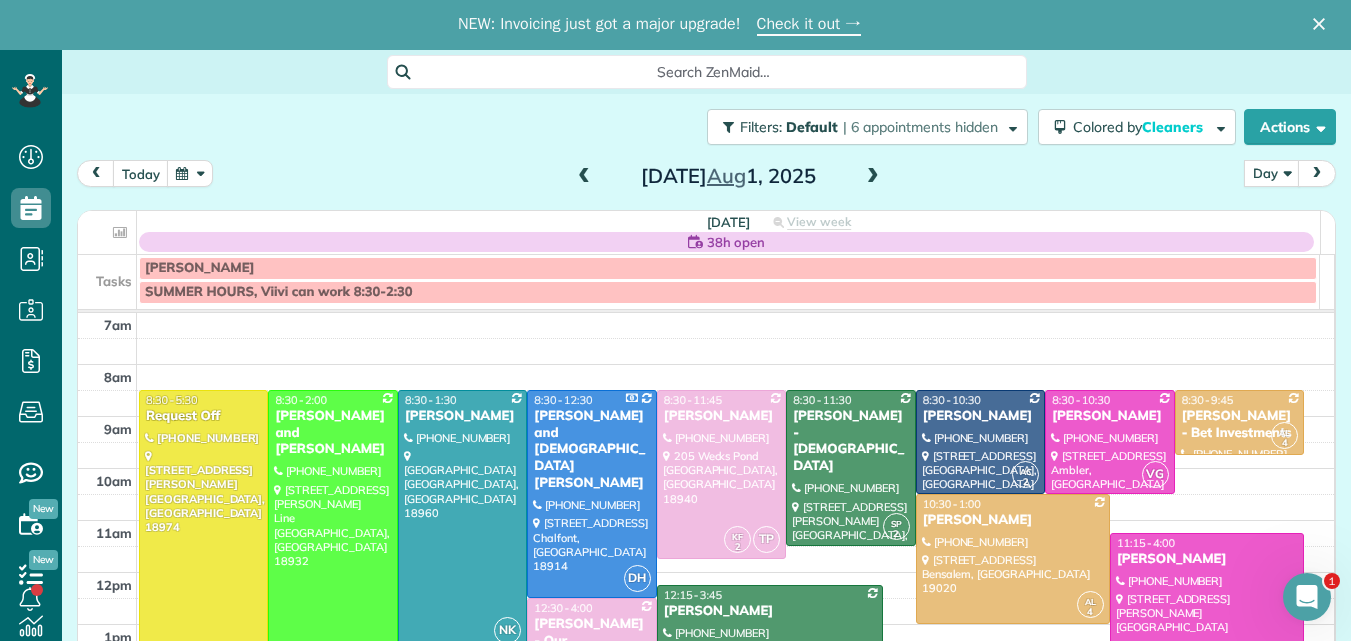 click at bounding box center [873, 177] 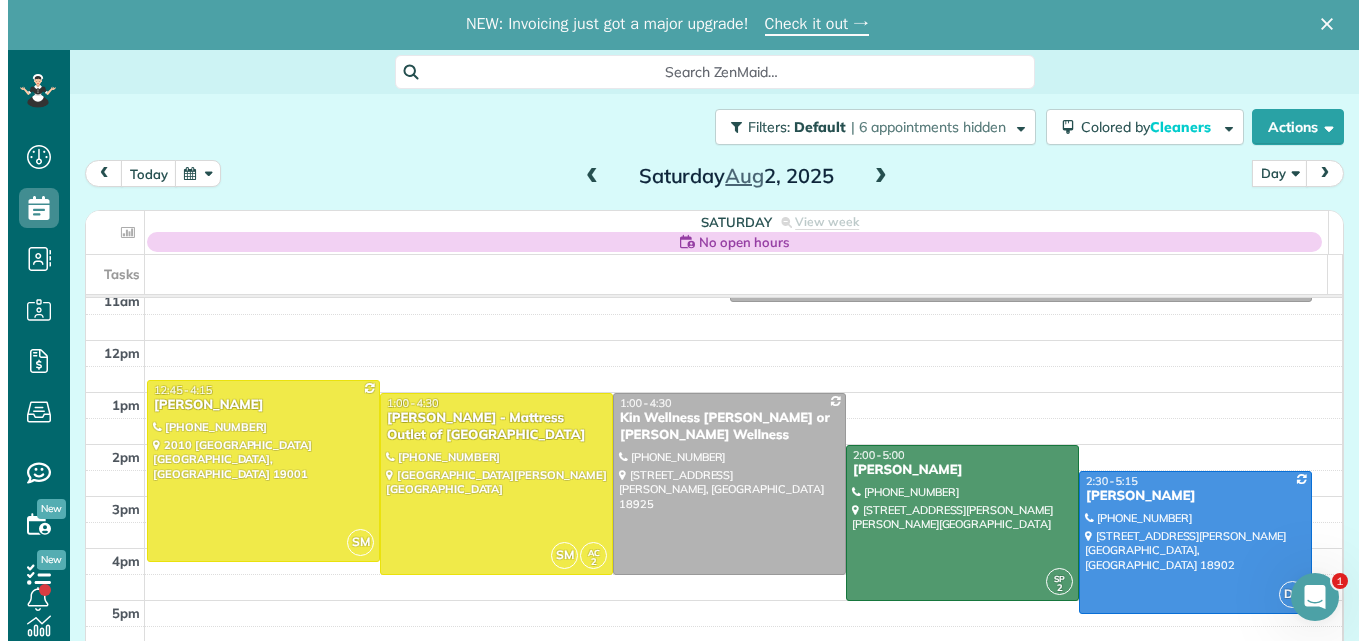 scroll, scrollTop: 220, scrollLeft: 0, axis: vertical 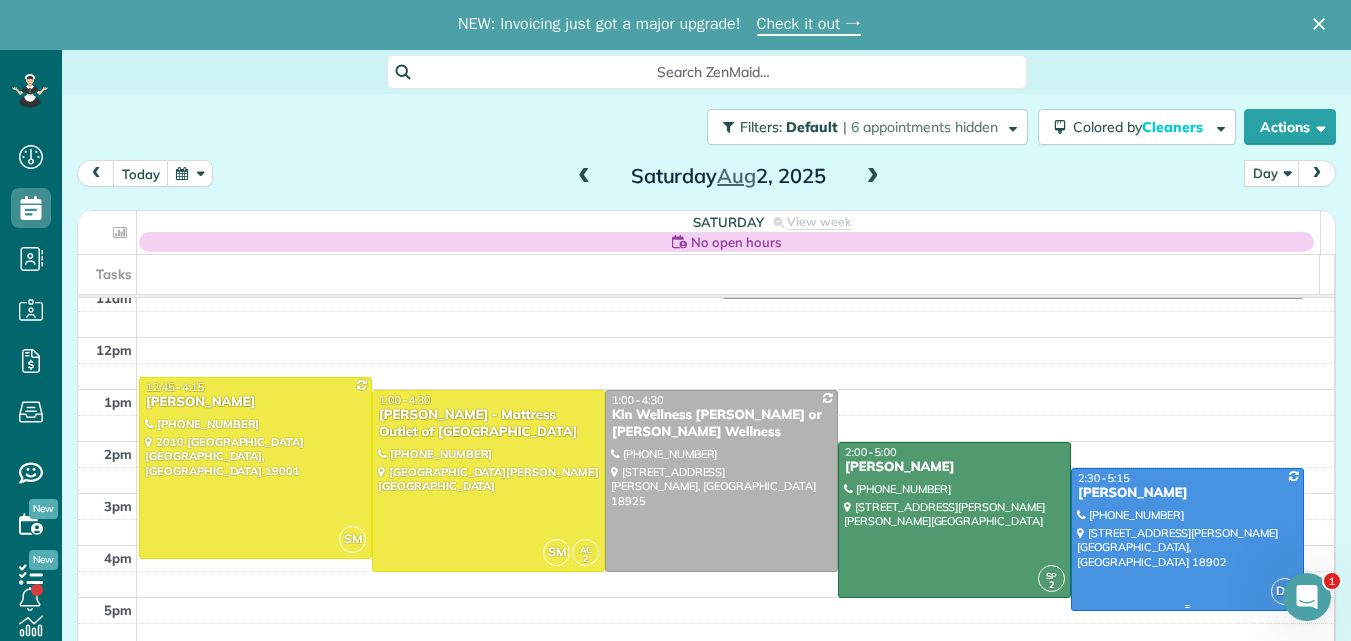 click at bounding box center (1187, 539) 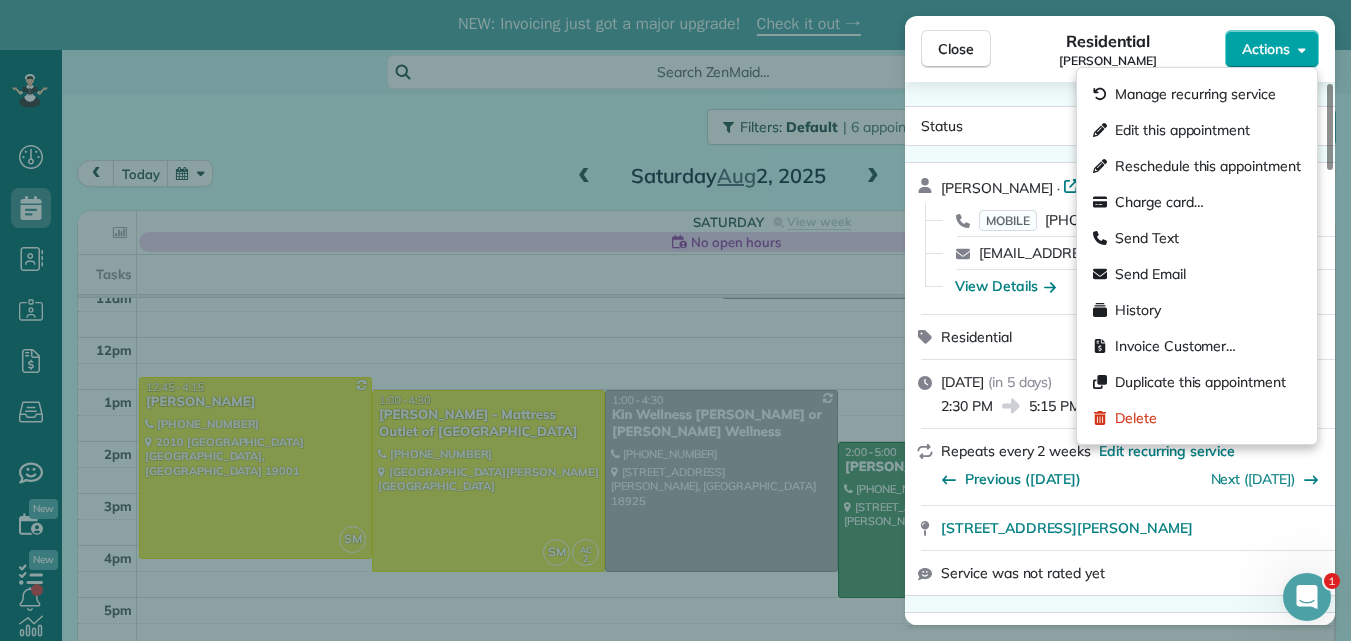 click on "Actions" at bounding box center (1266, 49) 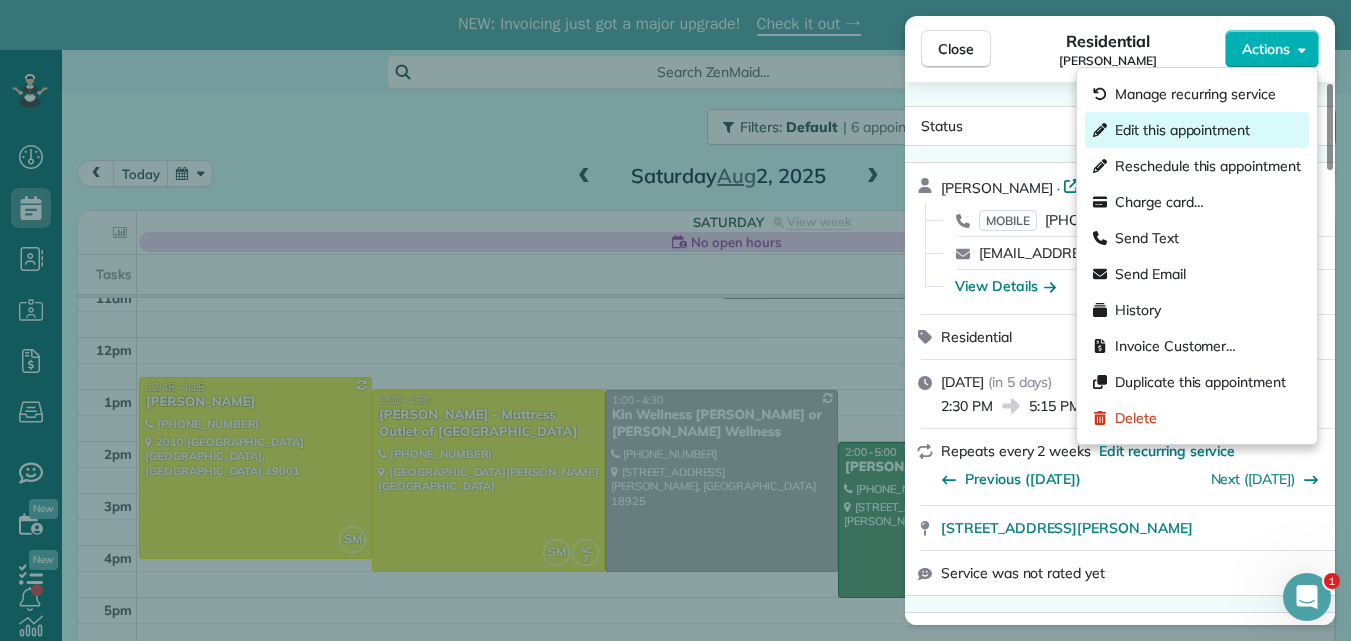 click on "Edit this appointment" at bounding box center (1182, 130) 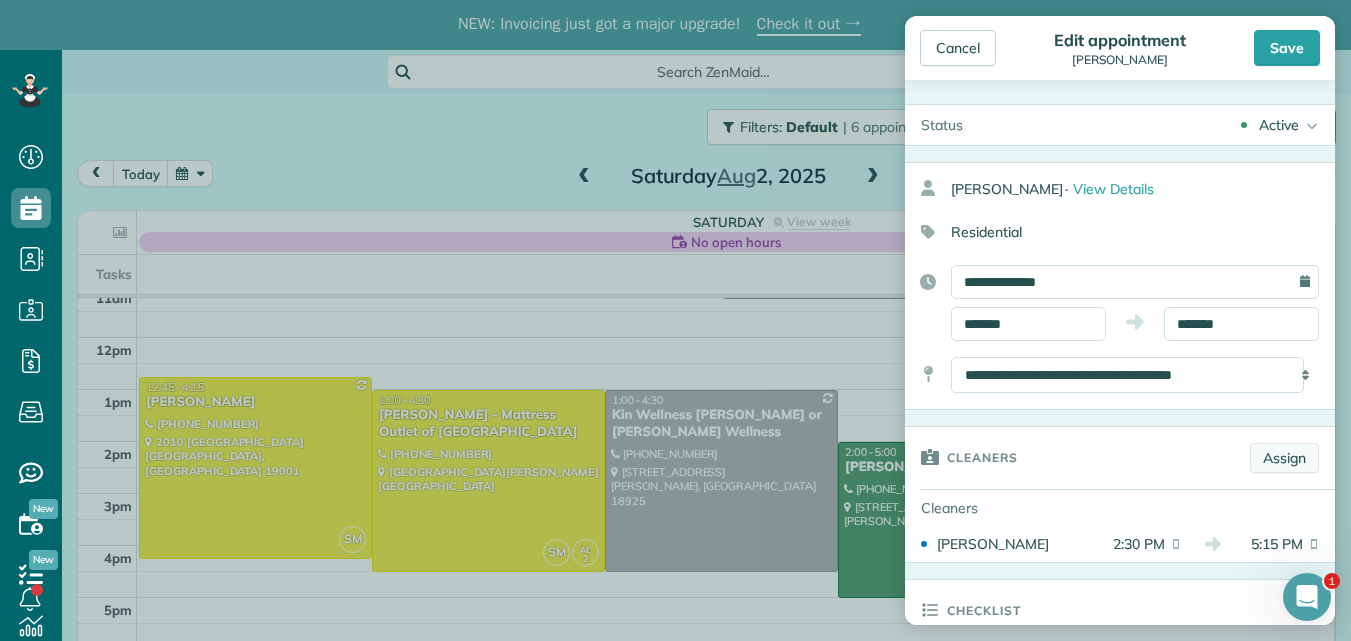 click on "Assign" at bounding box center [1284, 458] 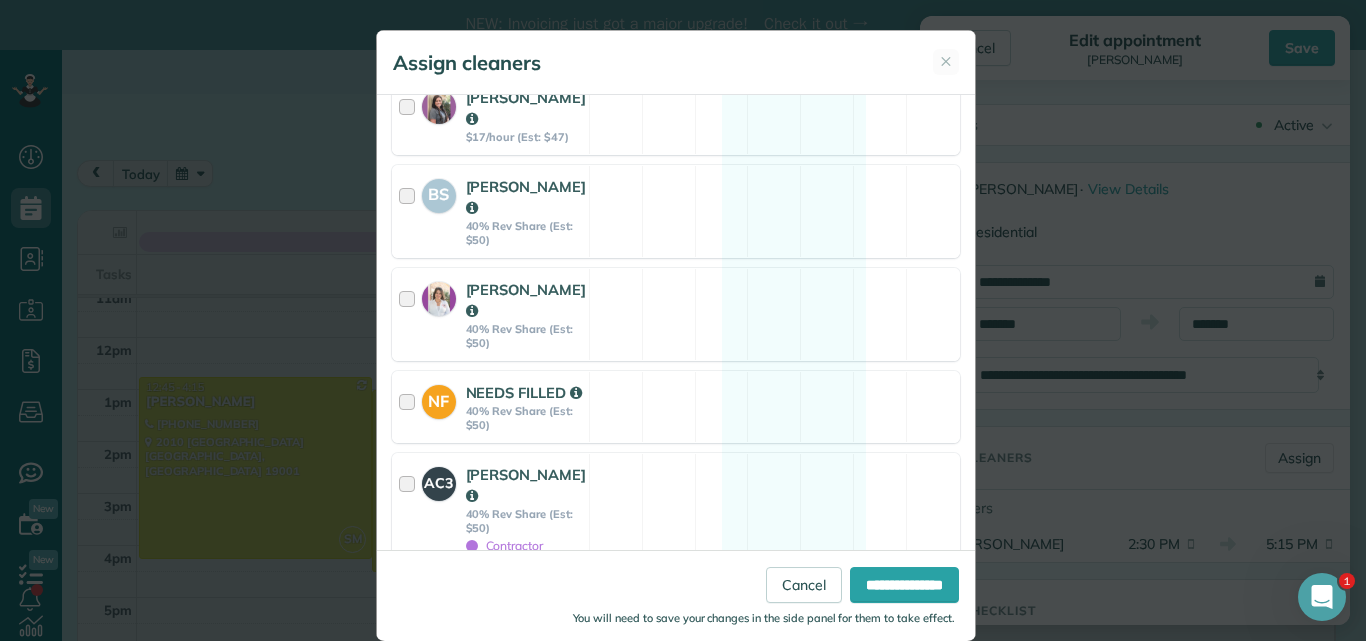 scroll, scrollTop: 1001, scrollLeft: 0, axis: vertical 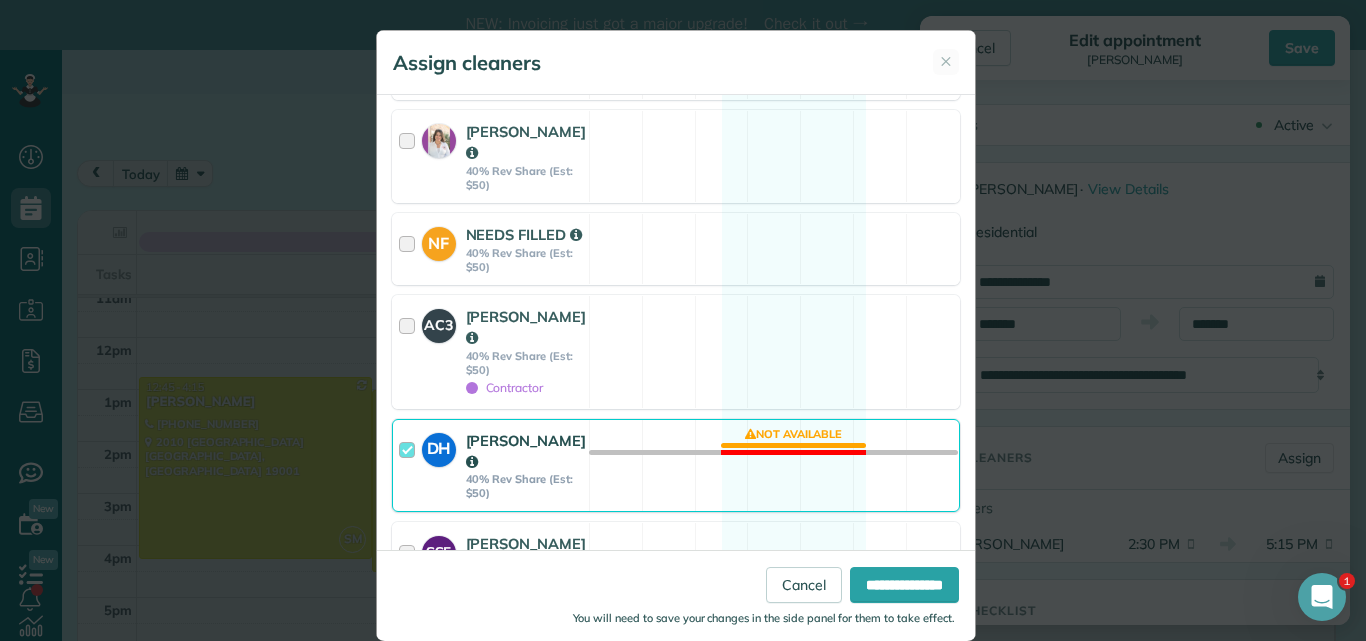 click at bounding box center (410, 465) 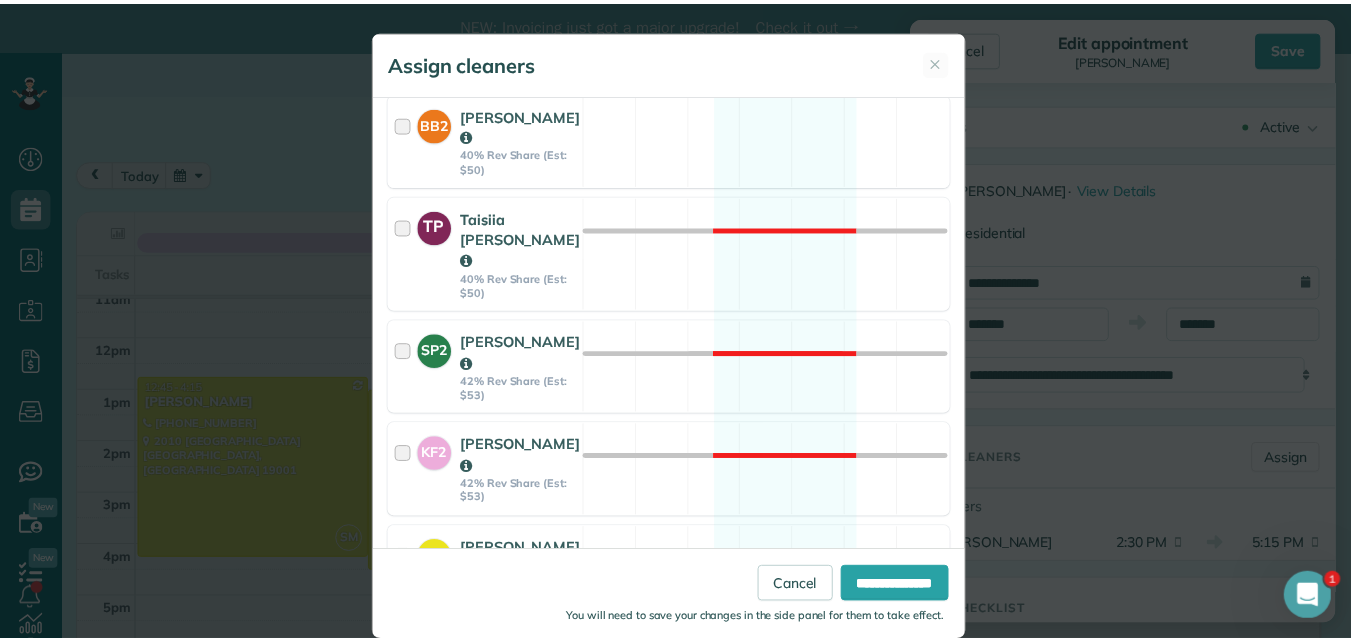 scroll, scrollTop: 1601, scrollLeft: 0, axis: vertical 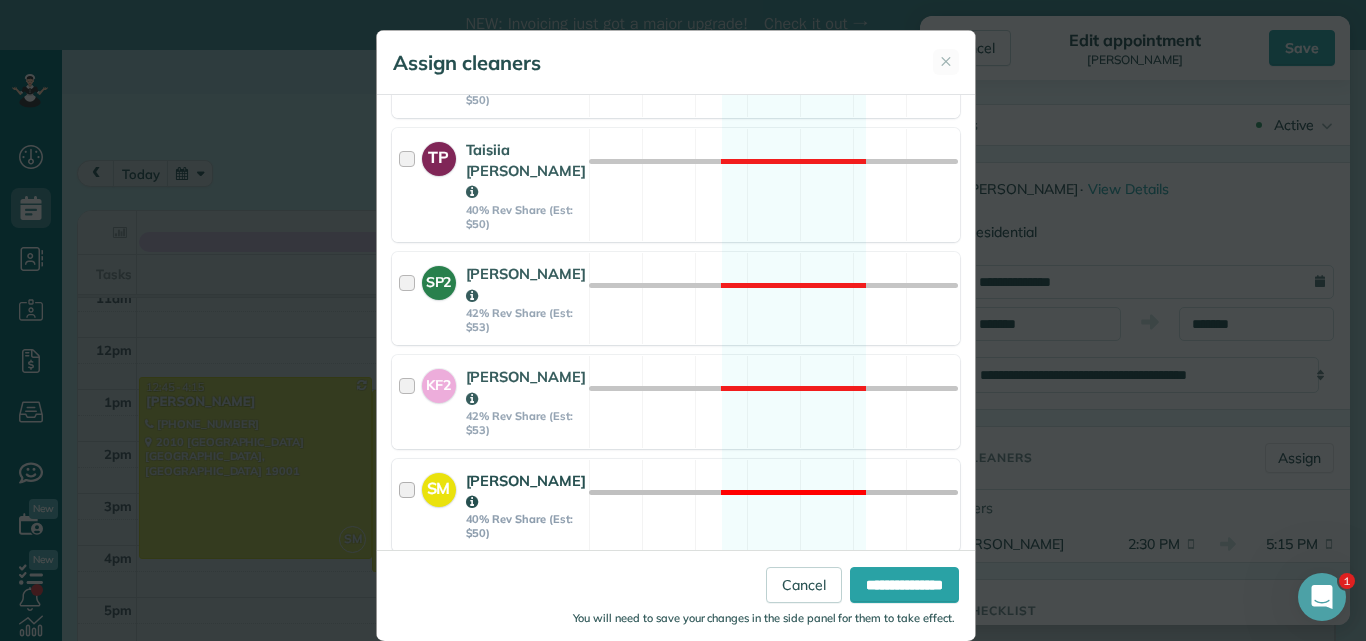 click at bounding box center (410, 505) 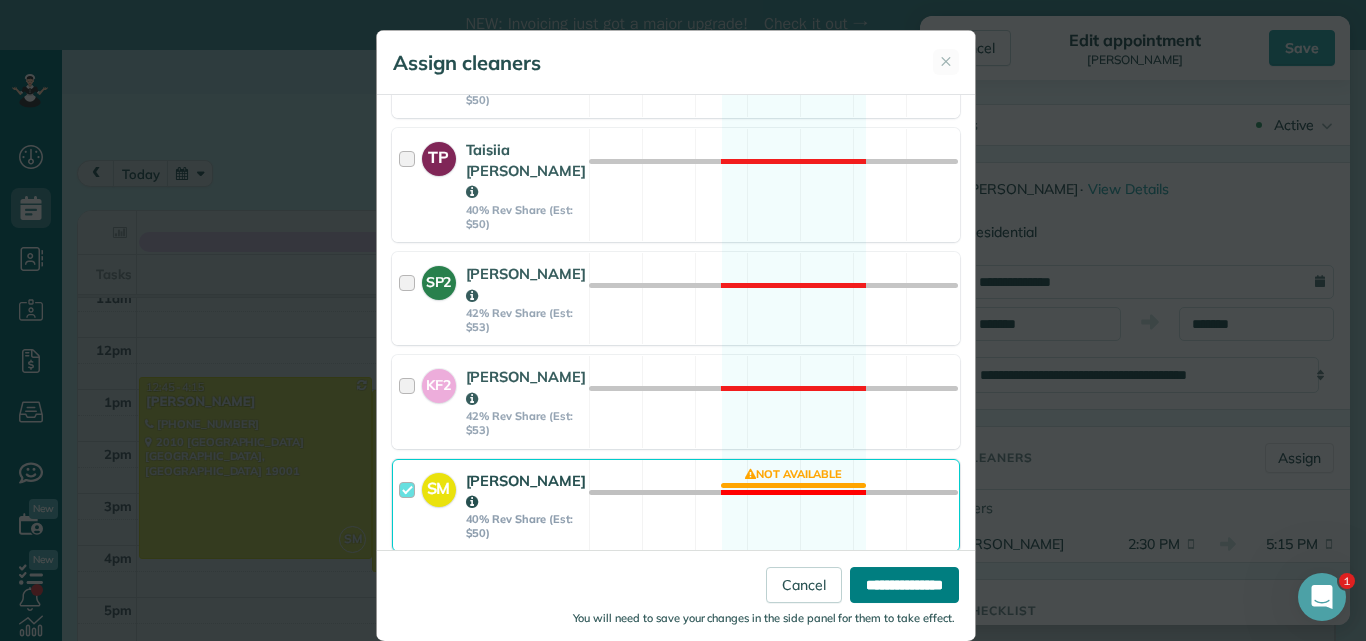 click on "**********" at bounding box center [904, 585] 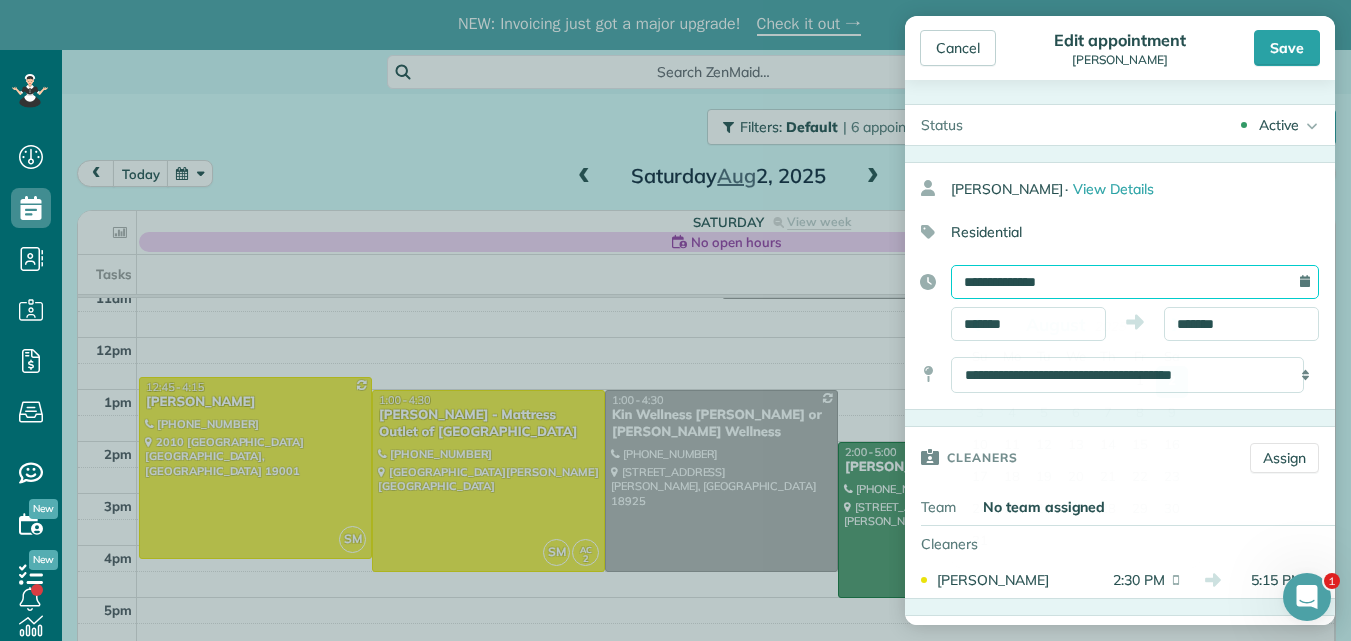 click on "**********" at bounding box center (1135, 282) 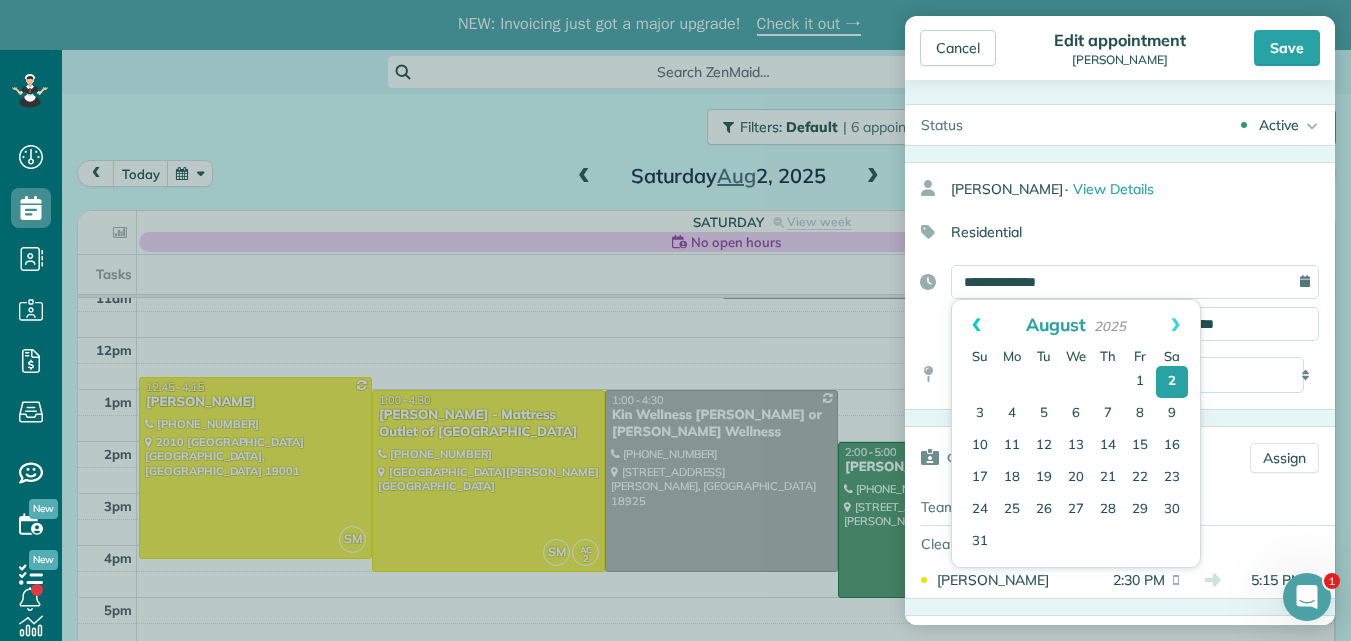 click on "Prev" at bounding box center [976, 325] 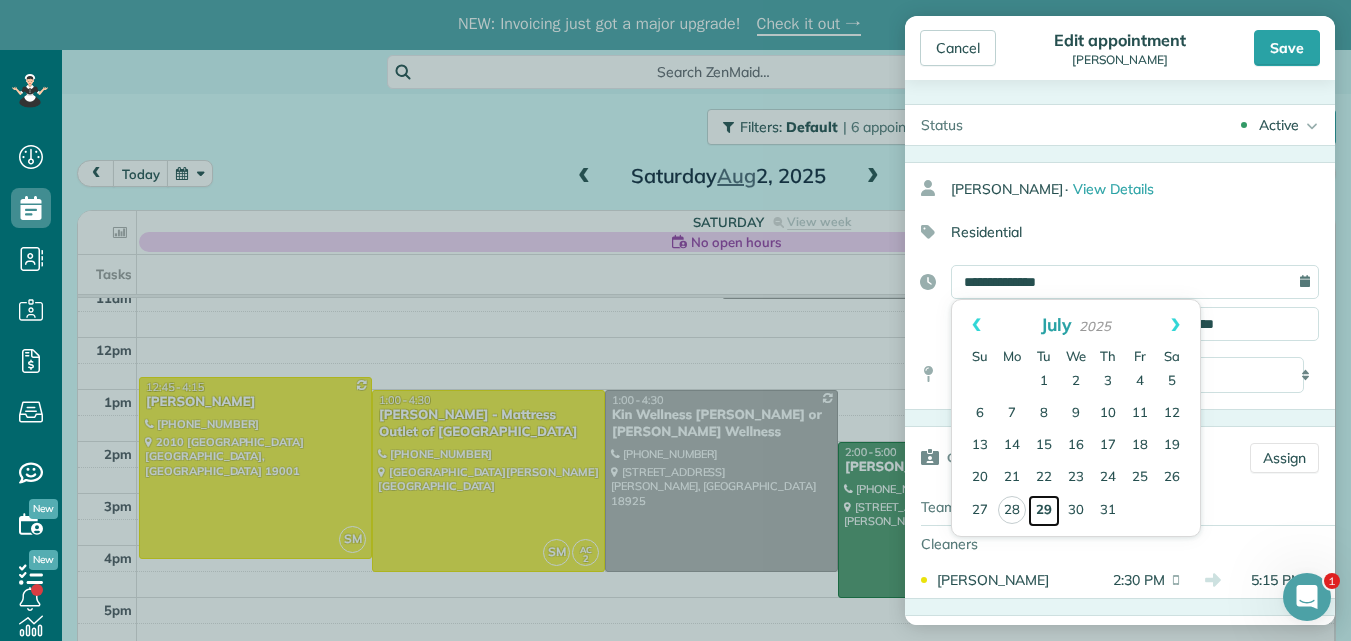 click on "29" at bounding box center (1044, 511) 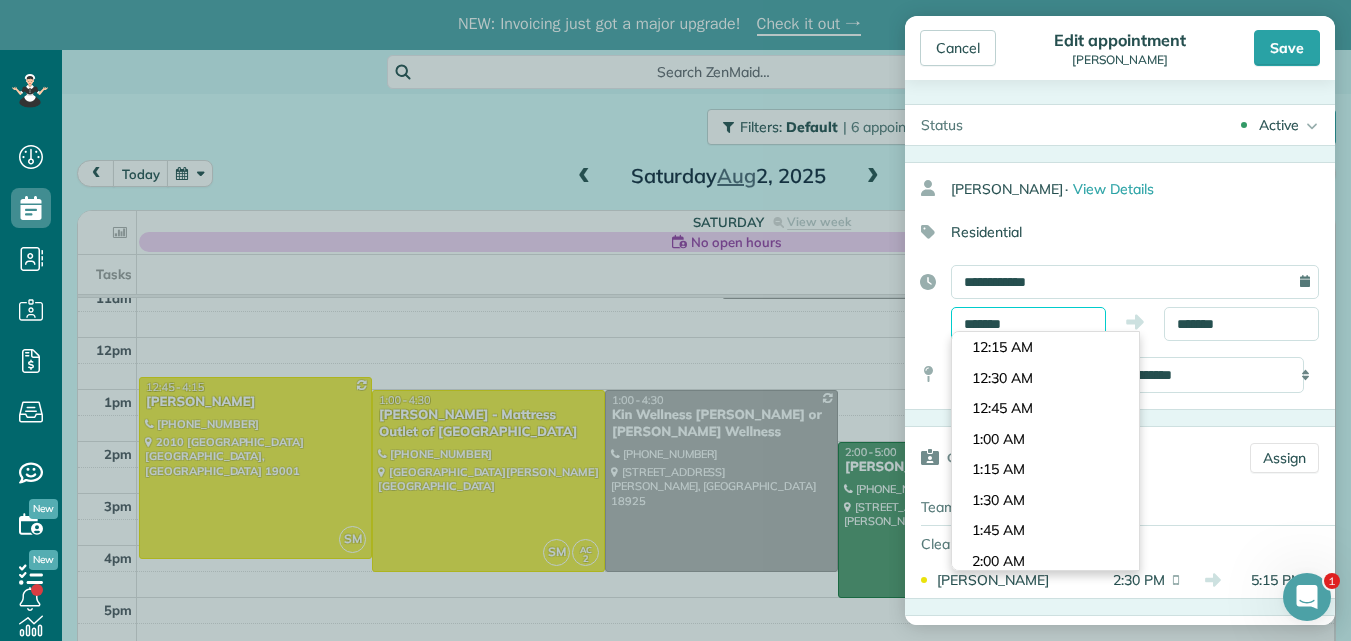 click on "*******" at bounding box center [1028, 324] 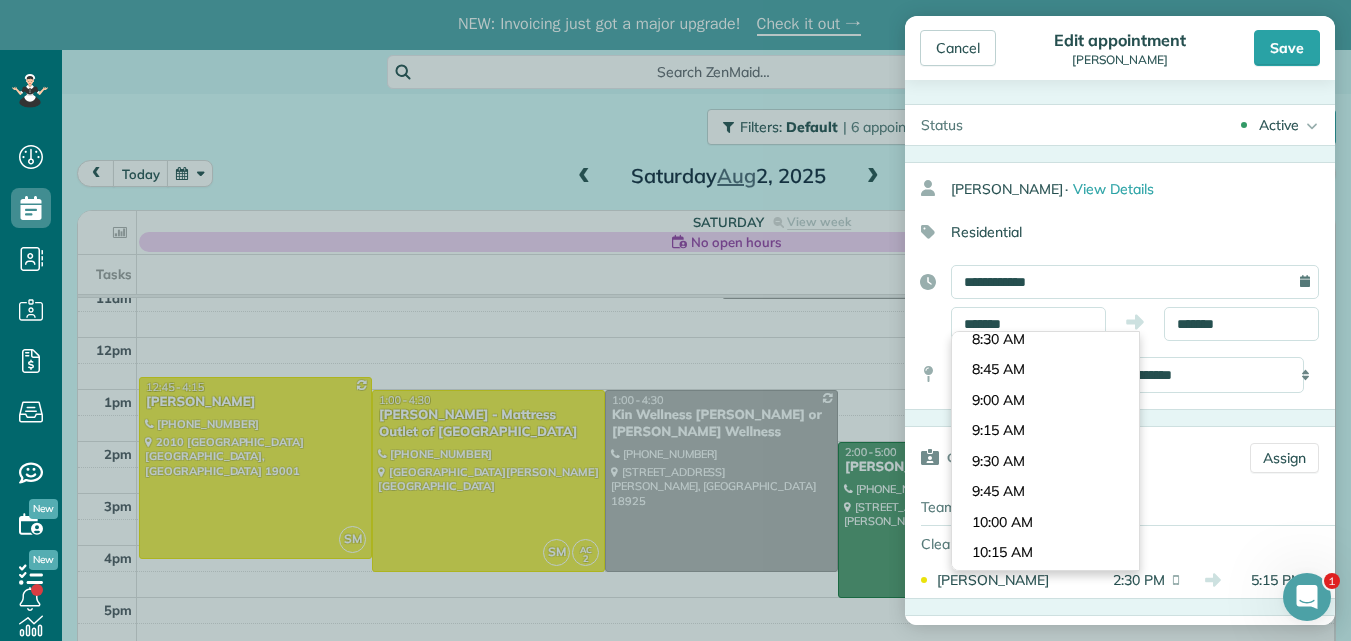 scroll, scrollTop: 976, scrollLeft: 0, axis: vertical 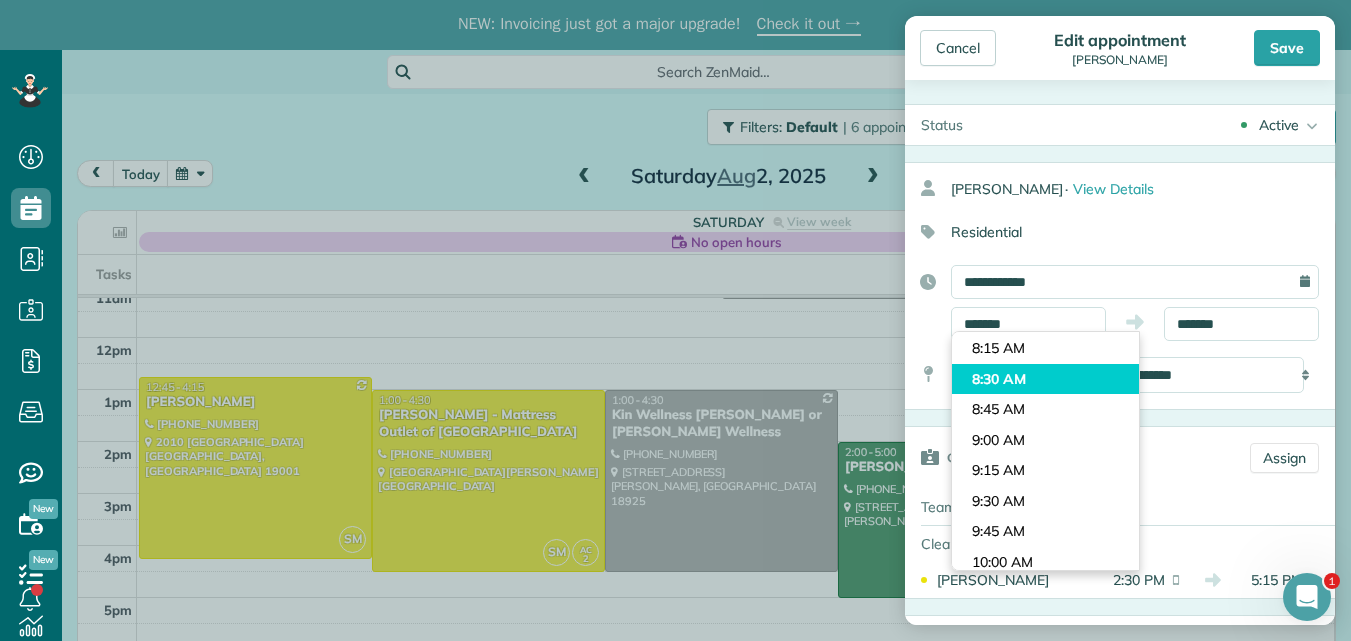 type on "*******" 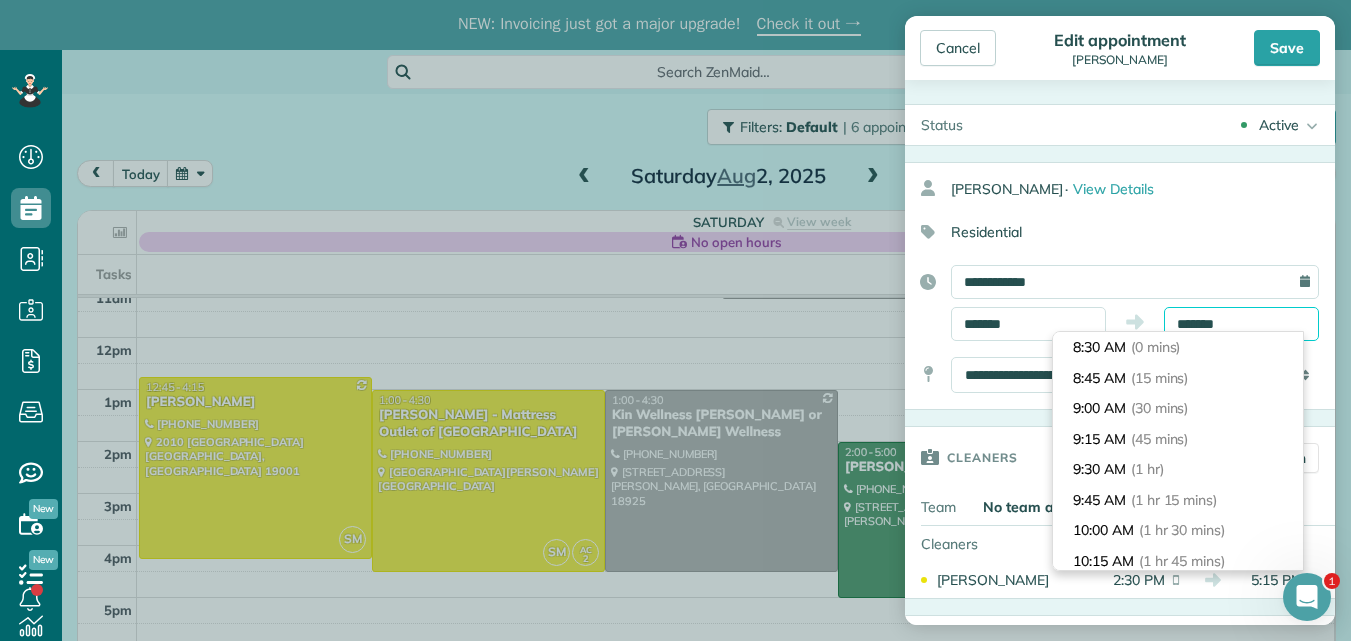 click on "*******" at bounding box center (1241, 324) 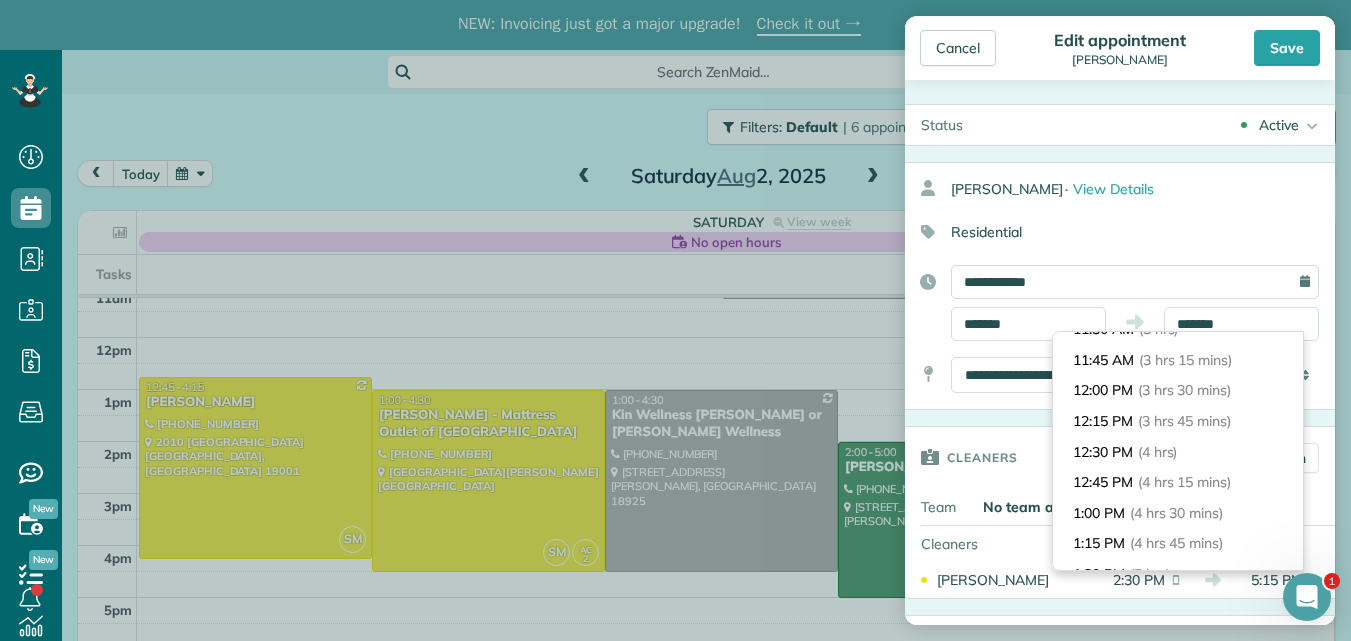 scroll, scrollTop: 344, scrollLeft: 0, axis: vertical 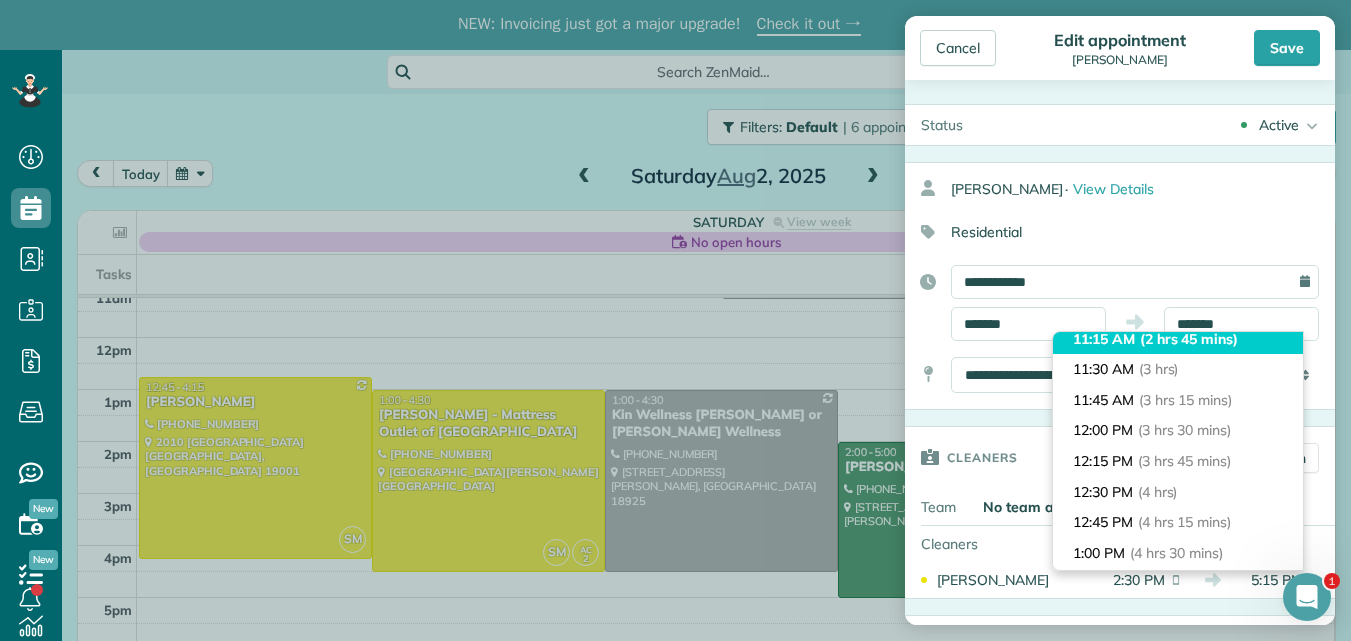 type on "********" 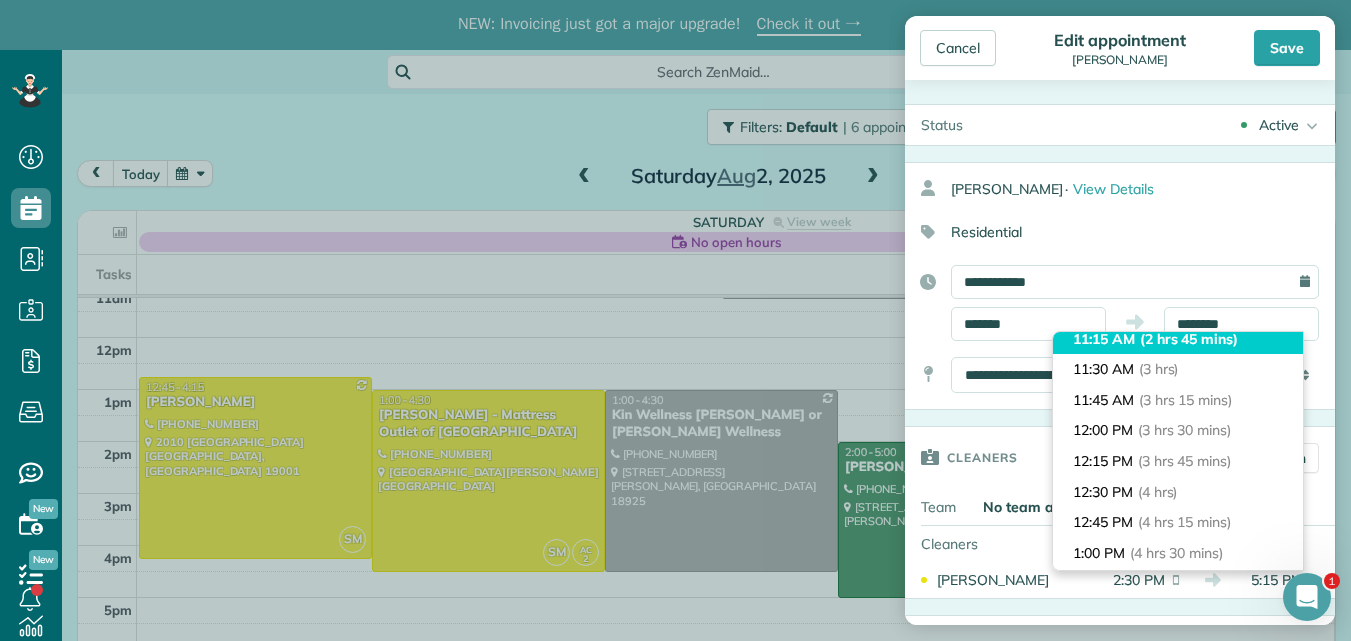 click on "11:15 AM  (2 hrs 45 mins)" at bounding box center [1178, 339] 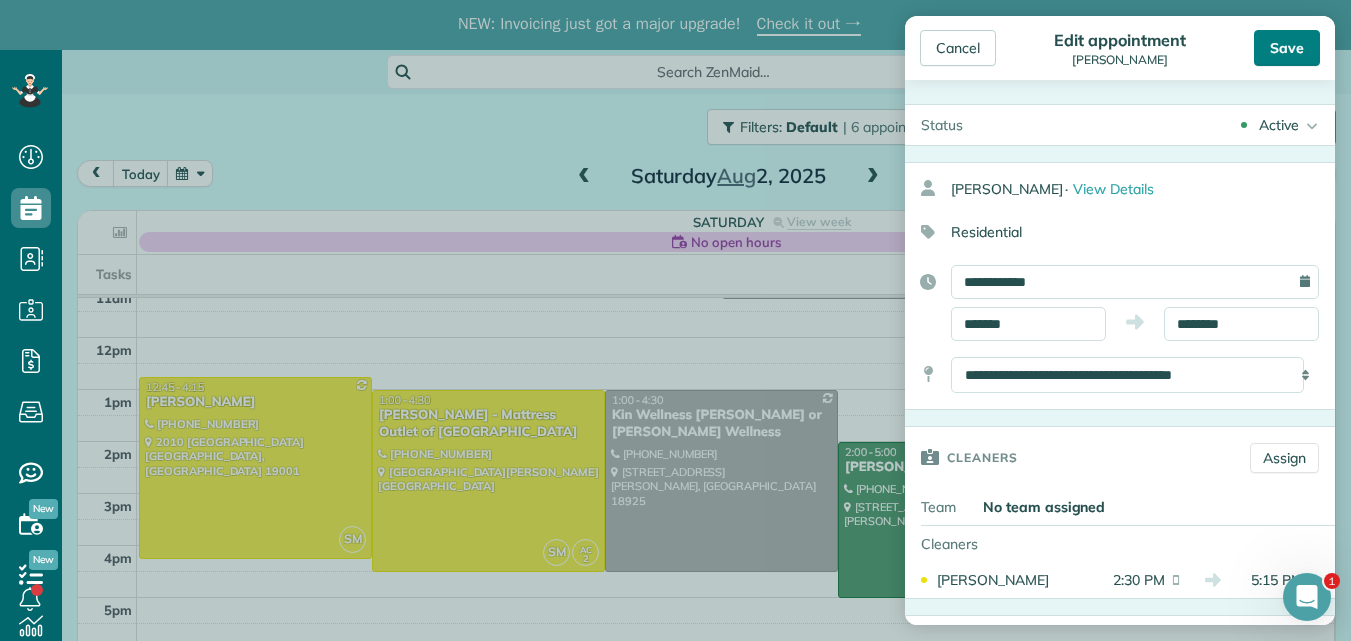 click on "Save" at bounding box center (1287, 48) 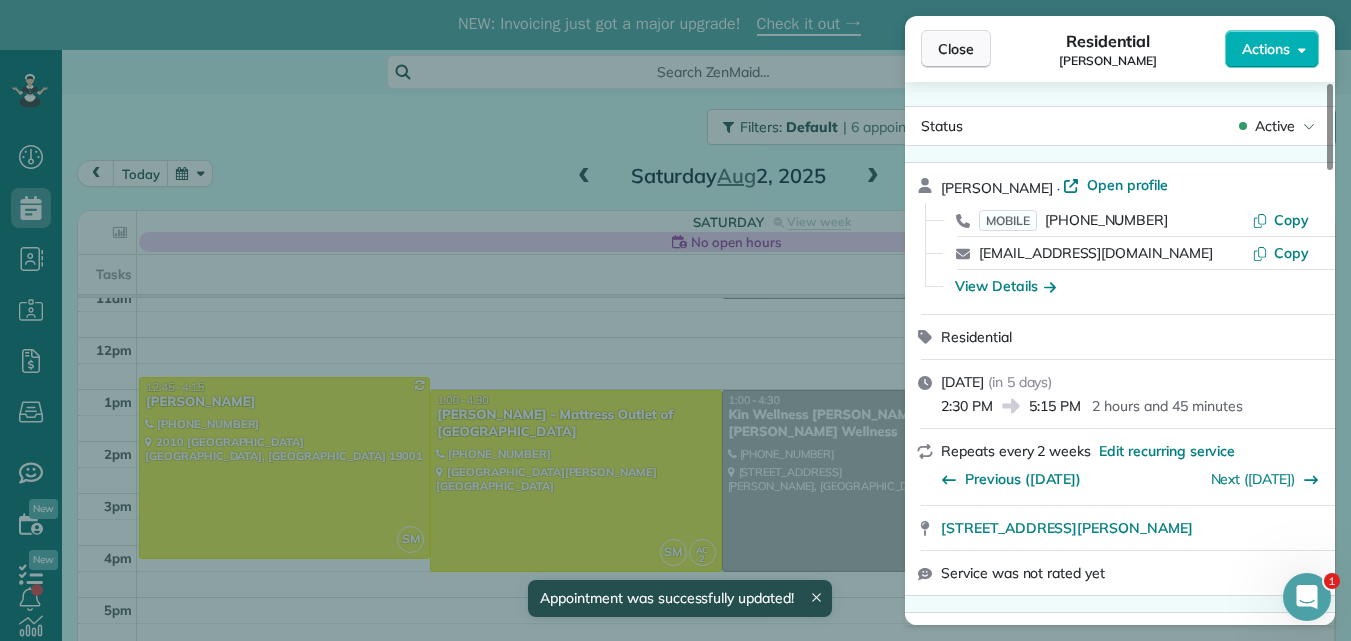 click on "Close" at bounding box center [956, 49] 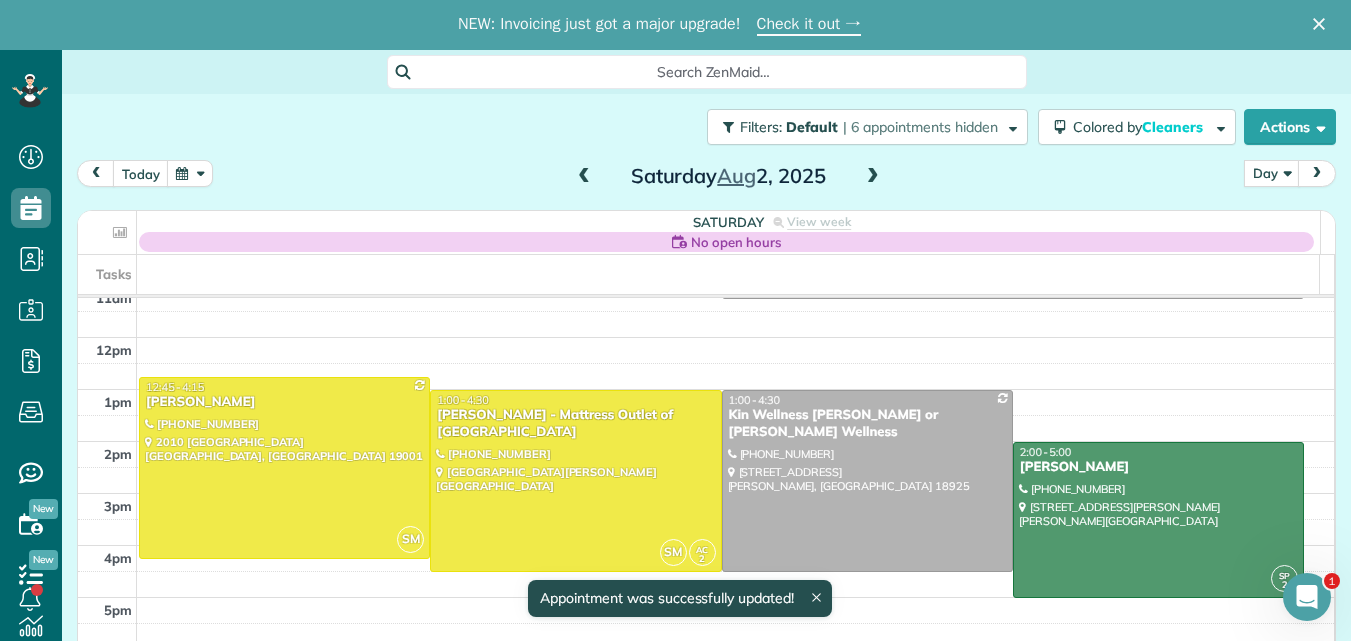 click at bounding box center [584, 177] 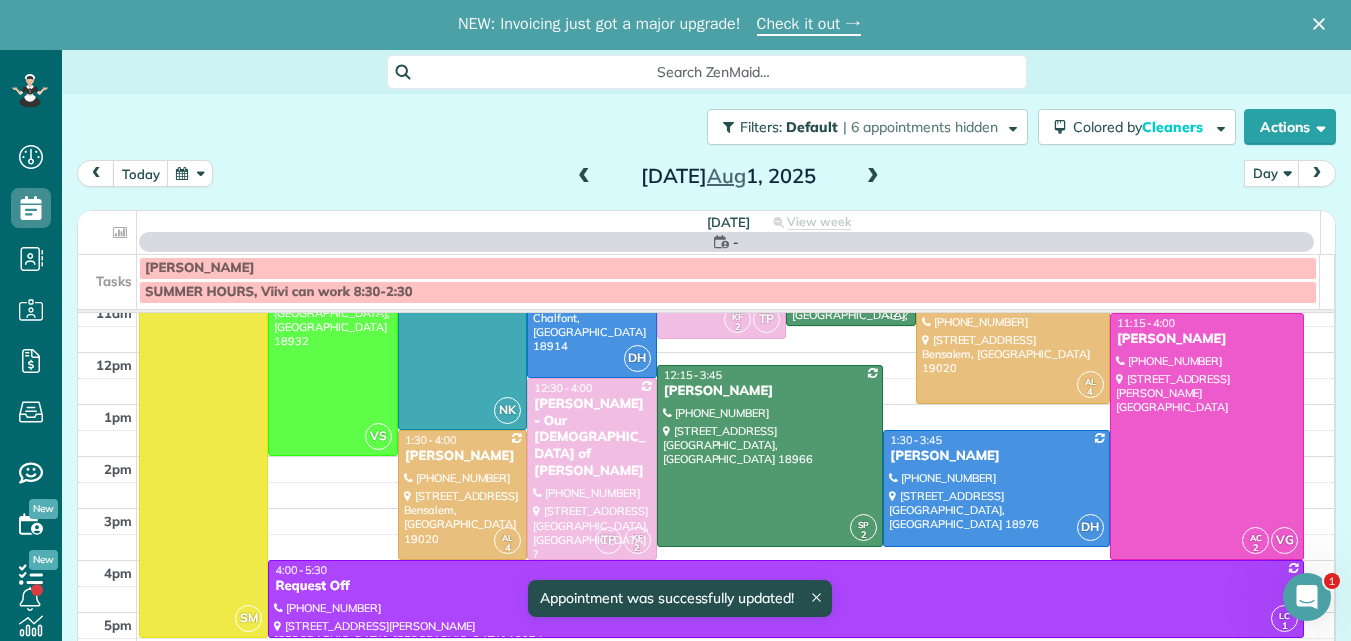 scroll, scrollTop: 0, scrollLeft: 0, axis: both 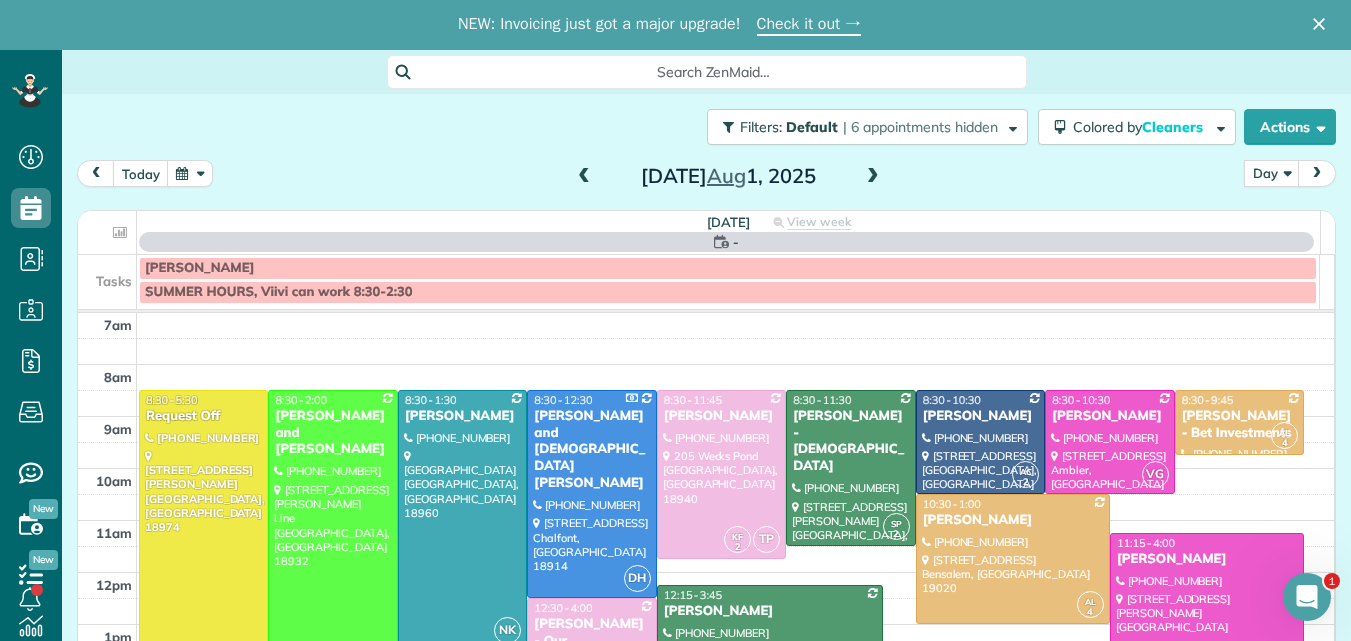 click at bounding box center (584, 177) 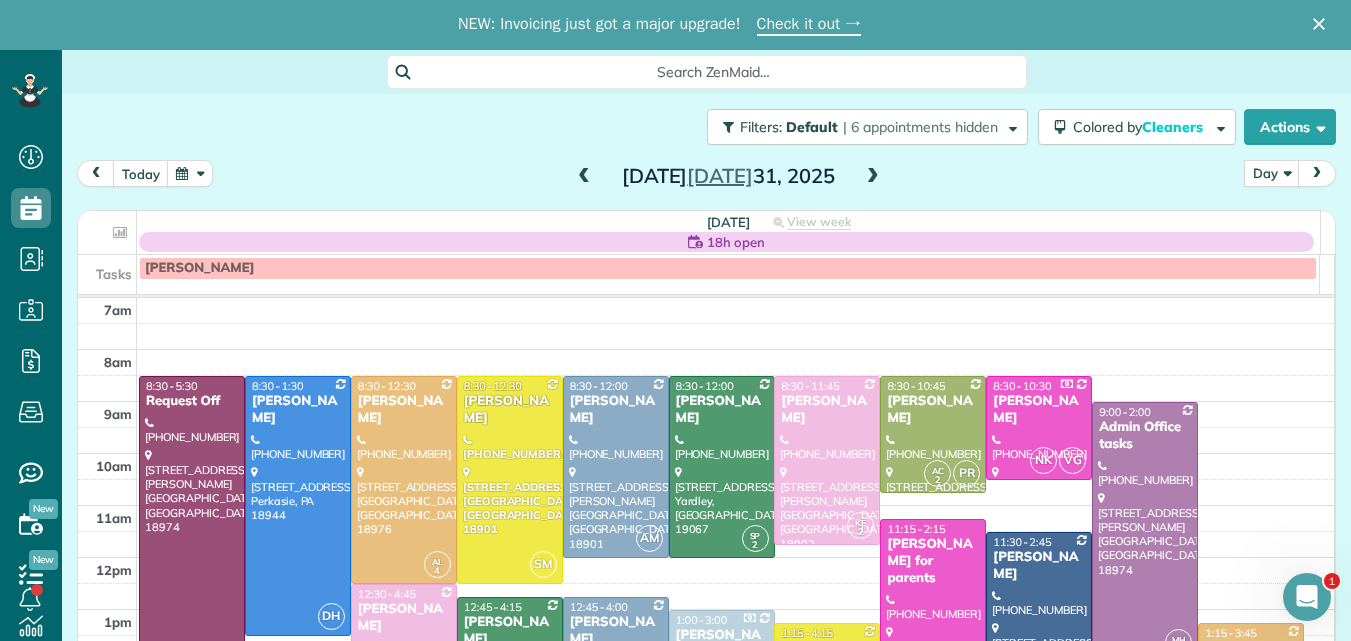 click at bounding box center (584, 177) 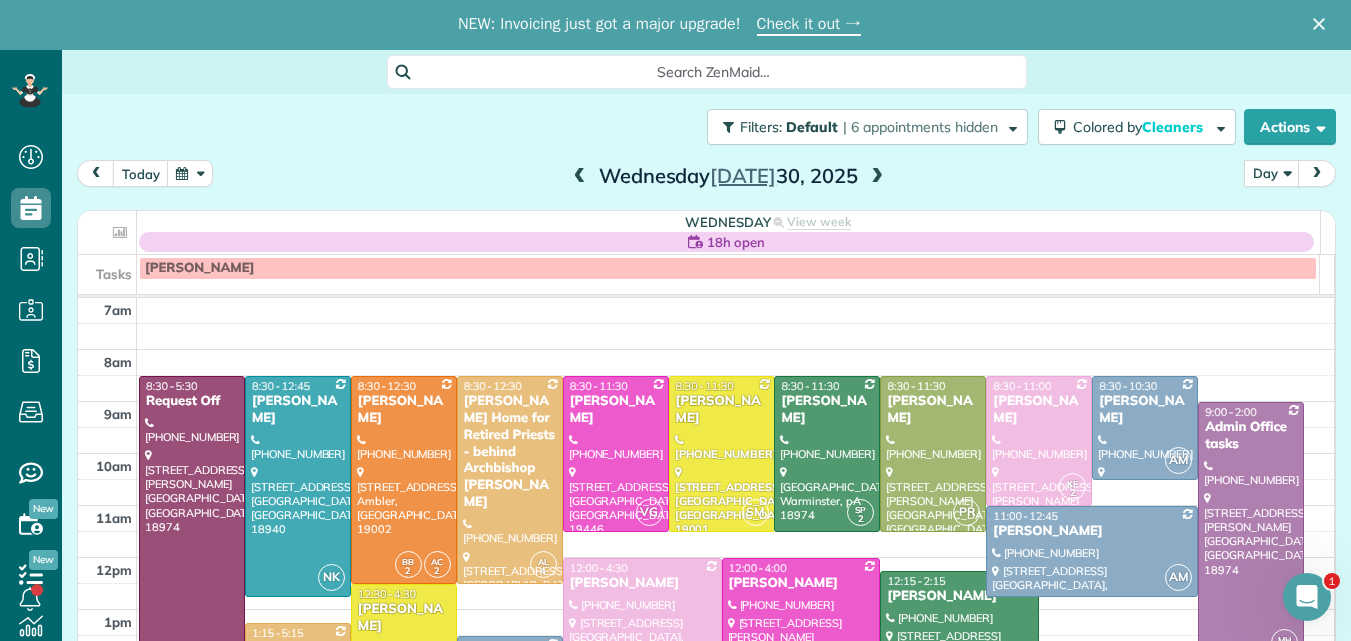 click at bounding box center (580, 177) 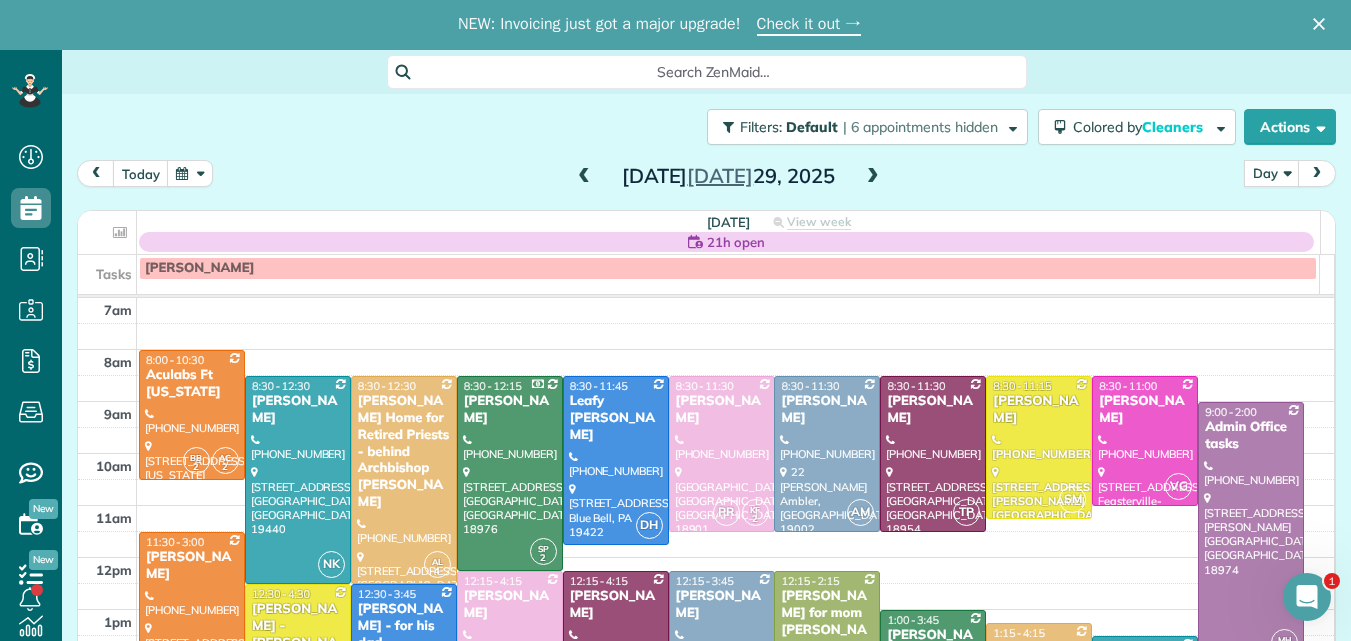 click on "Jason Oszczakiewicz - Varcoe-Thomas Funeral Home" at bounding box center (298, 643) 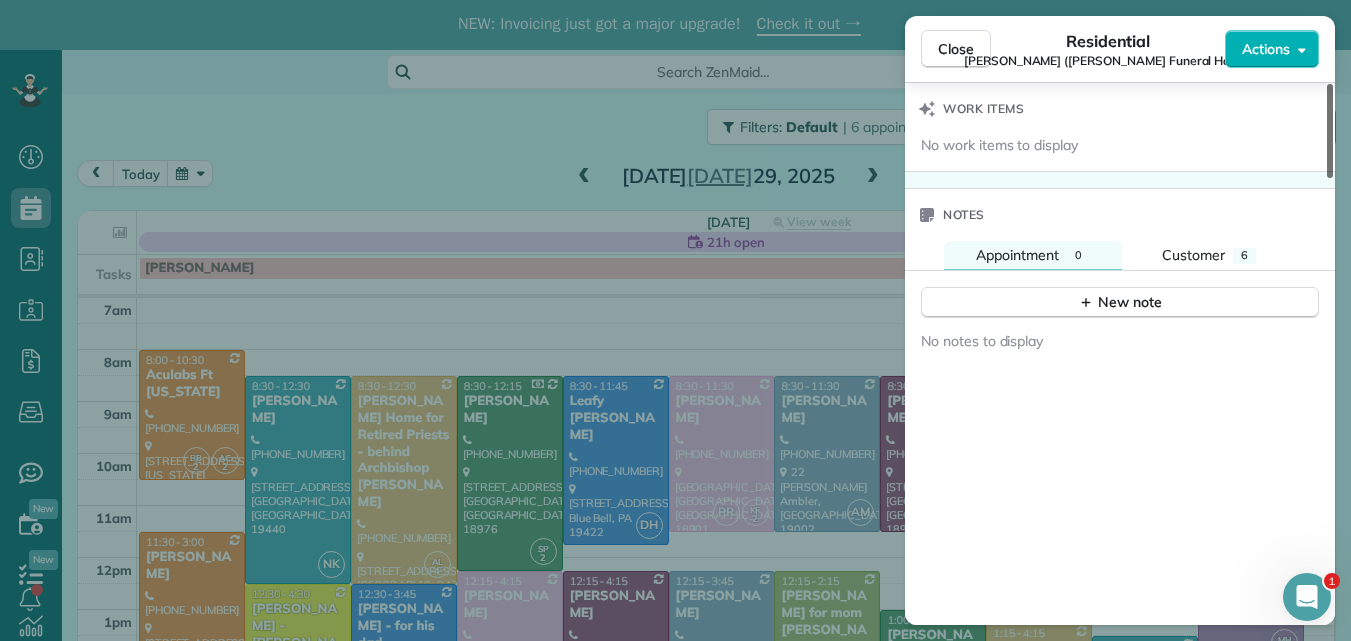 scroll, scrollTop: 2105, scrollLeft: 0, axis: vertical 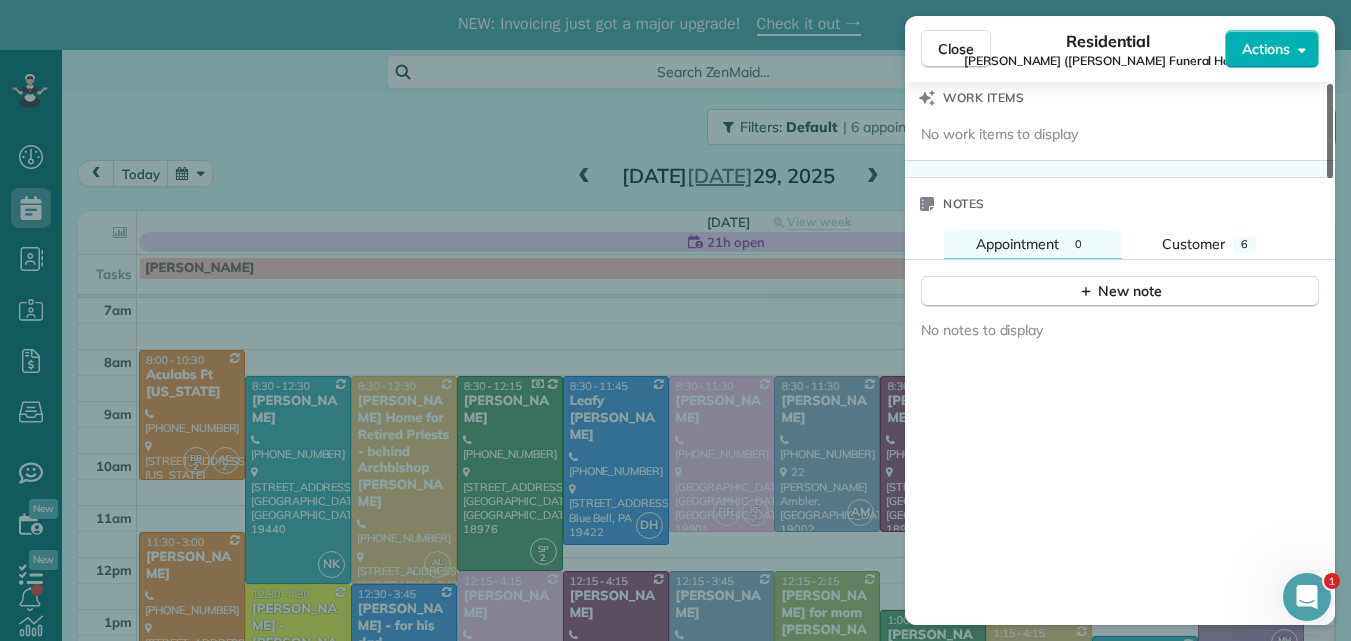 drag, startPoint x: 1331, startPoint y: 151, endPoint x: 1263, endPoint y: 515, distance: 370.29718 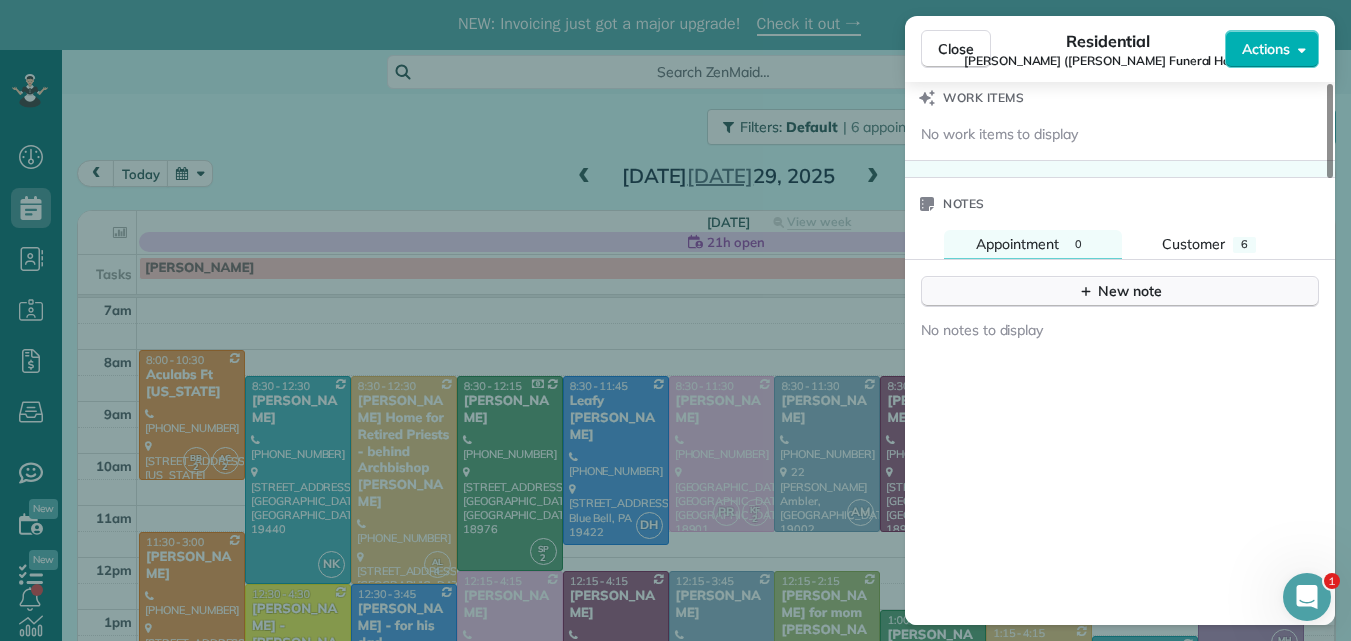 click on "New note" at bounding box center (1120, 291) 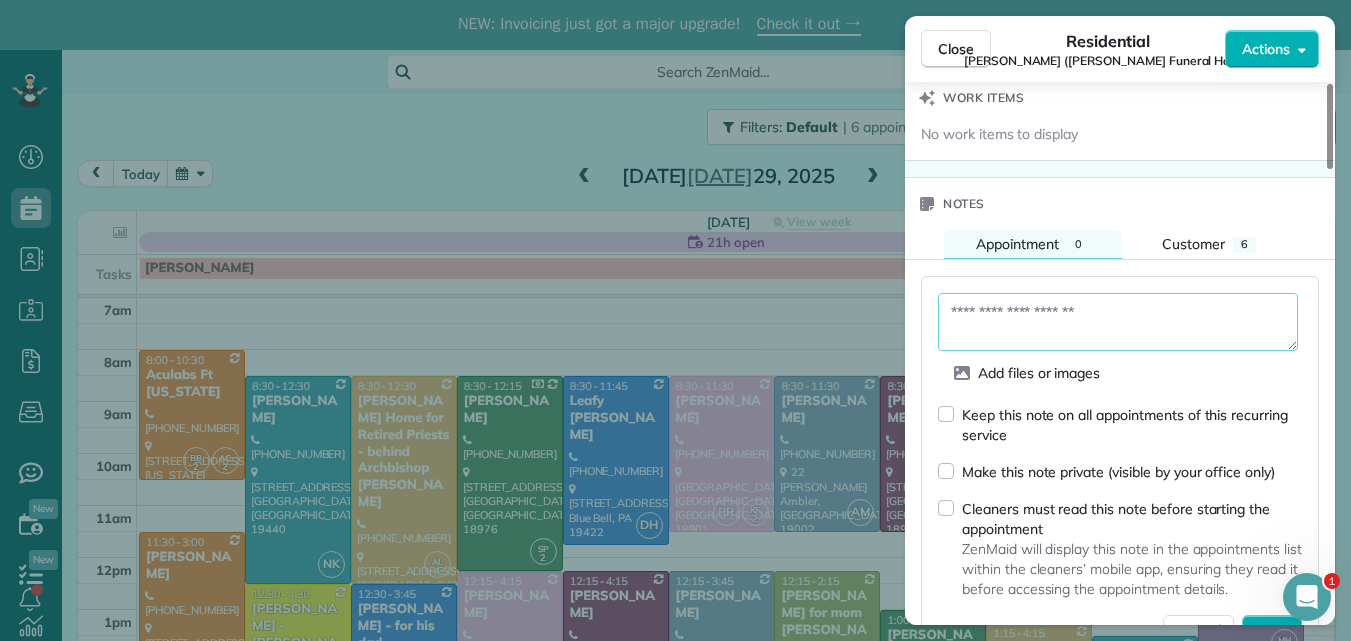 click at bounding box center [1118, 322] 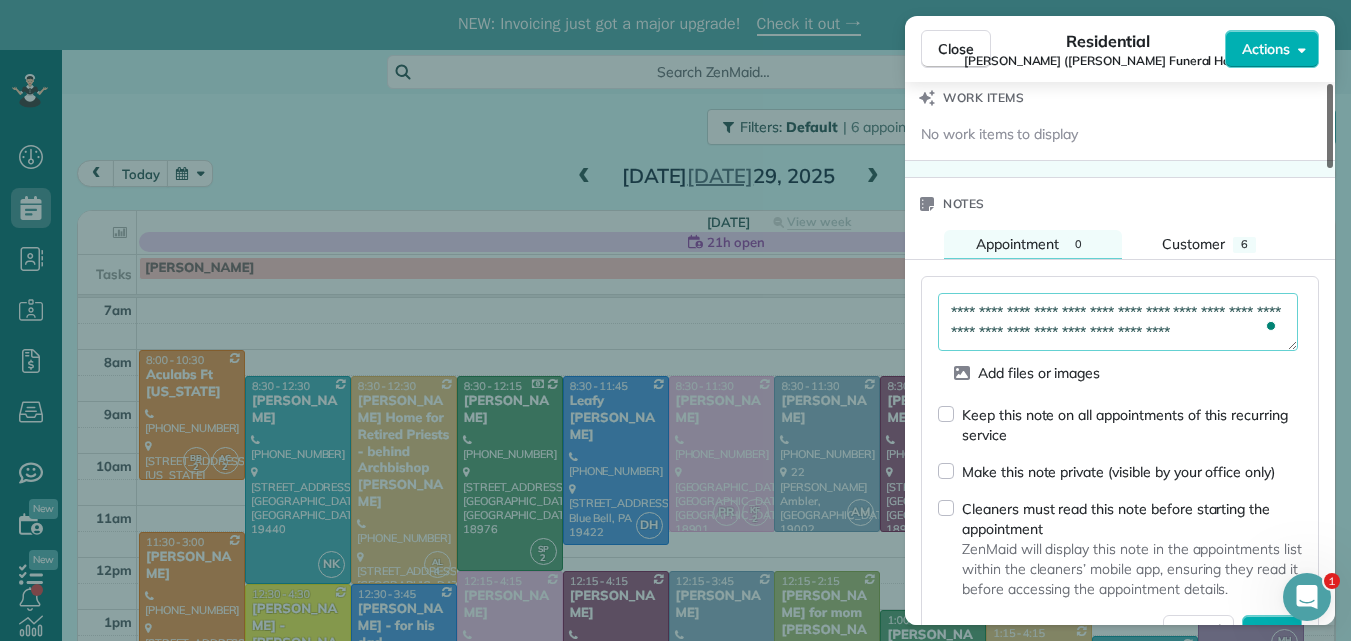 type on "**********" 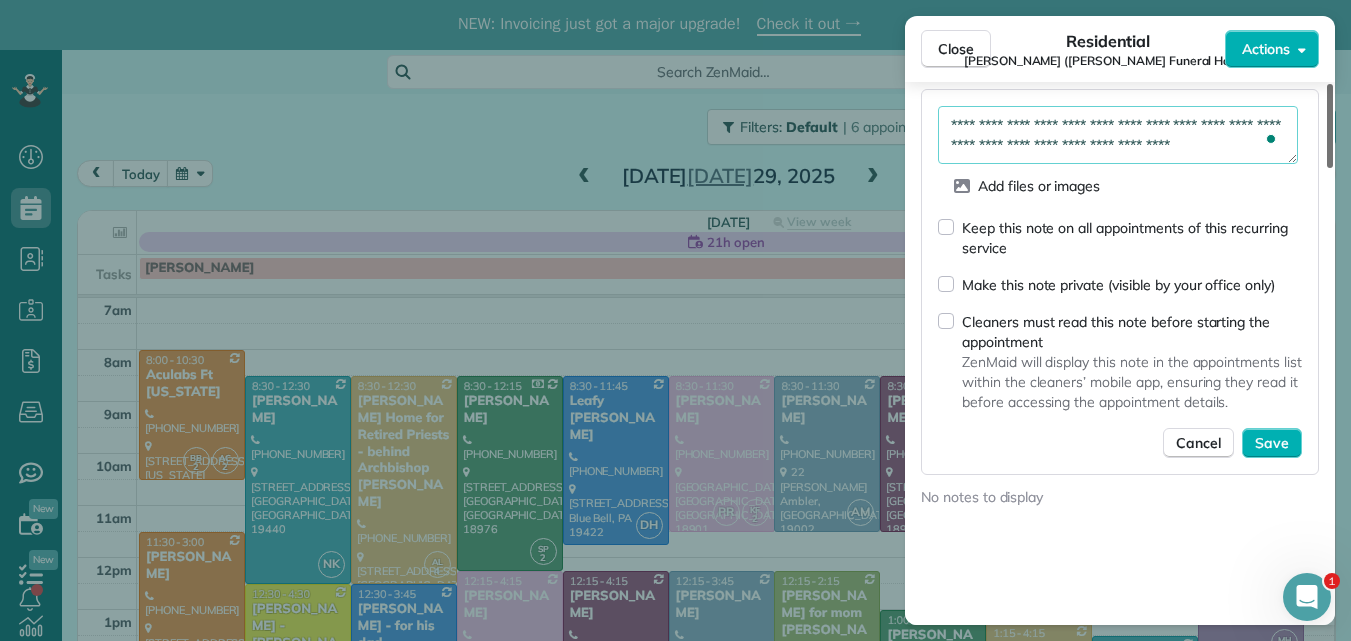 scroll, scrollTop: 2311, scrollLeft: 0, axis: vertical 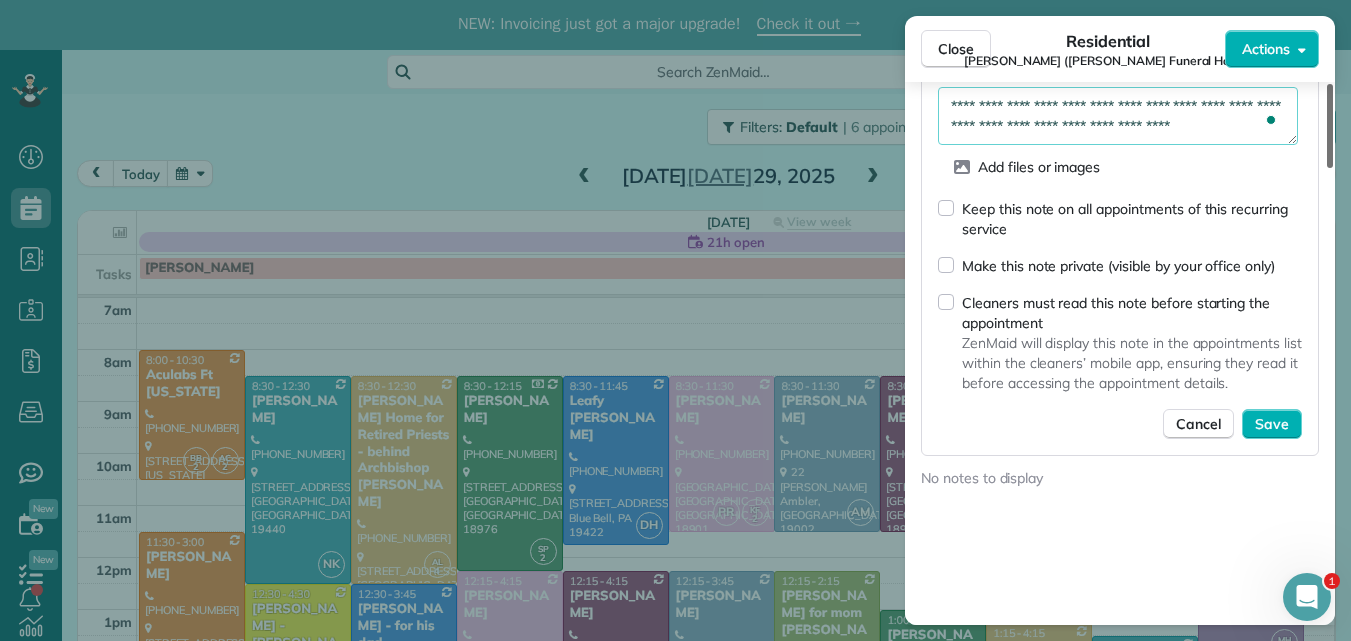 drag, startPoint x: 1329, startPoint y: 420, endPoint x: 1317, endPoint y: 452, distance: 34.176014 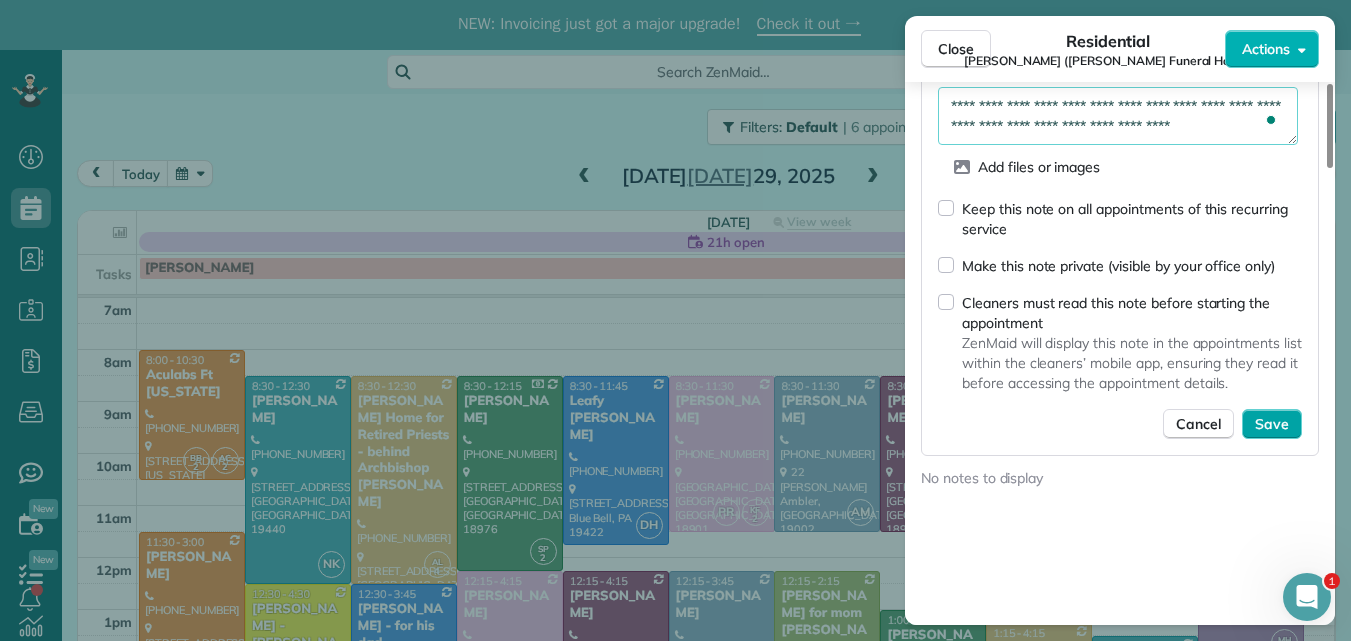 click on "Save" at bounding box center (1272, 424) 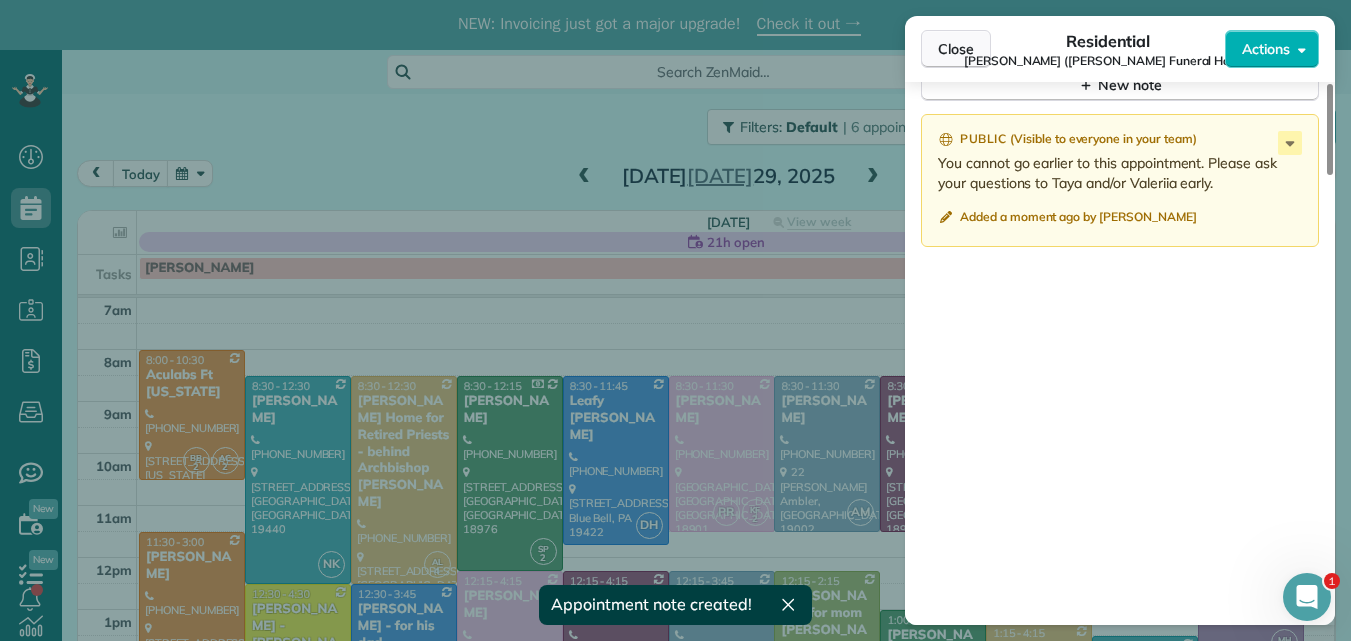 click on "Close" at bounding box center [956, 49] 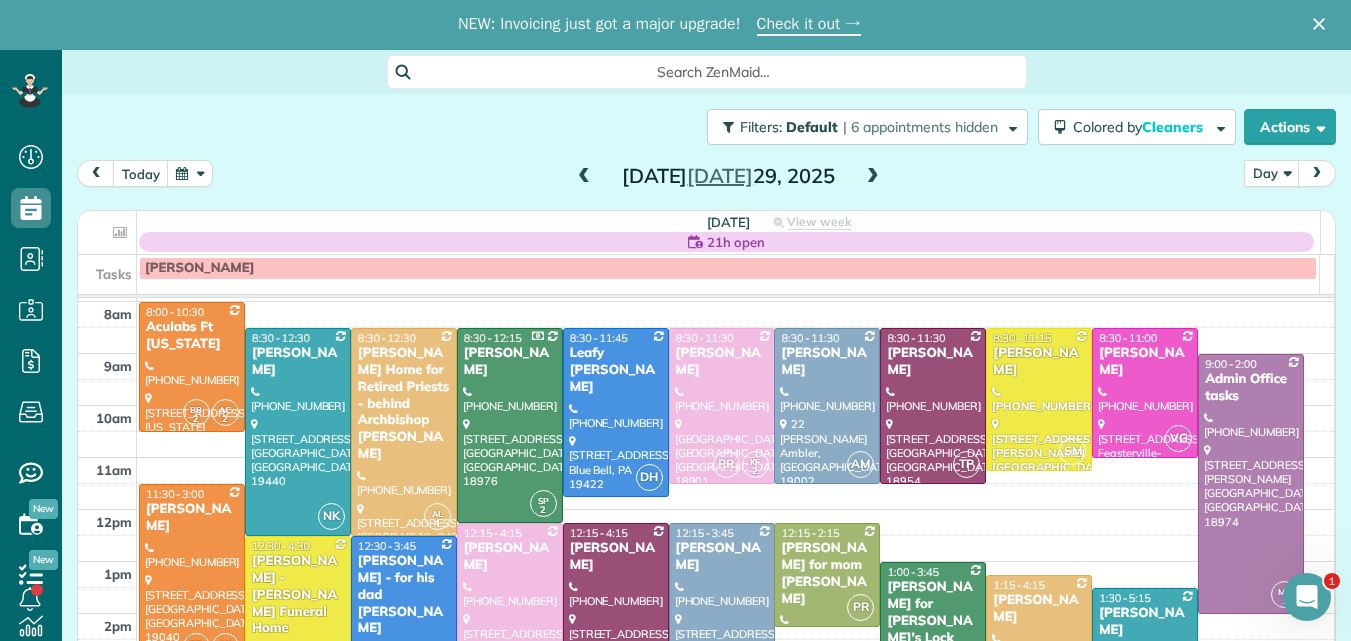 scroll, scrollTop: 0, scrollLeft: 0, axis: both 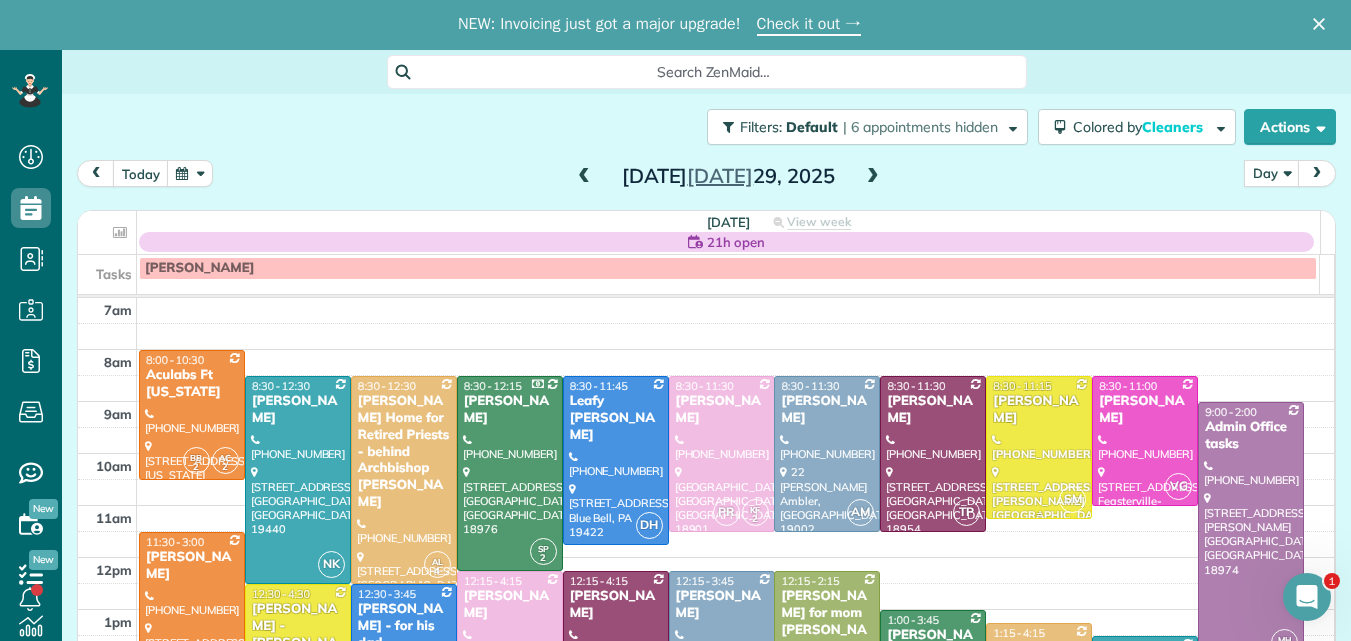 click on "Jonathan Rudolph" at bounding box center [1039, 410] 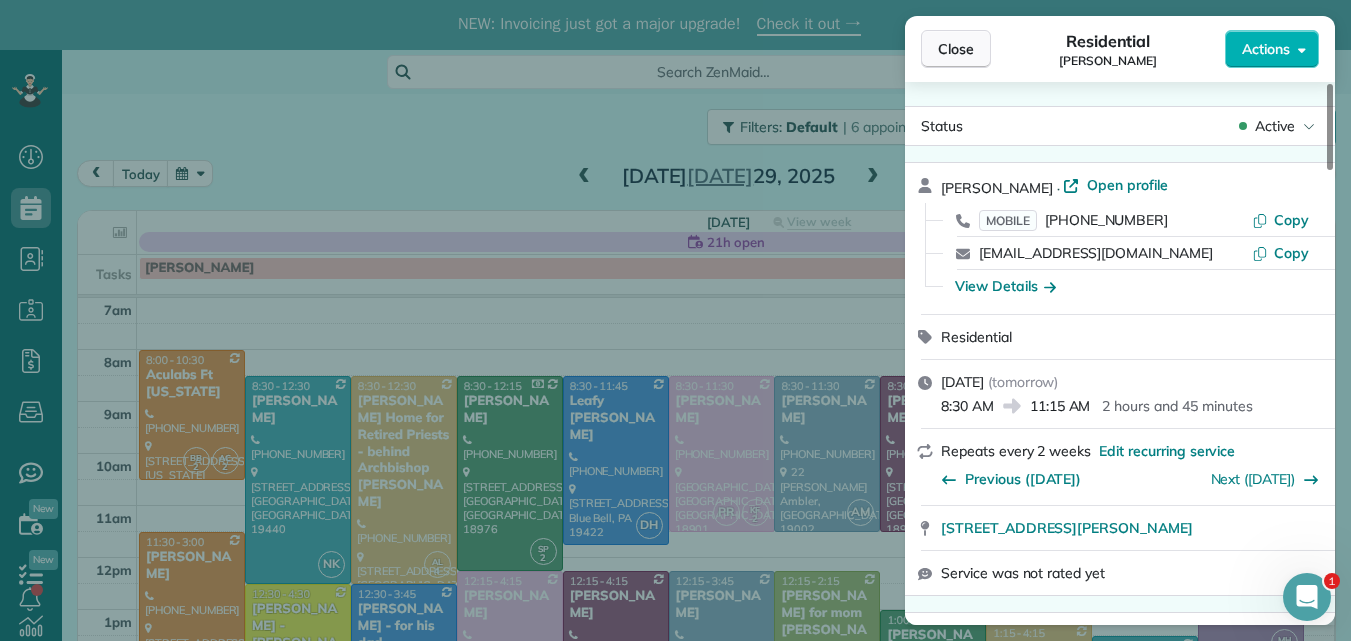 click on "Close" at bounding box center [956, 49] 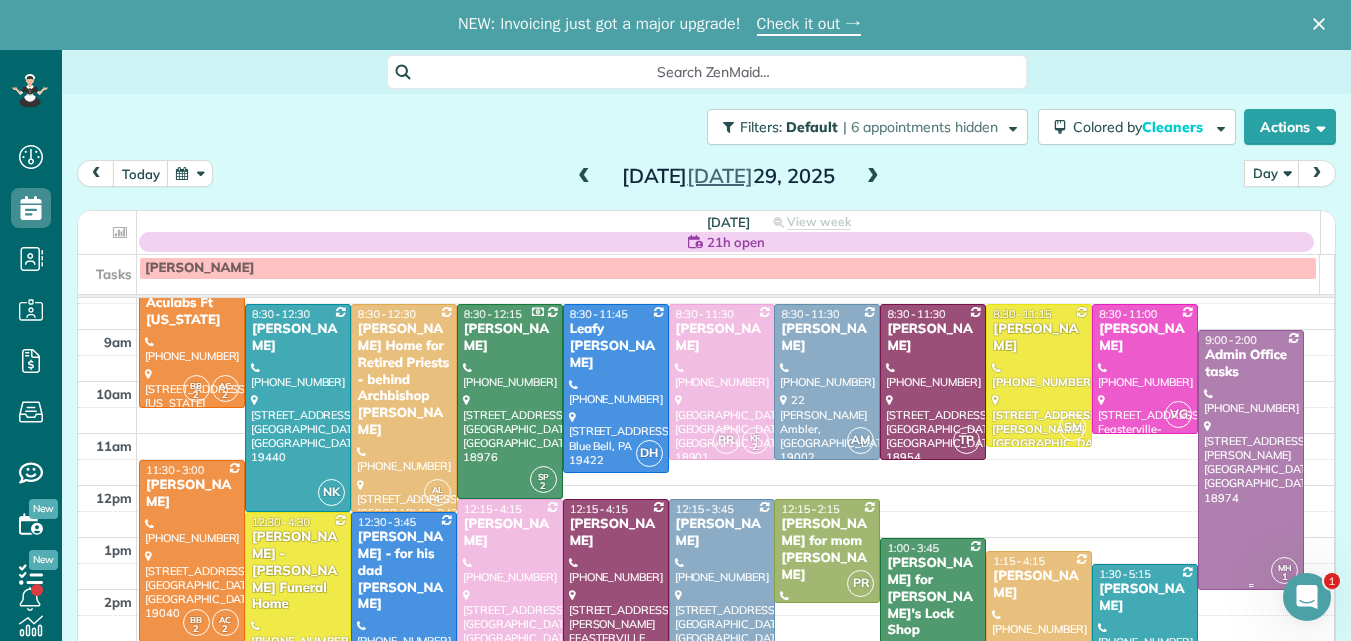 scroll, scrollTop: 63, scrollLeft: 0, axis: vertical 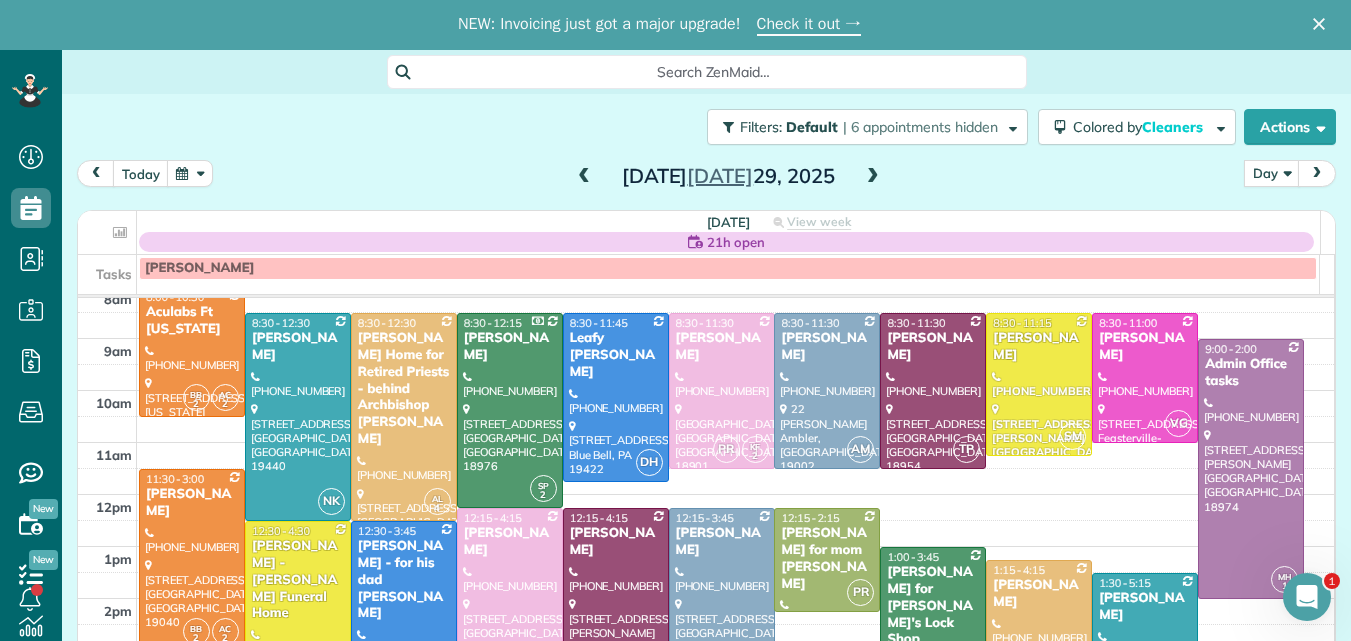 click at bounding box center [873, 177] 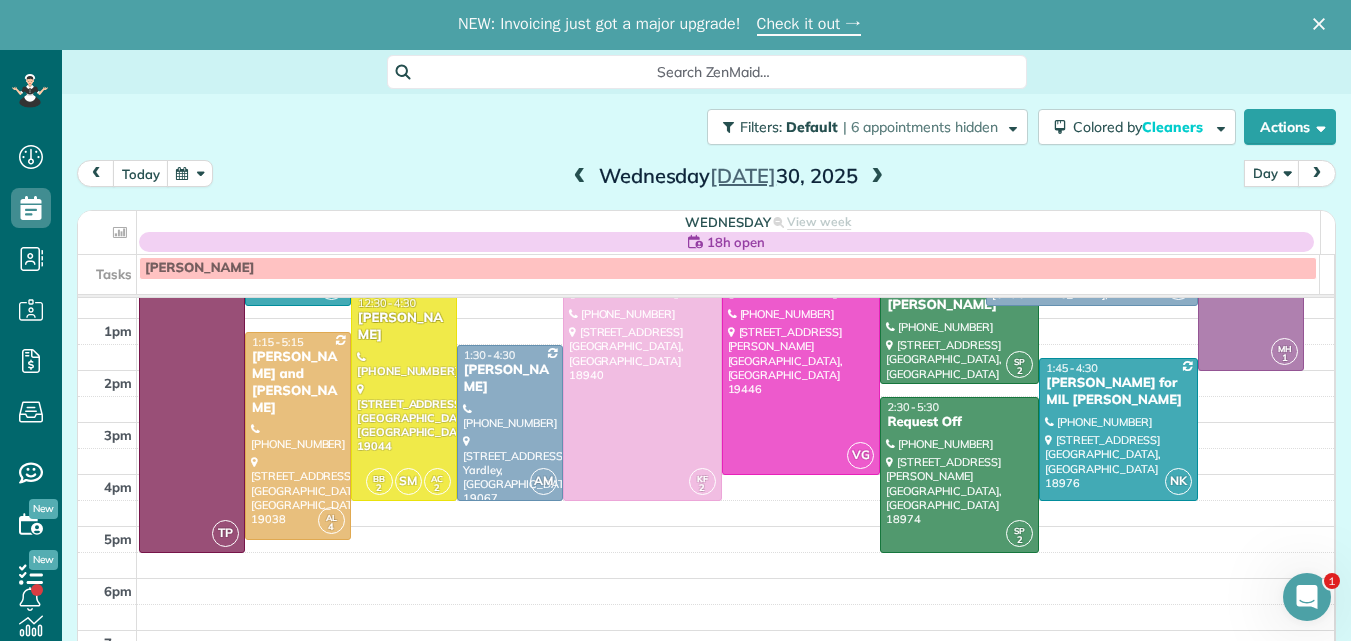 scroll, scrollTop: 294, scrollLeft: 0, axis: vertical 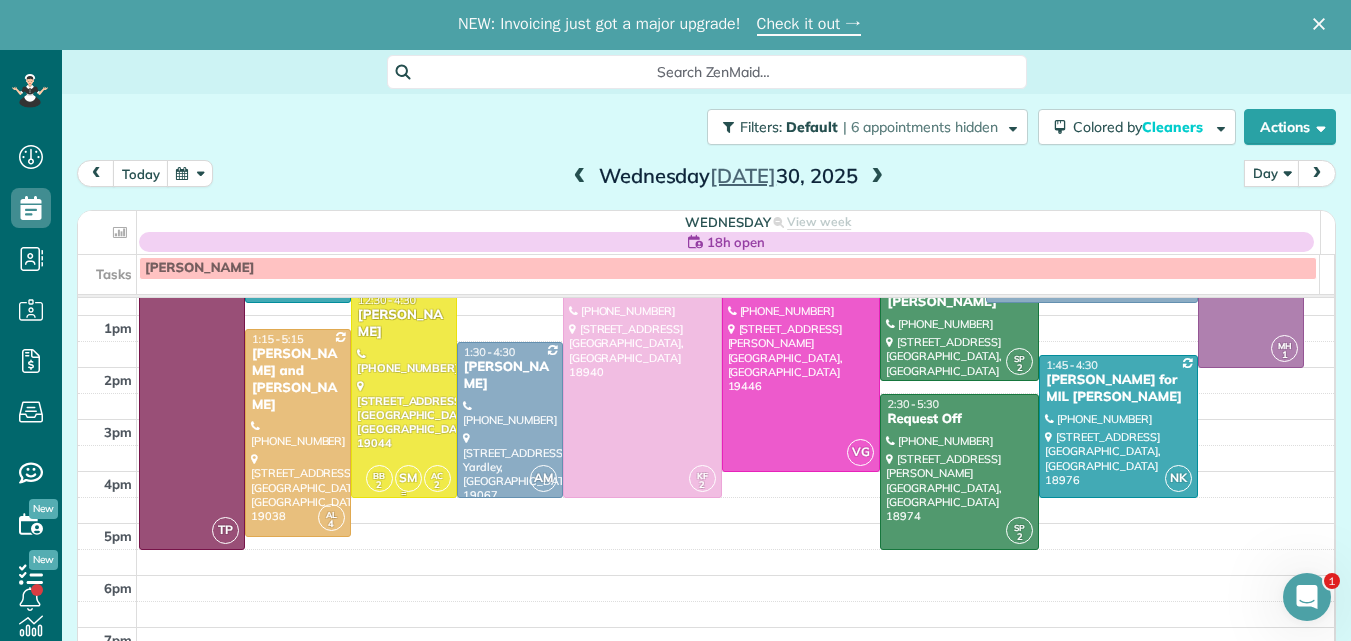 click at bounding box center [404, 394] 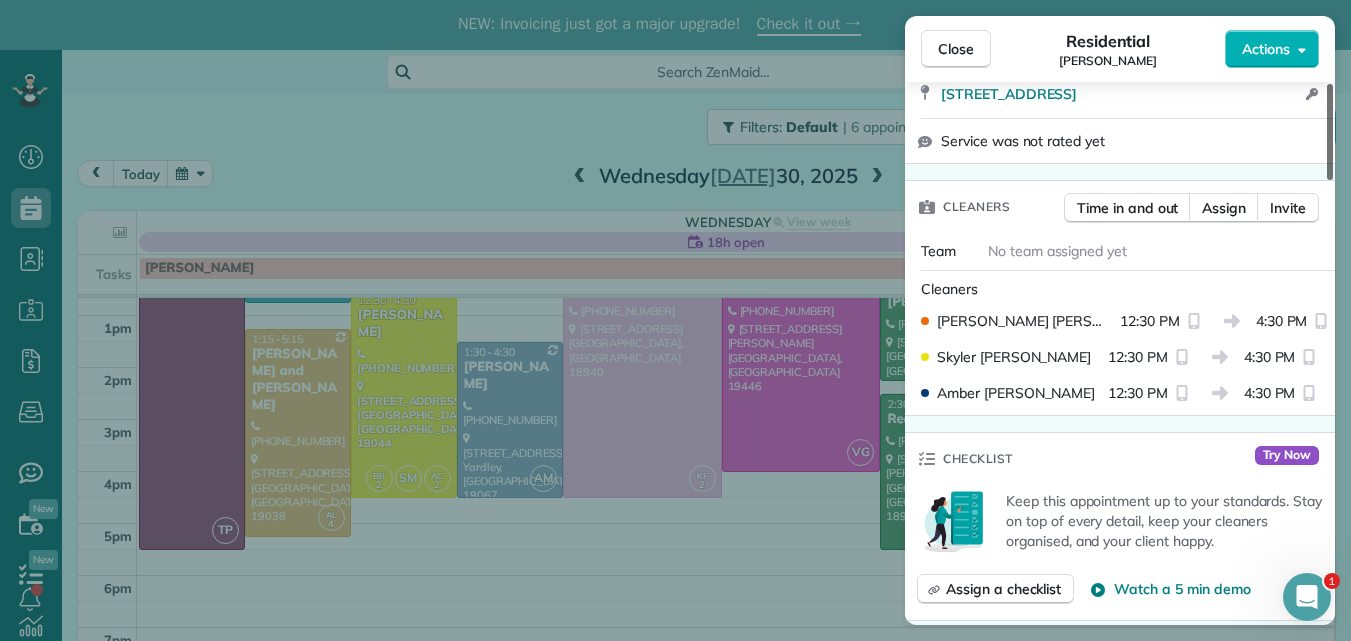 scroll, scrollTop: 423, scrollLeft: 0, axis: vertical 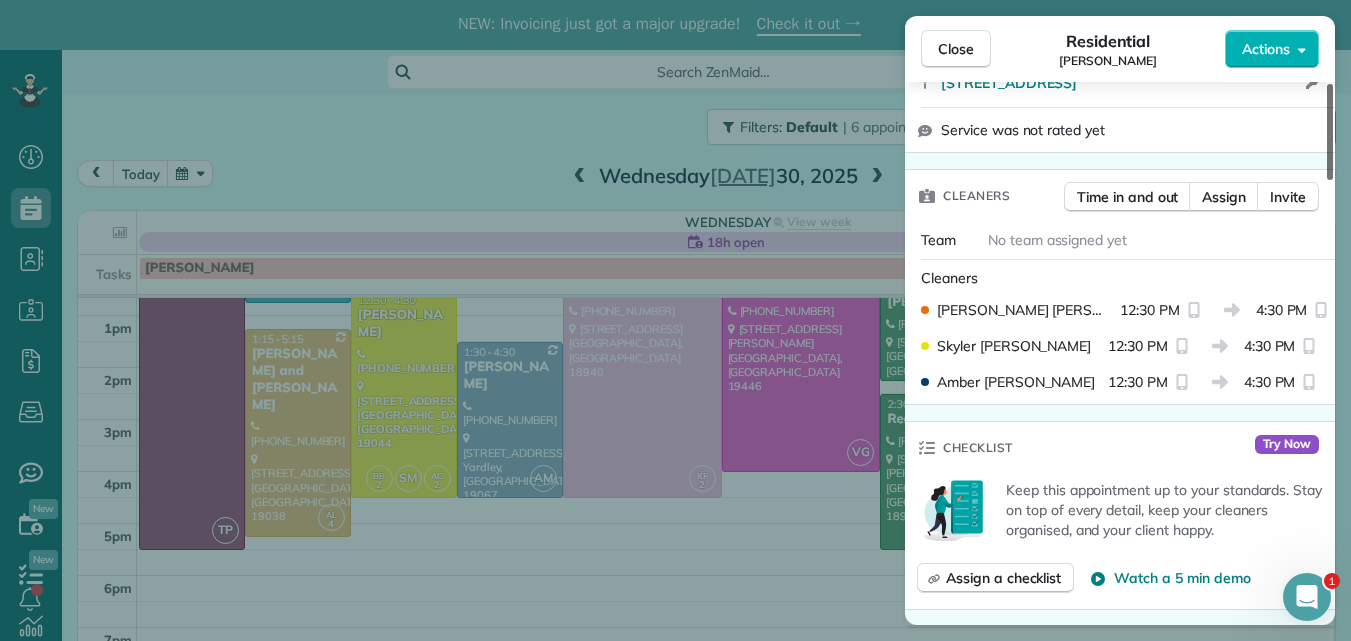 drag, startPoint x: 1326, startPoint y: 149, endPoint x: 1305, endPoint y: 224, distance: 77.88453 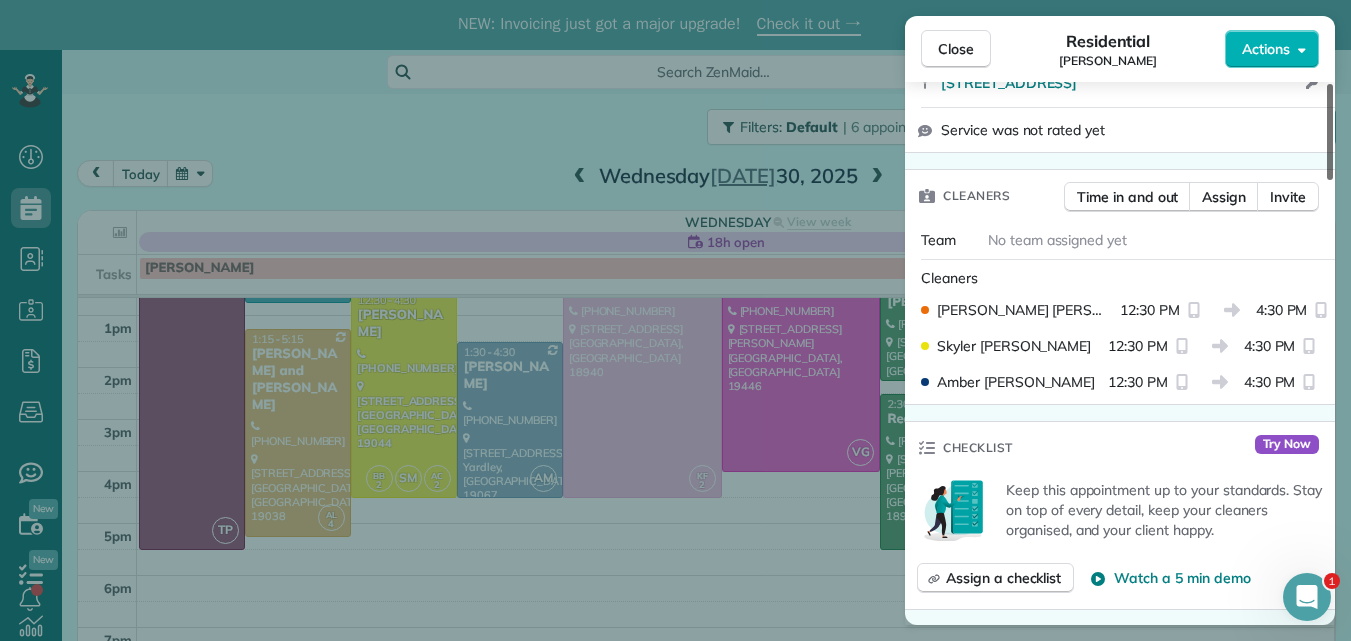 click at bounding box center [1330, 132] 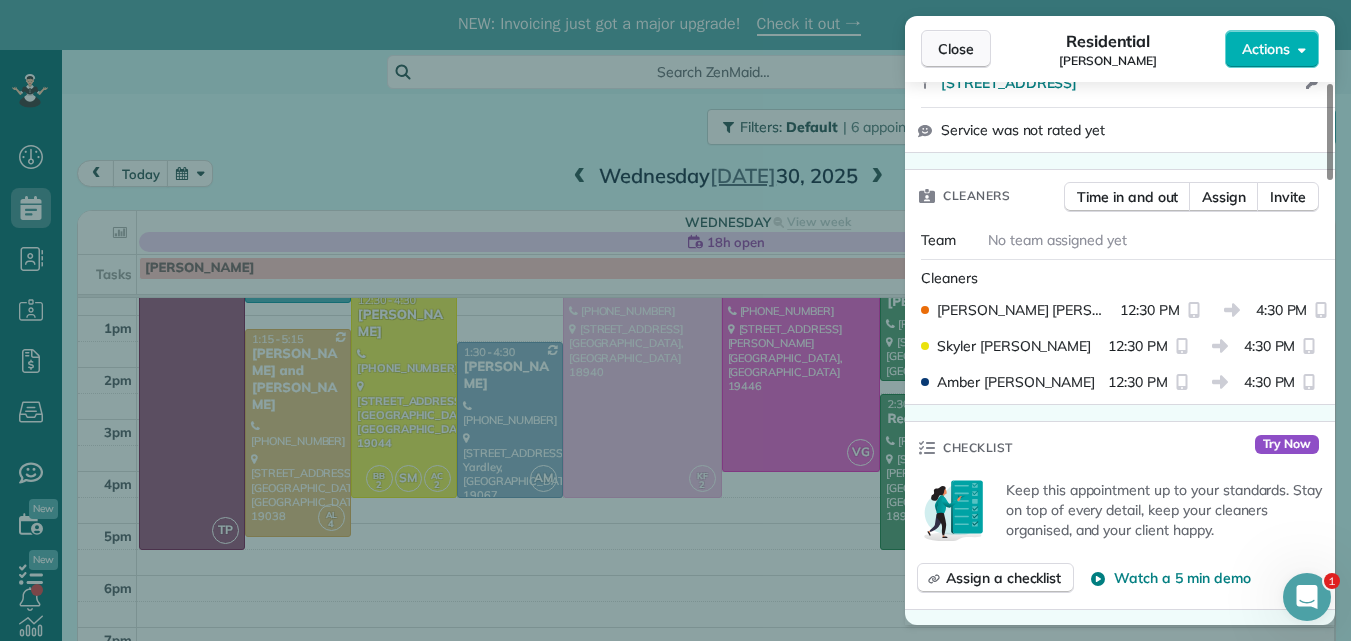 click on "Close" at bounding box center [956, 49] 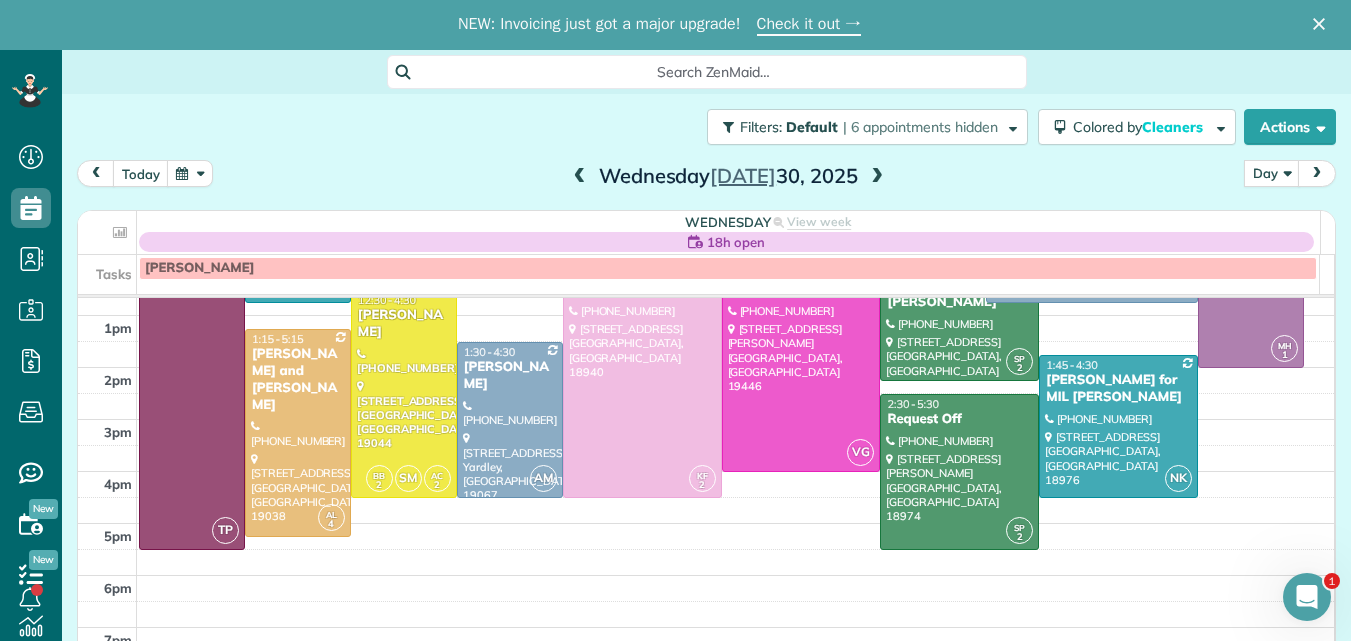 click at bounding box center [877, 177] 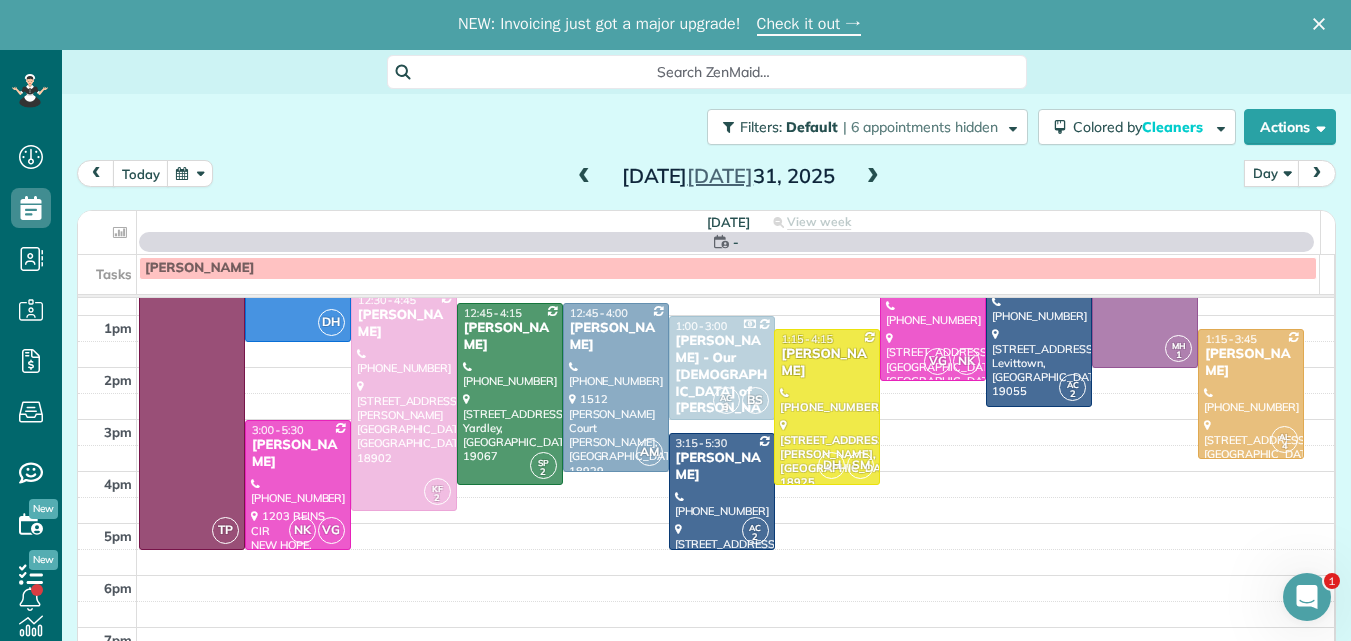 scroll, scrollTop: 0, scrollLeft: 0, axis: both 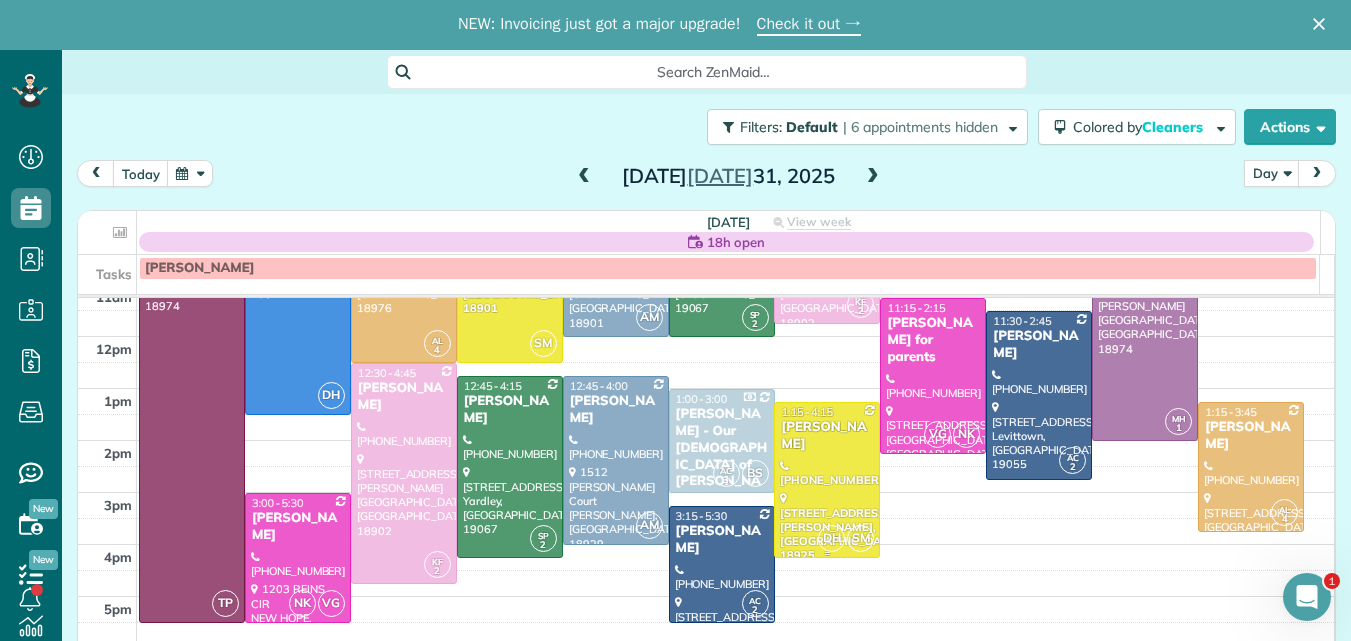 click at bounding box center [827, 480] 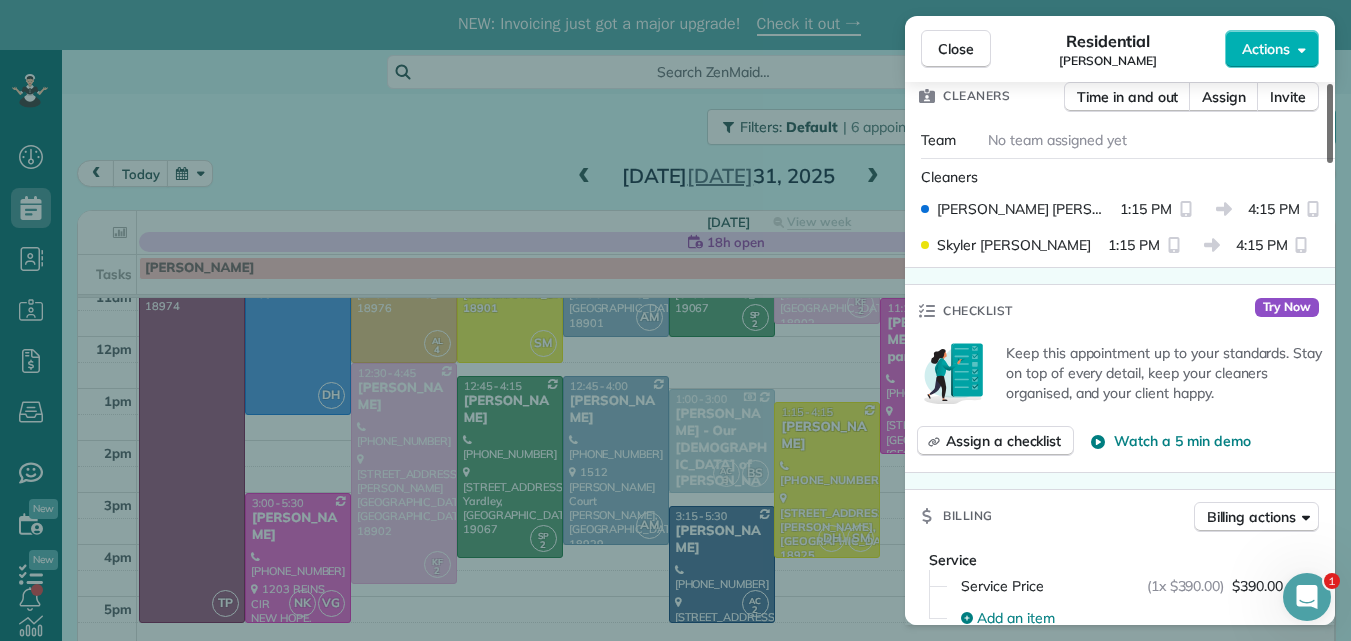 scroll, scrollTop: 481, scrollLeft: 0, axis: vertical 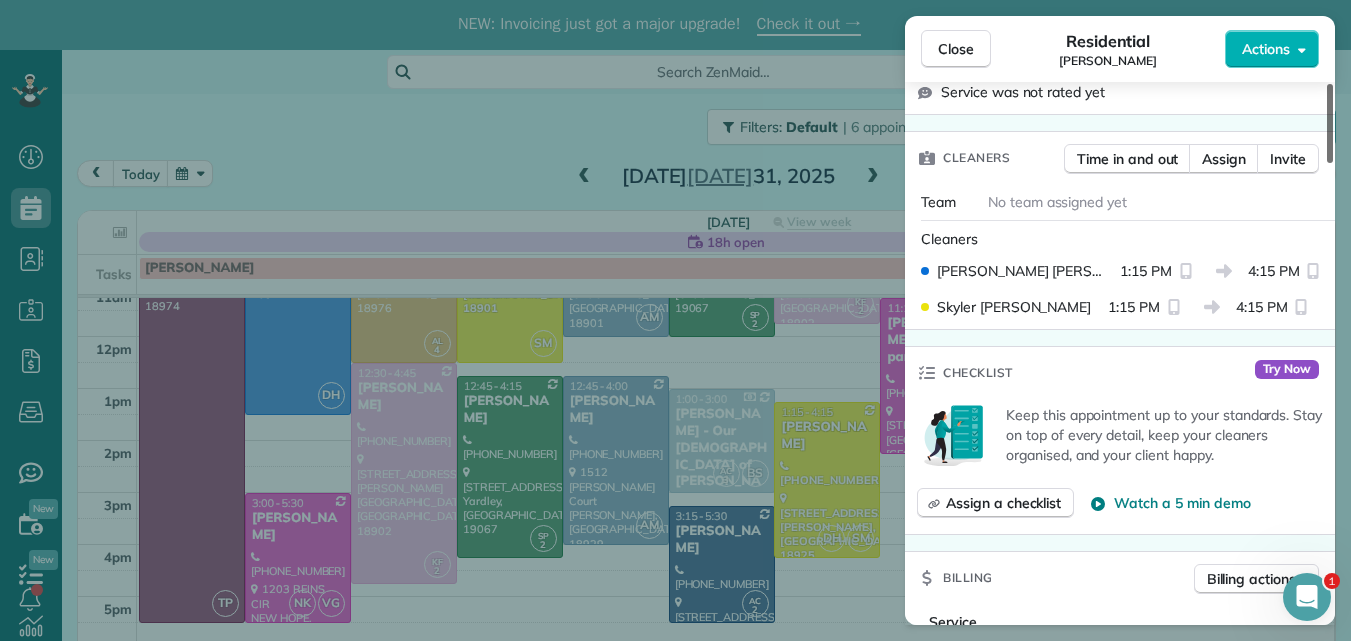 drag, startPoint x: 1331, startPoint y: 145, endPoint x: 1306, endPoint y: 215, distance: 74.330345 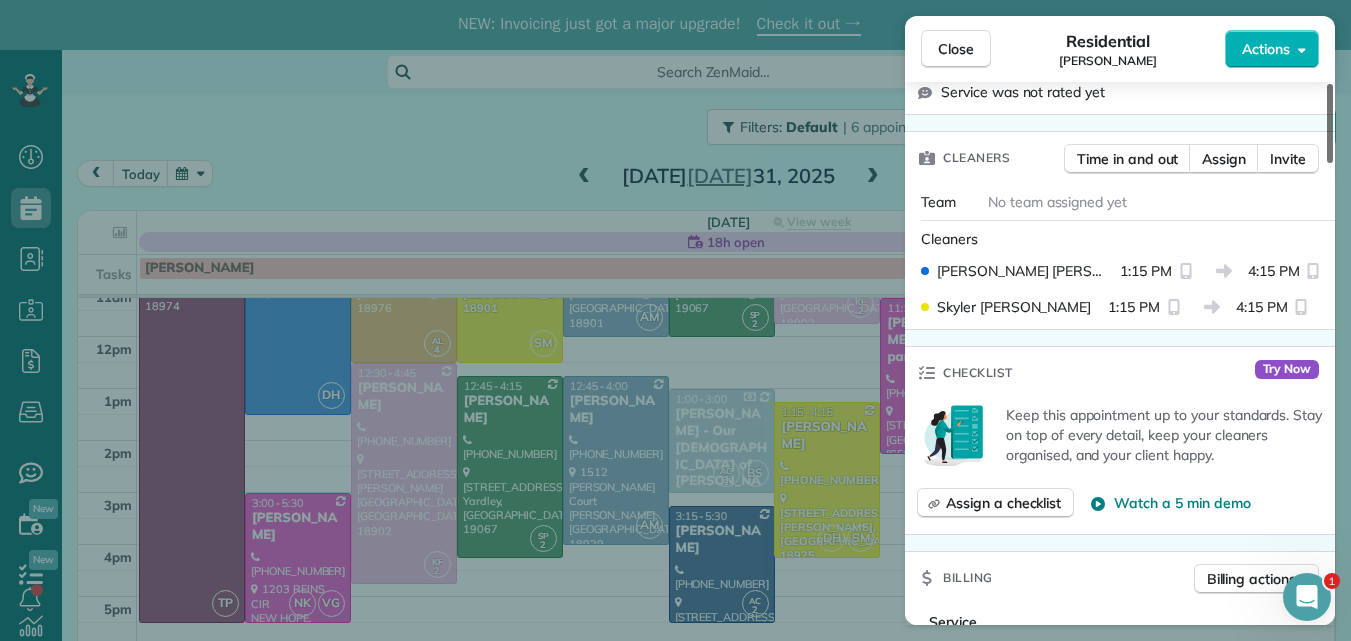 click at bounding box center [1330, 123] 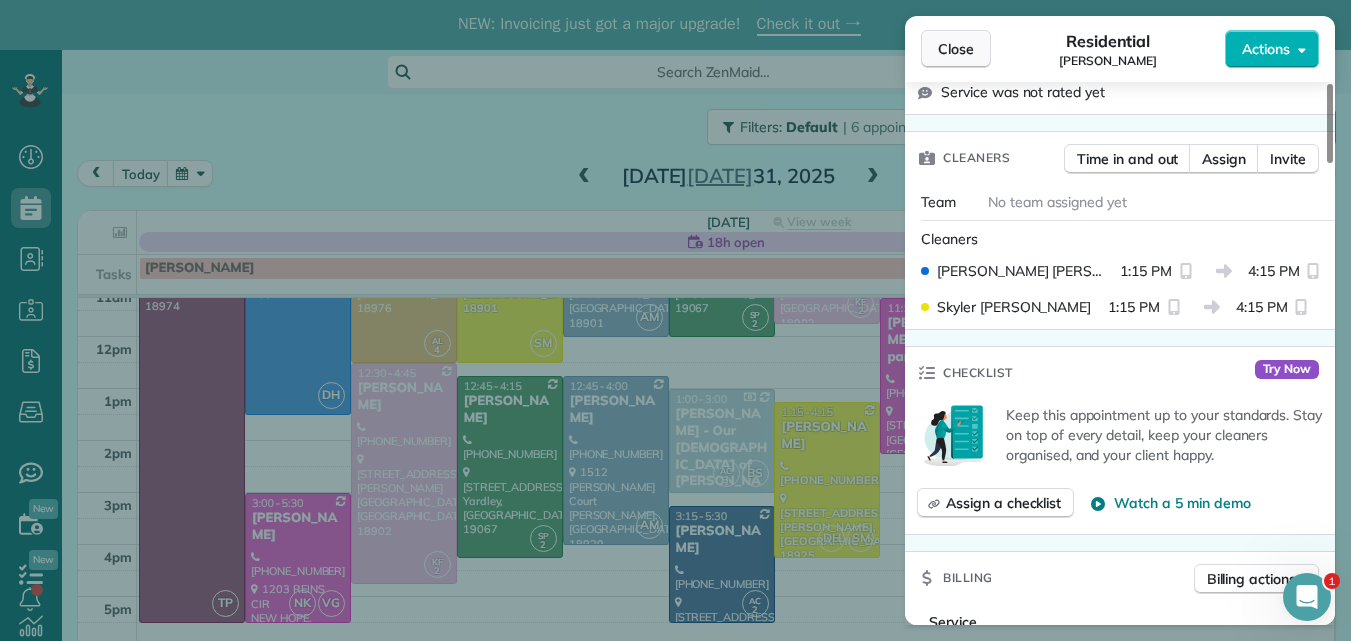 click on "Close" at bounding box center (956, 49) 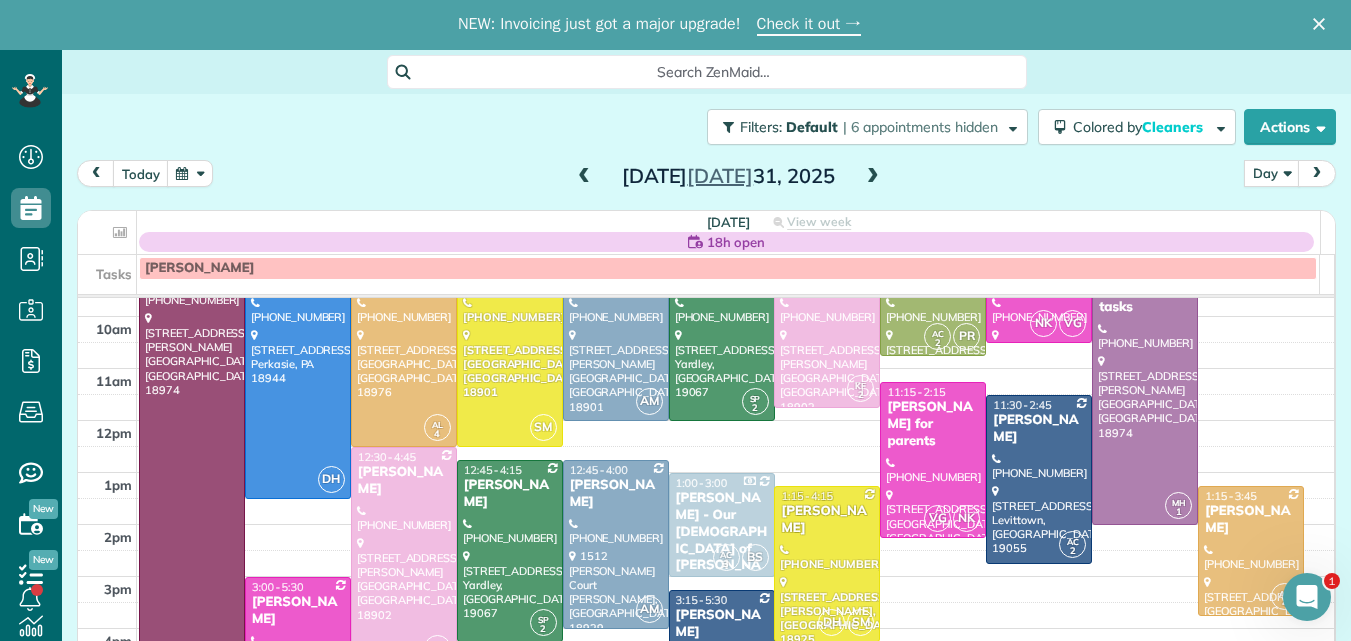 scroll, scrollTop: 124, scrollLeft: 0, axis: vertical 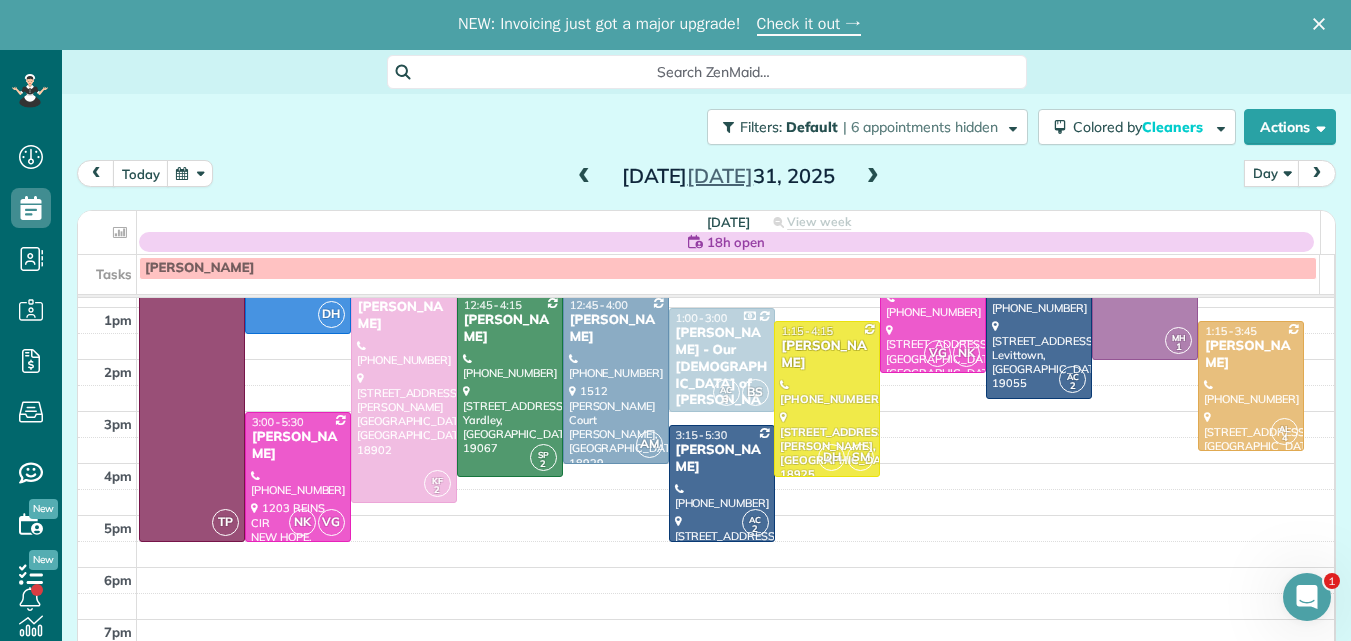 drag, startPoint x: 1328, startPoint y: 419, endPoint x: 913, endPoint y: 277, distance: 438.6217 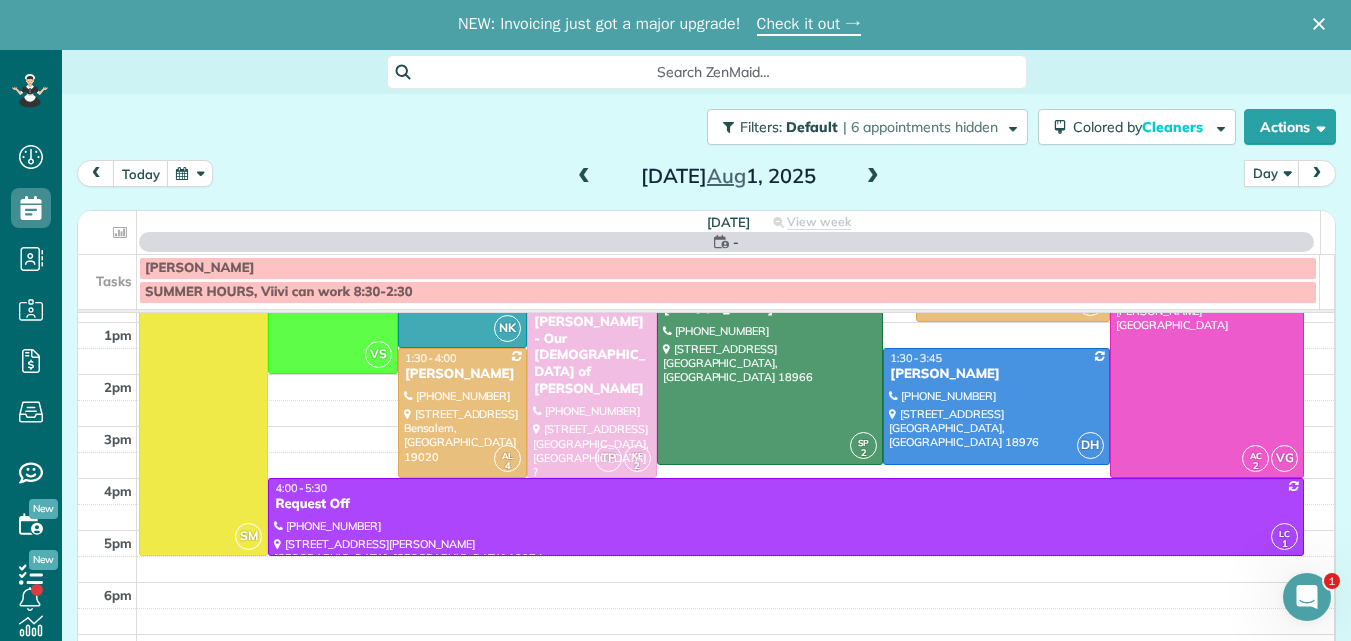 scroll, scrollTop: 0, scrollLeft: 0, axis: both 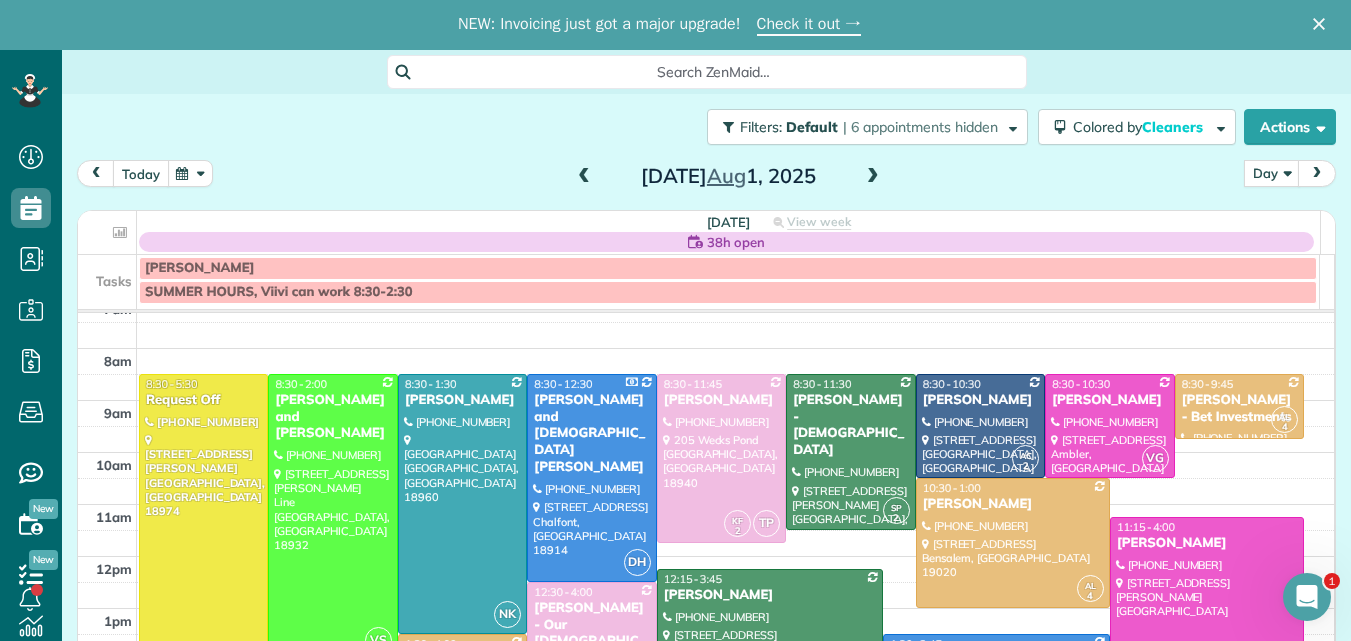 click on "today" at bounding box center [141, 173] 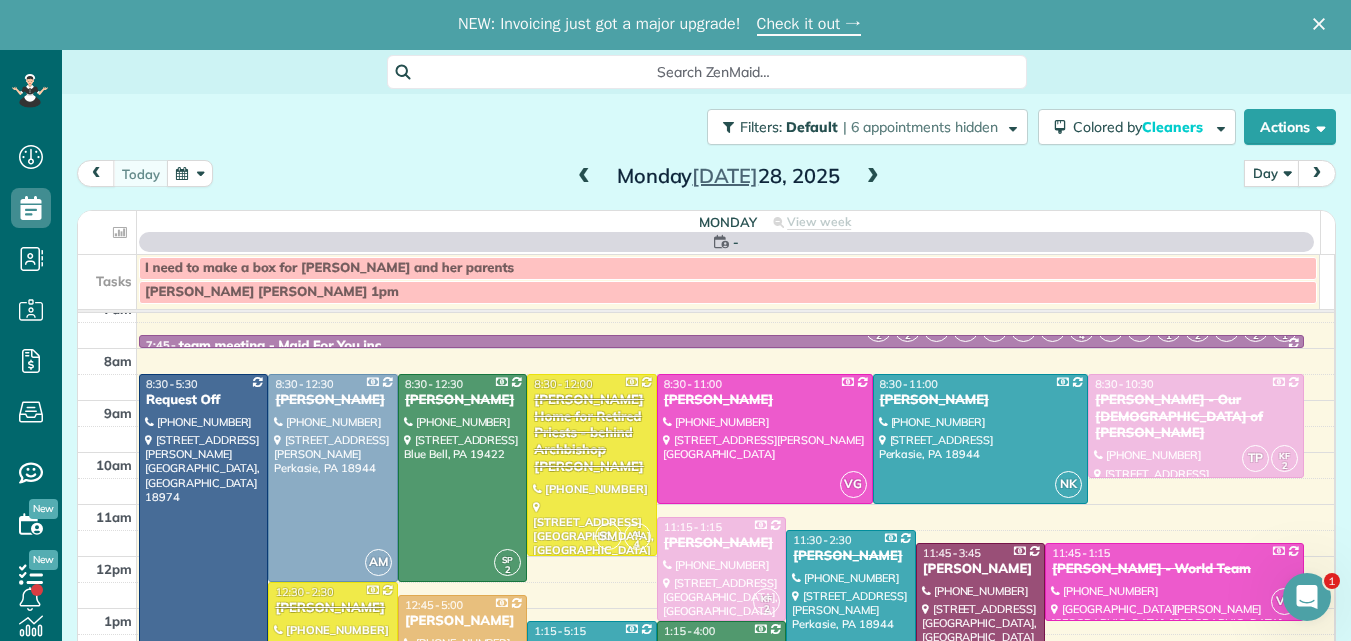scroll, scrollTop: 0, scrollLeft: 0, axis: both 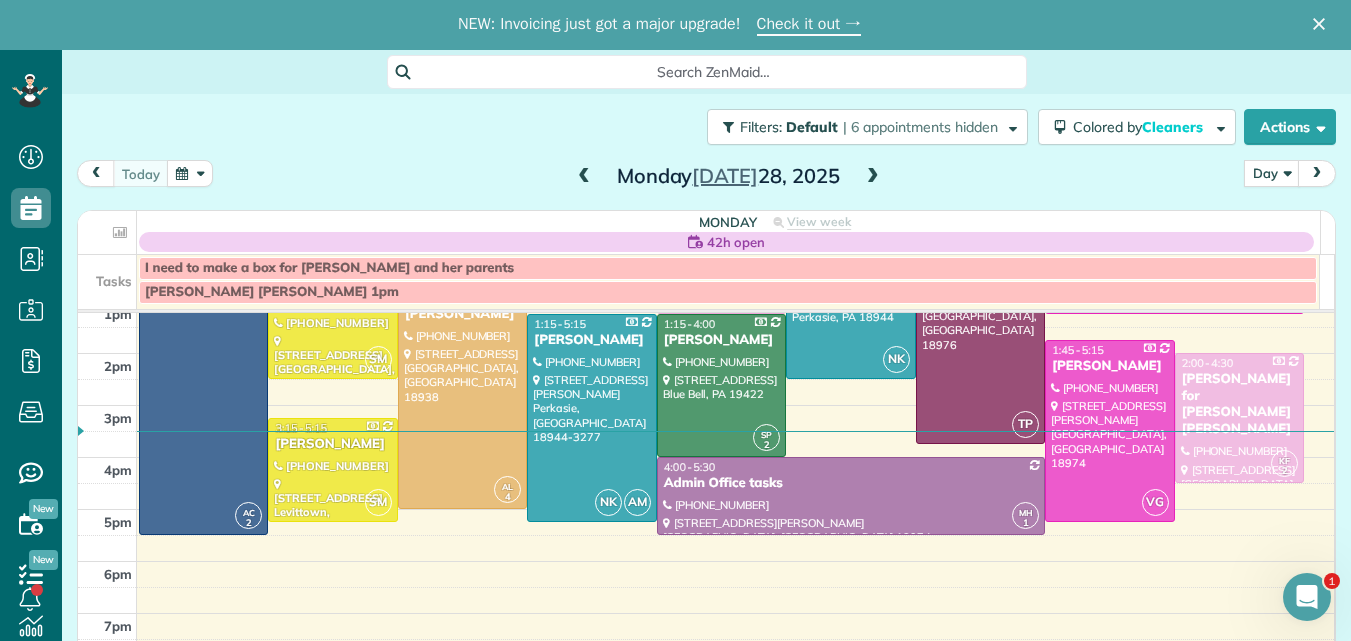 click at bounding box center (873, 177) 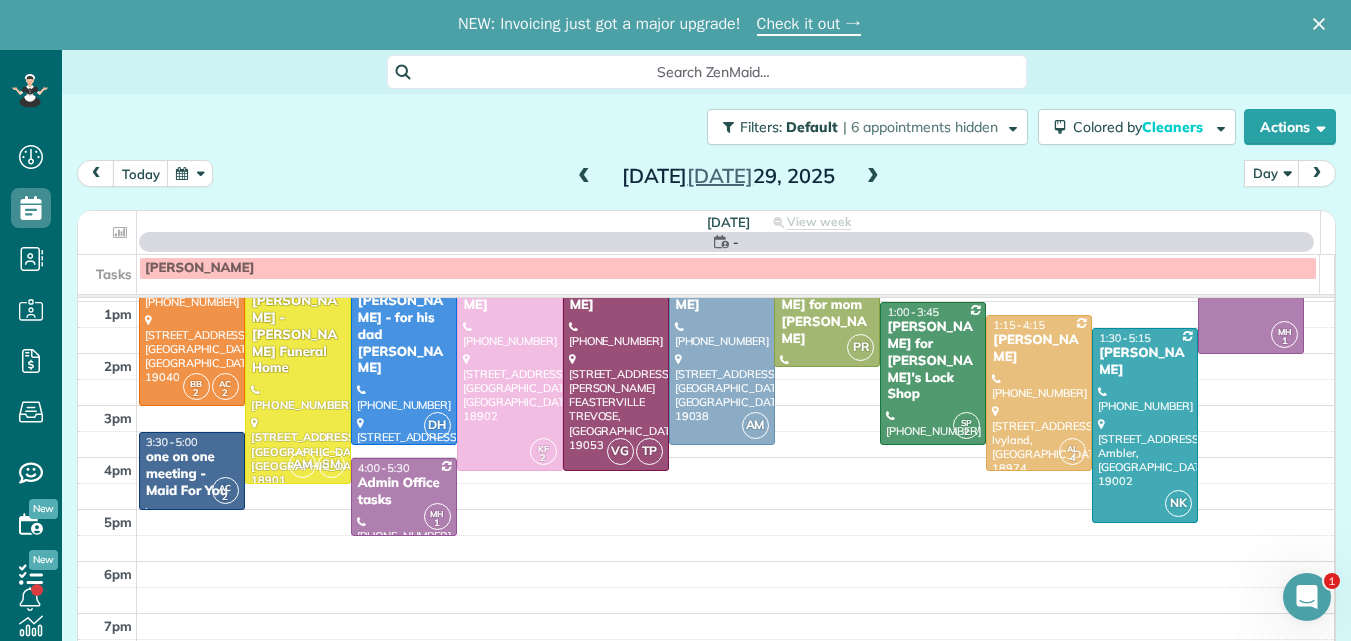scroll, scrollTop: 0, scrollLeft: 0, axis: both 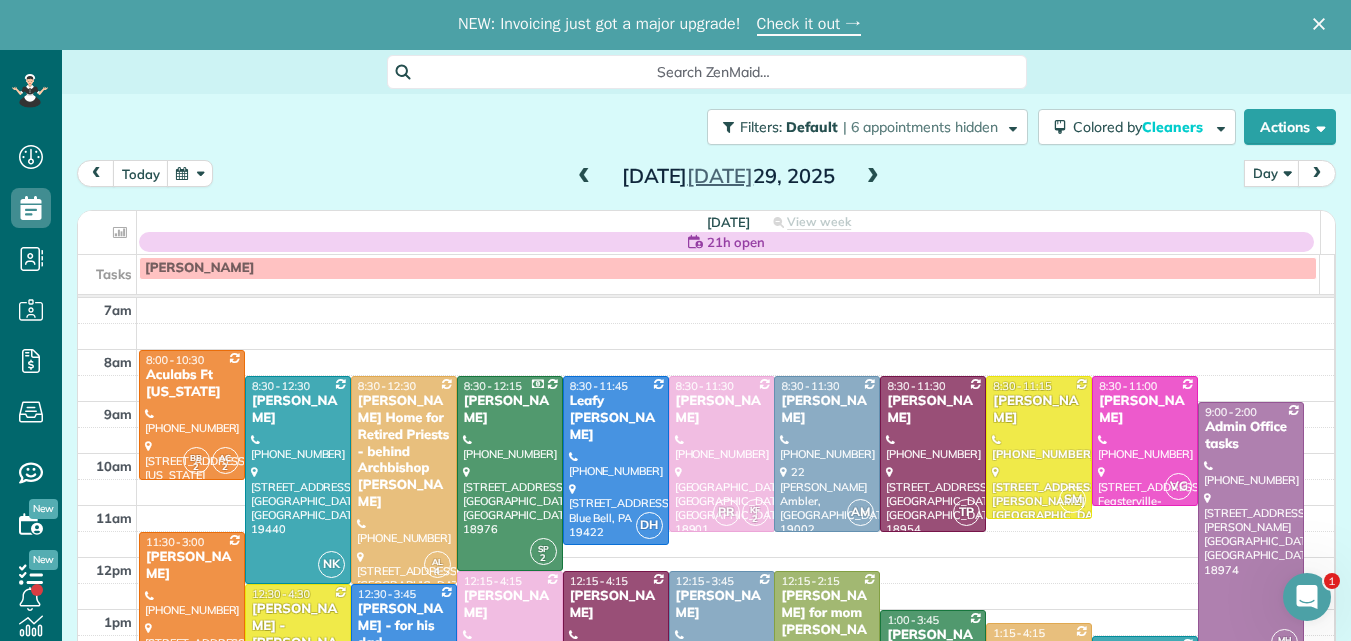 click at bounding box center (873, 177) 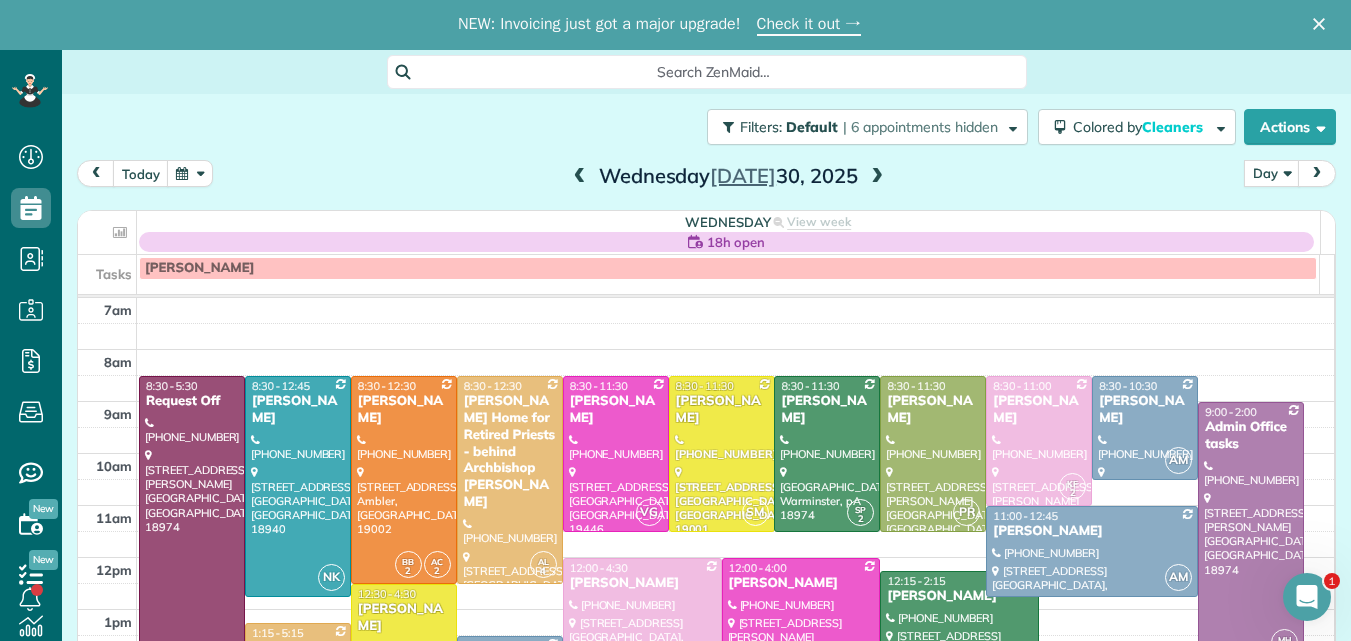 click at bounding box center [877, 177] 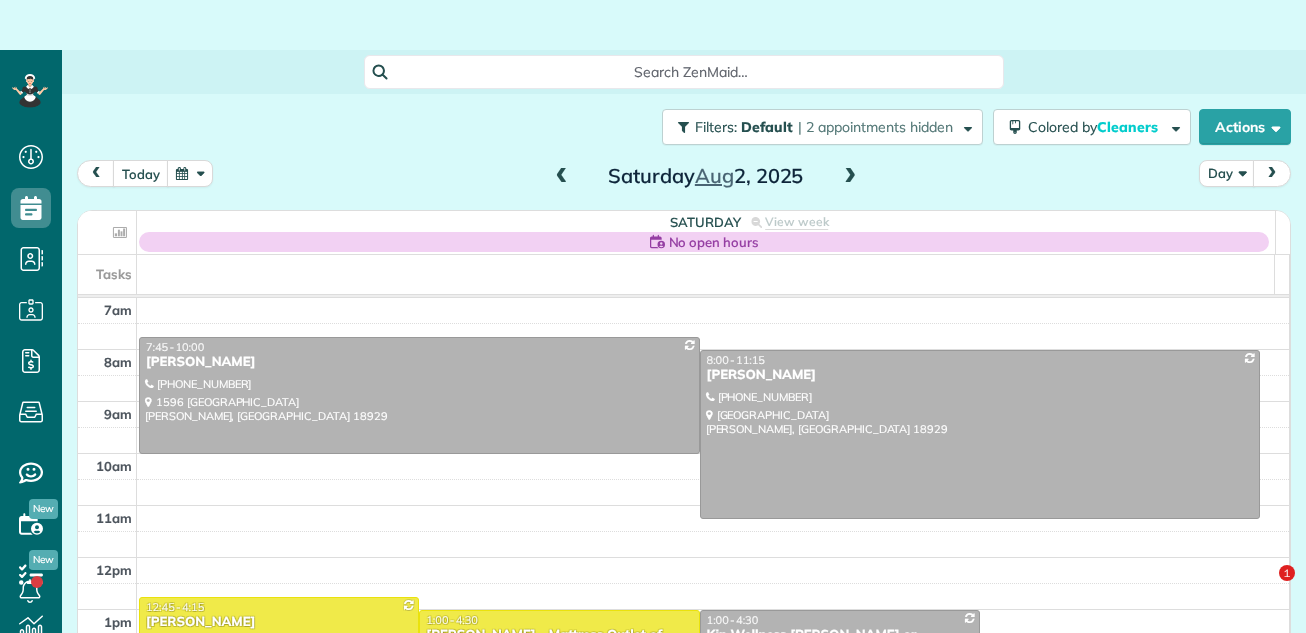 scroll, scrollTop: 0, scrollLeft: 0, axis: both 